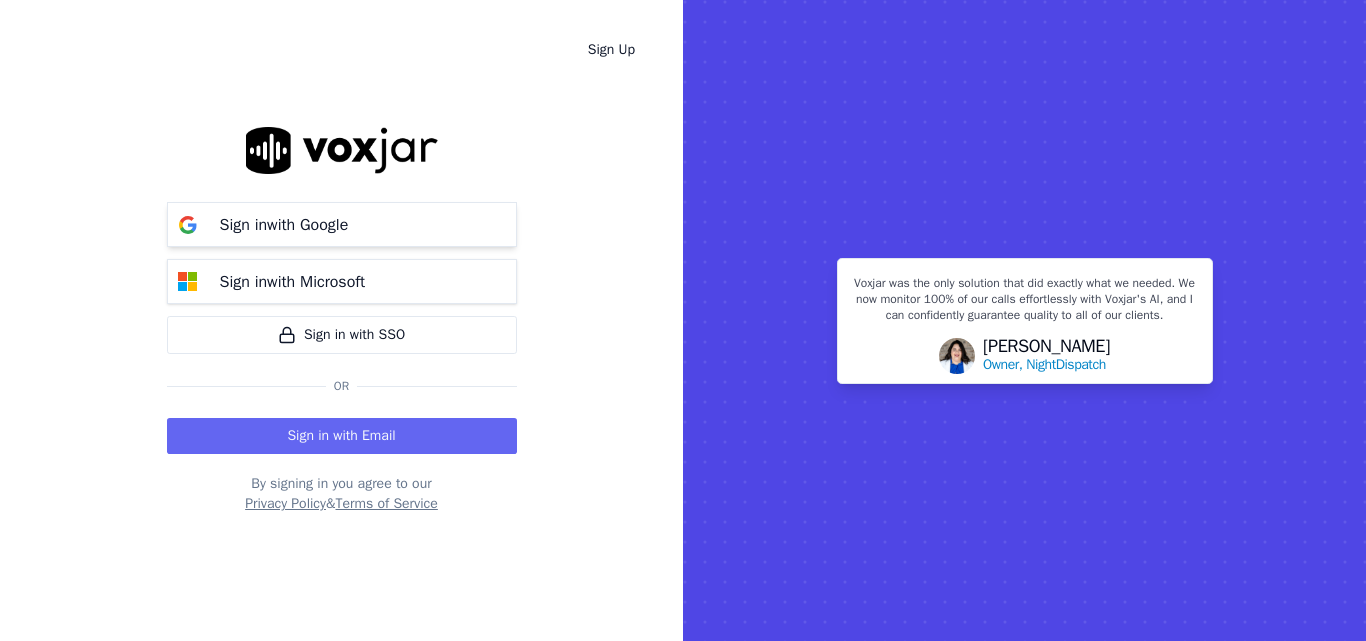 scroll, scrollTop: 0, scrollLeft: 0, axis: both 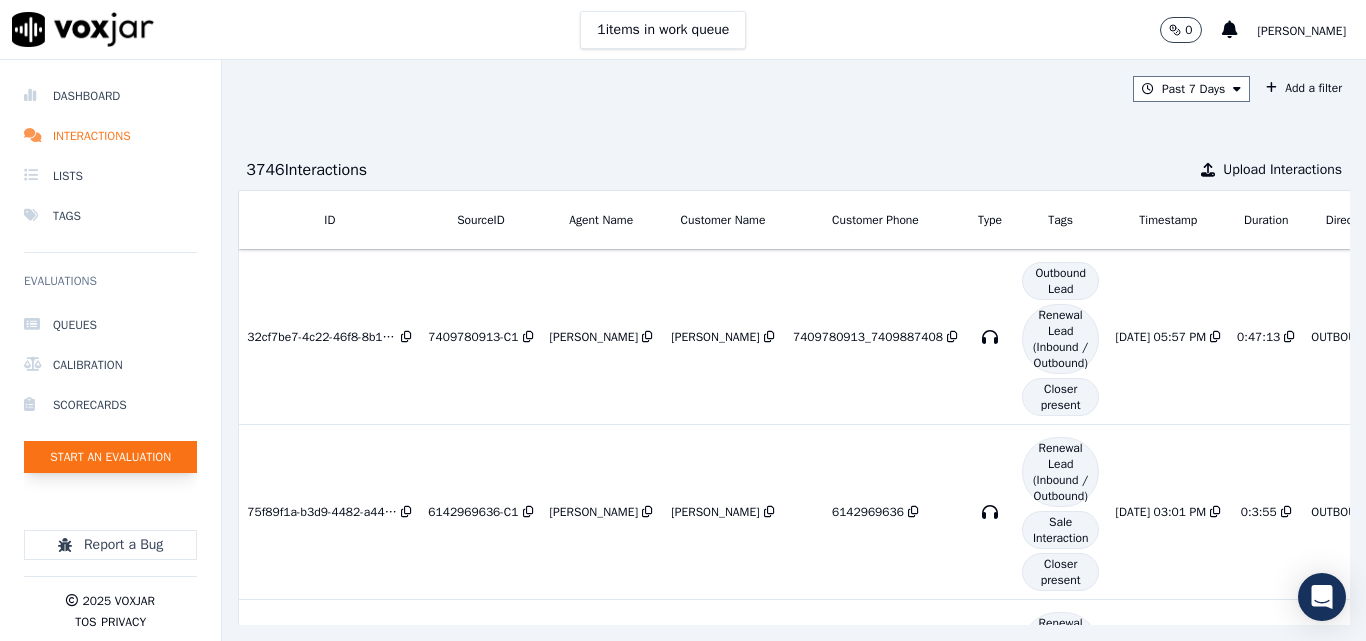 click on "Start an Evaluation" 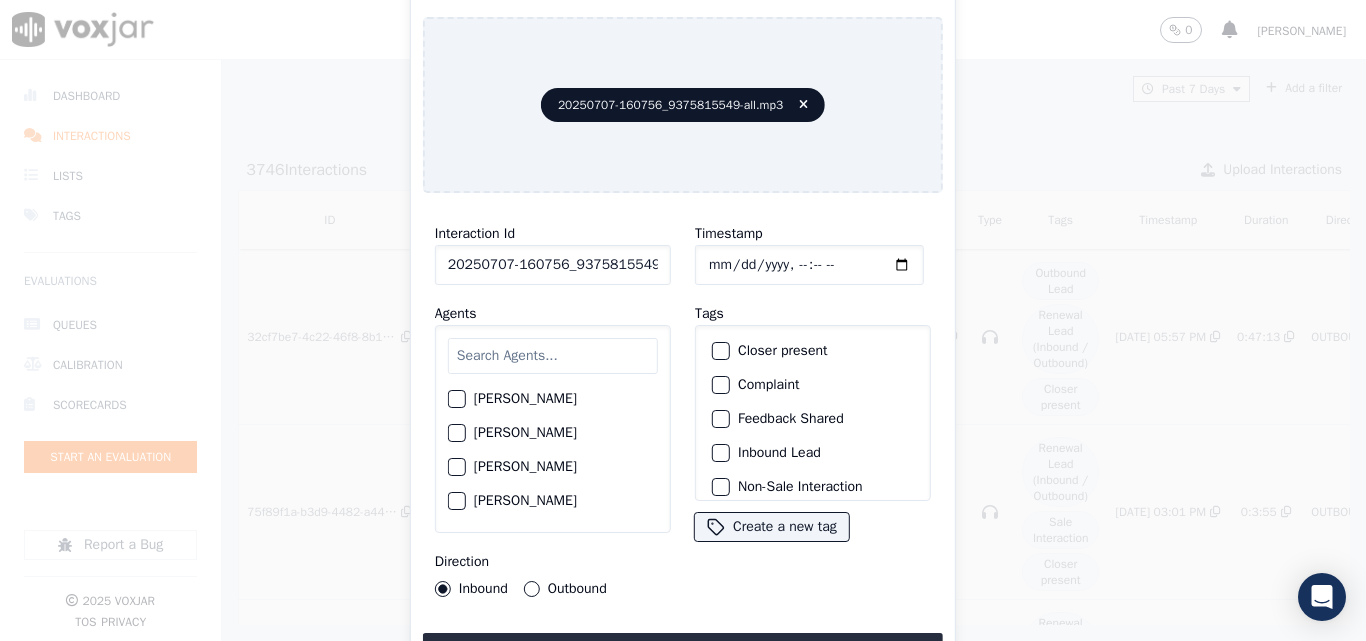 scroll, scrollTop: 0, scrollLeft: 40, axis: horizontal 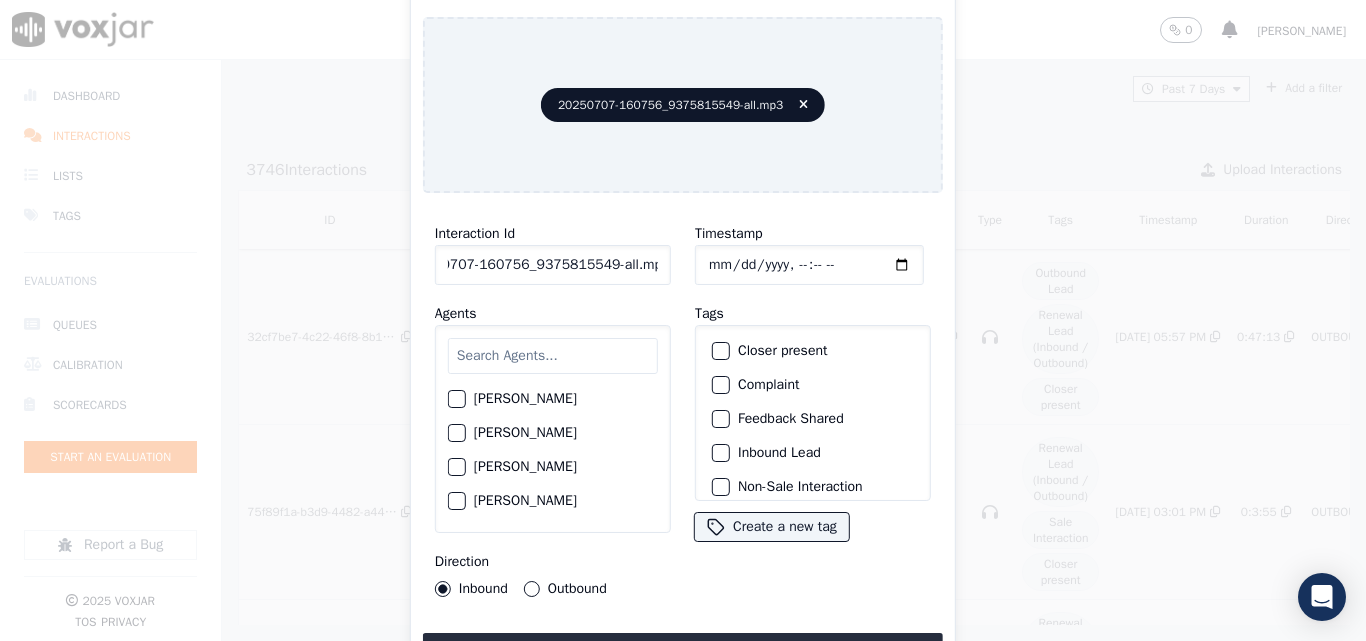 drag, startPoint x: 641, startPoint y: 258, endPoint x: 762, endPoint y: 264, distance: 121.14867 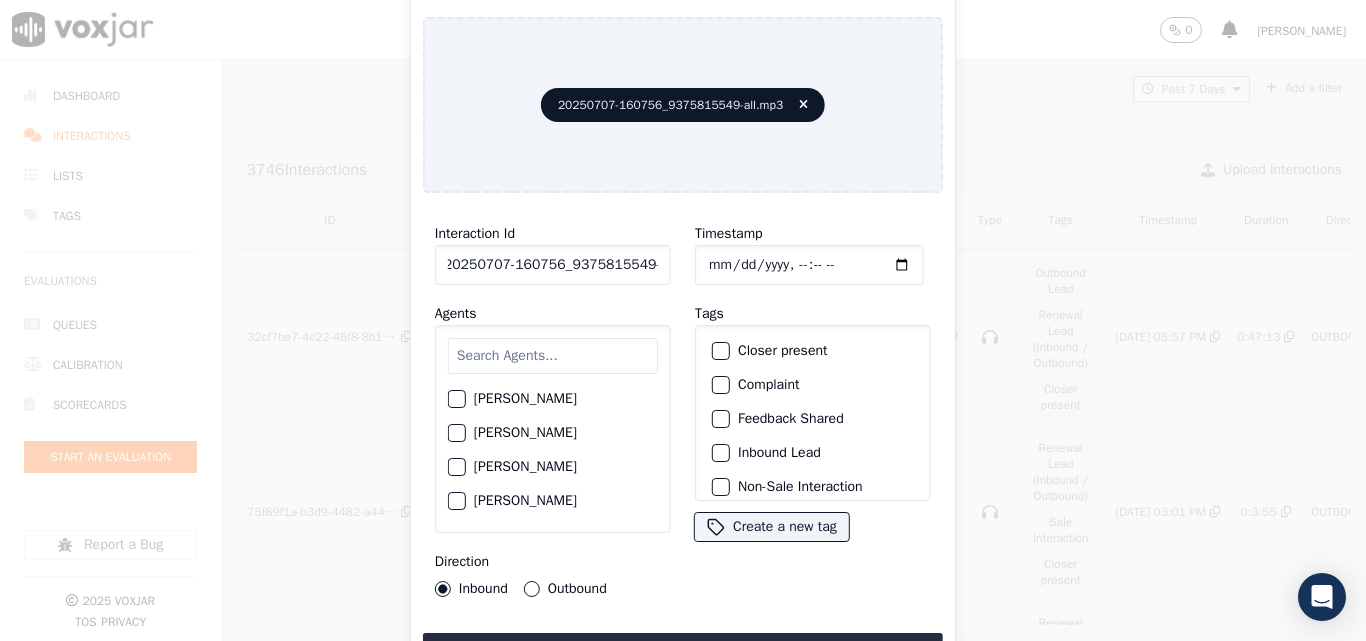 scroll, scrollTop: 0, scrollLeft: 11, axis: horizontal 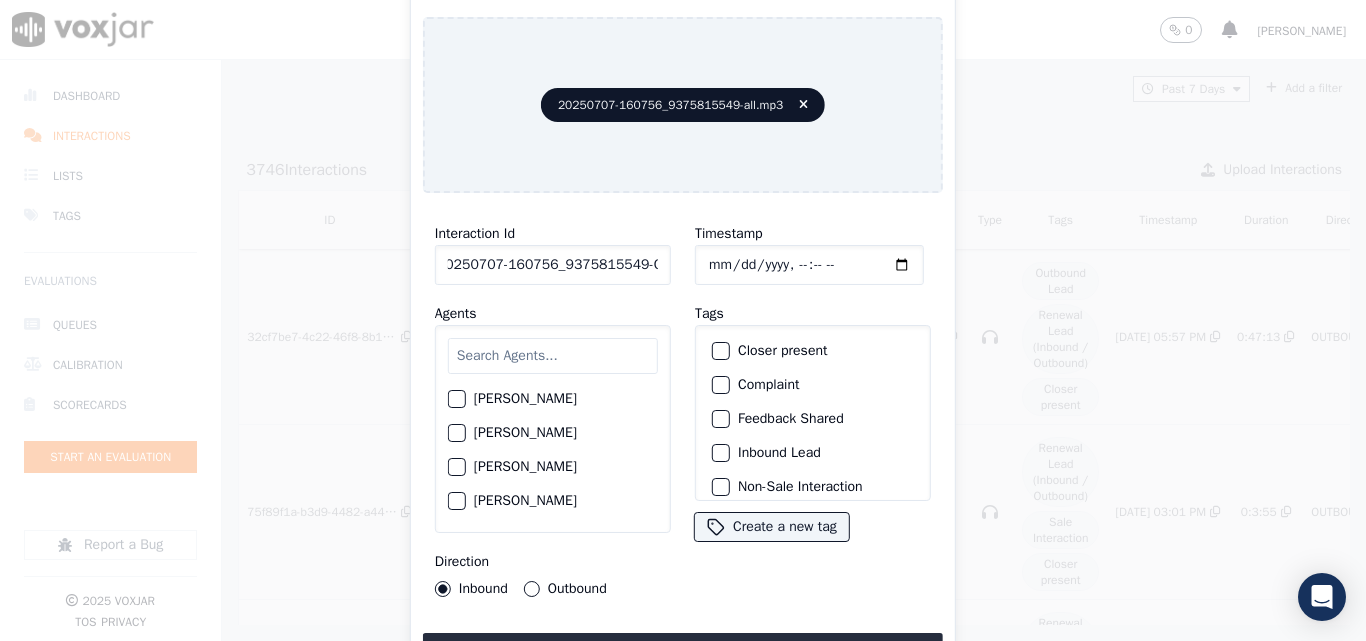 type on "20250707-160756_9375815549-C1" 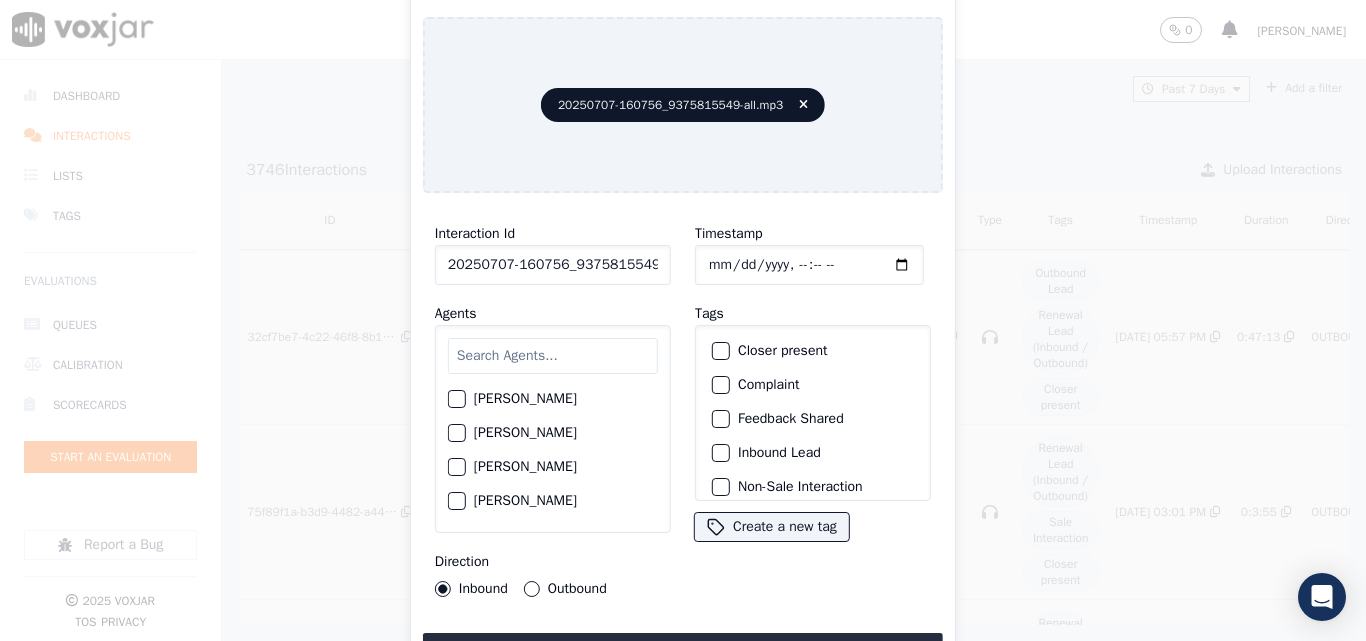 type on "[DATE]T14:51" 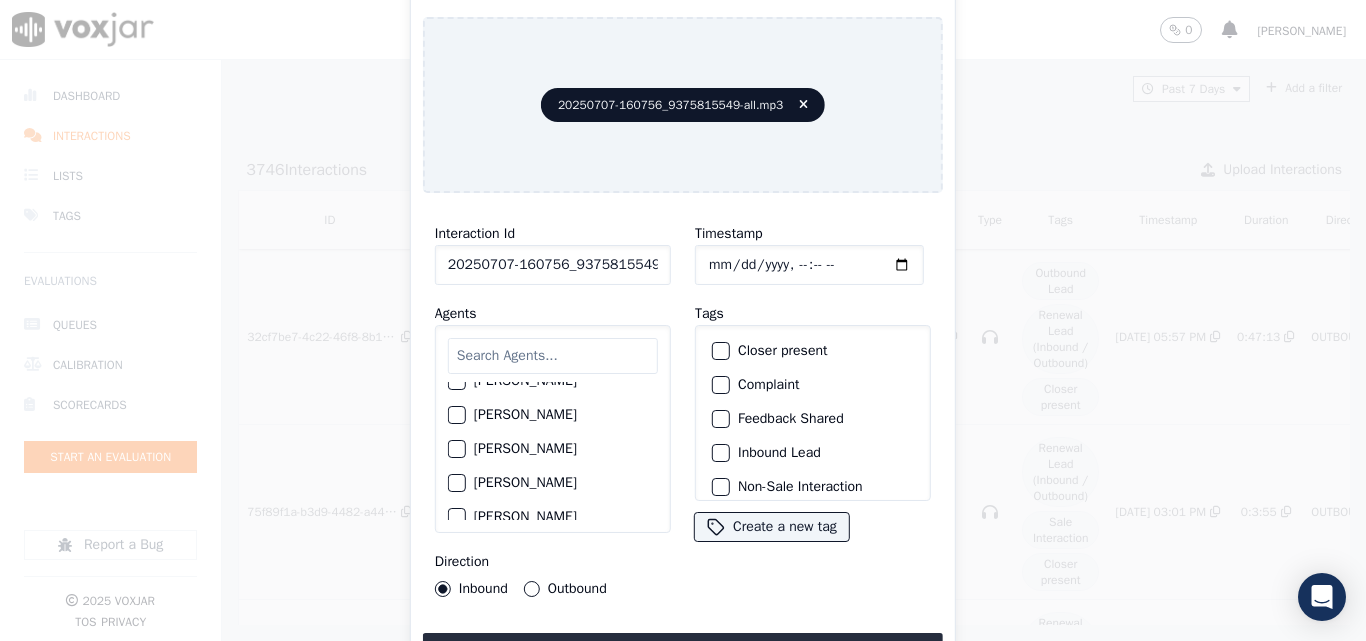 scroll, scrollTop: 500, scrollLeft: 0, axis: vertical 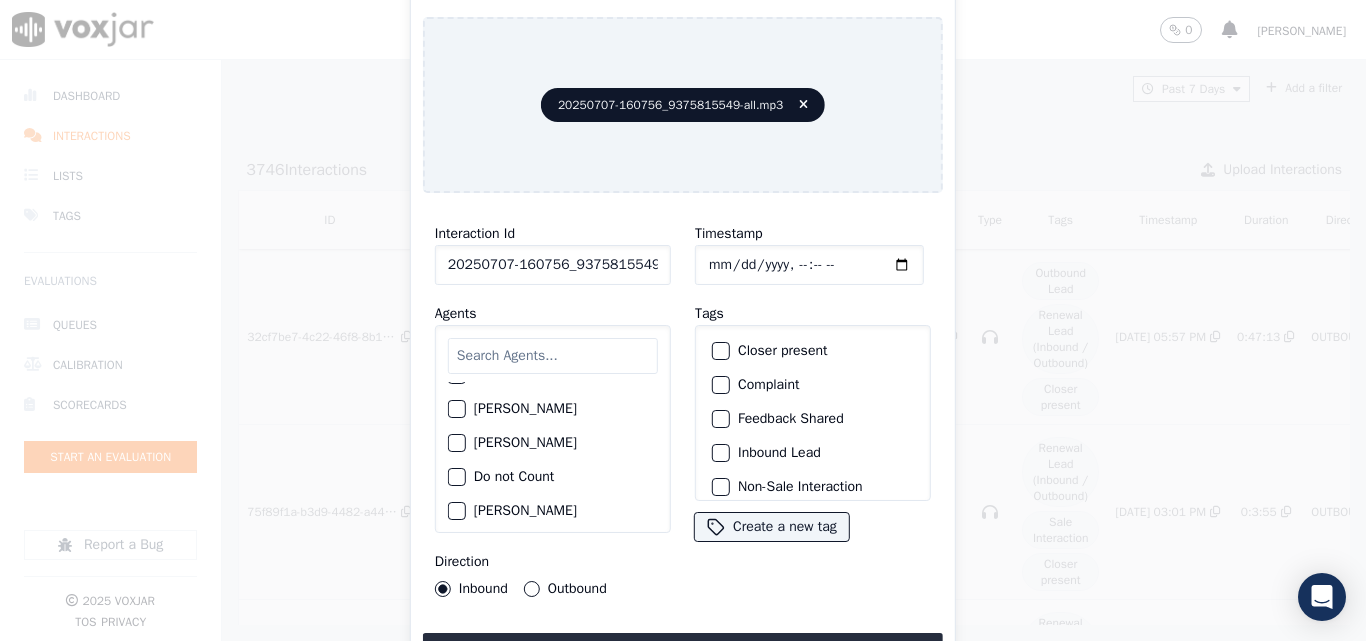 click on "[PERSON_NAME]" 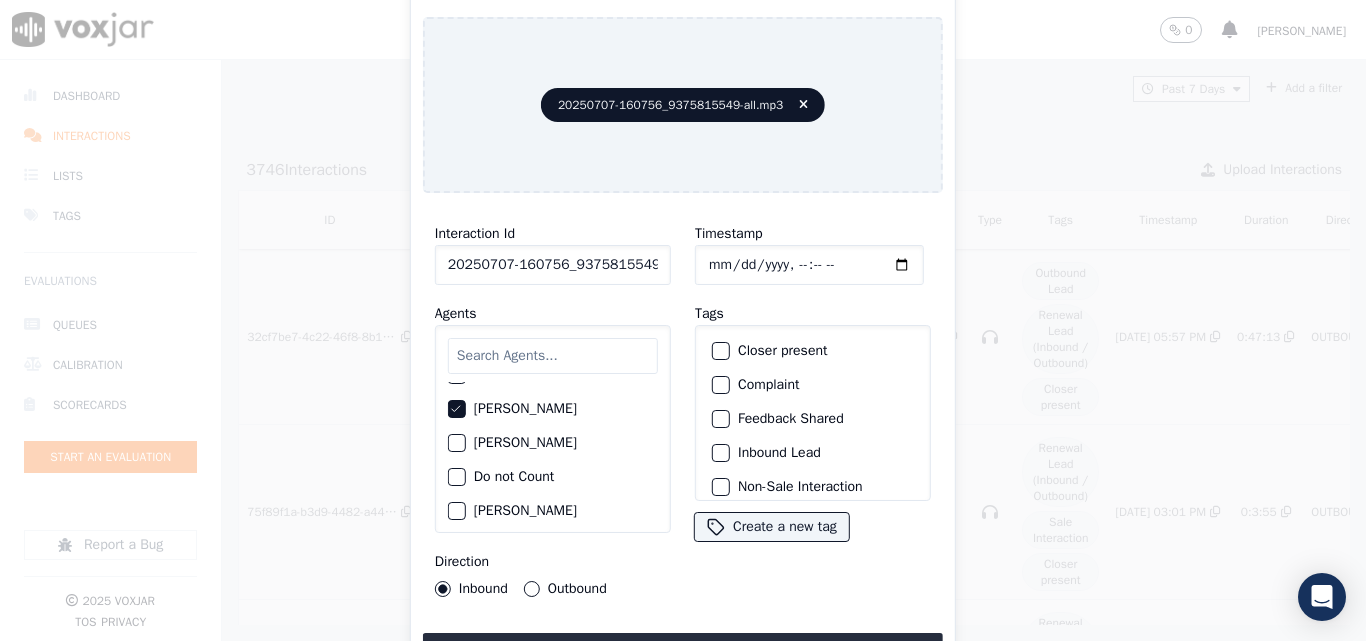 click on "Outbound" at bounding box center (532, 589) 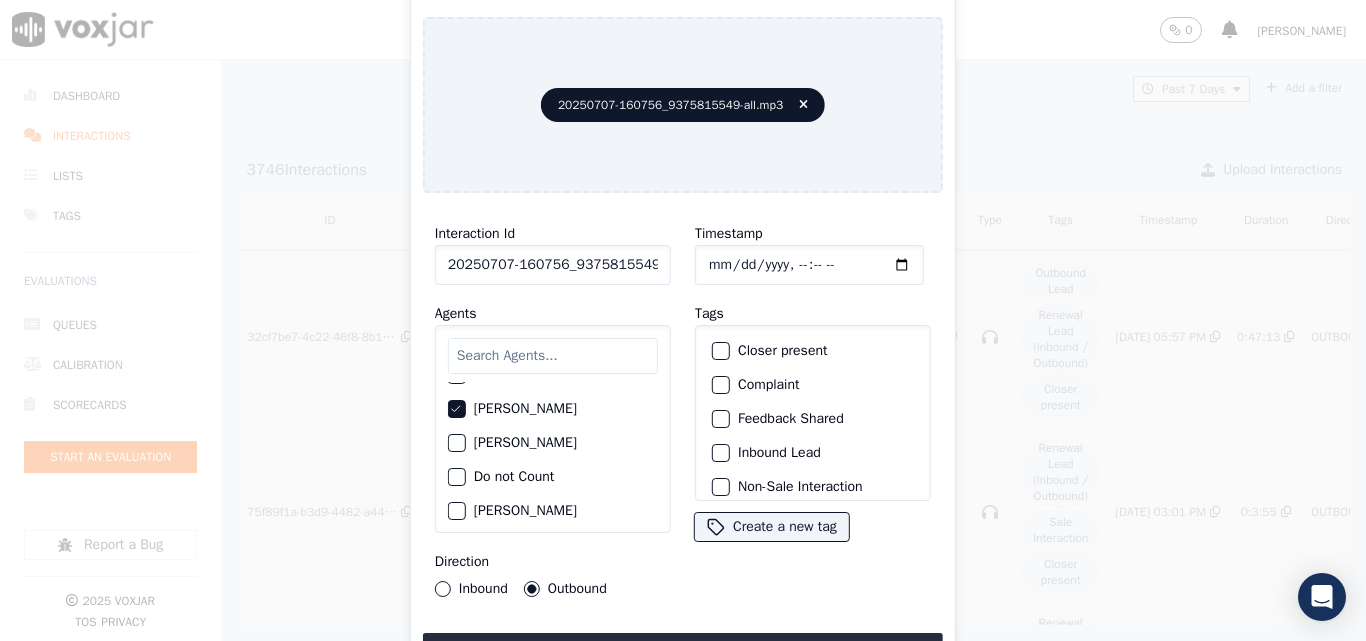 click on "Inbound" 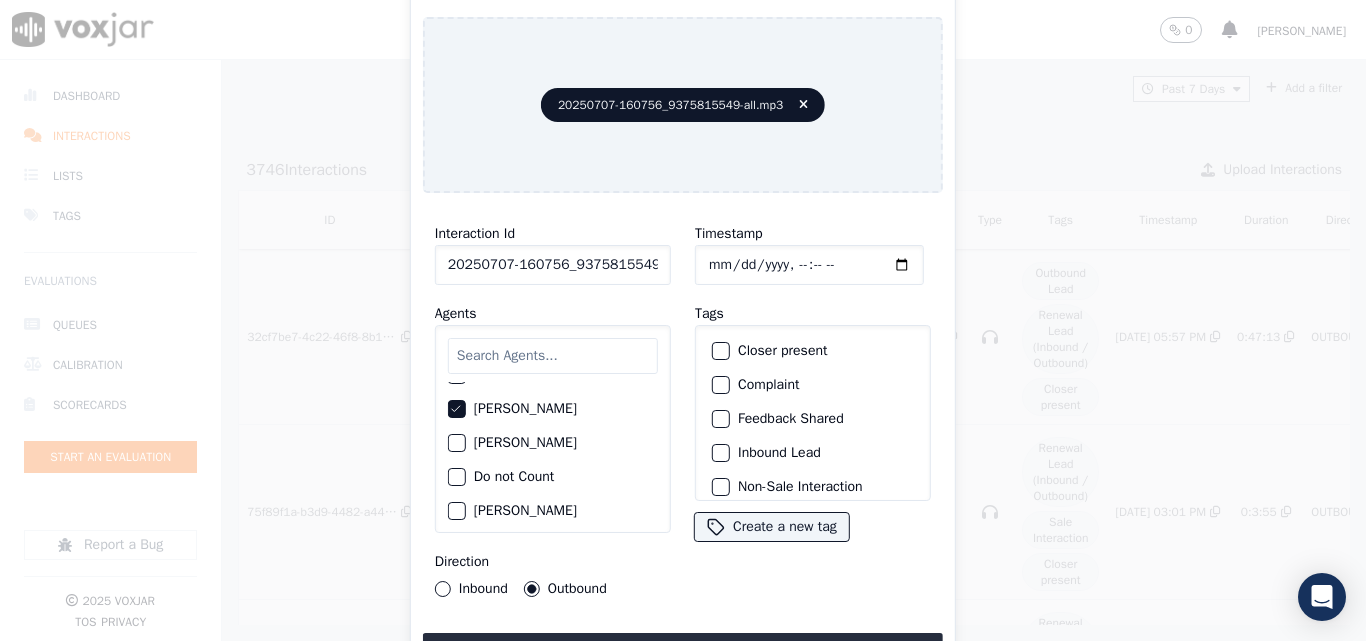 click on "Inbound" at bounding box center [443, 589] 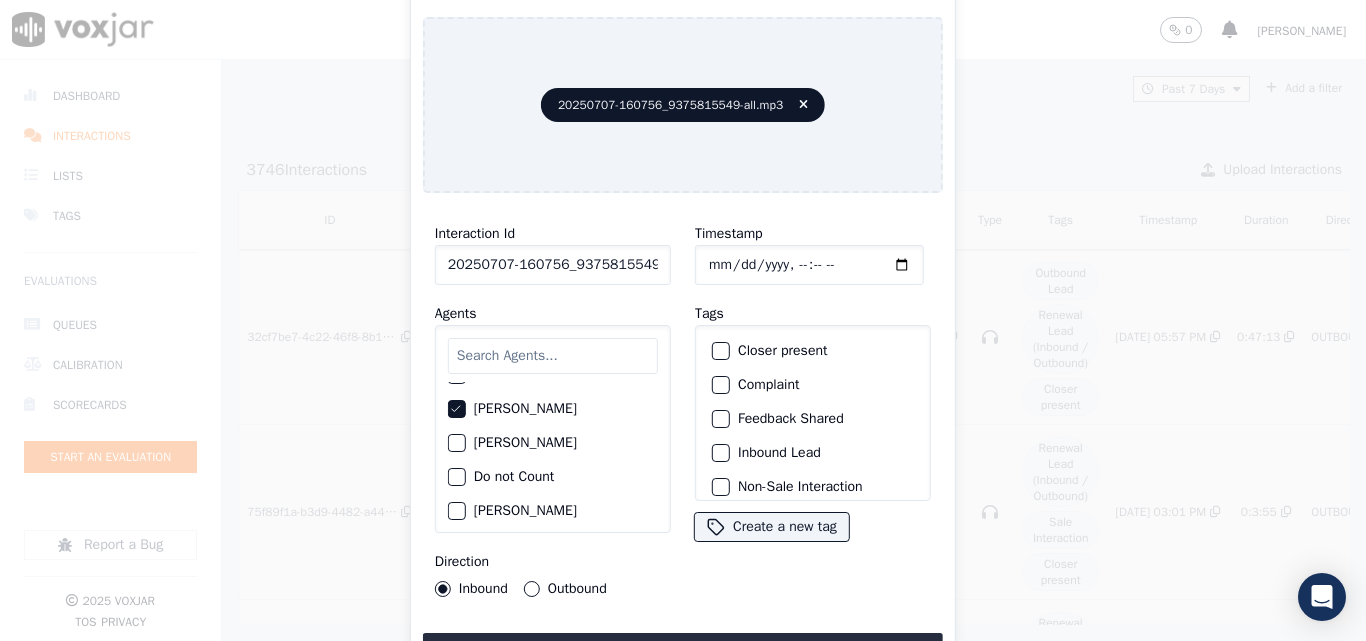 click on "Closer present" 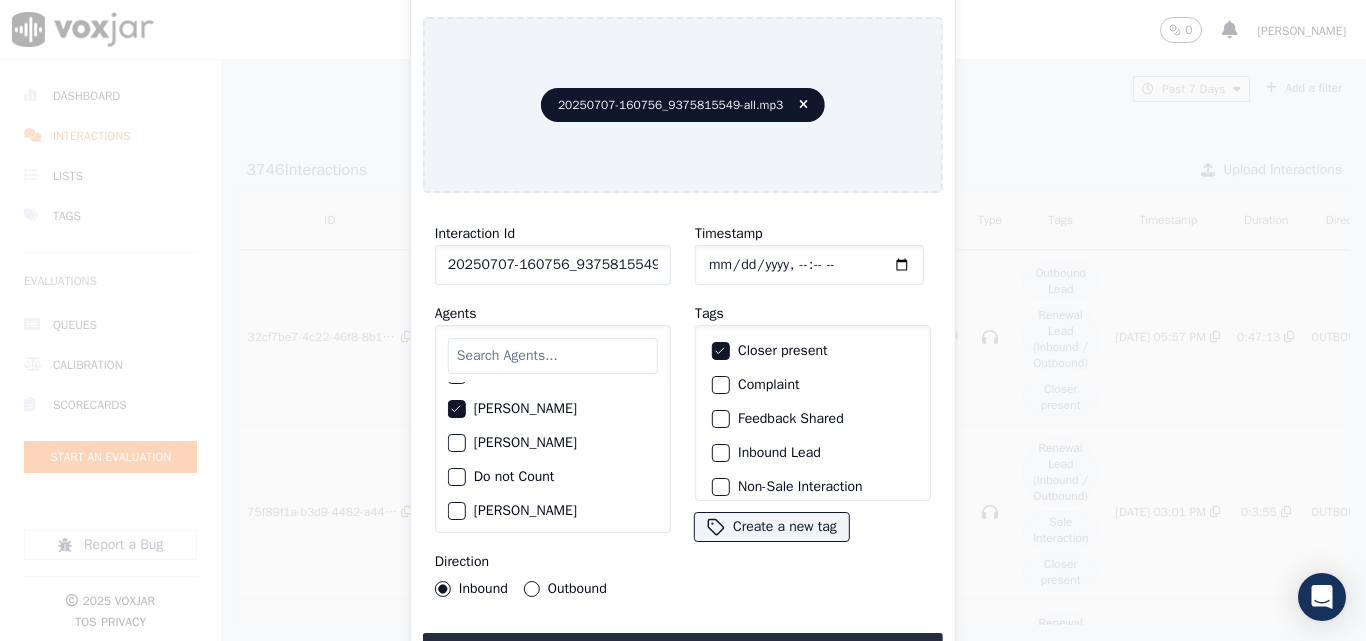 click on "Inbound Lead" 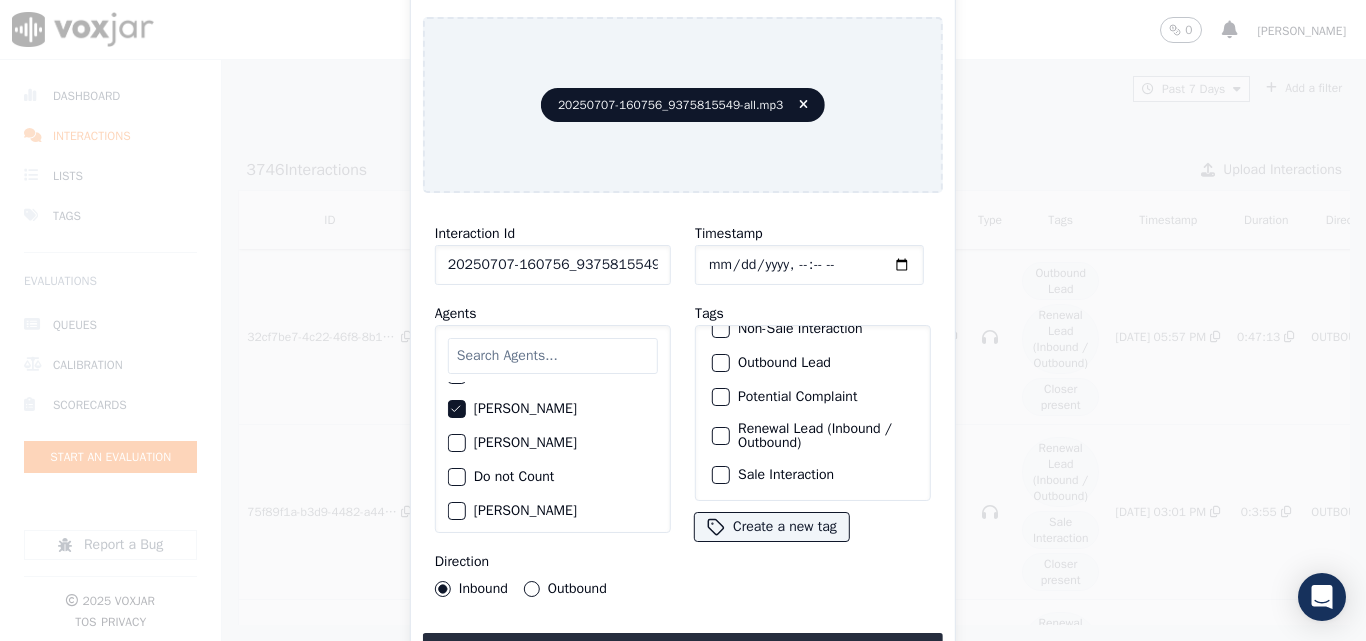 scroll, scrollTop: 173, scrollLeft: 0, axis: vertical 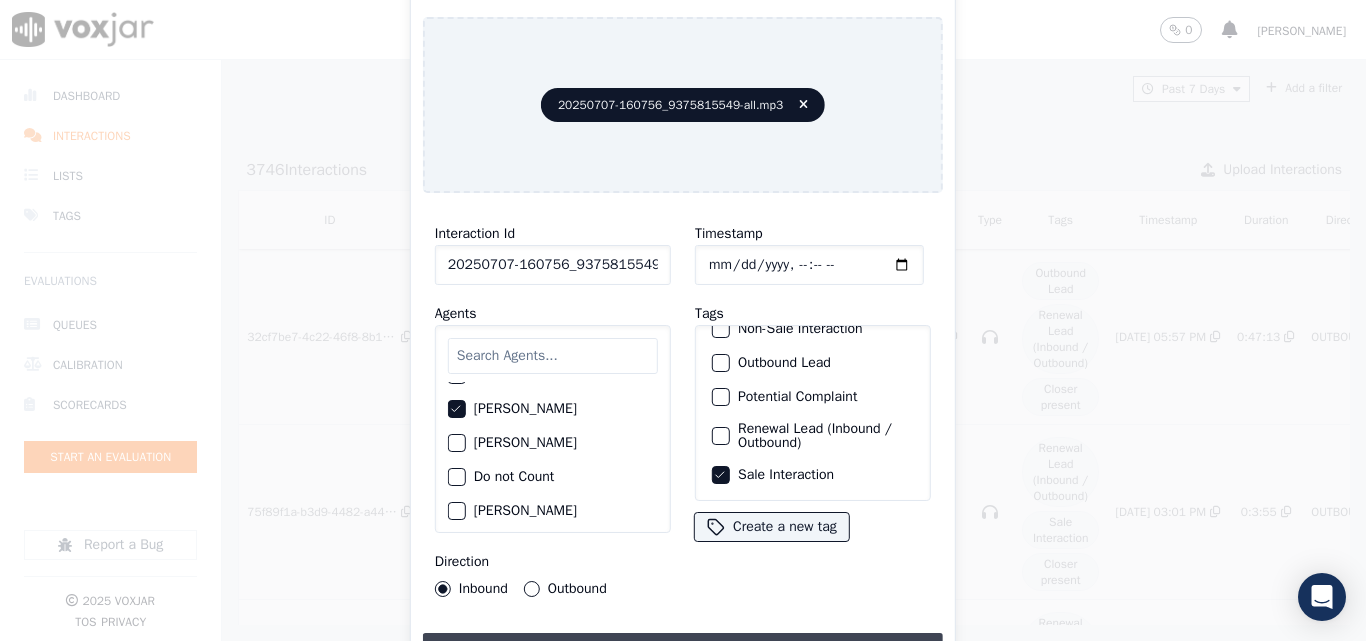 click on "Upload interaction to start evaluation" at bounding box center [683, 651] 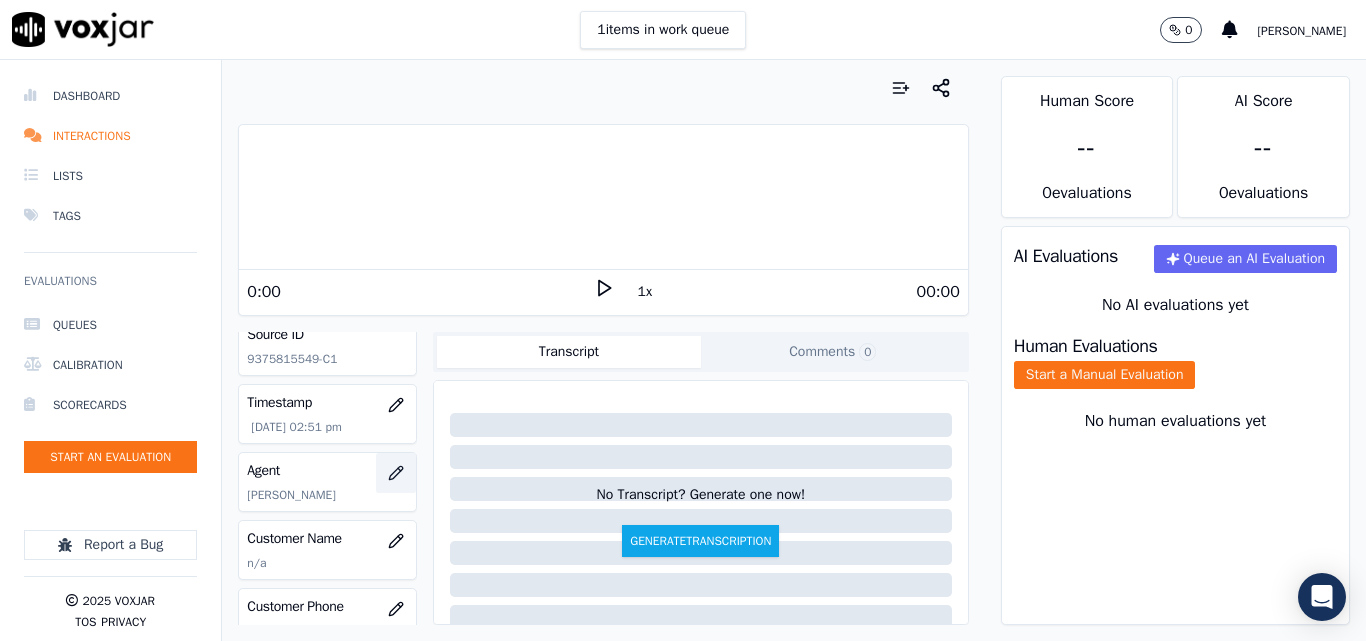 scroll, scrollTop: 200, scrollLeft: 0, axis: vertical 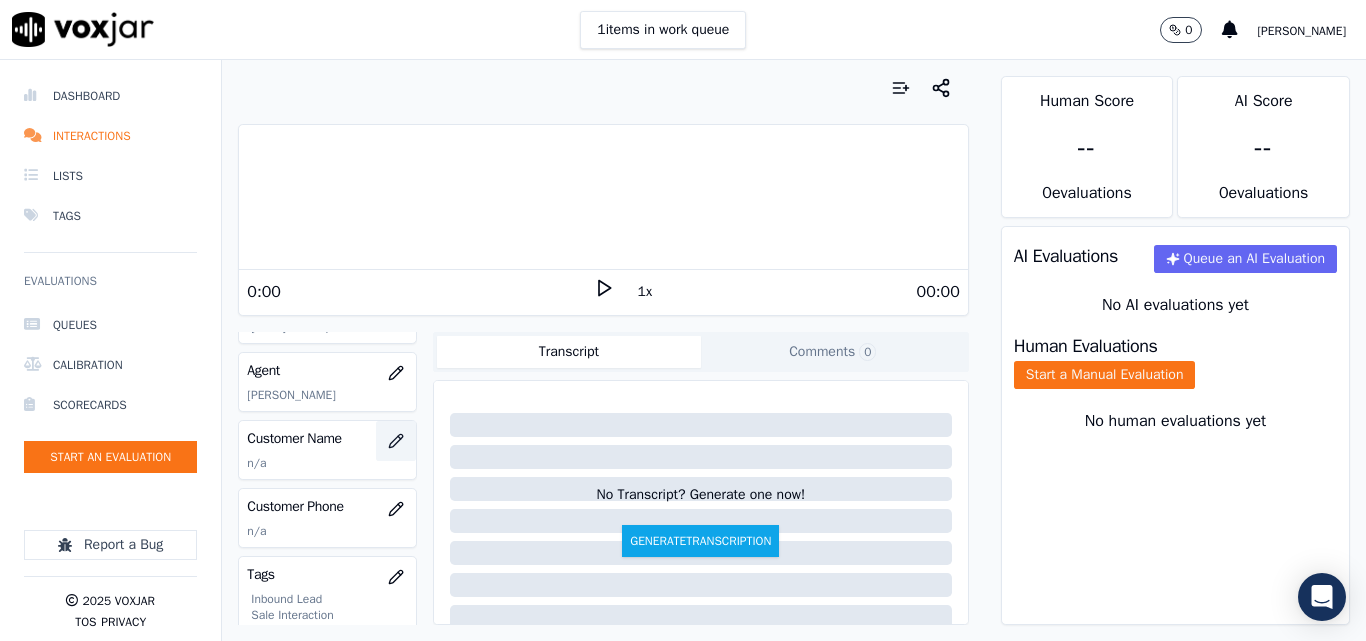click 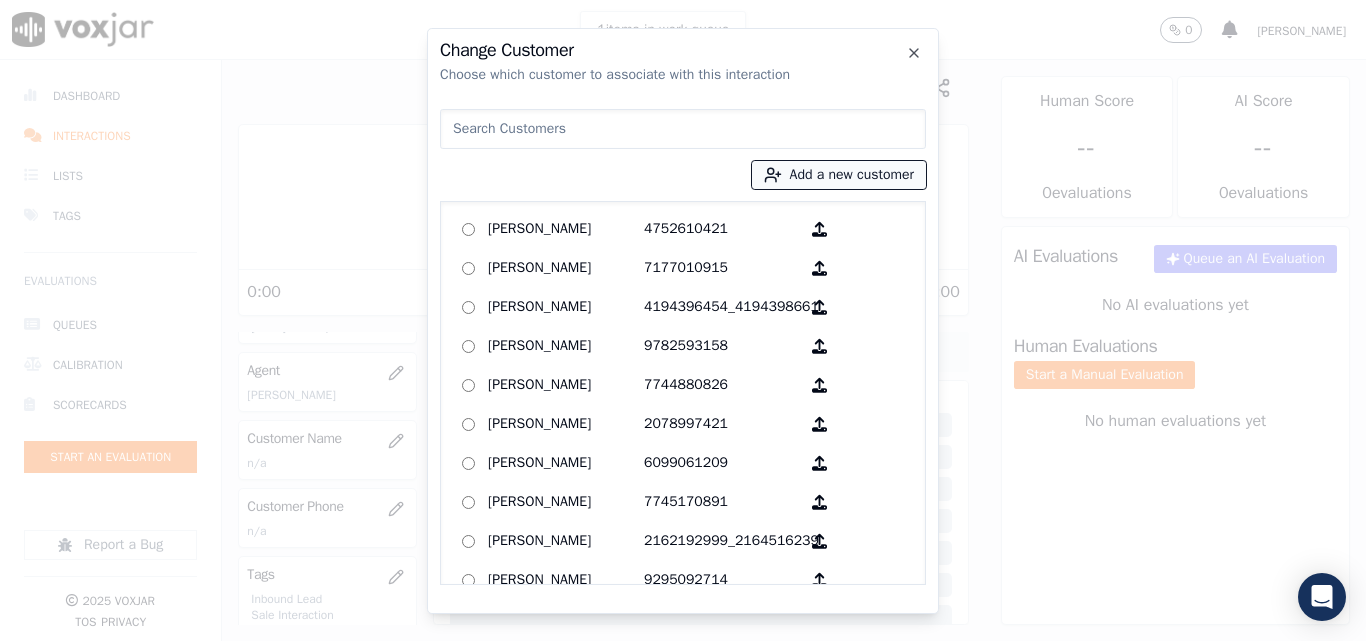 click on "Add a new customer" at bounding box center (839, 175) 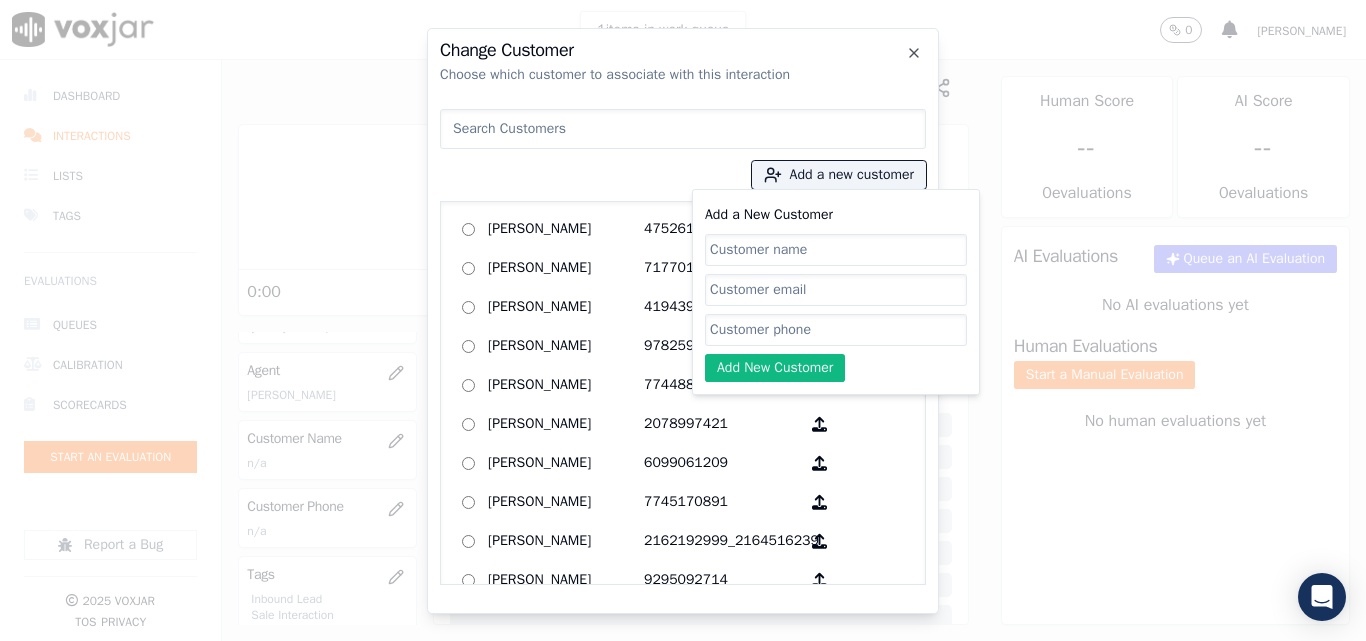 click on "Add a New Customer" 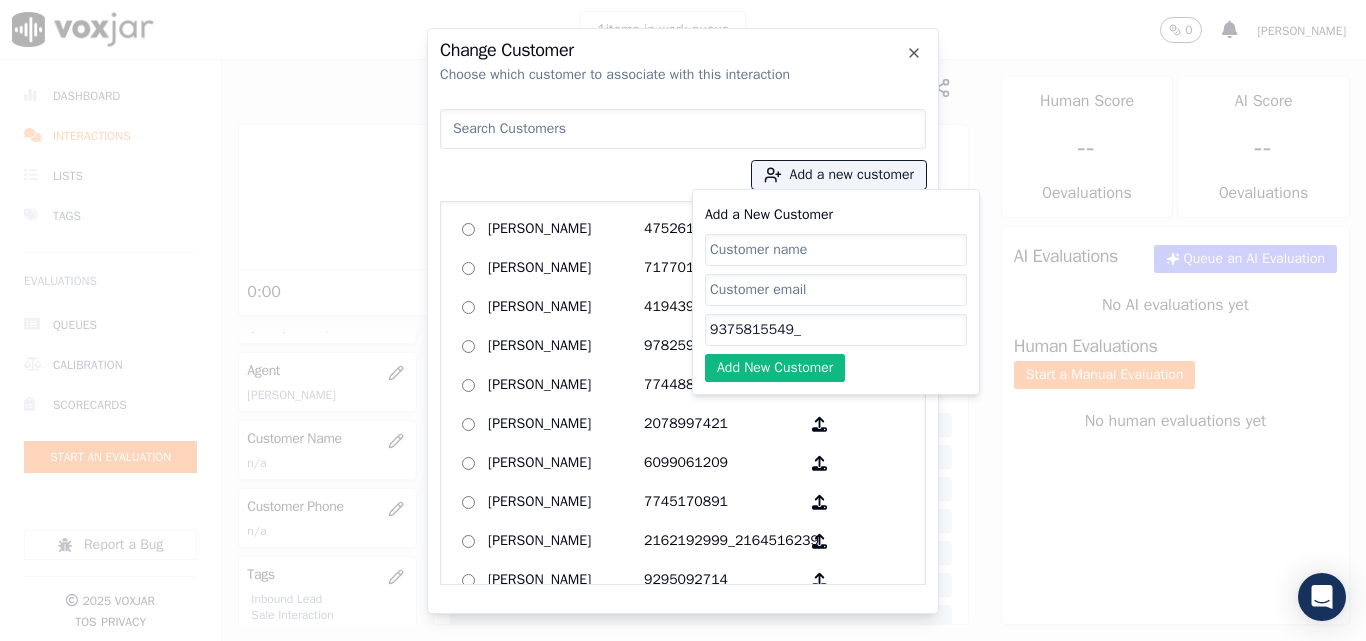 paste on "9378303666" 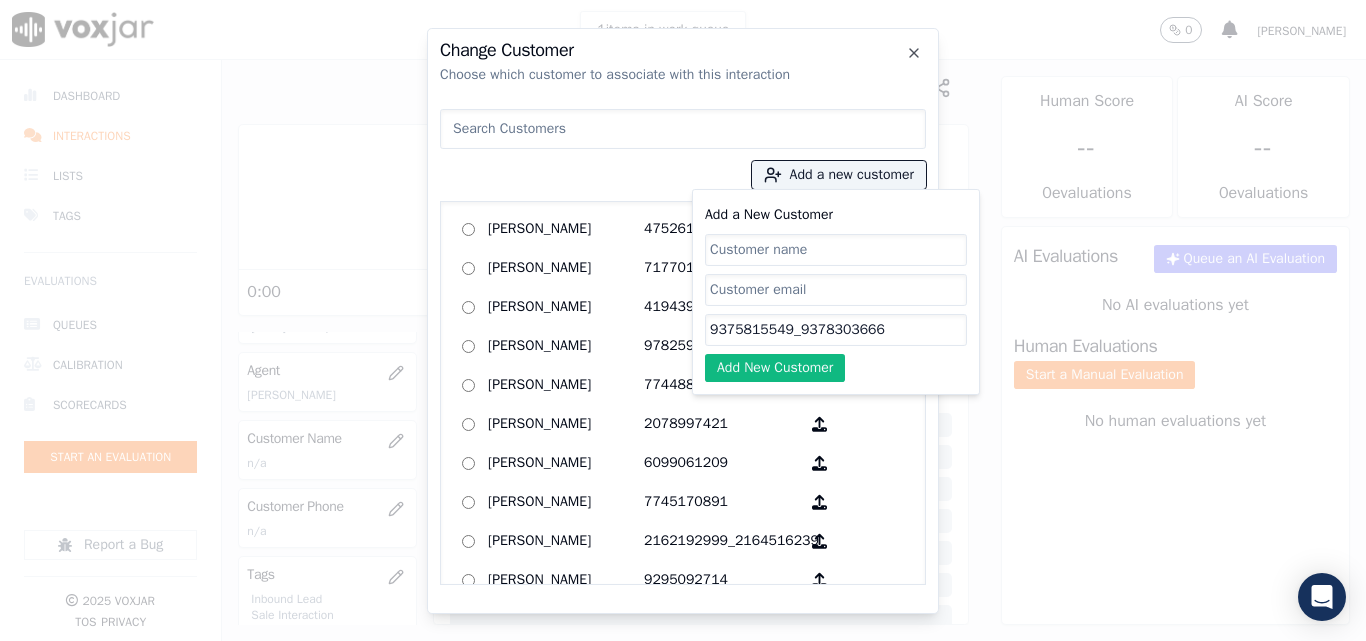 type on "9375815549_9378303666" 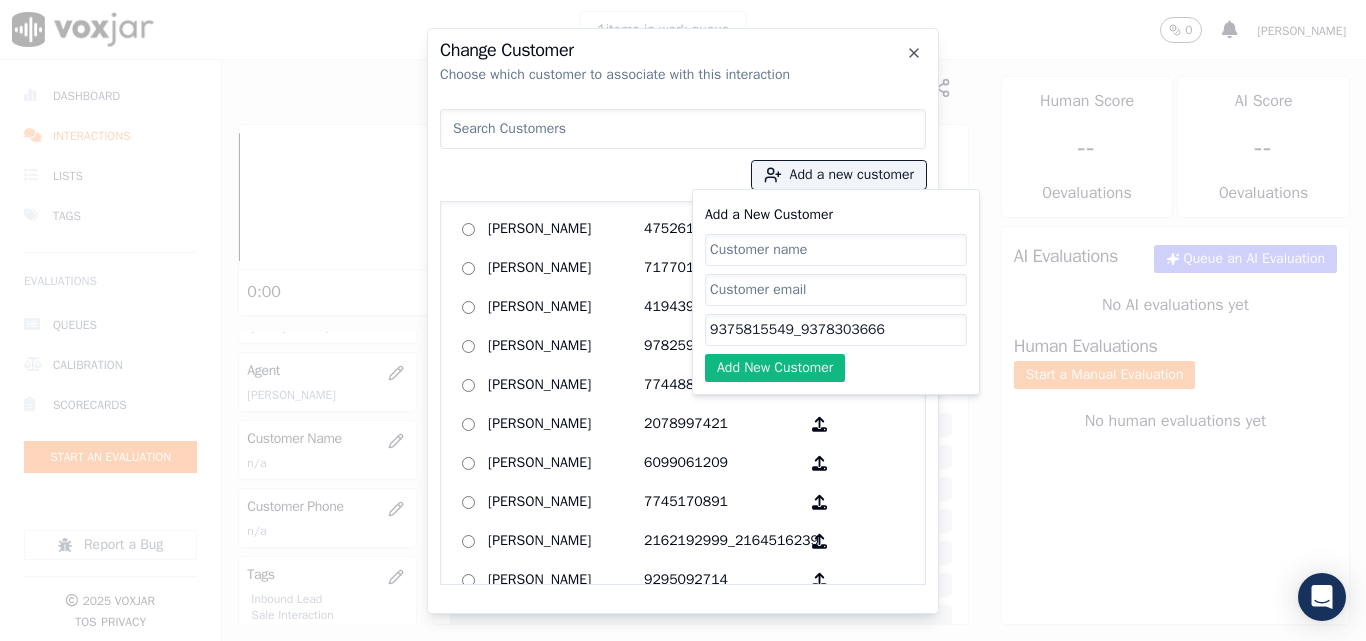 paste on "[PERSON_NAME]" 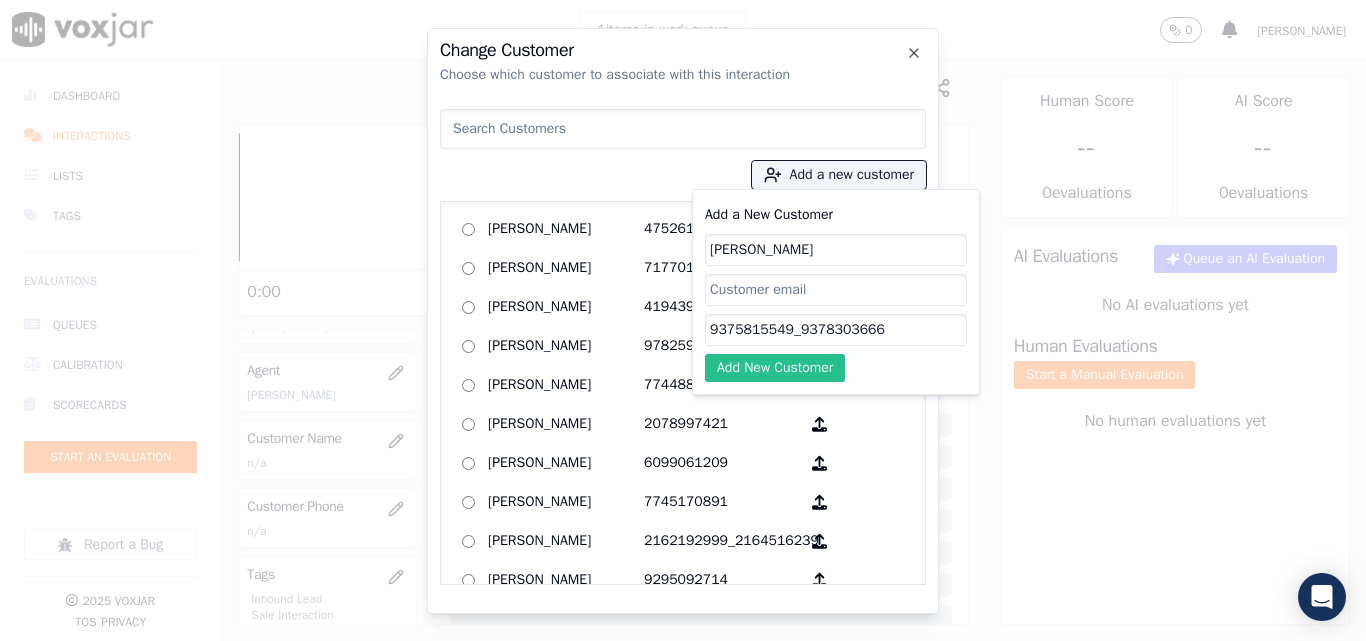 type on "[PERSON_NAME]" 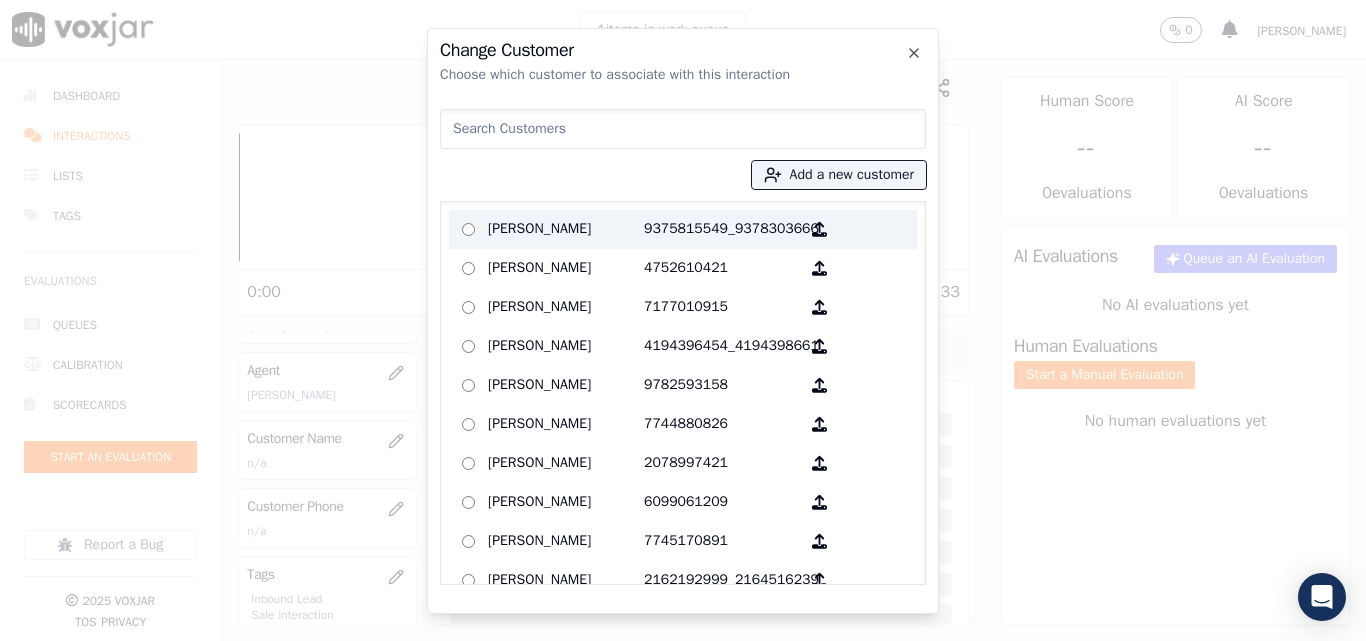 click on "[PERSON_NAME]" at bounding box center [566, 229] 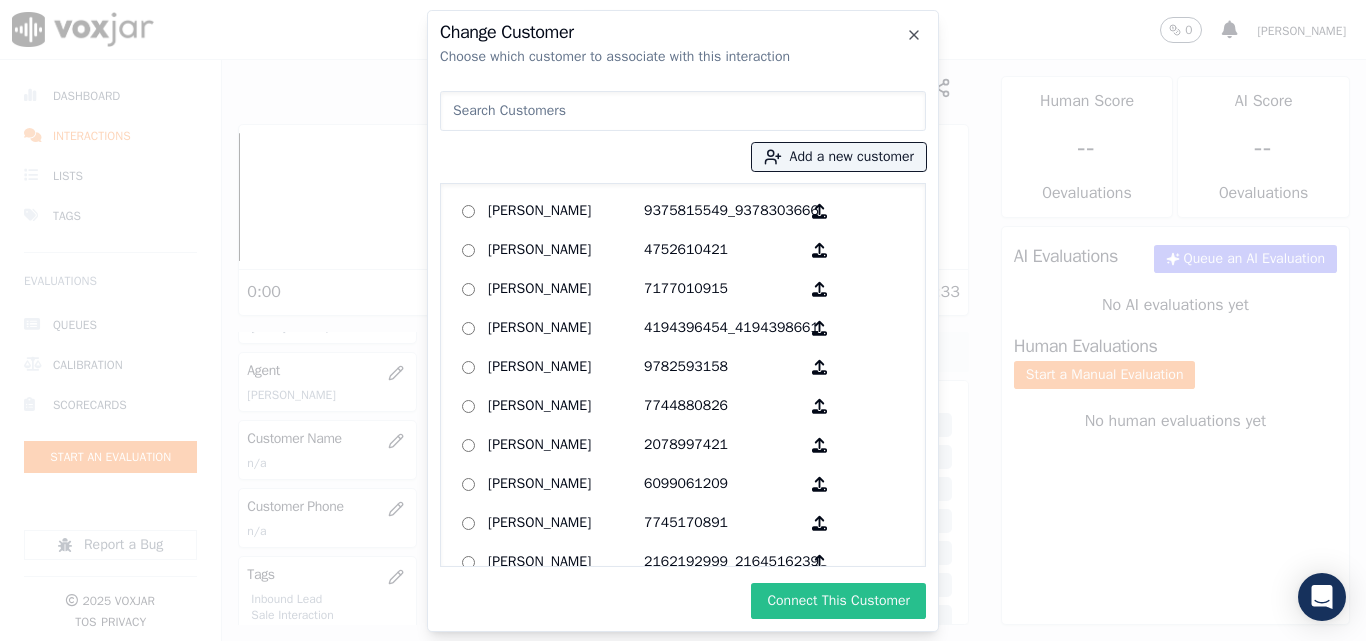 click on "Connect This Customer" at bounding box center [838, 601] 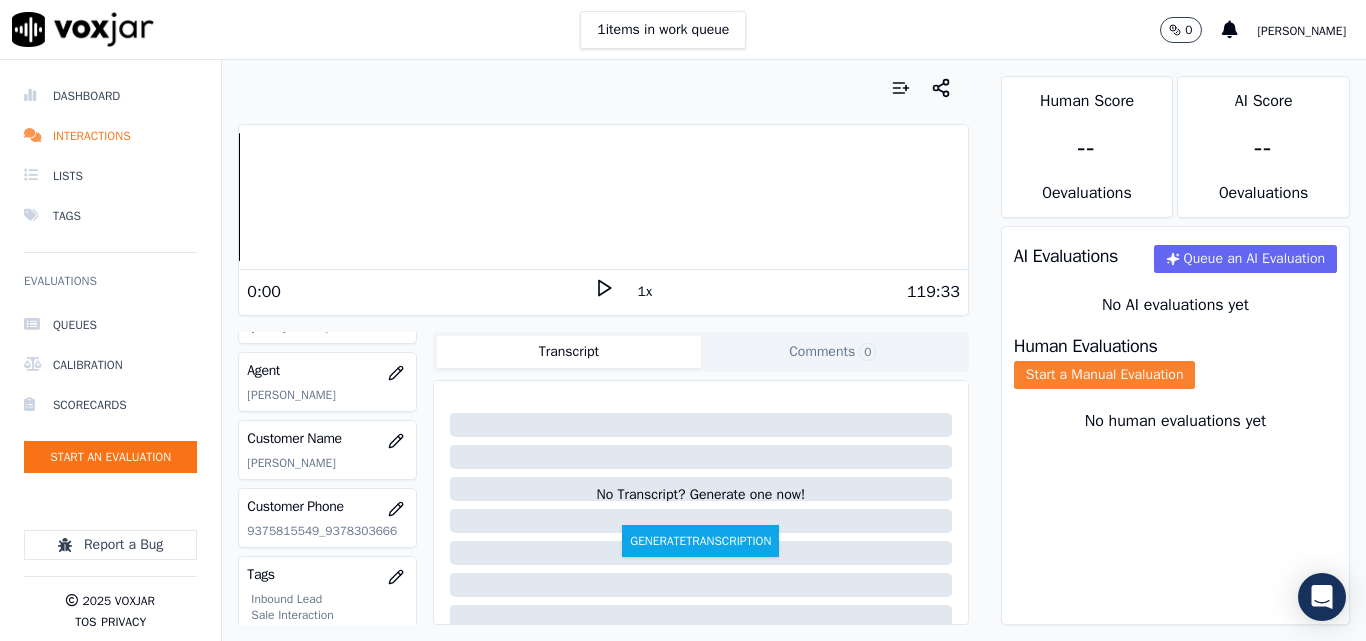 click on "Start a Manual Evaluation" 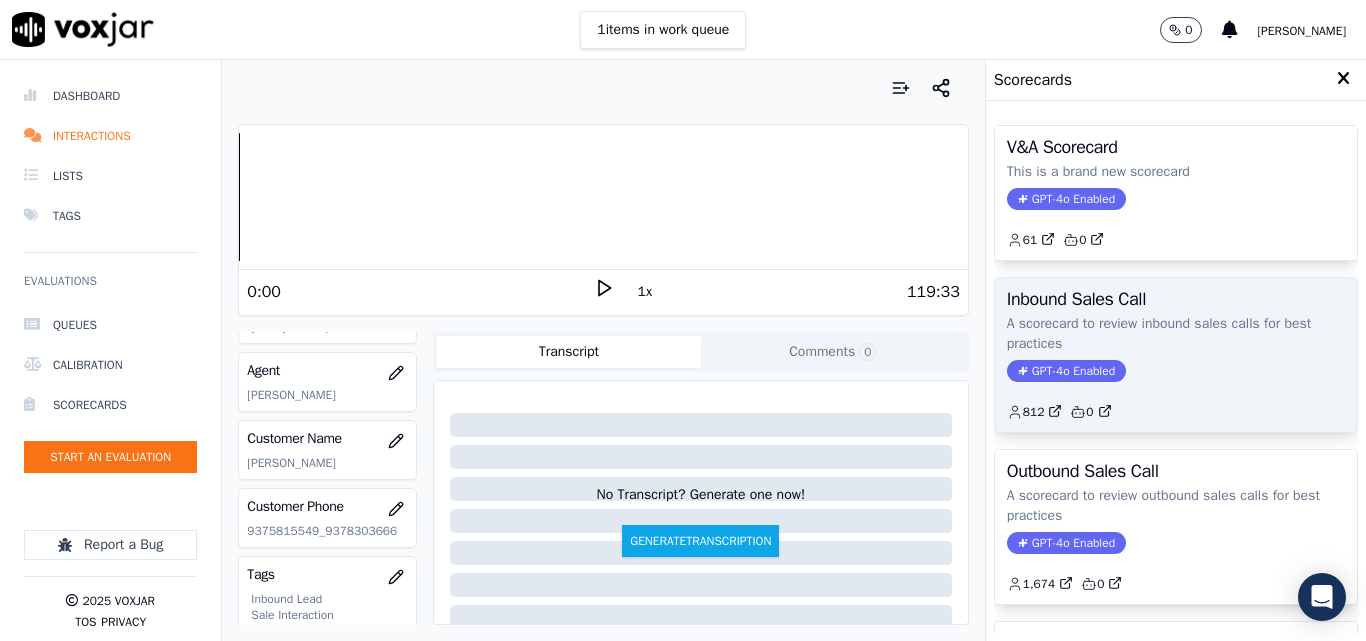 click on "Inbound Sales Call   A scorecard to review inbound sales calls for best practices     GPT-4o Enabled       812         0" at bounding box center [1176, 355] 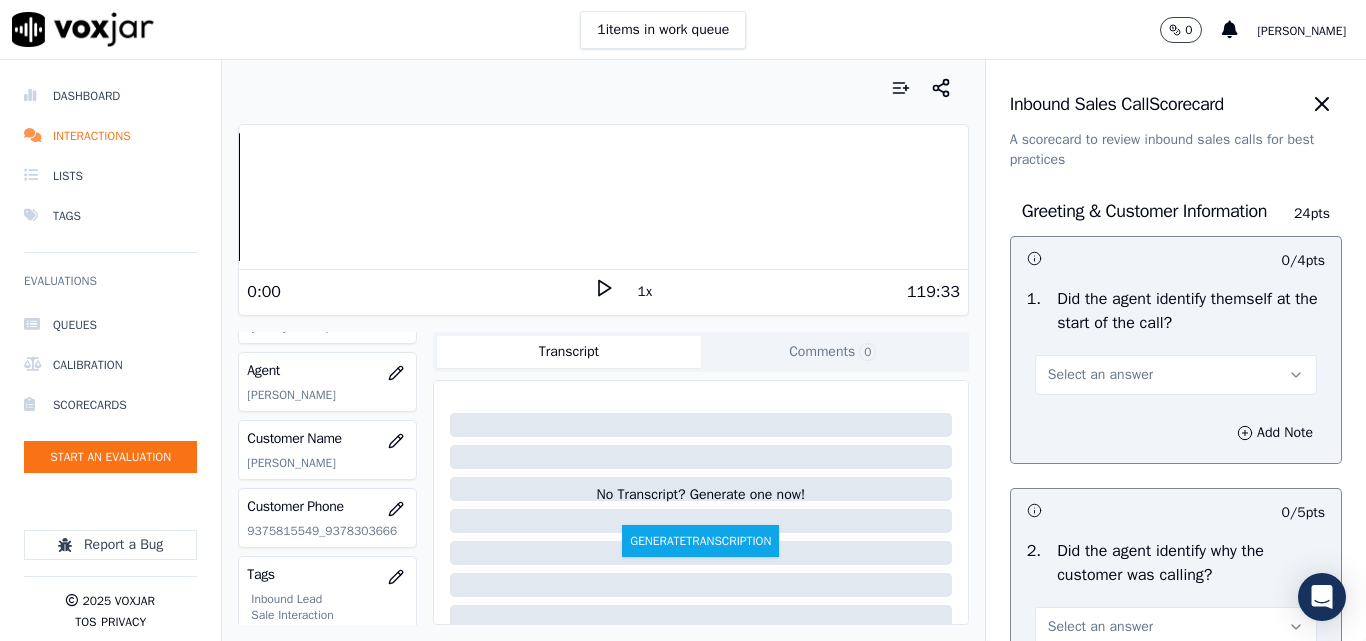 click on "Select an answer" at bounding box center [1100, 375] 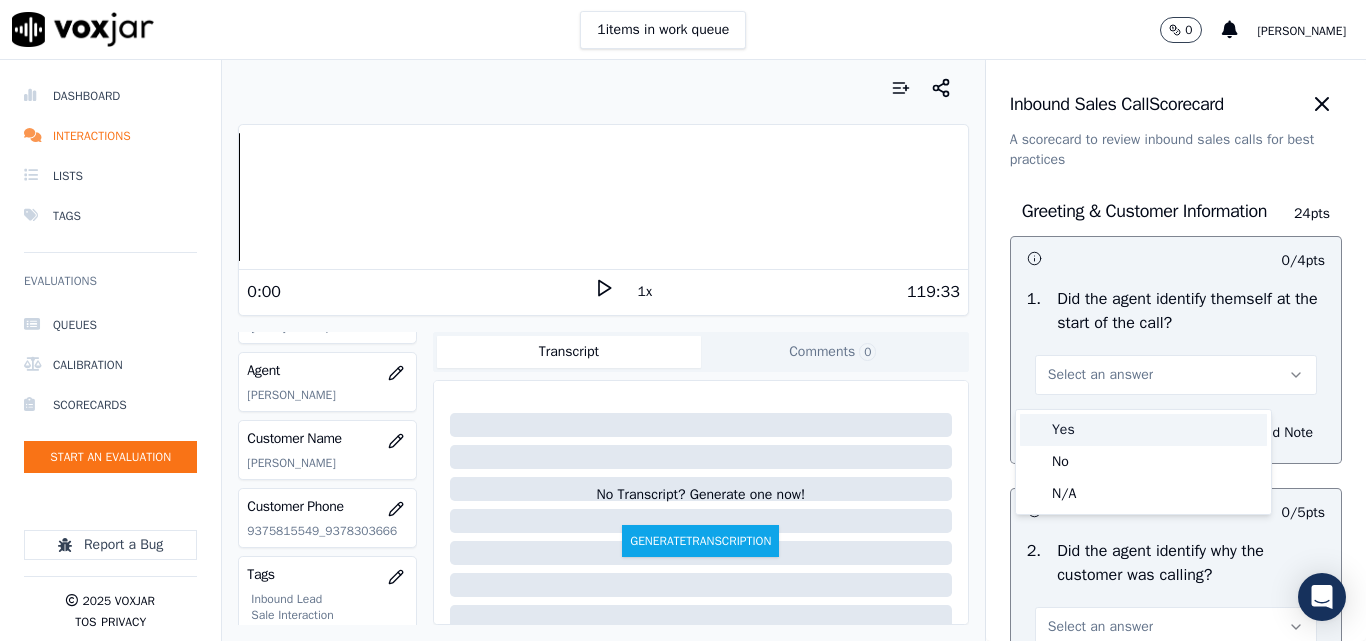 drag, startPoint x: 1074, startPoint y: 432, endPoint x: 1139, endPoint y: 384, distance: 80.80223 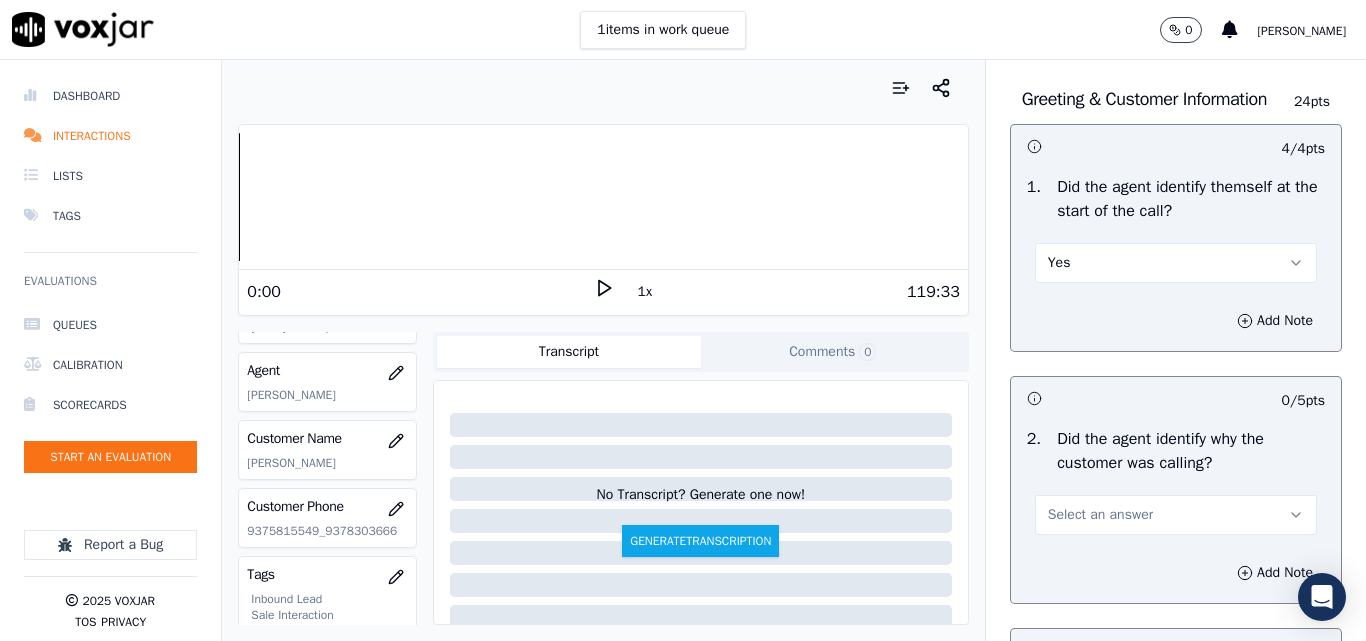 scroll, scrollTop: 200, scrollLeft: 0, axis: vertical 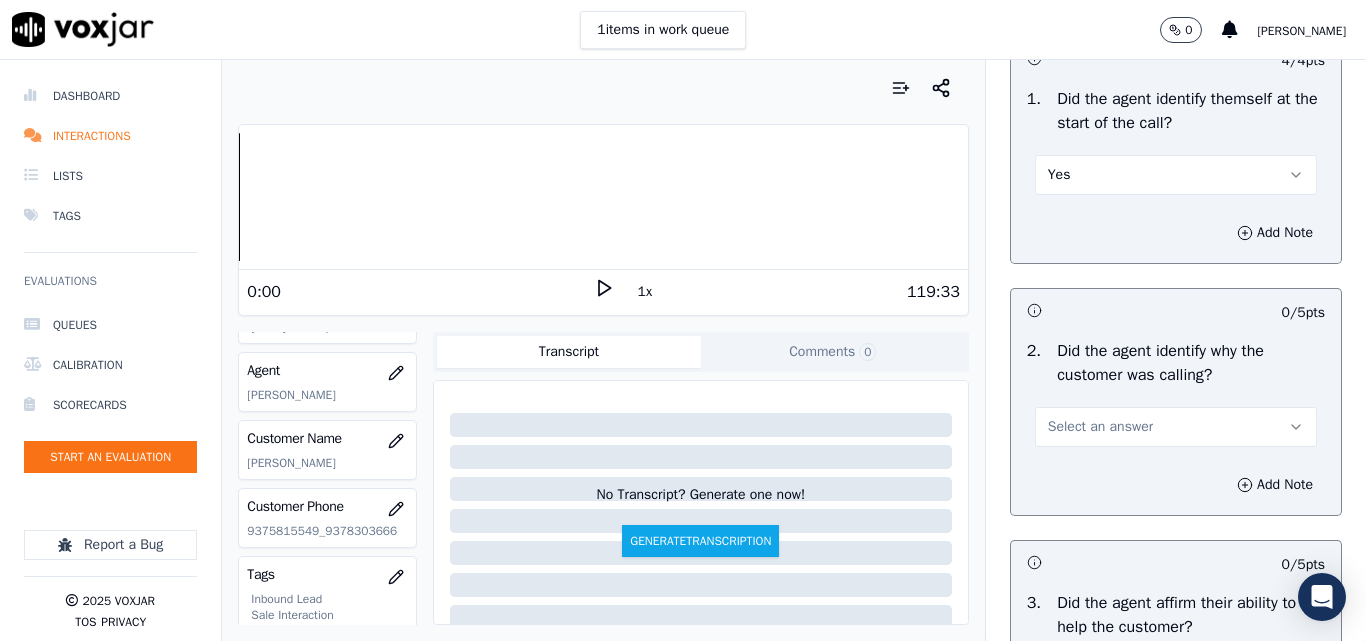 click on "Select an answer" at bounding box center (1100, 427) 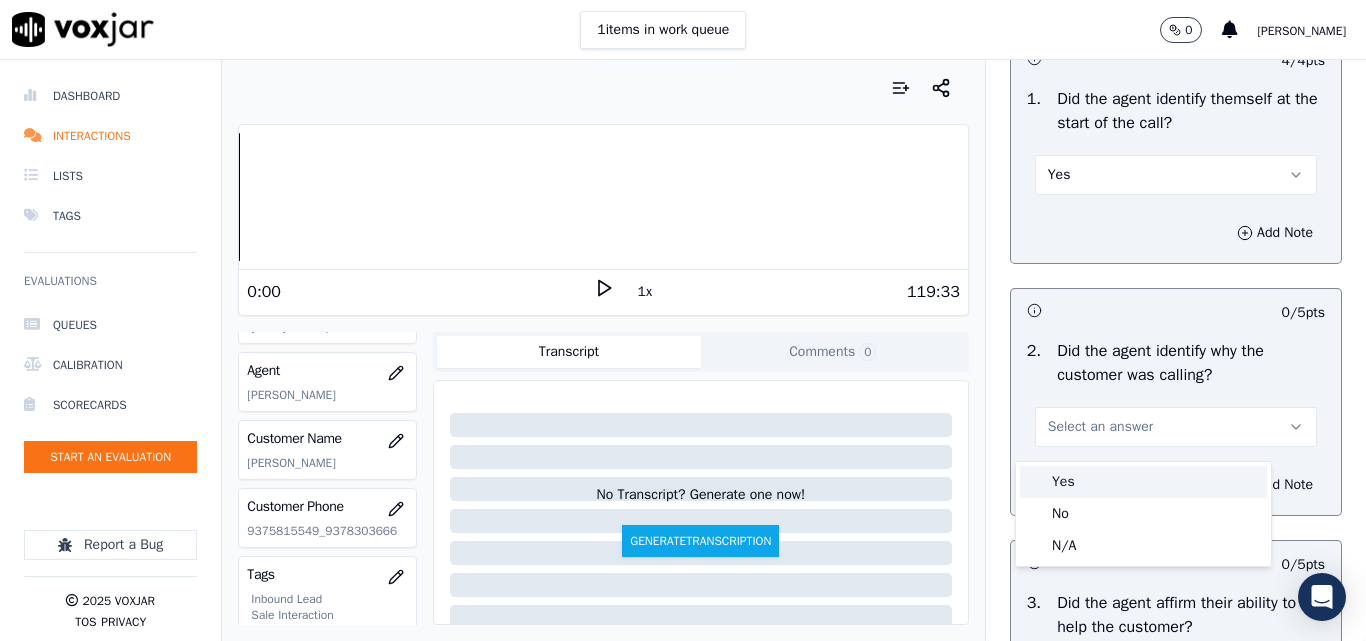 click on "Yes" at bounding box center (1143, 482) 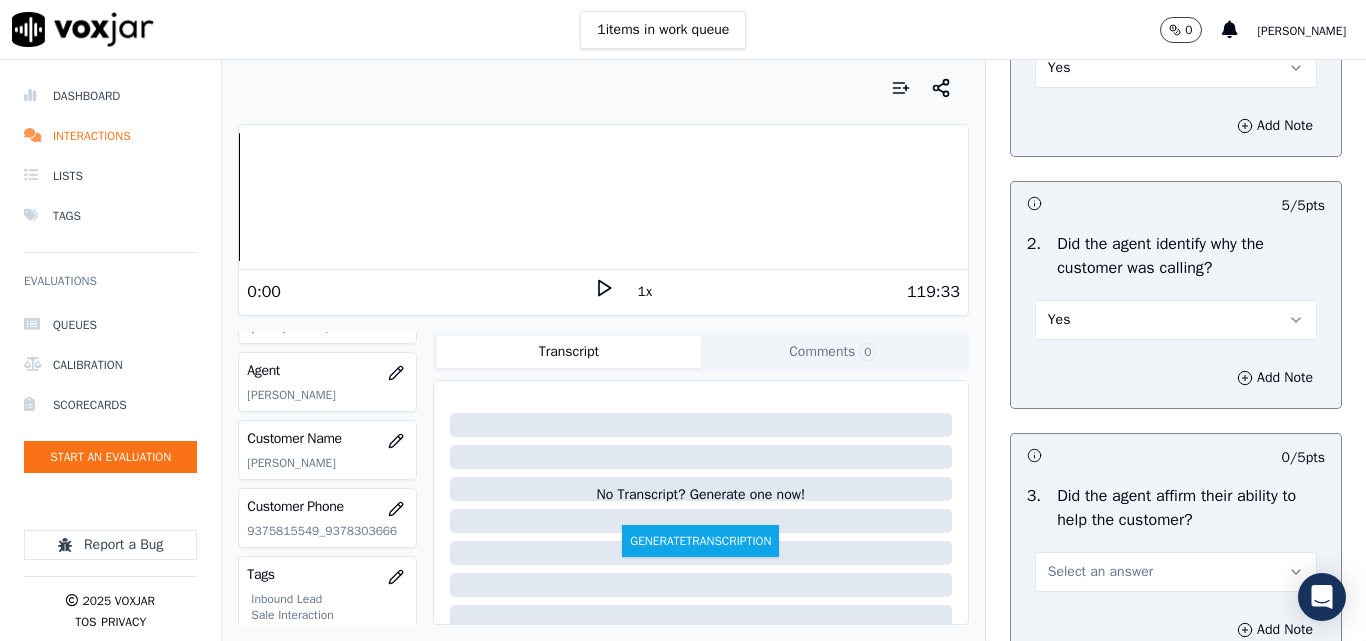 scroll, scrollTop: 400, scrollLeft: 0, axis: vertical 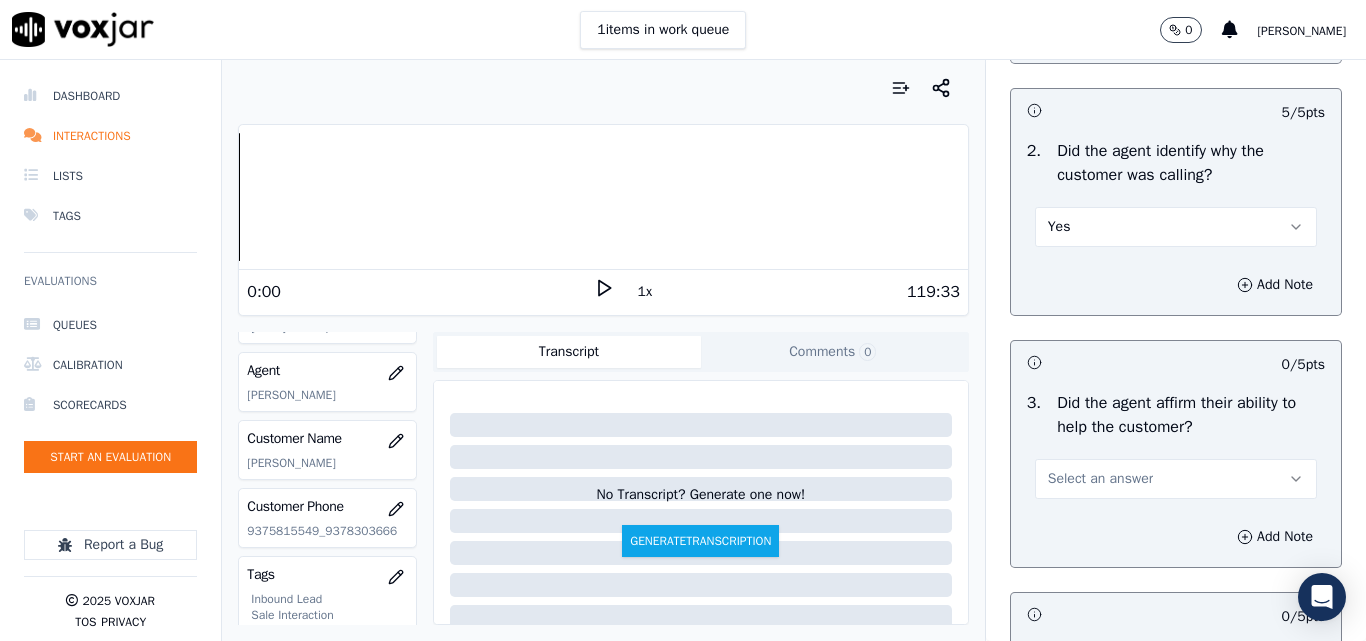 click on "Select an answer" at bounding box center [1100, 479] 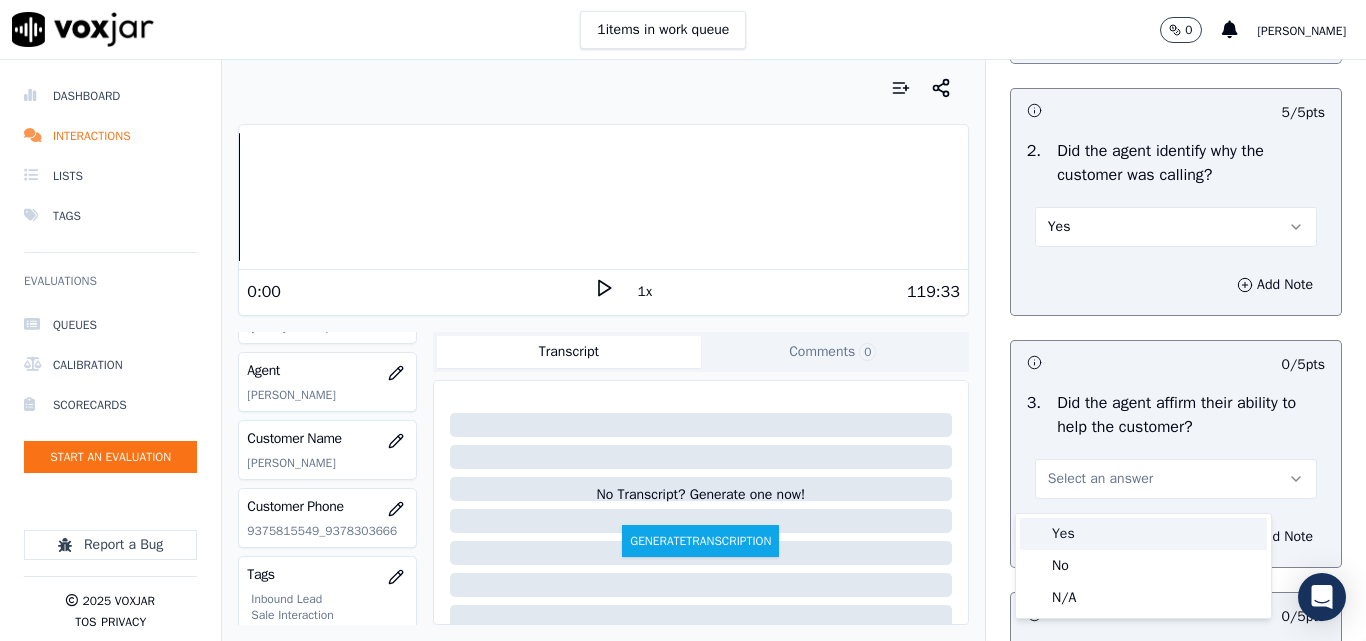 click on "Yes" at bounding box center (1143, 534) 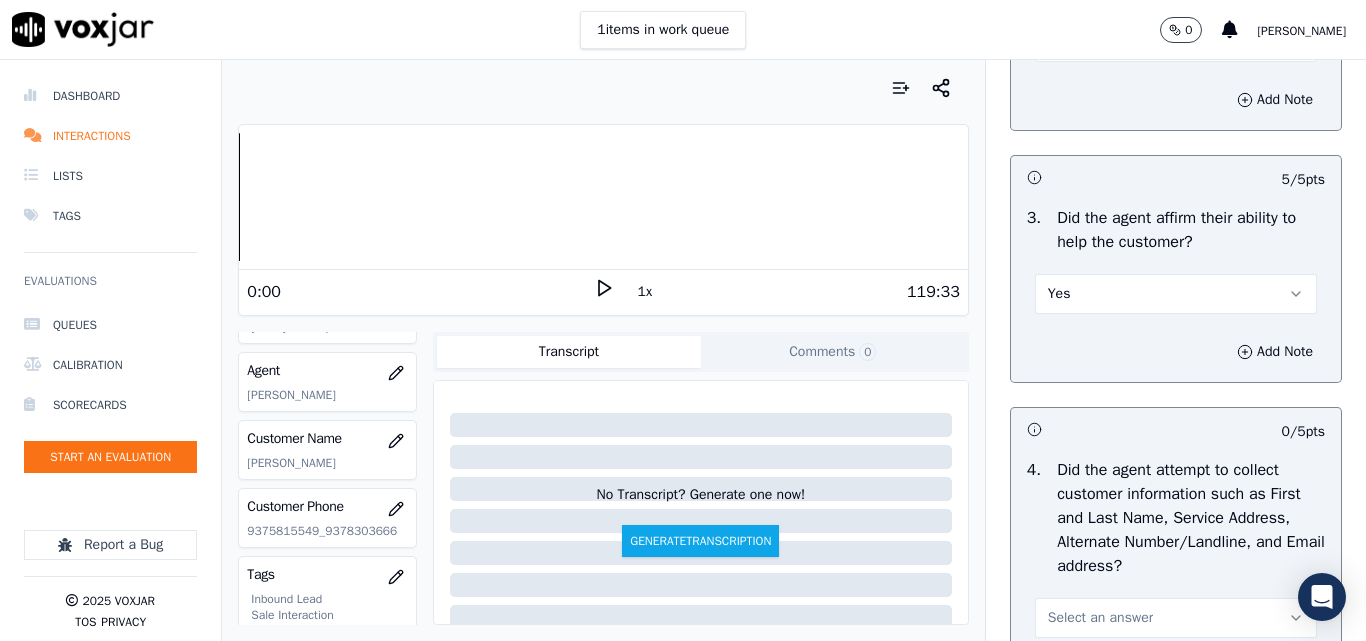 scroll, scrollTop: 700, scrollLeft: 0, axis: vertical 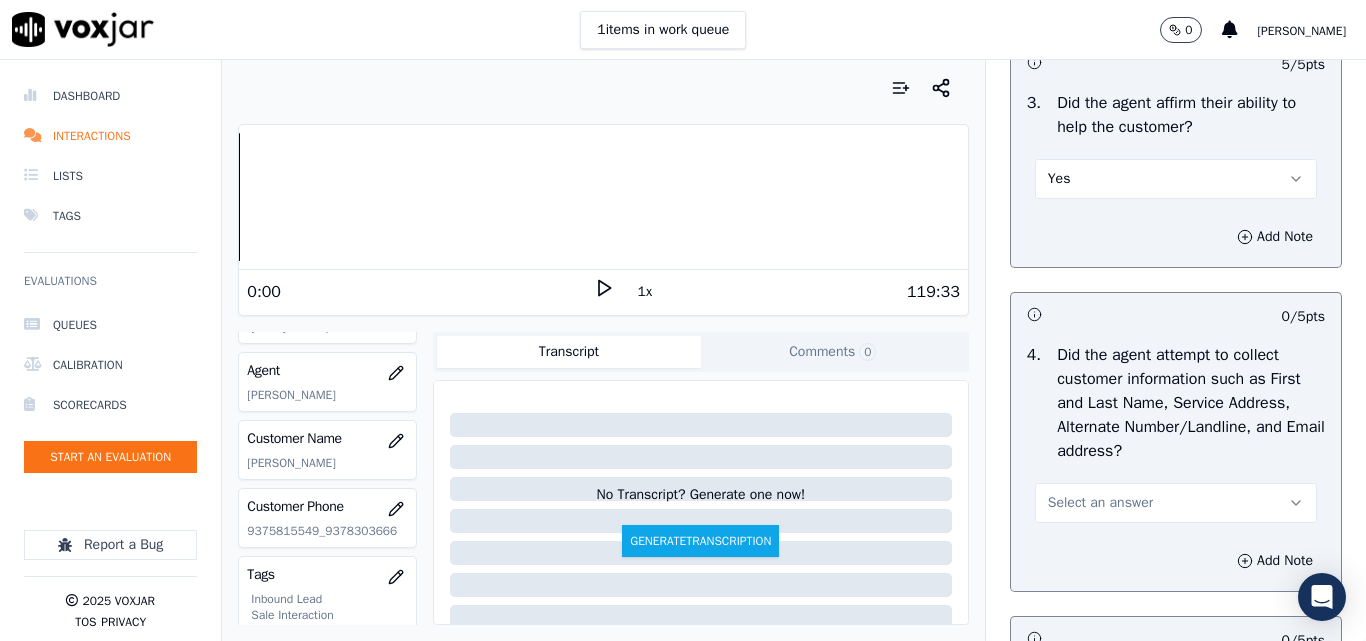 click on "Select an answer" at bounding box center [1100, 503] 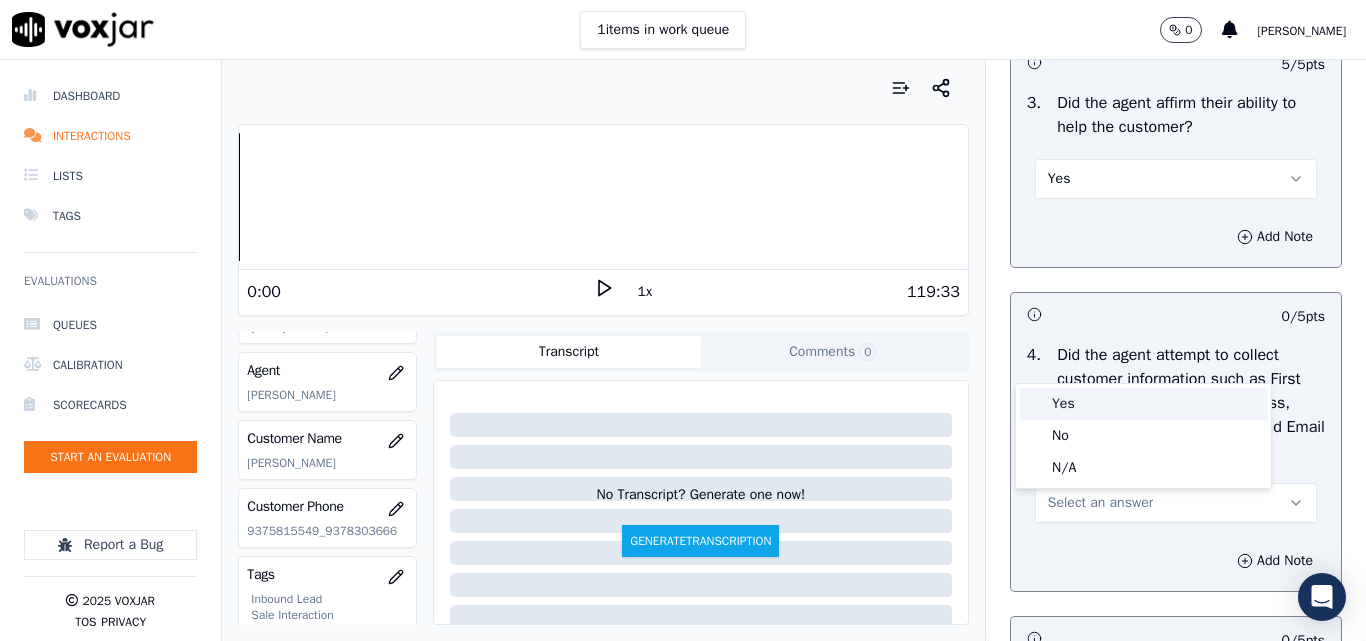 click on "Yes" at bounding box center (1143, 404) 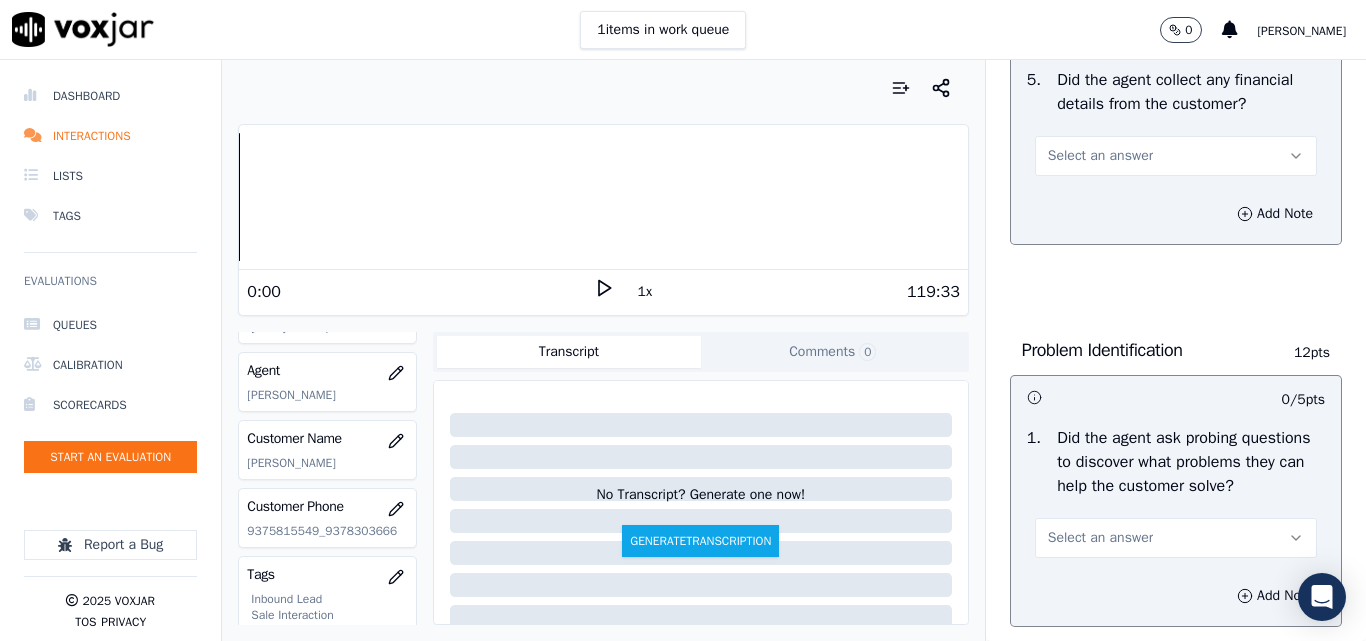 scroll, scrollTop: 1300, scrollLeft: 0, axis: vertical 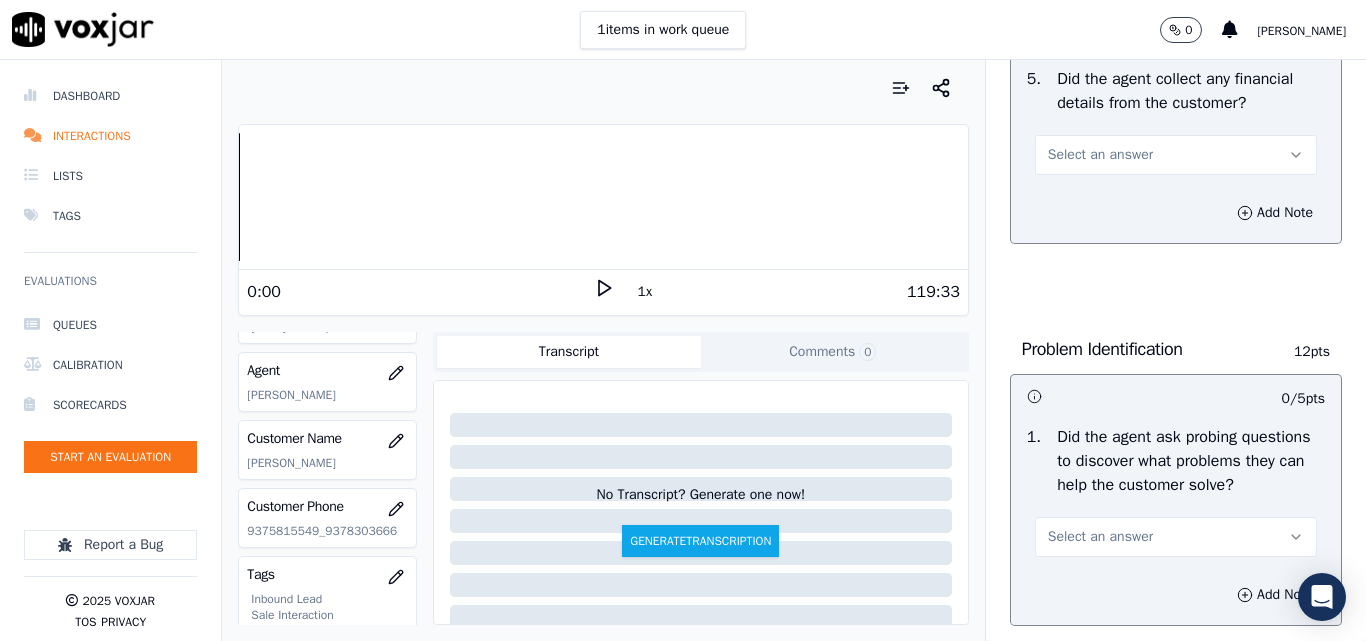 click on "Select an answer" at bounding box center [1176, 155] 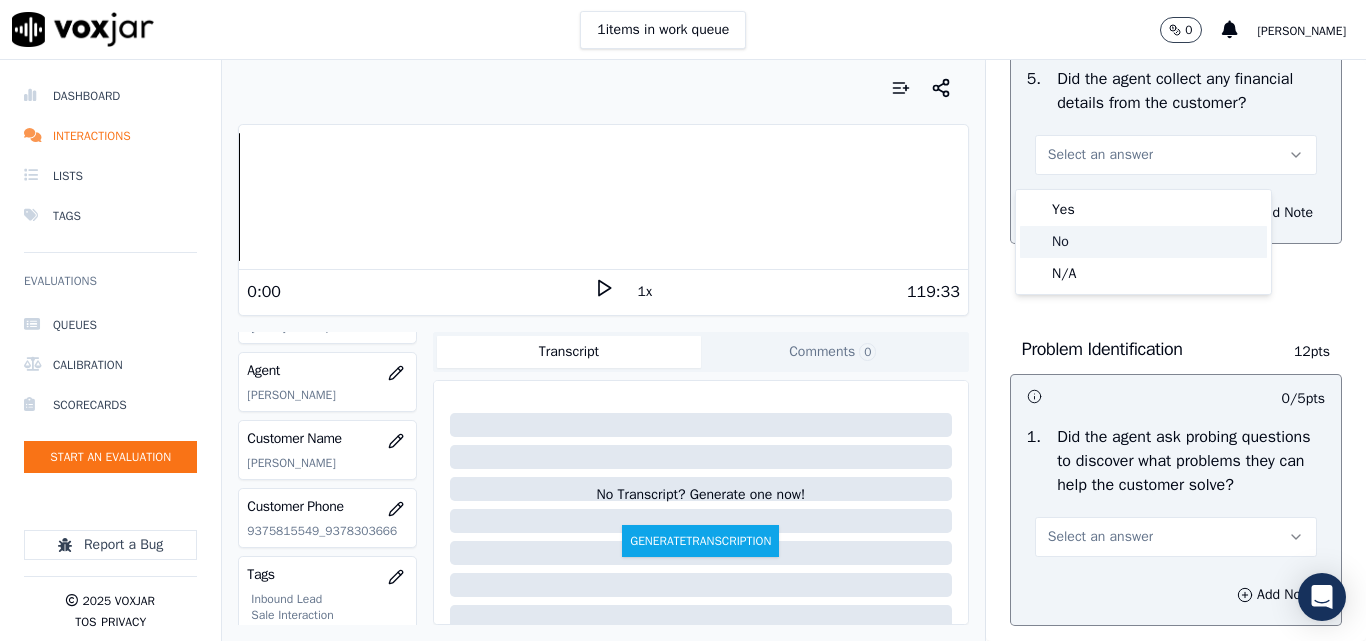 click on "No" 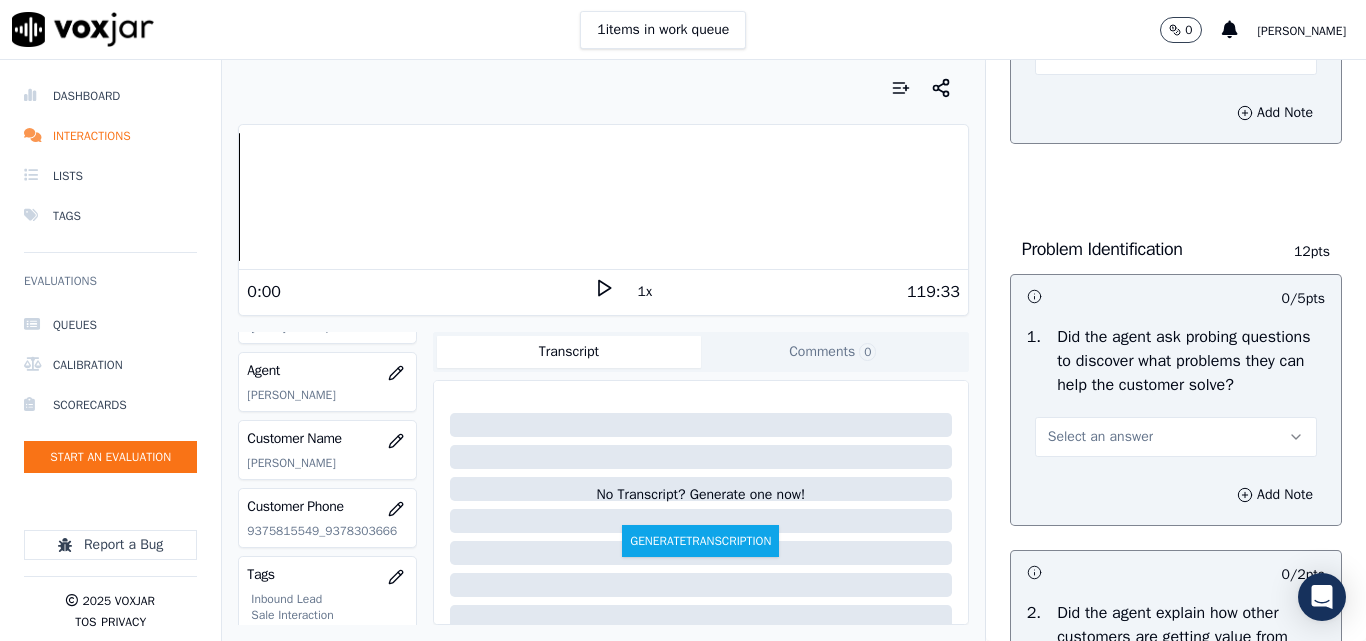 scroll, scrollTop: 1500, scrollLeft: 0, axis: vertical 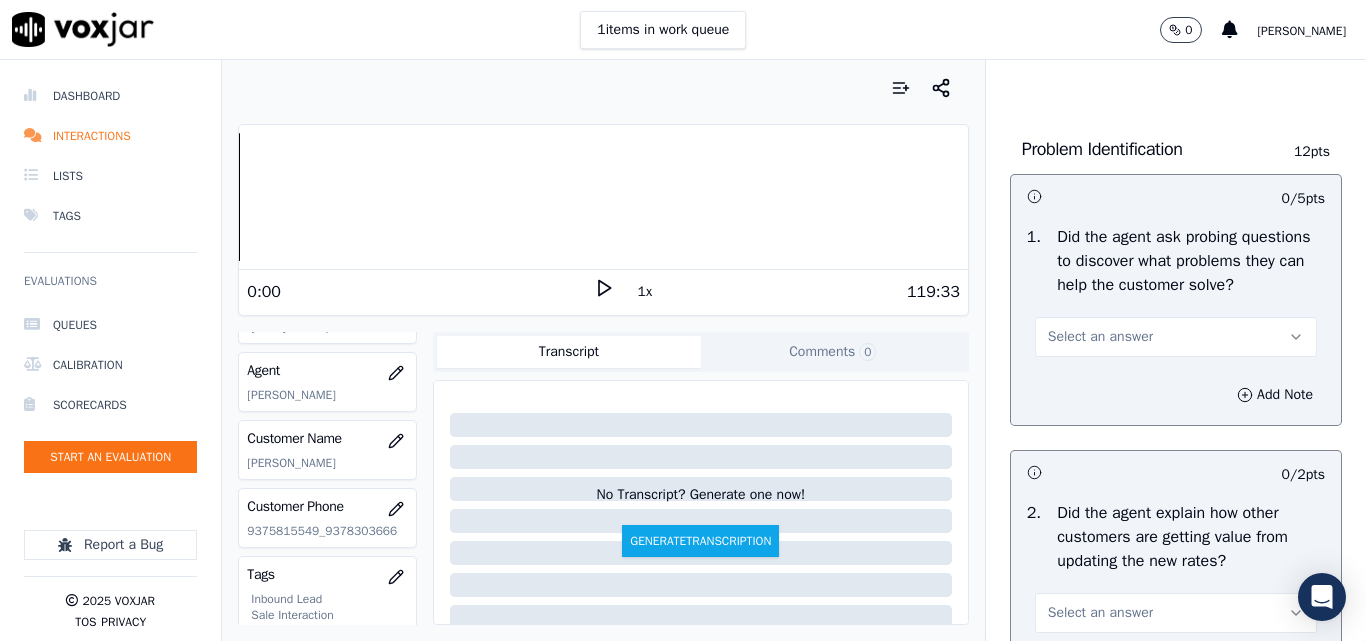 click on "Select an answer" at bounding box center [1100, 337] 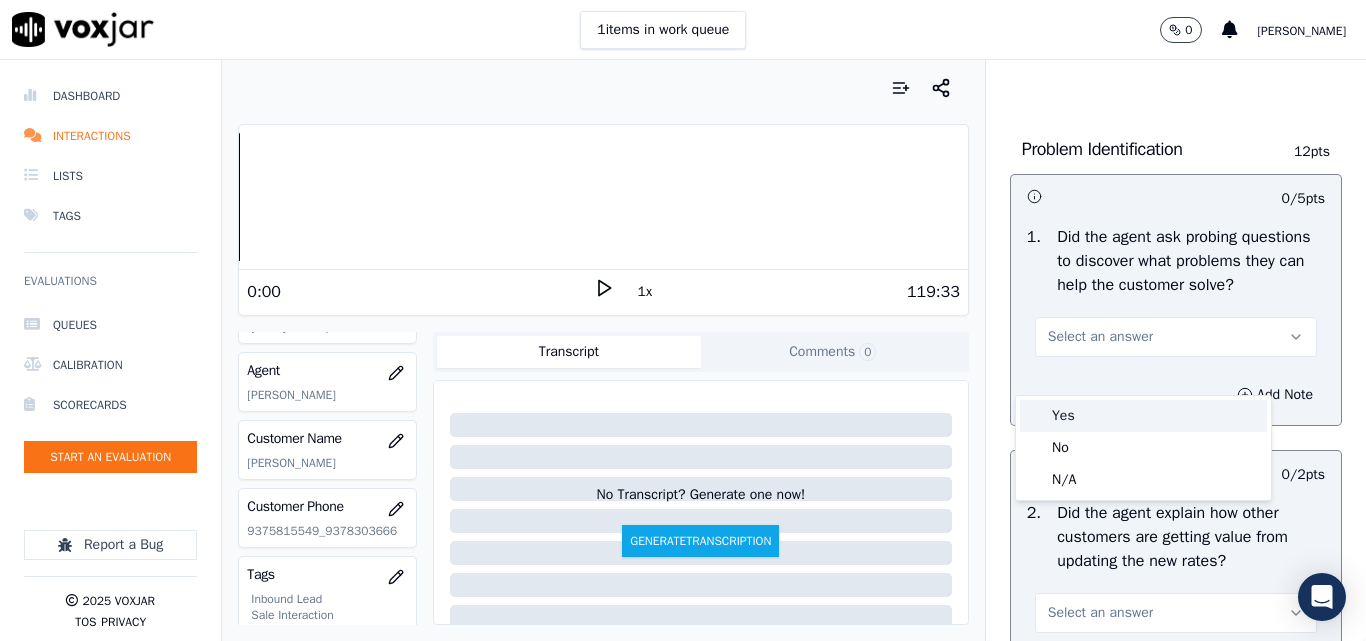 click on "Yes" at bounding box center (1143, 416) 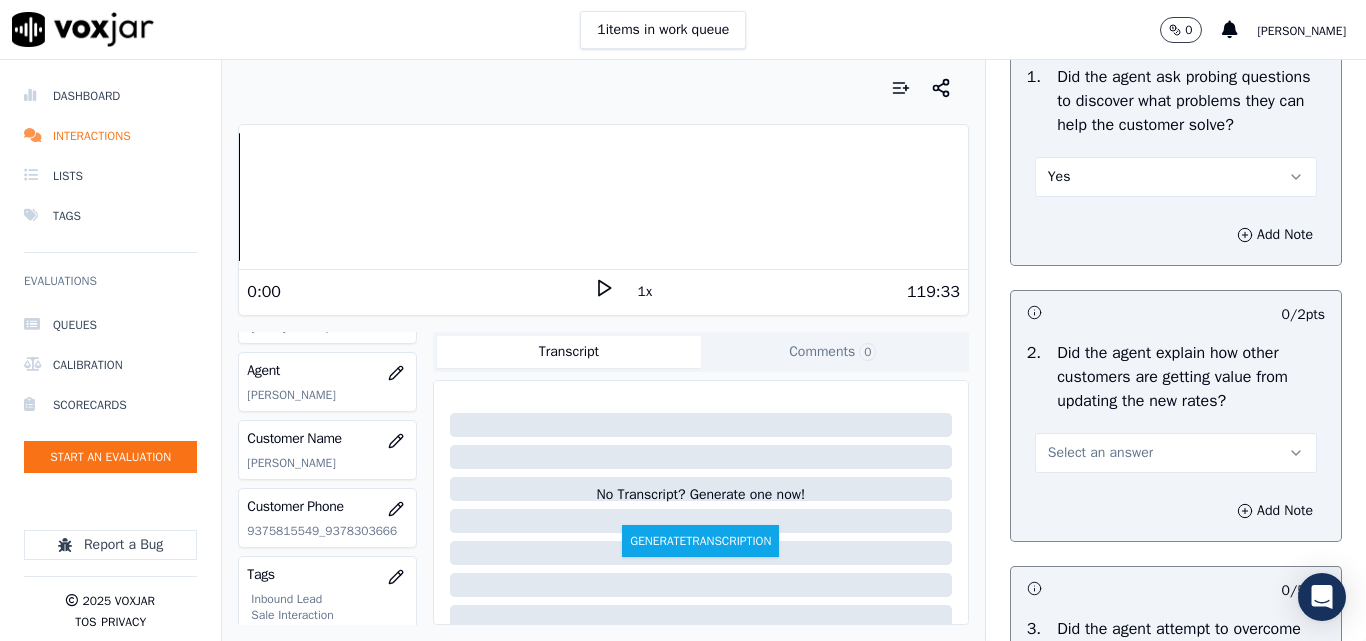 scroll, scrollTop: 1800, scrollLeft: 0, axis: vertical 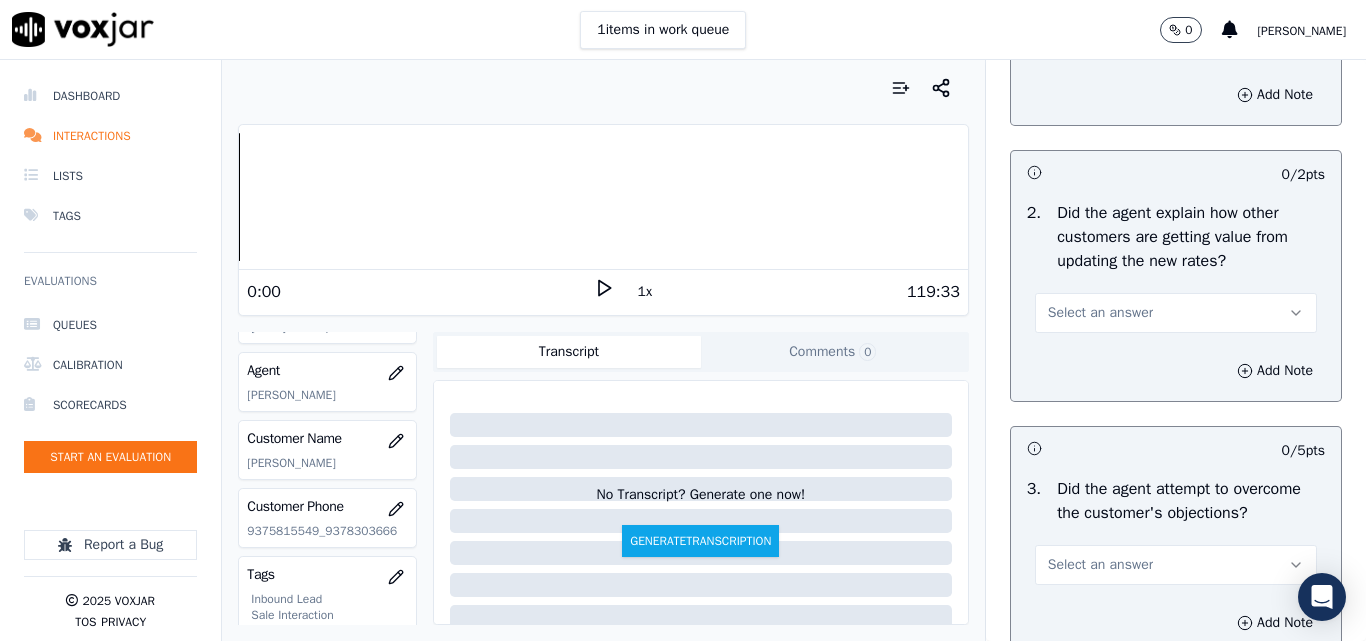 click on "Select an answer" at bounding box center (1100, 313) 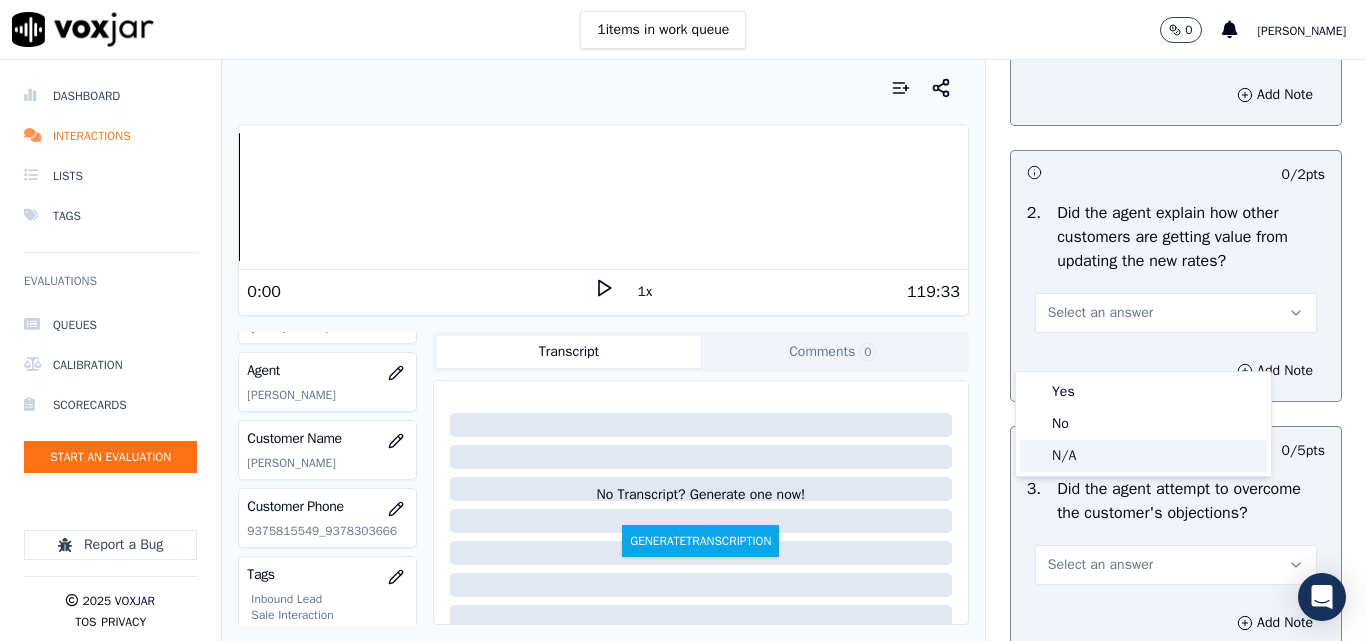 drag, startPoint x: 1071, startPoint y: 457, endPoint x: 1081, endPoint y: 459, distance: 10.198039 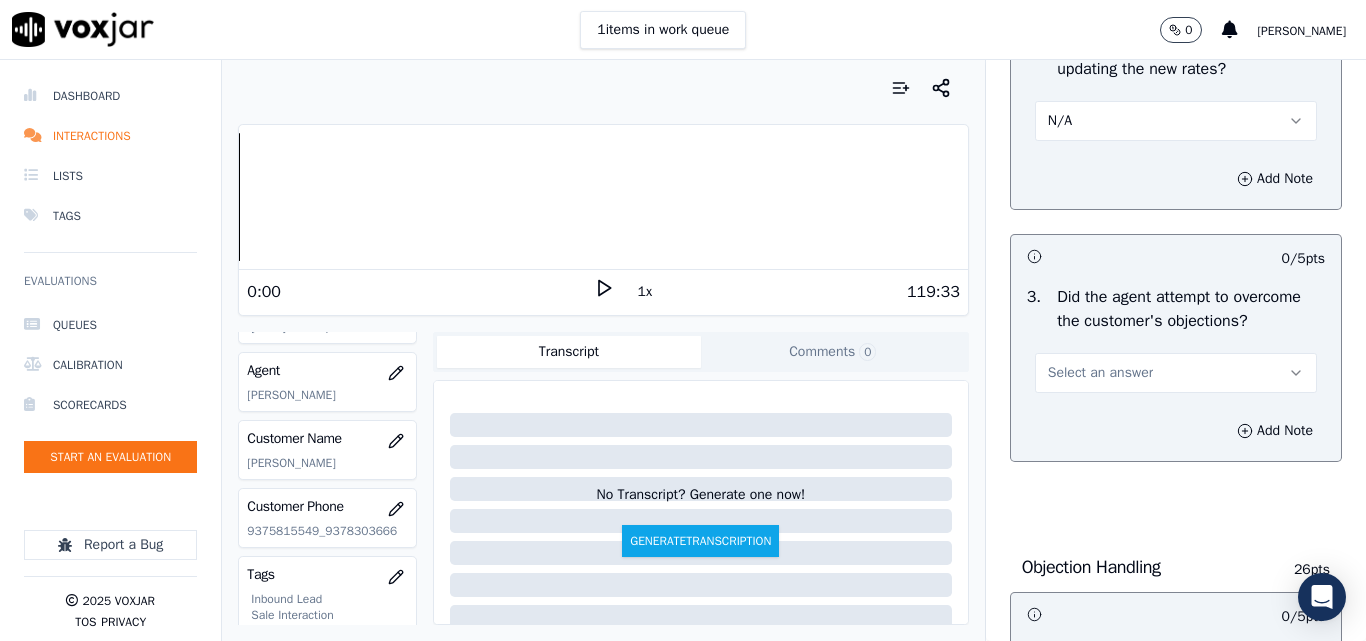 scroll, scrollTop: 2100, scrollLeft: 0, axis: vertical 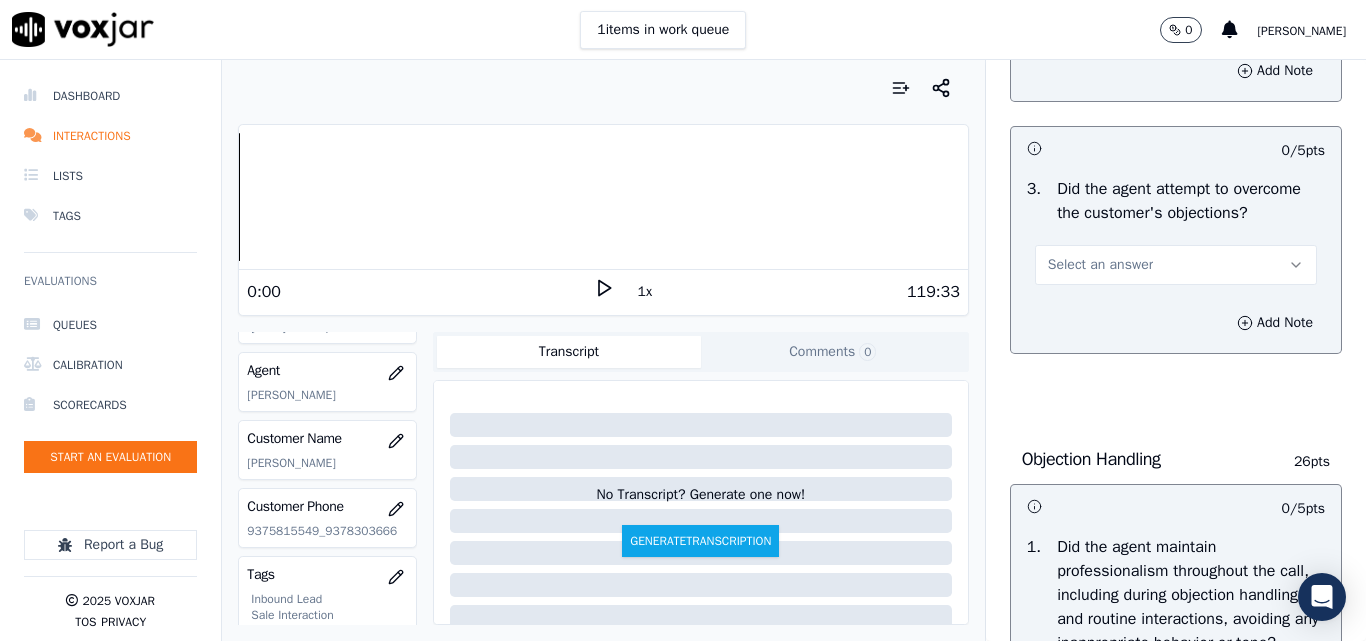 click on "Select an answer" at bounding box center [1100, 265] 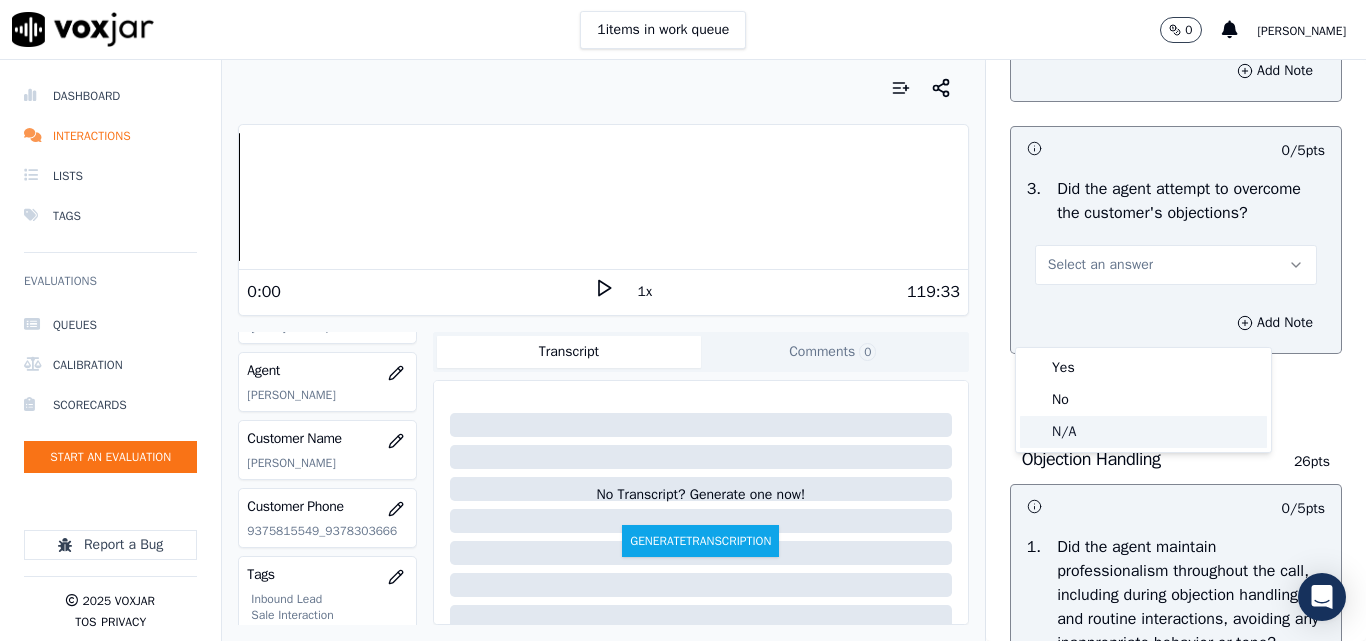 click on "N/A" 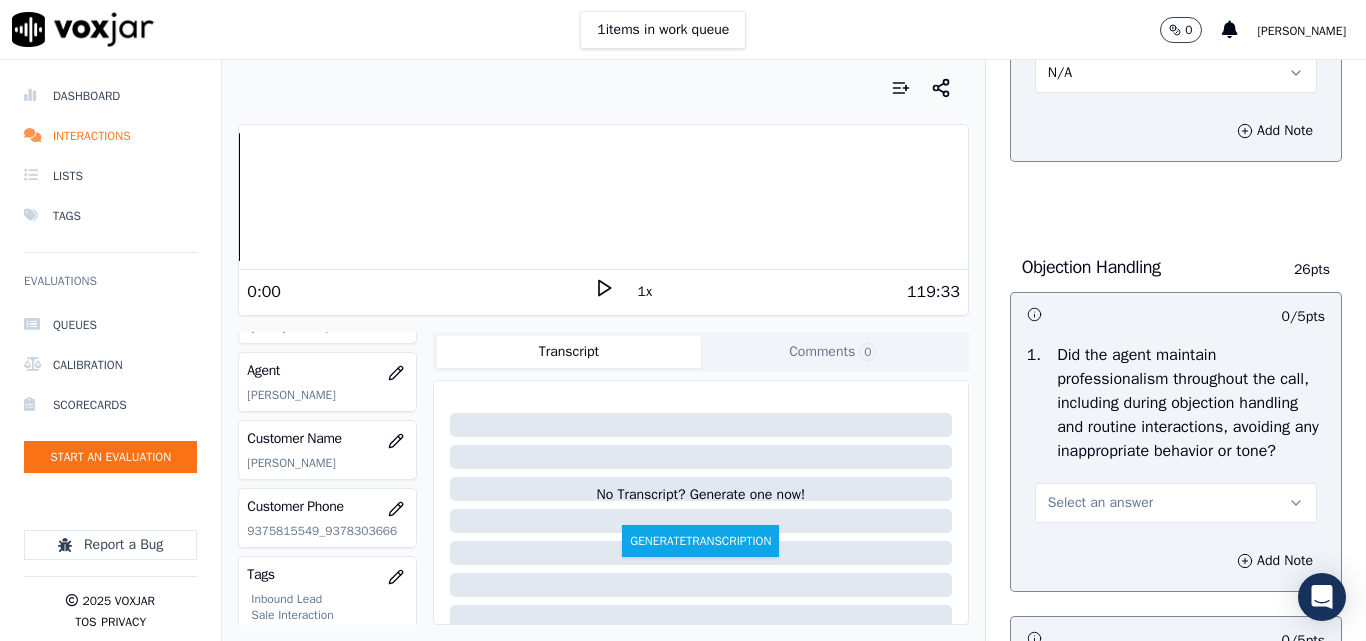 scroll, scrollTop: 2400, scrollLeft: 0, axis: vertical 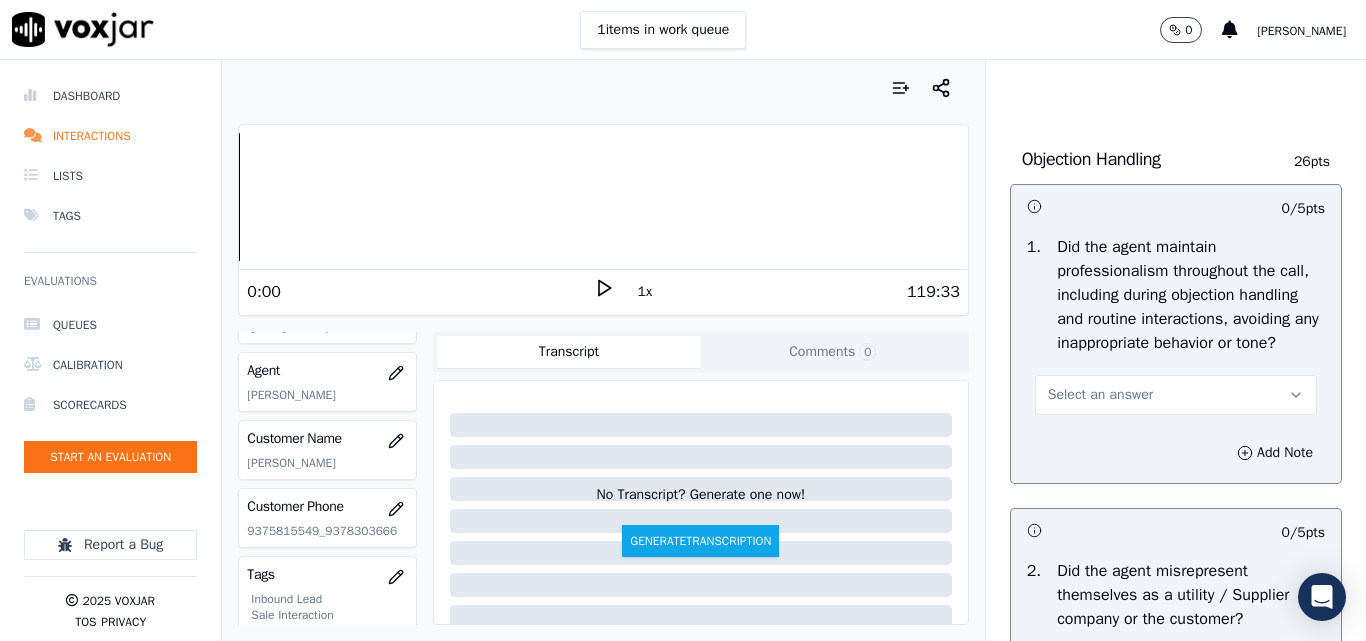 click on "Select an answer" at bounding box center [1100, 395] 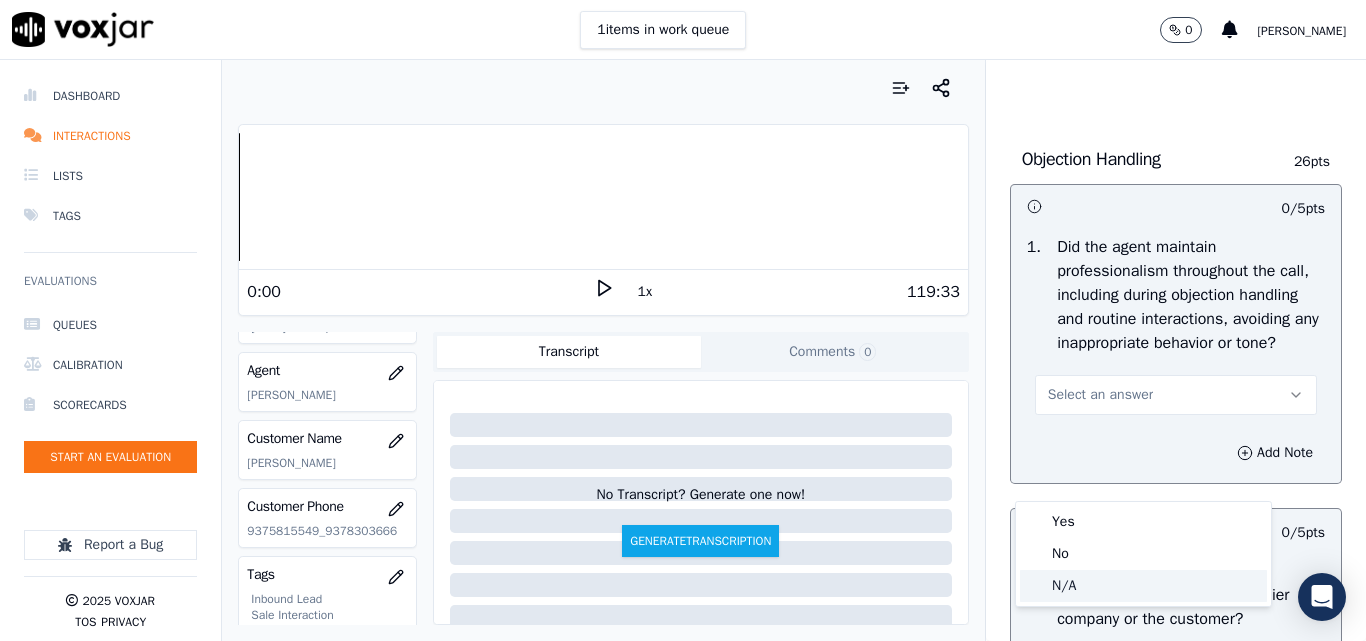 click on "N/A" 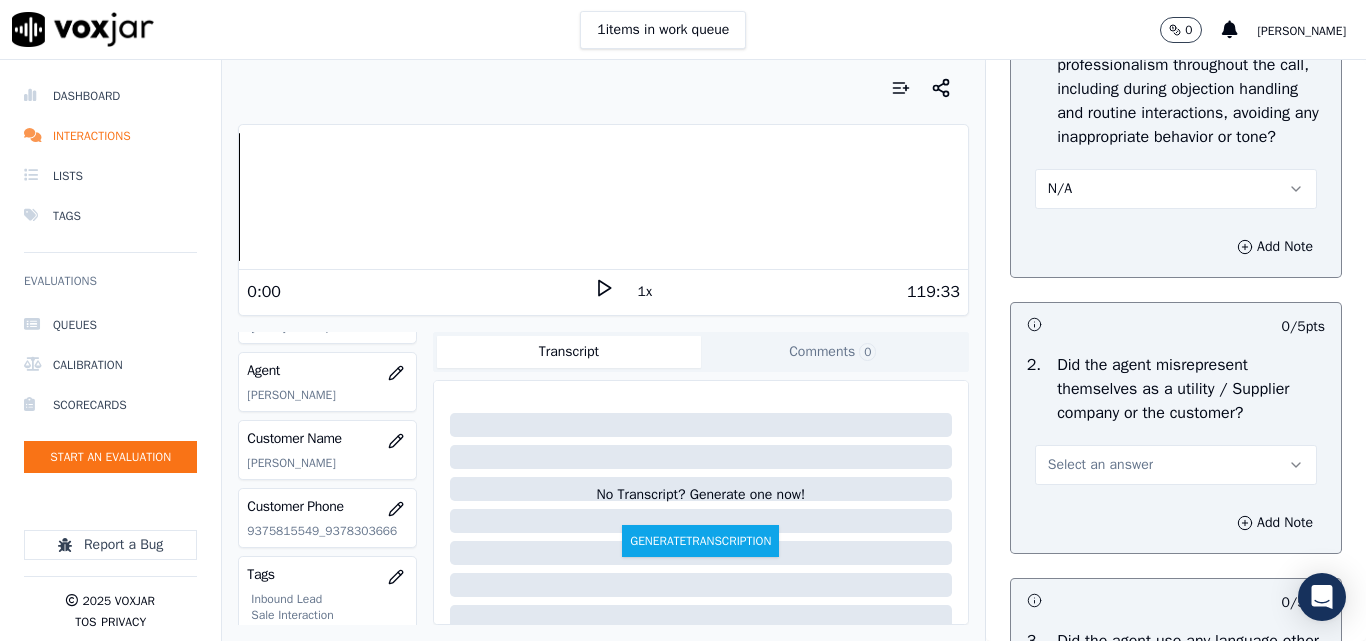 scroll, scrollTop: 2800, scrollLeft: 0, axis: vertical 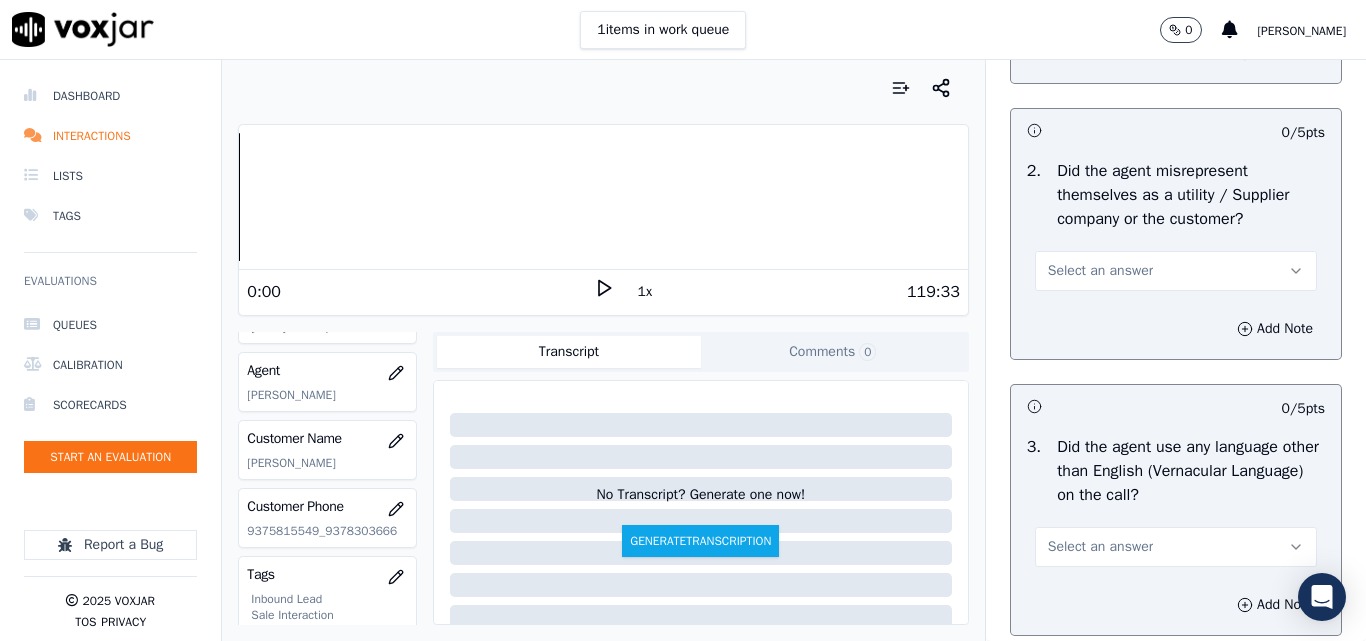 click on "Select an answer" at bounding box center (1100, 271) 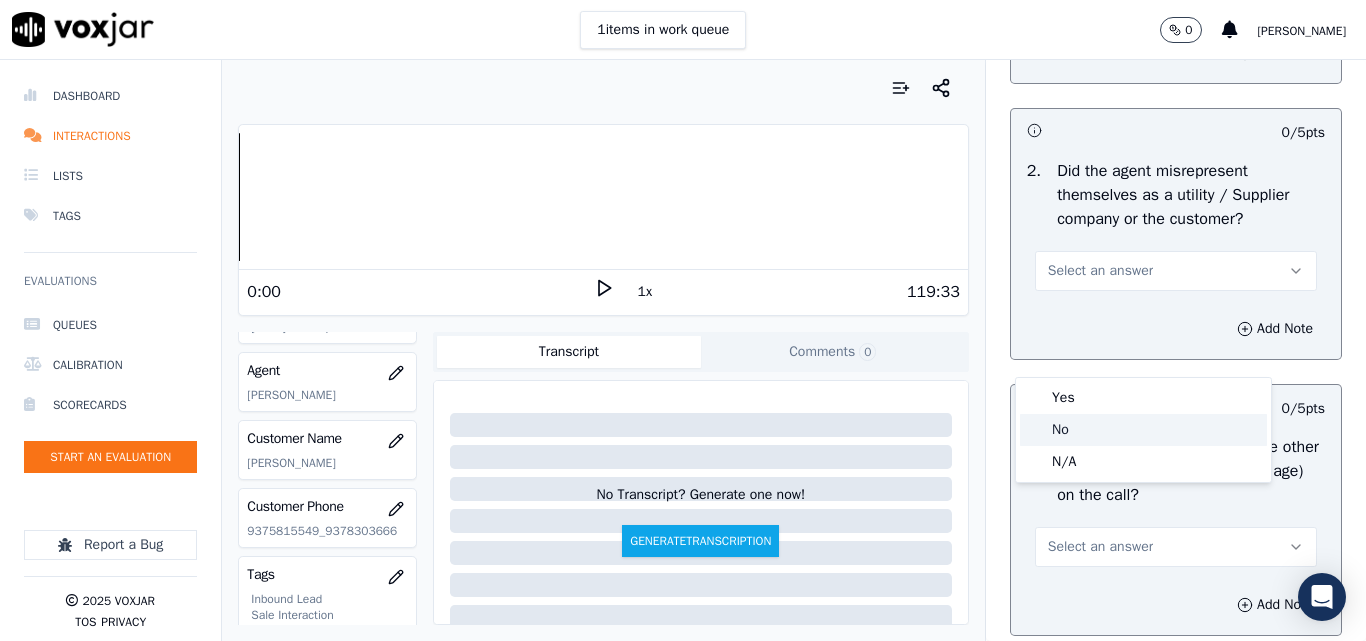 click on "No" 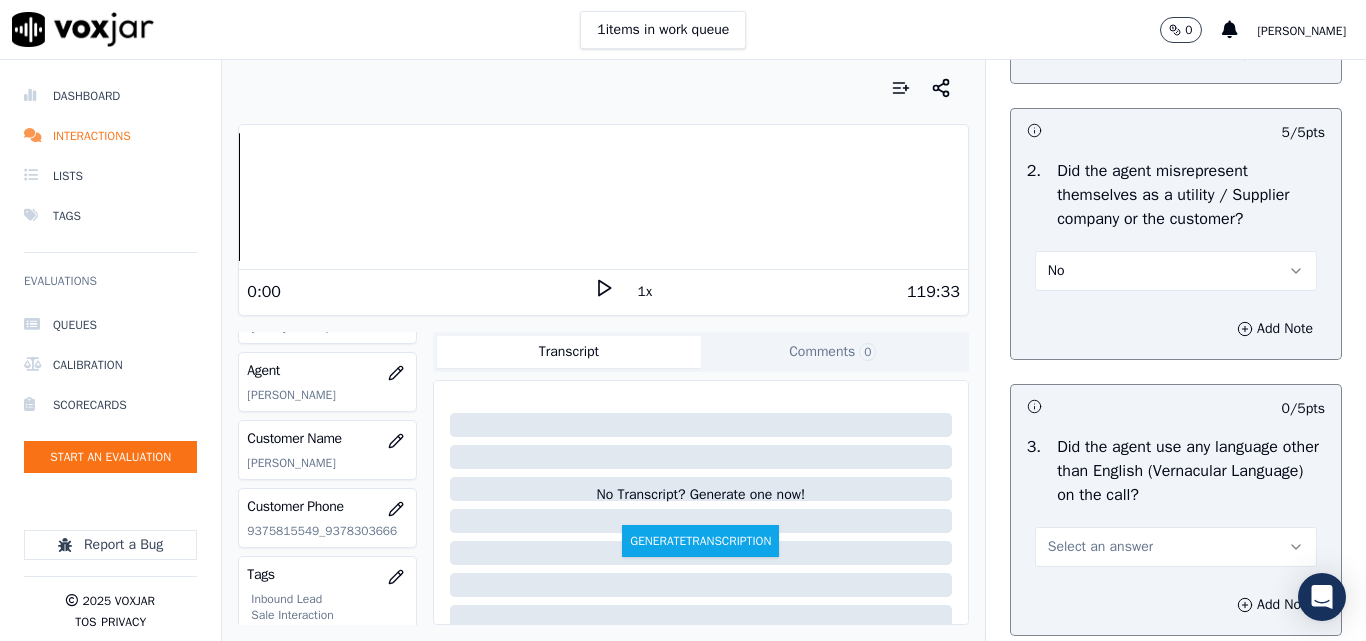 scroll, scrollTop: 3100, scrollLeft: 0, axis: vertical 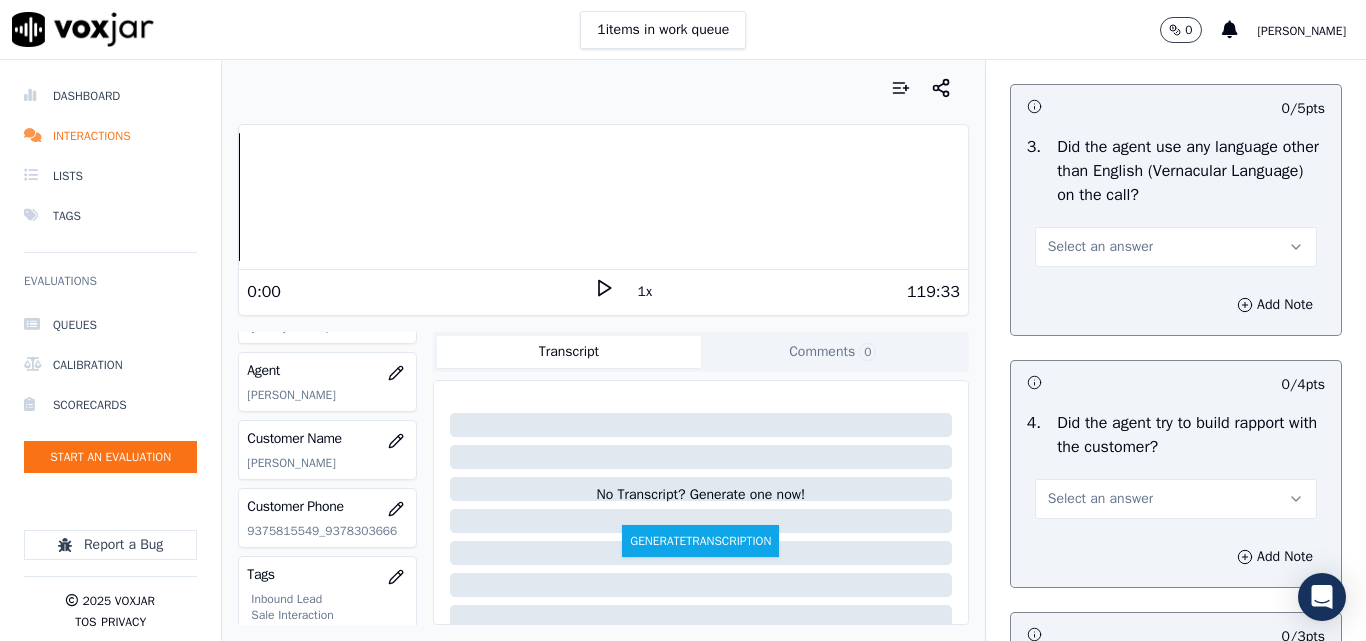 click on "Select an answer" at bounding box center [1100, 247] 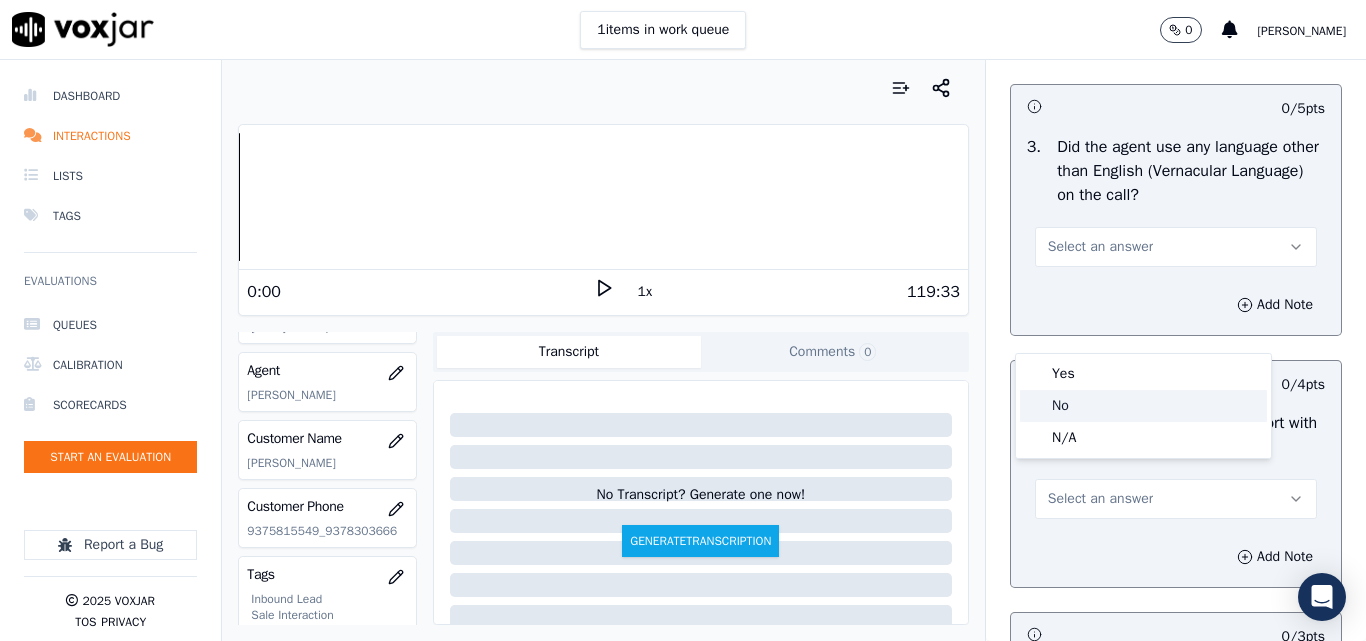 drag, startPoint x: 1078, startPoint y: 402, endPoint x: 1104, endPoint y: 399, distance: 26.172504 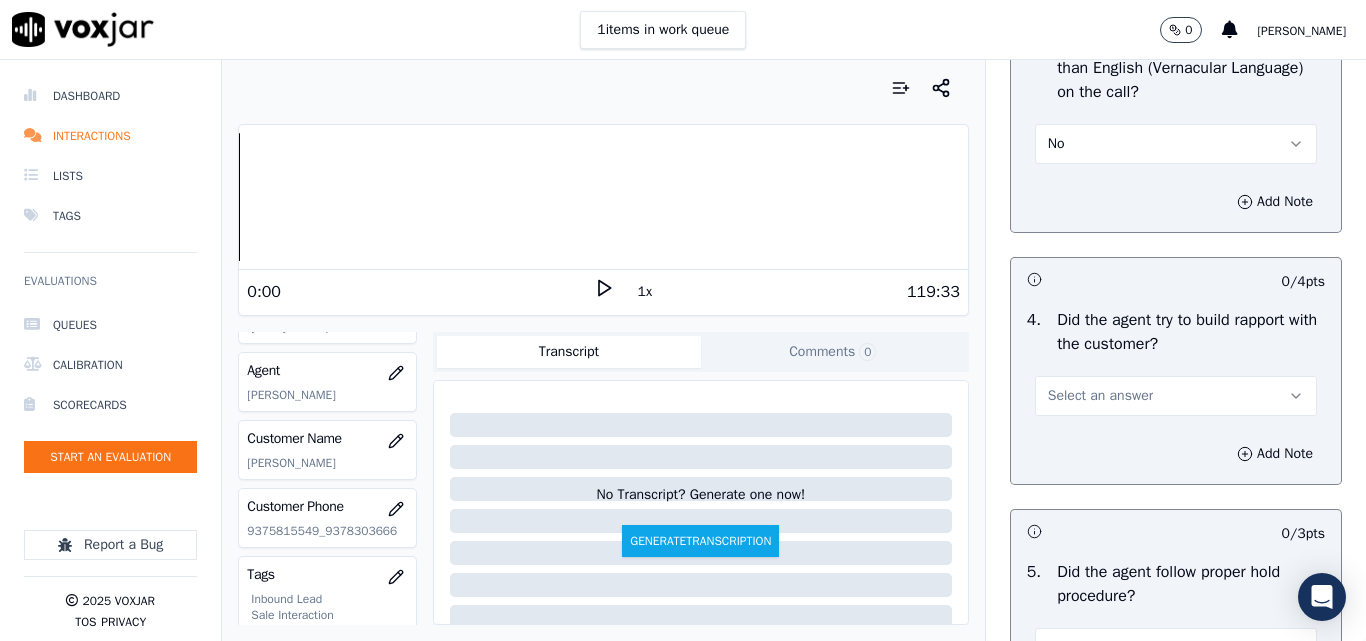 scroll, scrollTop: 3300, scrollLeft: 0, axis: vertical 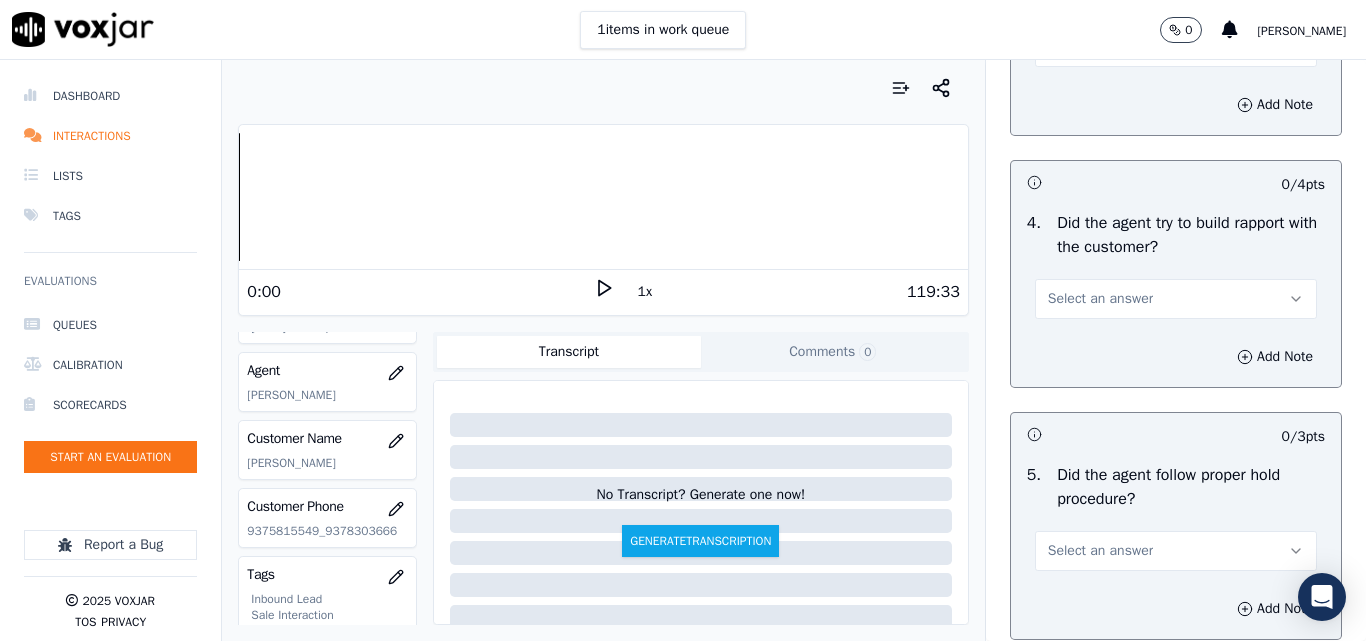 click on "Select an answer" at bounding box center (1100, 299) 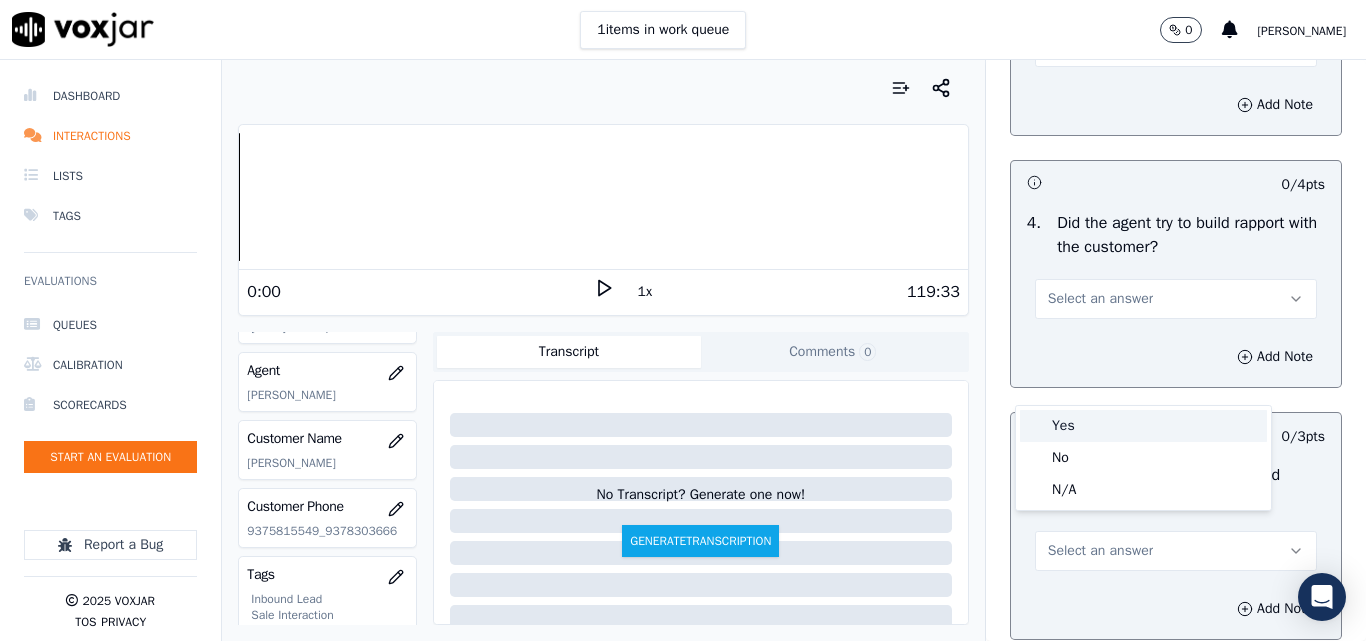 drag, startPoint x: 1065, startPoint y: 430, endPoint x: 1078, endPoint y: 429, distance: 13.038404 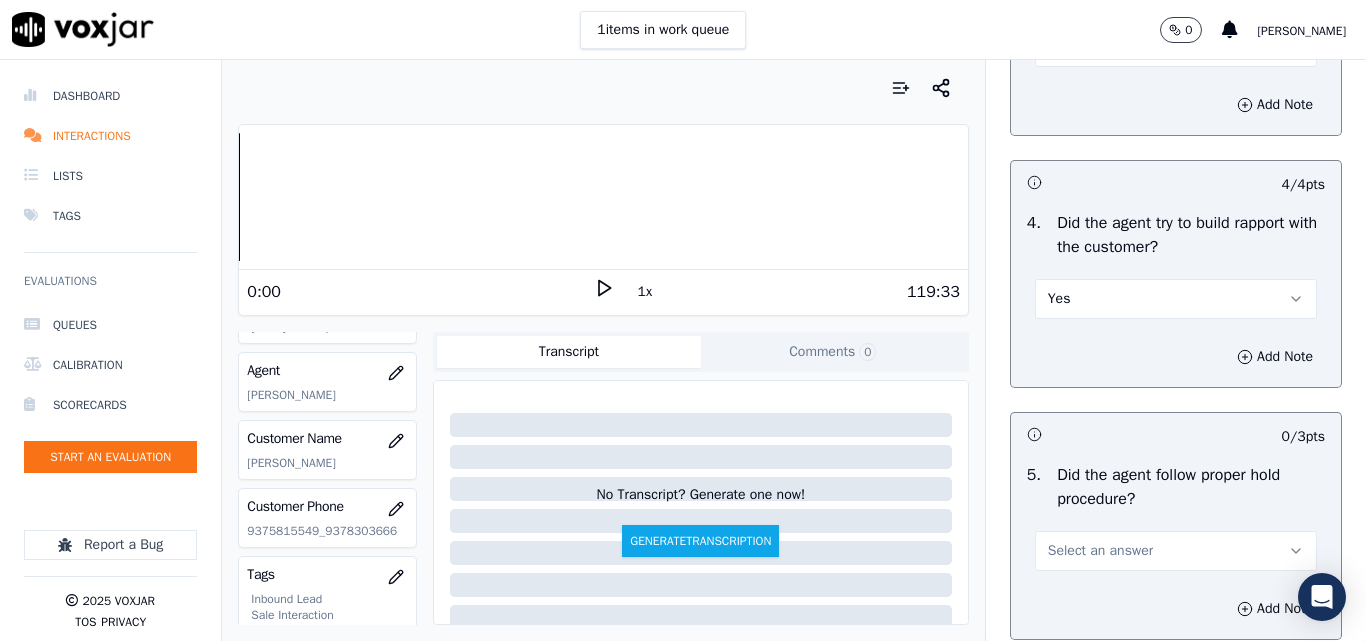 scroll, scrollTop: 3700, scrollLeft: 0, axis: vertical 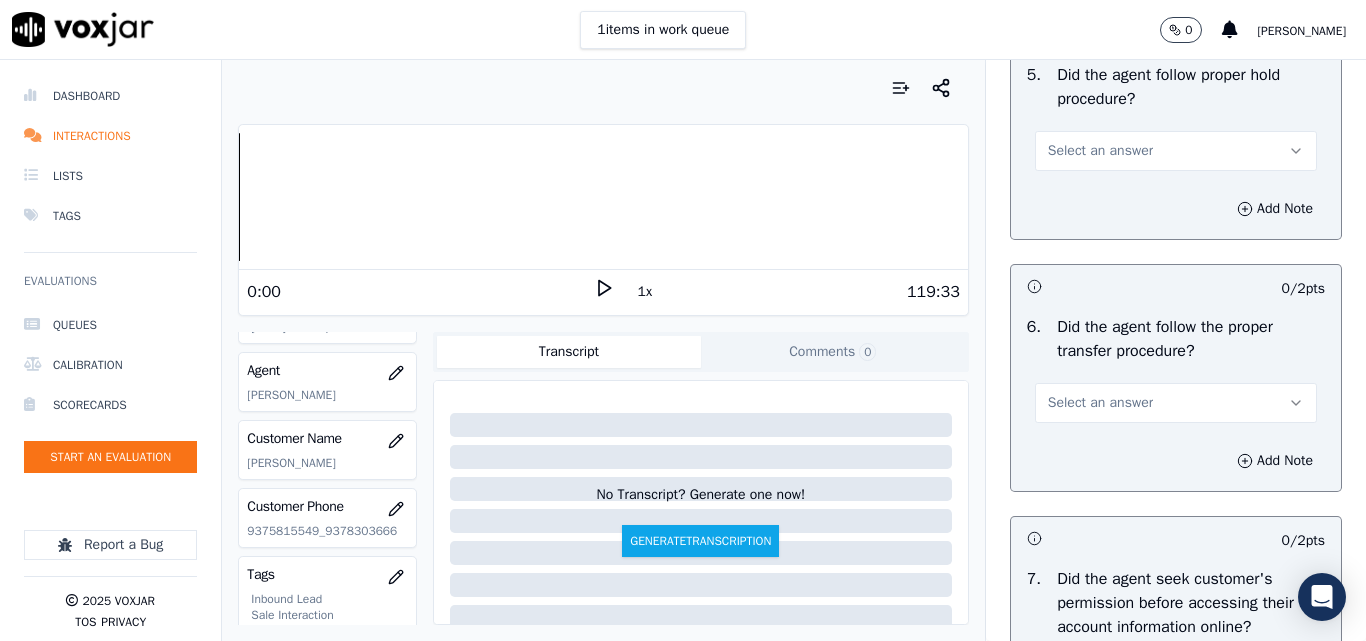 click on "Select an answer" at bounding box center [1100, 151] 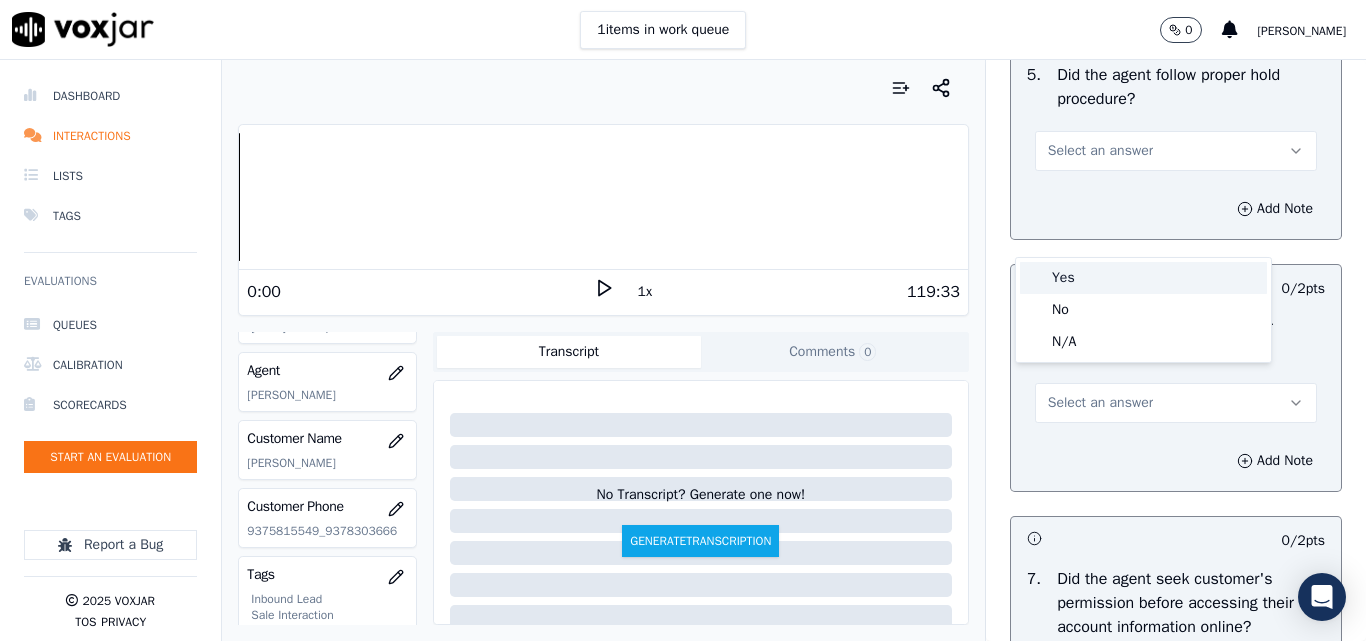 drag, startPoint x: 1073, startPoint y: 281, endPoint x: 1105, endPoint y: 263, distance: 36.71512 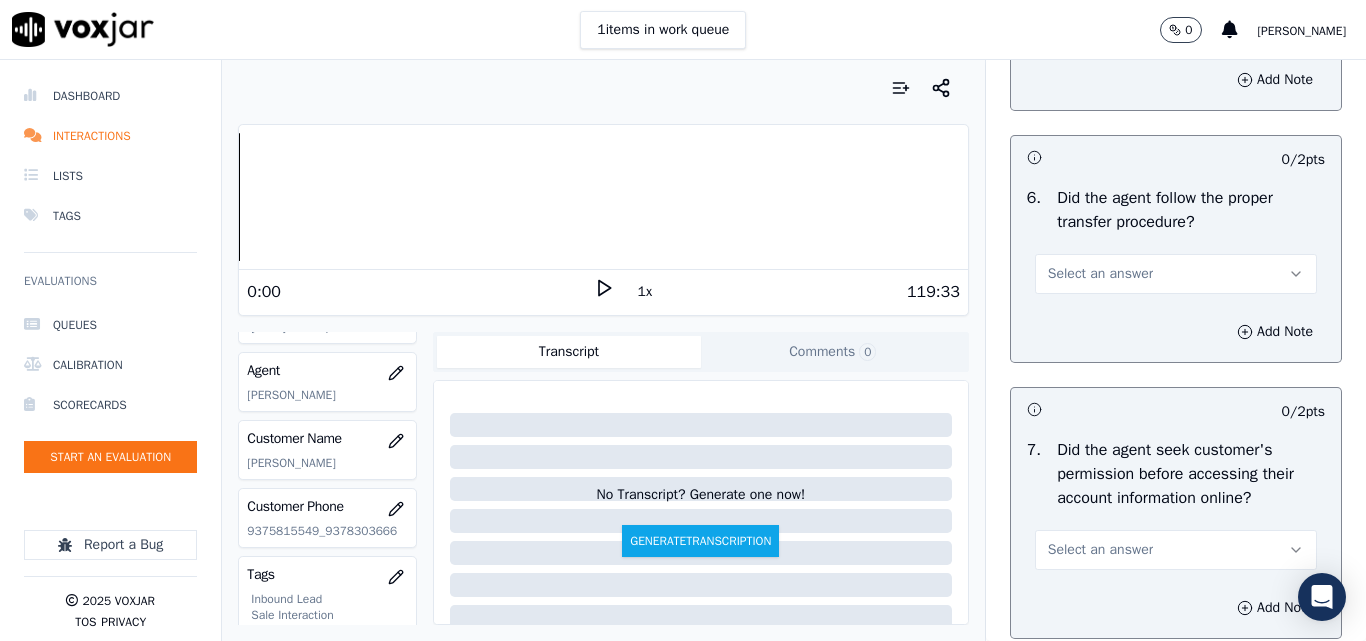 scroll, scrollTop: 3900, scrollLeft: 0, axis: vertical 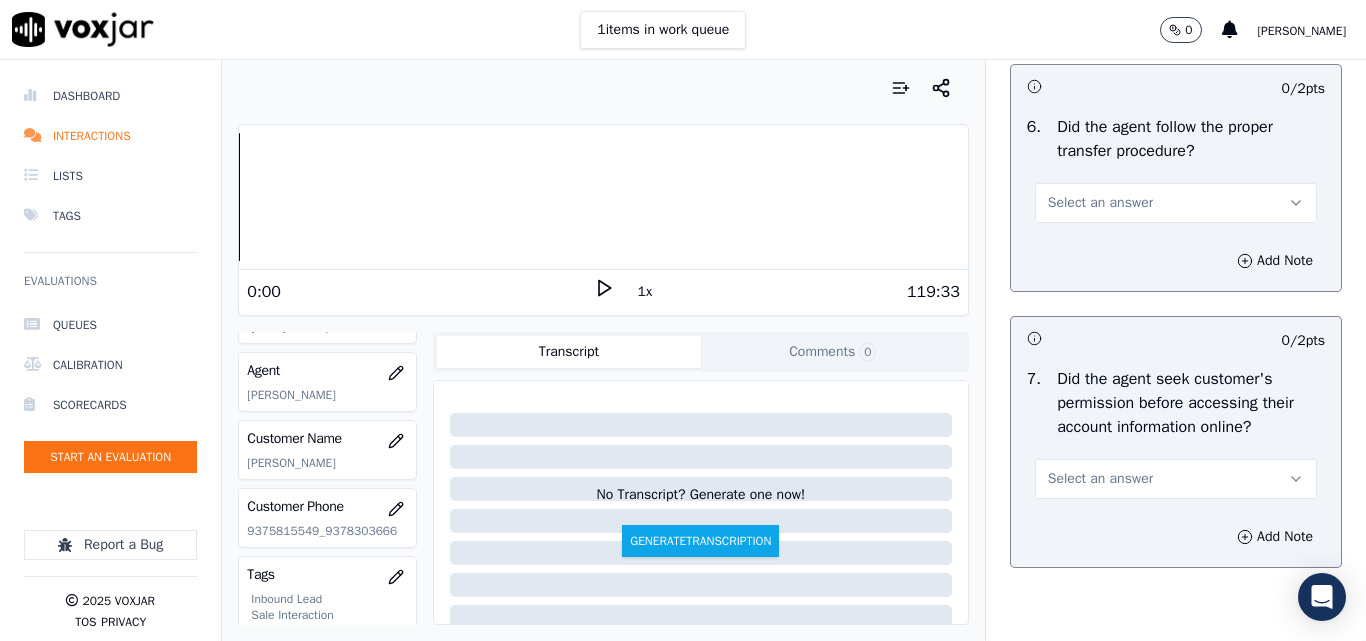 click on "Select an answer" at bounding box center (1100, 203) 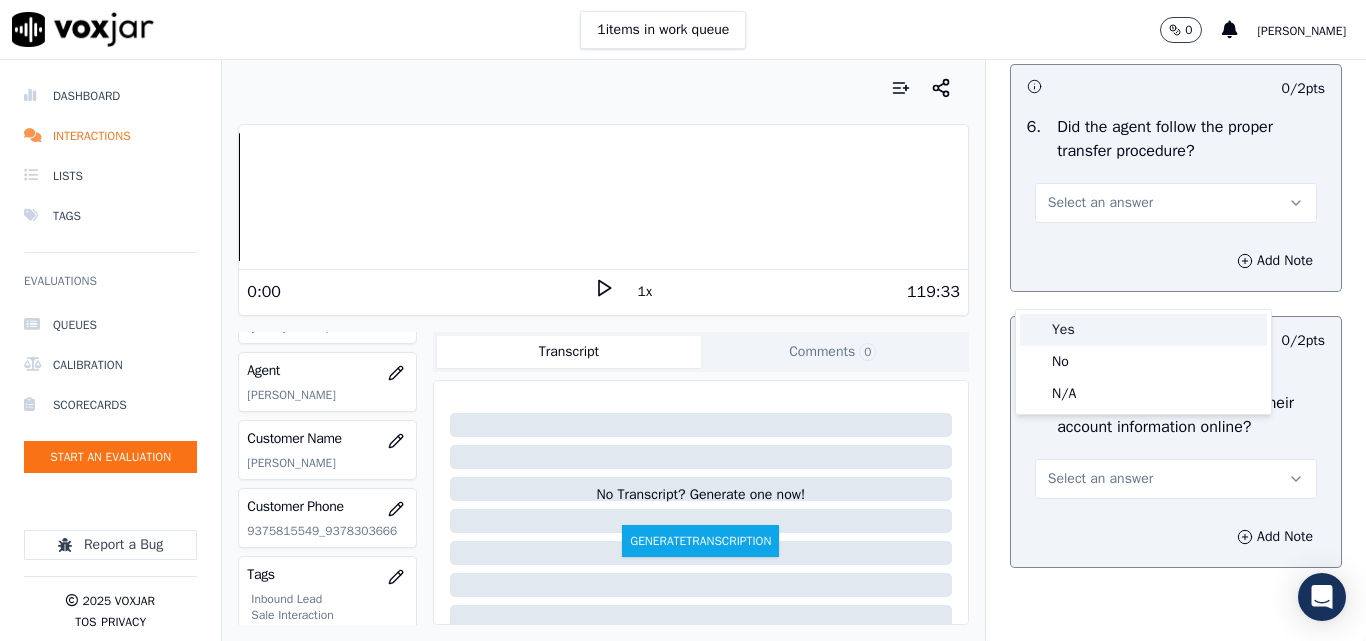 click on "Yes" at bounding box center [1143, 330] 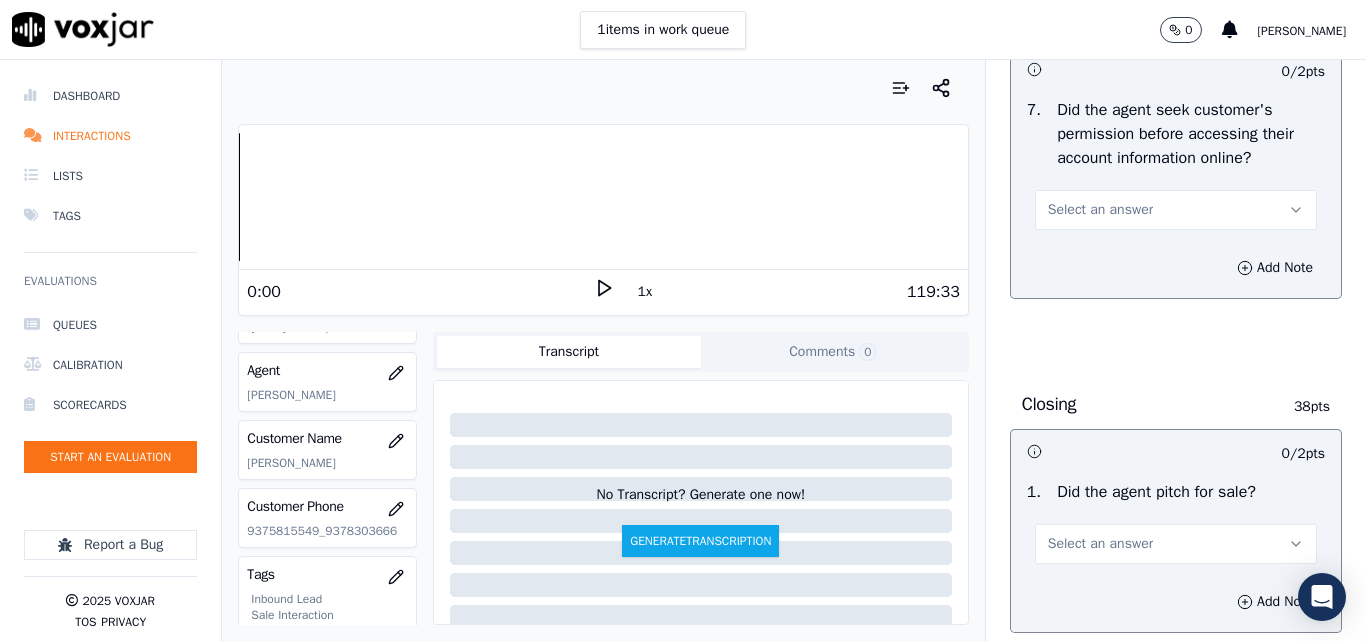scroll, scrollTop: 4200, scrollLeft: 0, axis: vertical 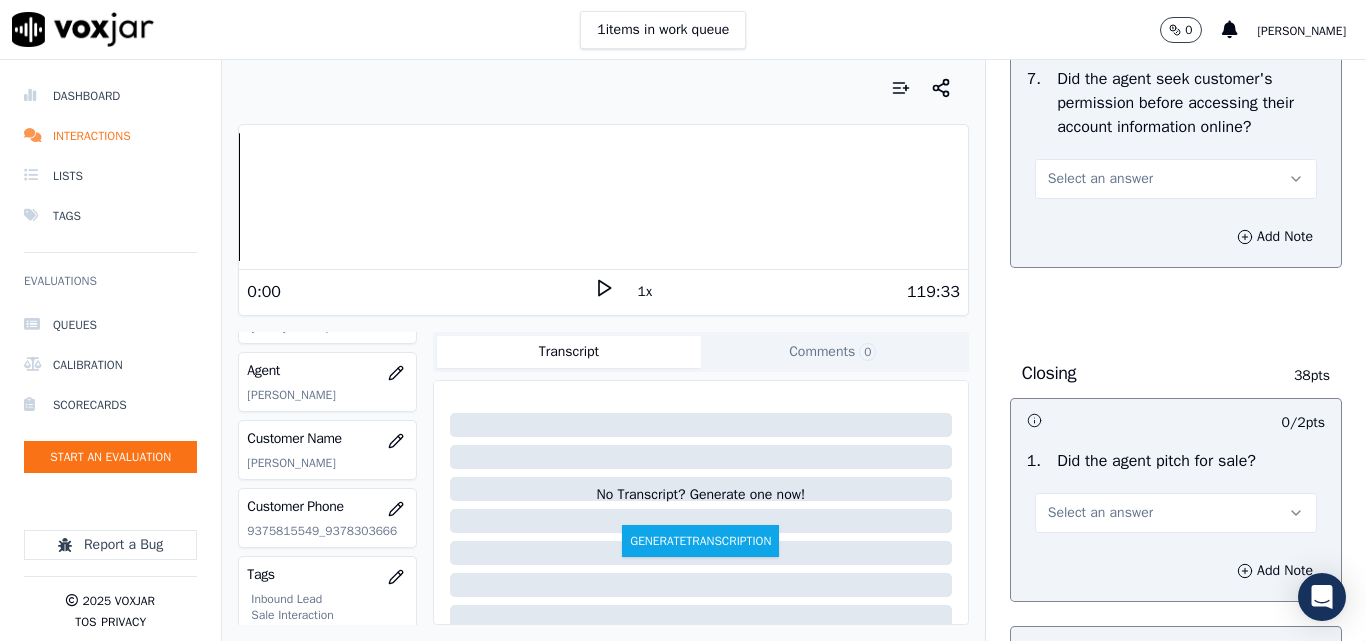 click on "Select an answer" at bounding box center (1100, 179) 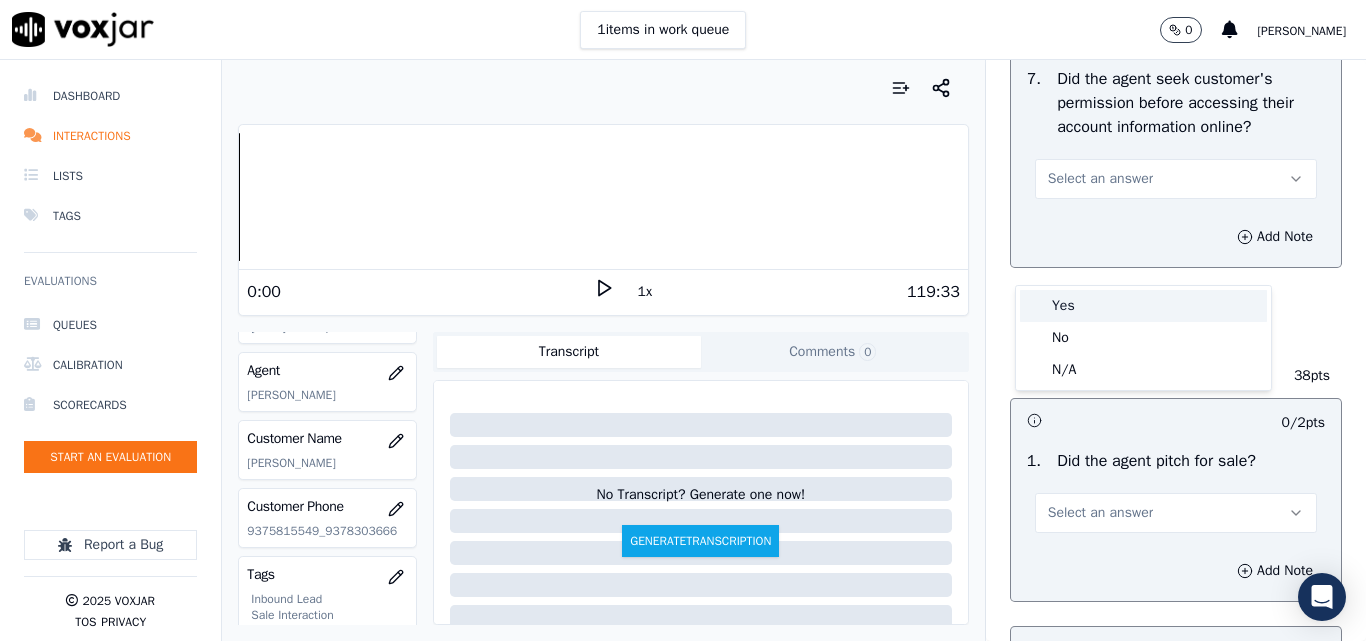 click on "Yes" at bounding box center (1143, 306) 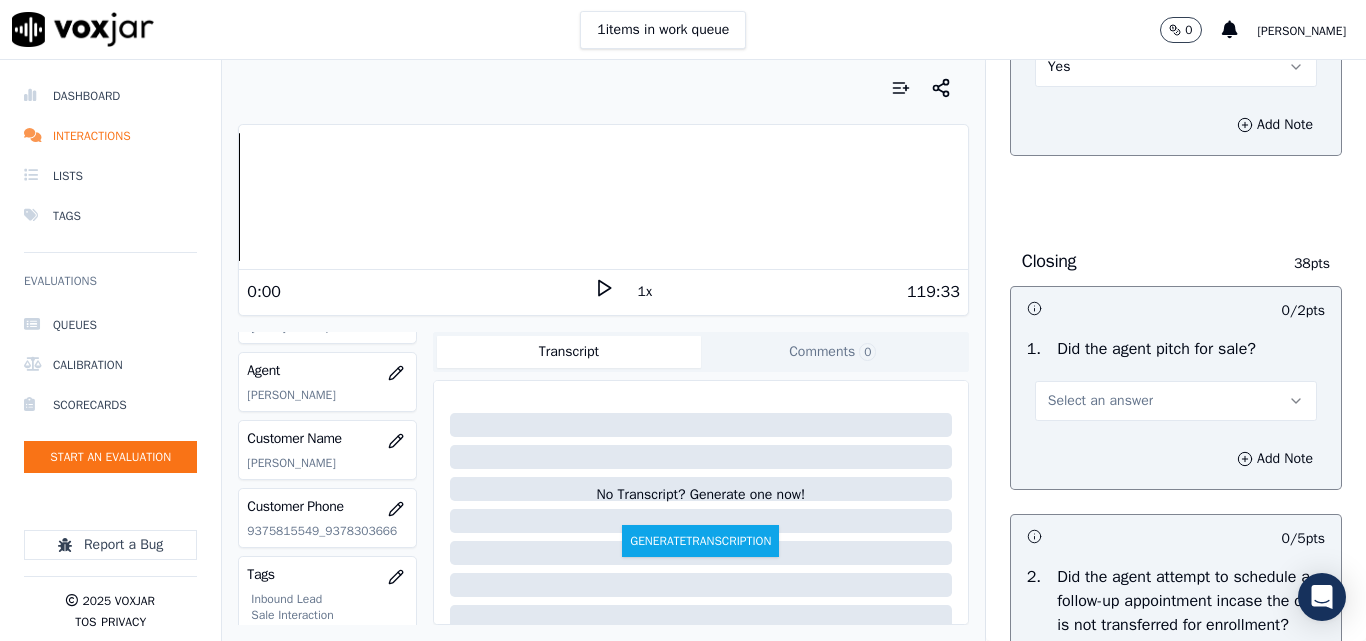 scroll, scrollTop: 4400, scrollLeft: 0, axis: vertical 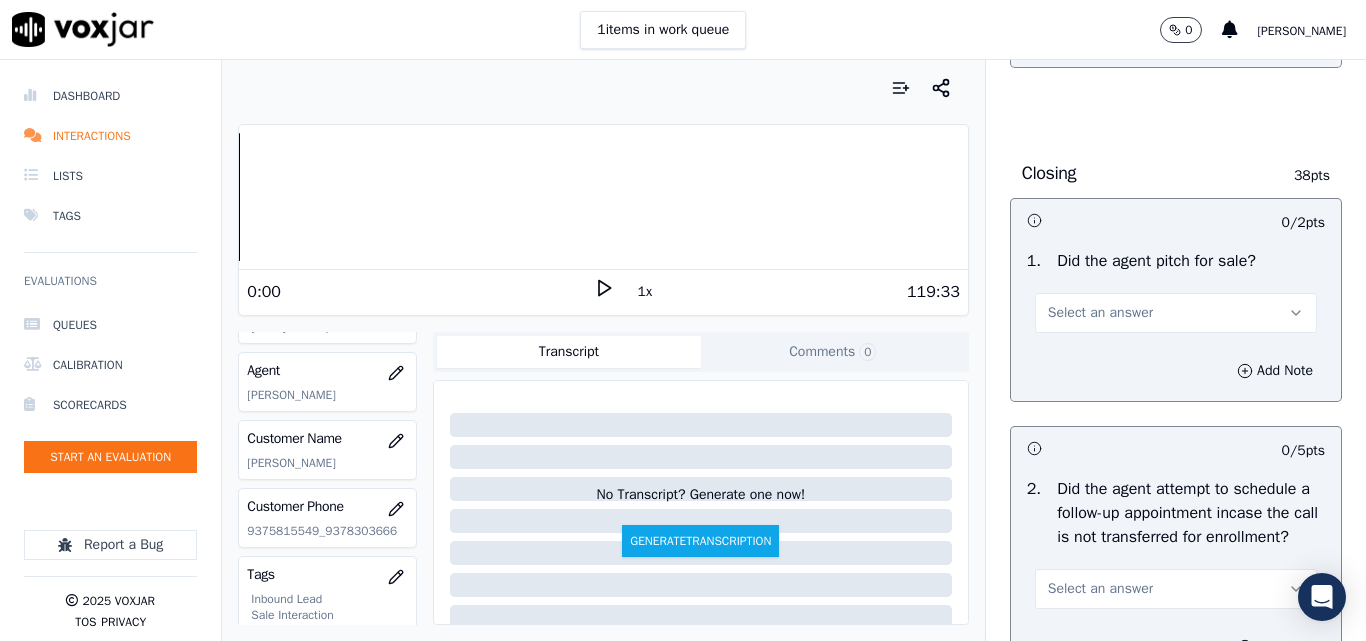 click on "Select an answer" at bounding box center [1100, 313] 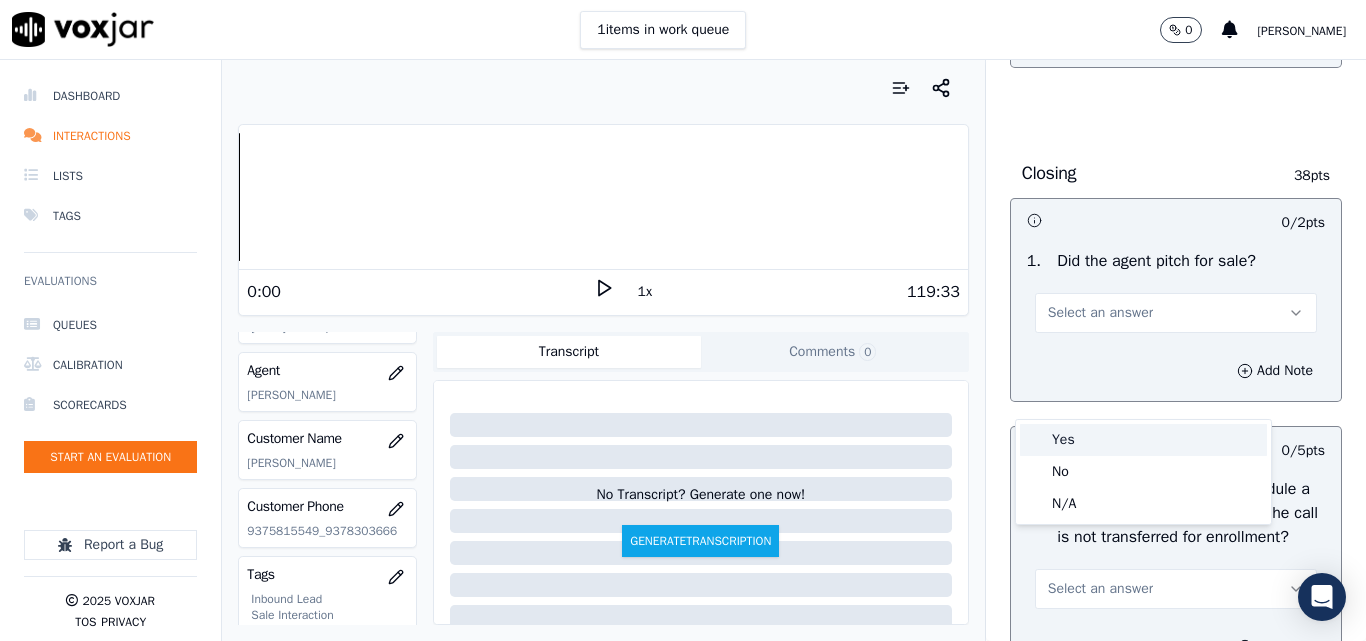 click on "Yes" at bounding box center [1143, 440] 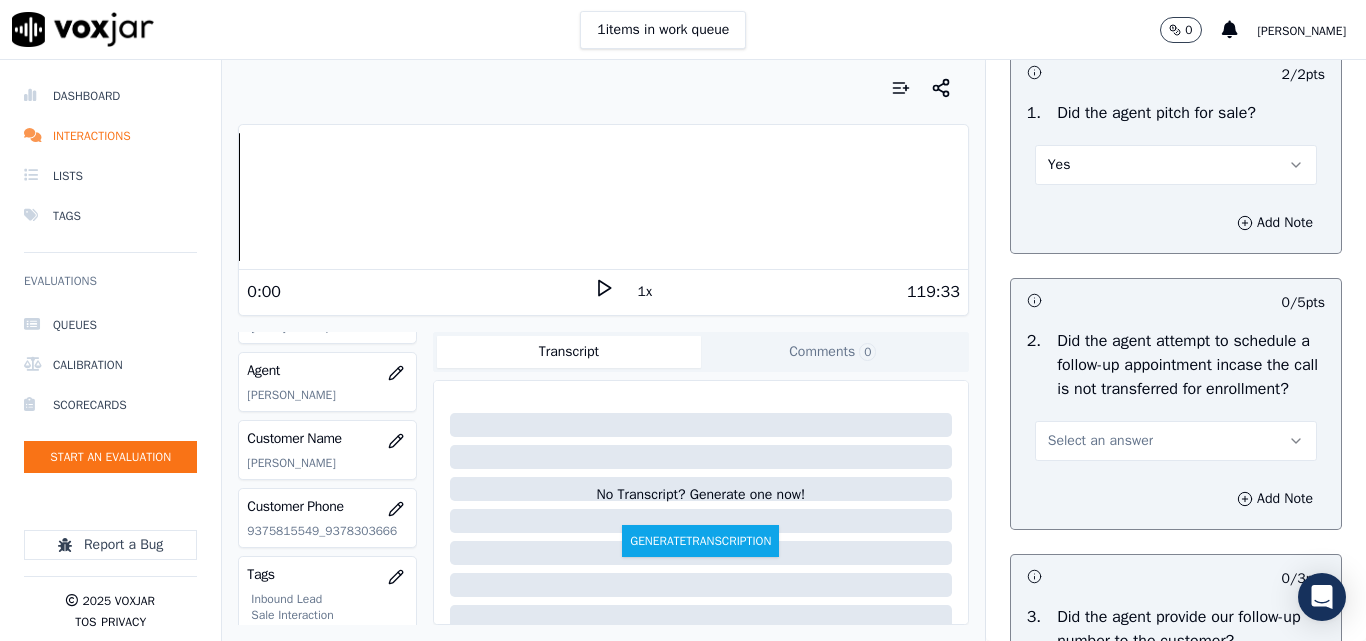 scroll, scrollTop: 4700, scrollLeft: 0, axis: vertical 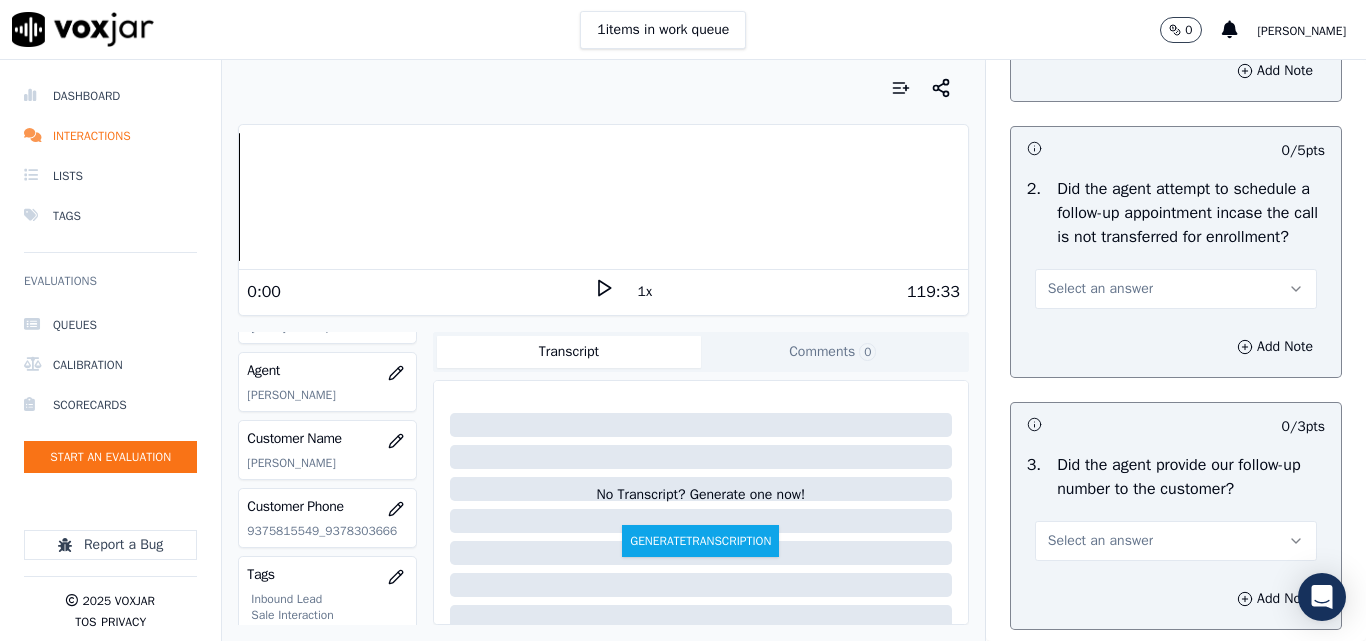 click on "Select an answer" at bounding box center (1100, 289) 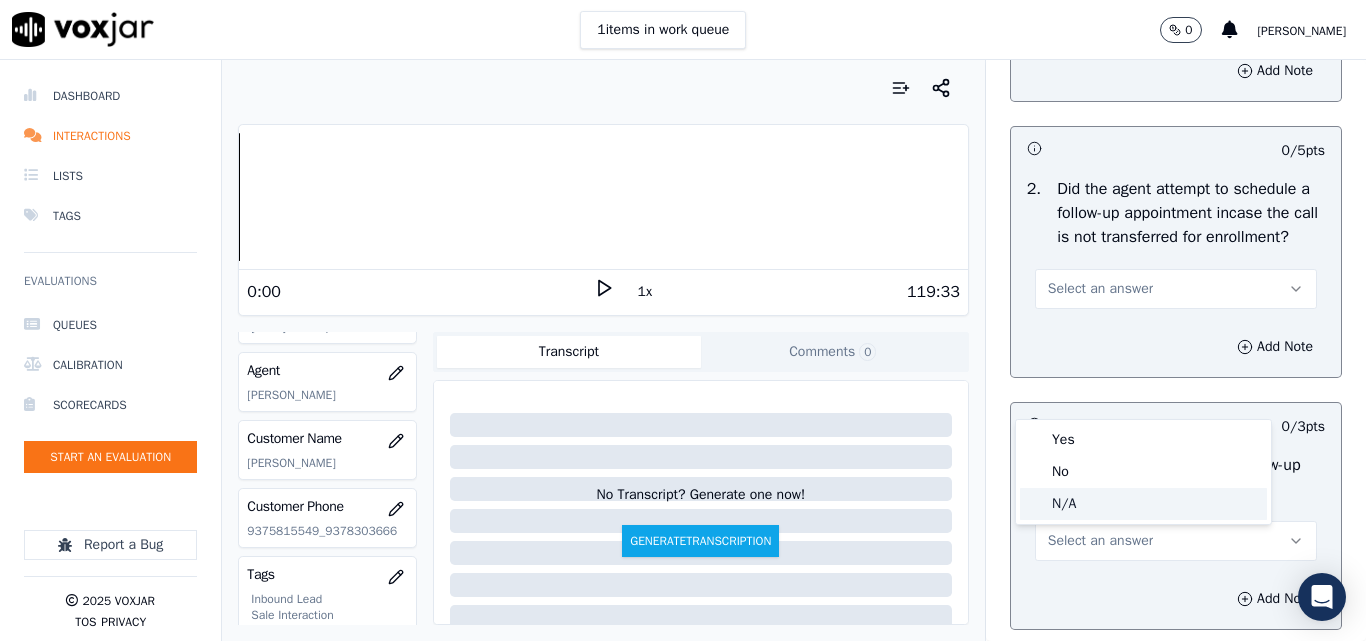 click on "N/A" 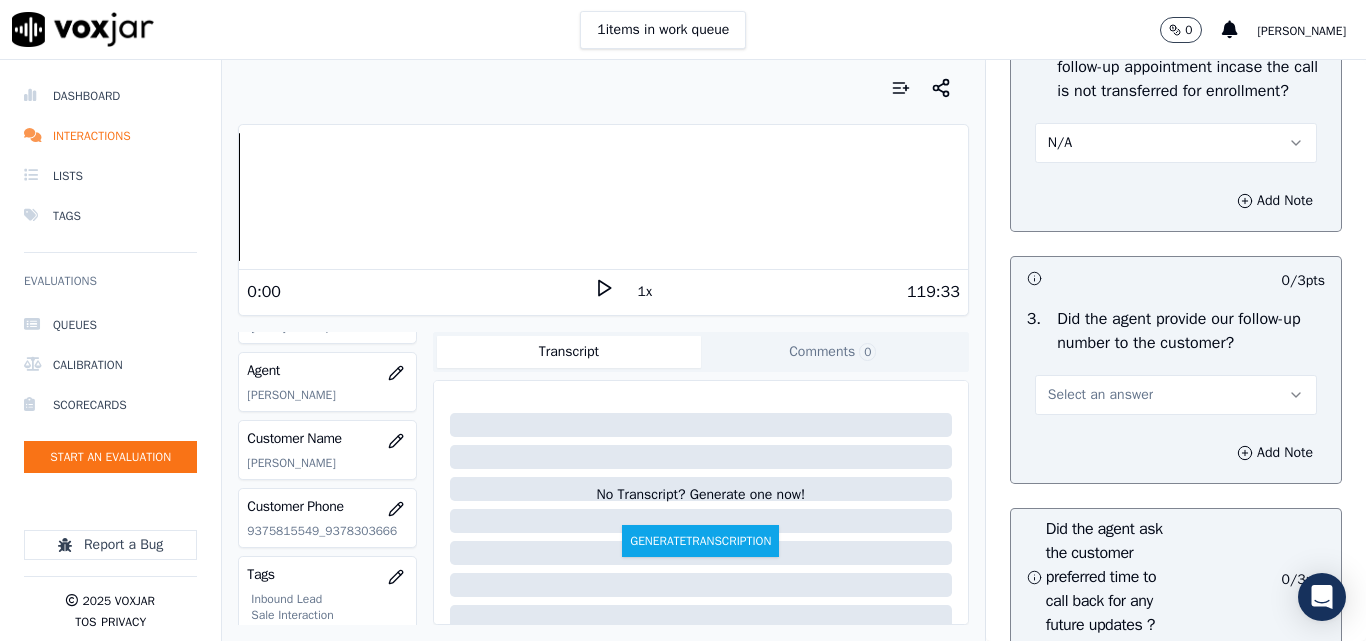 scroll, scrollTop: 5000, scrollLeft: 0, axis: vertical 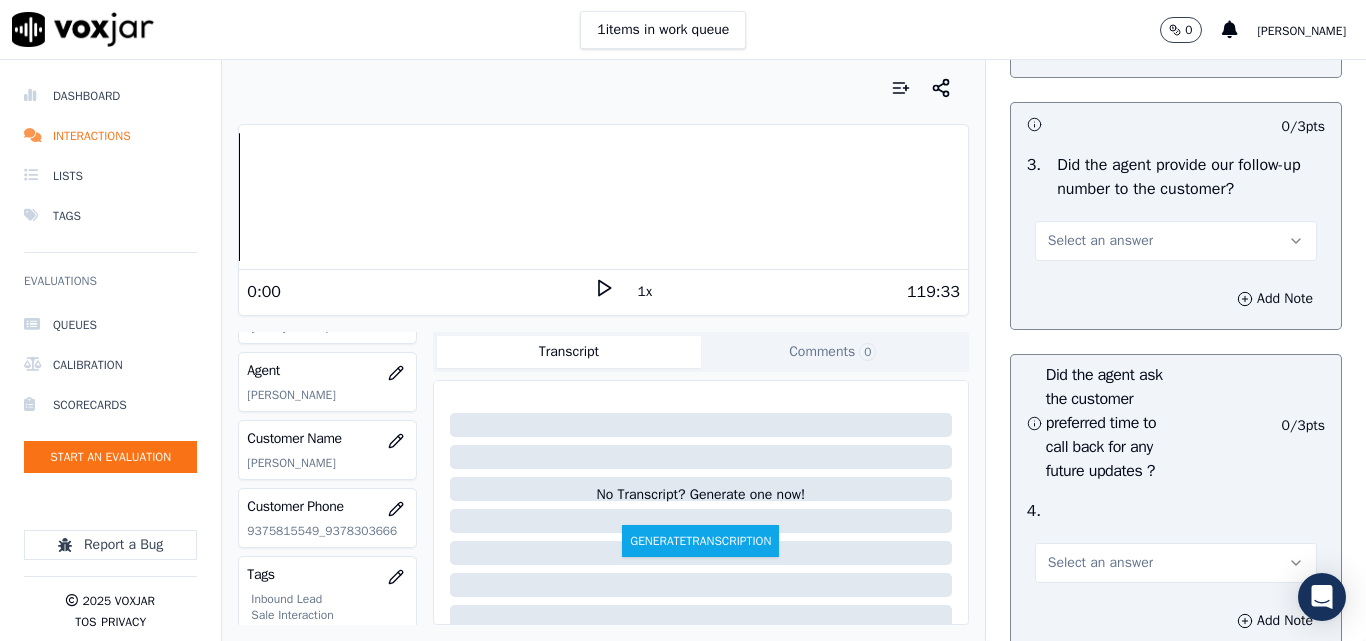 click on "Select an answer" at bounding box center [1100, 241] 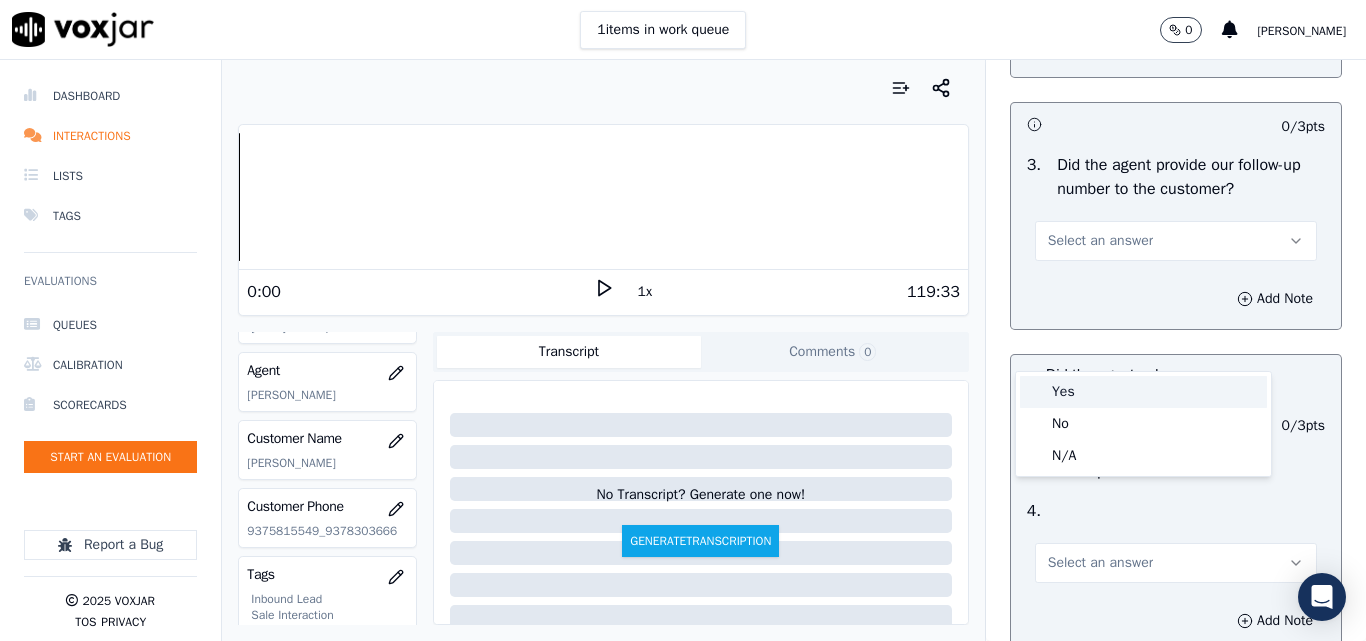 click on "Yes" at bounding box center (1143, 392) 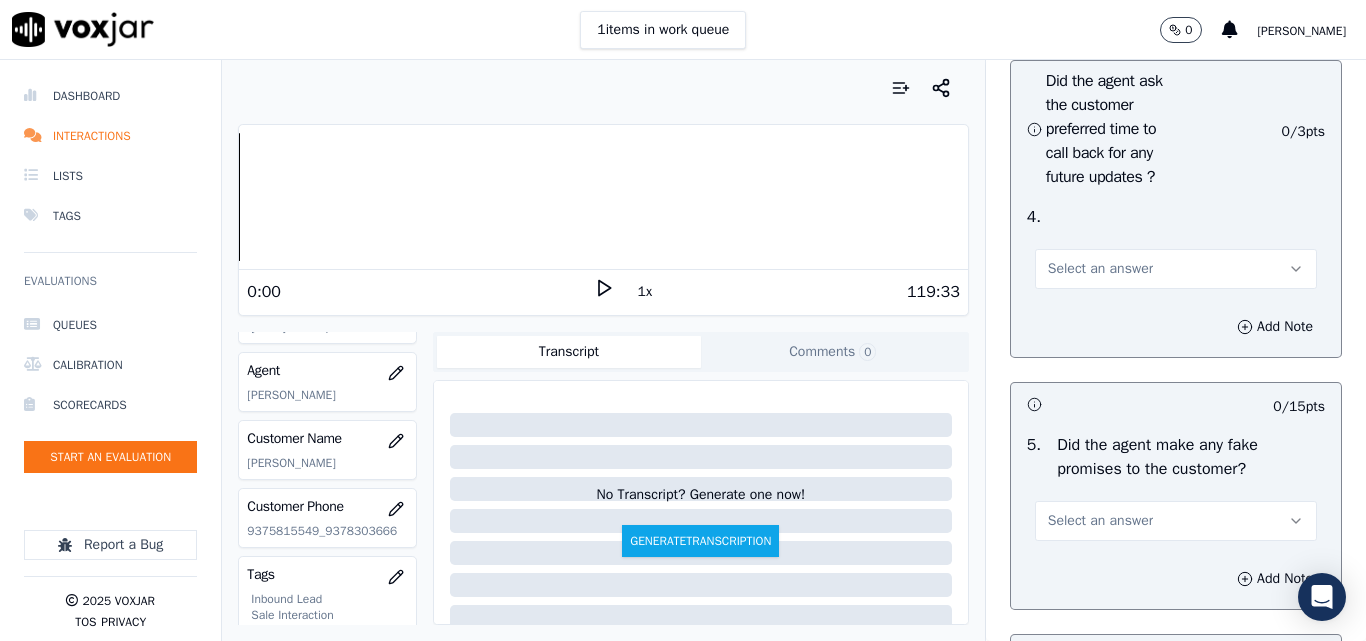 scroll, scrollTop: 5300, scrollLeft: 0, axis: vertical 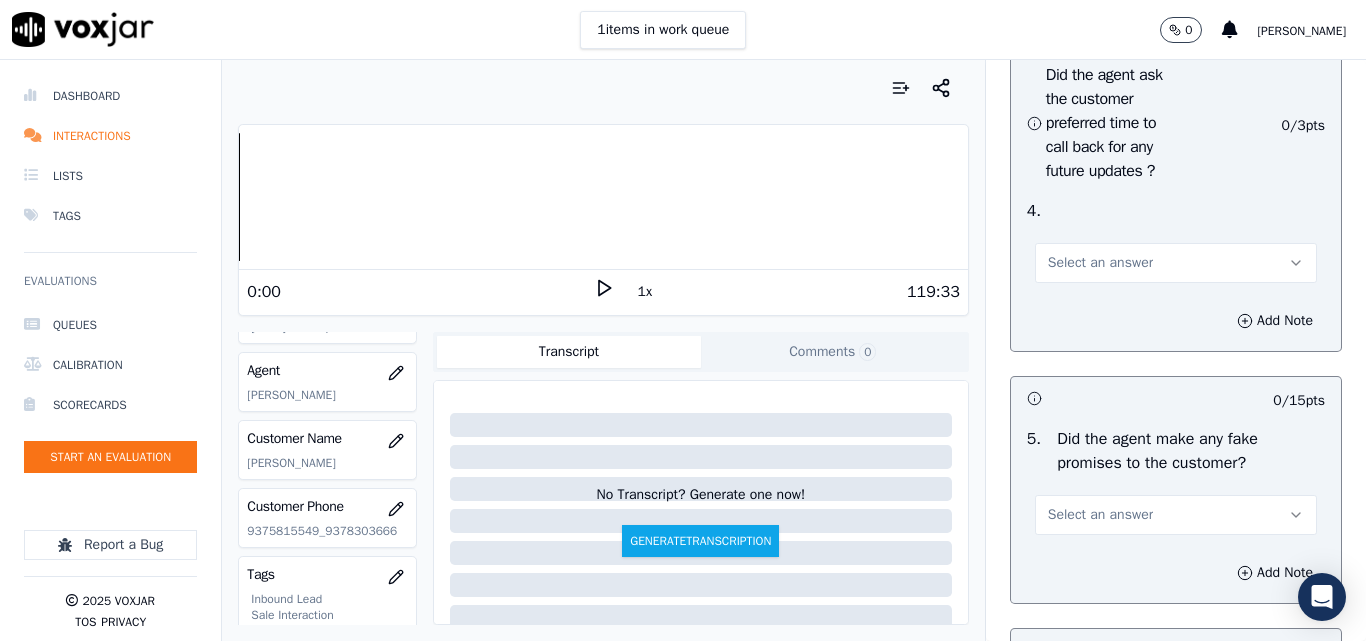 click on "Select an answer" at bounding box center (1100, 263) 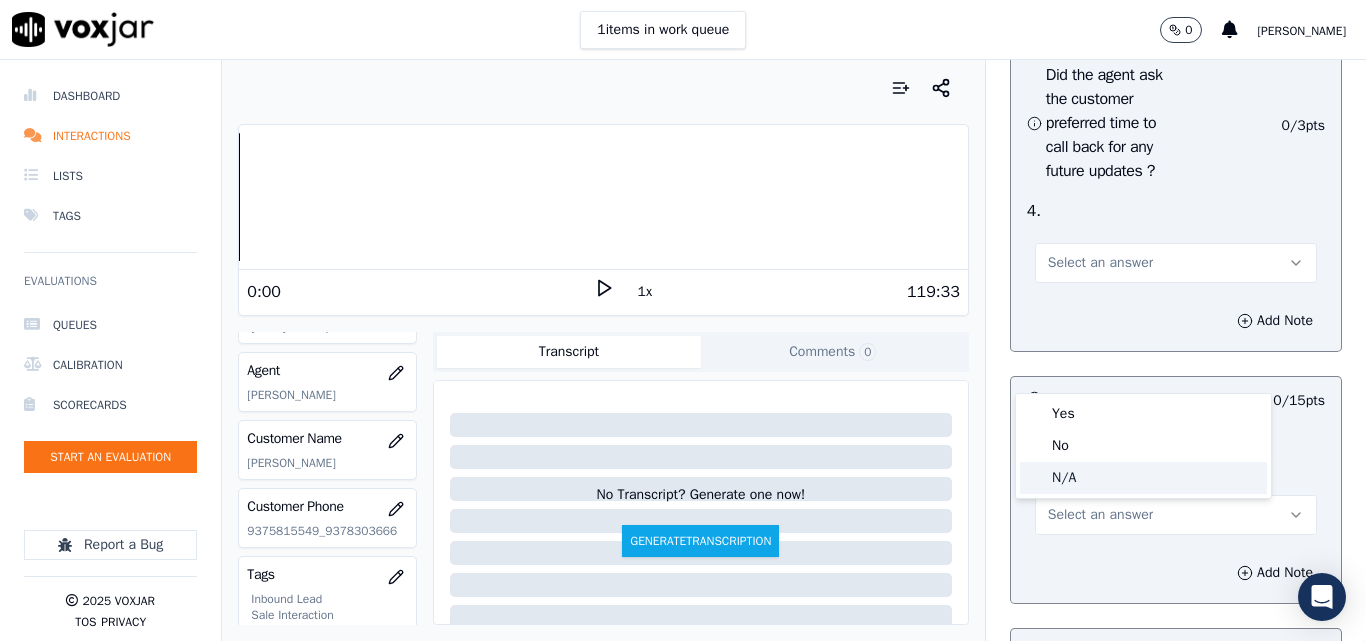 click on "N/A" 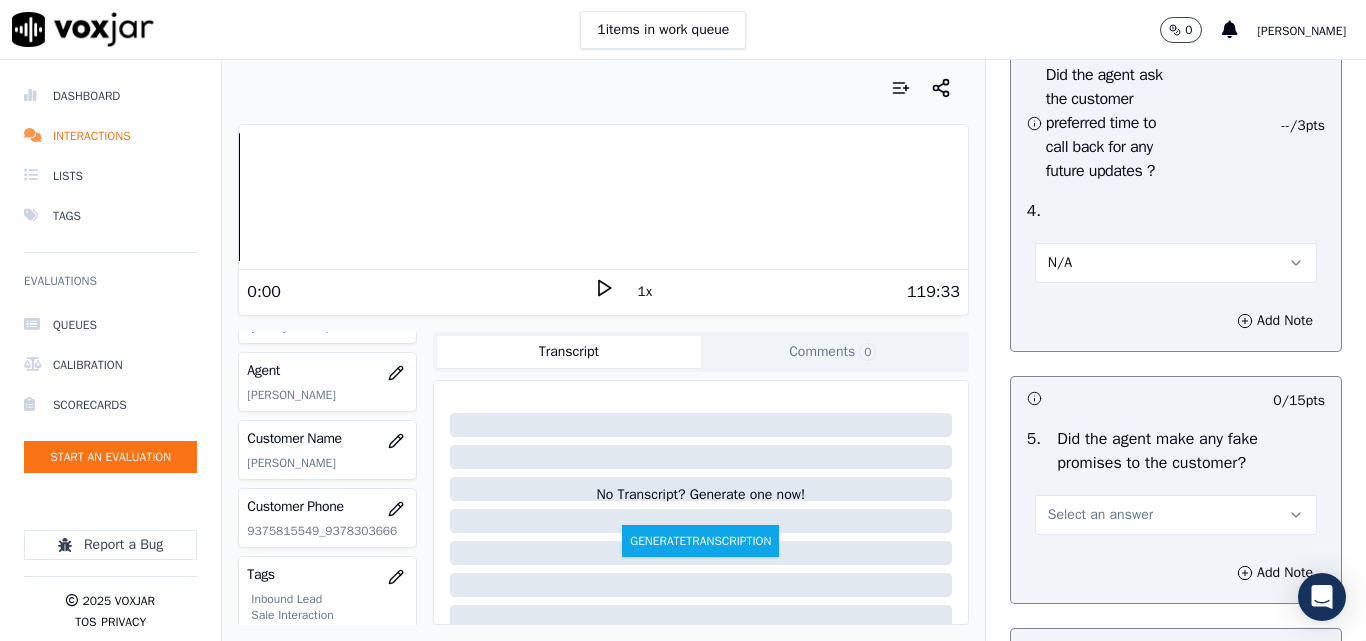 scroll, scrollTop: 5600, scrollLeft: 0, axis: vertical 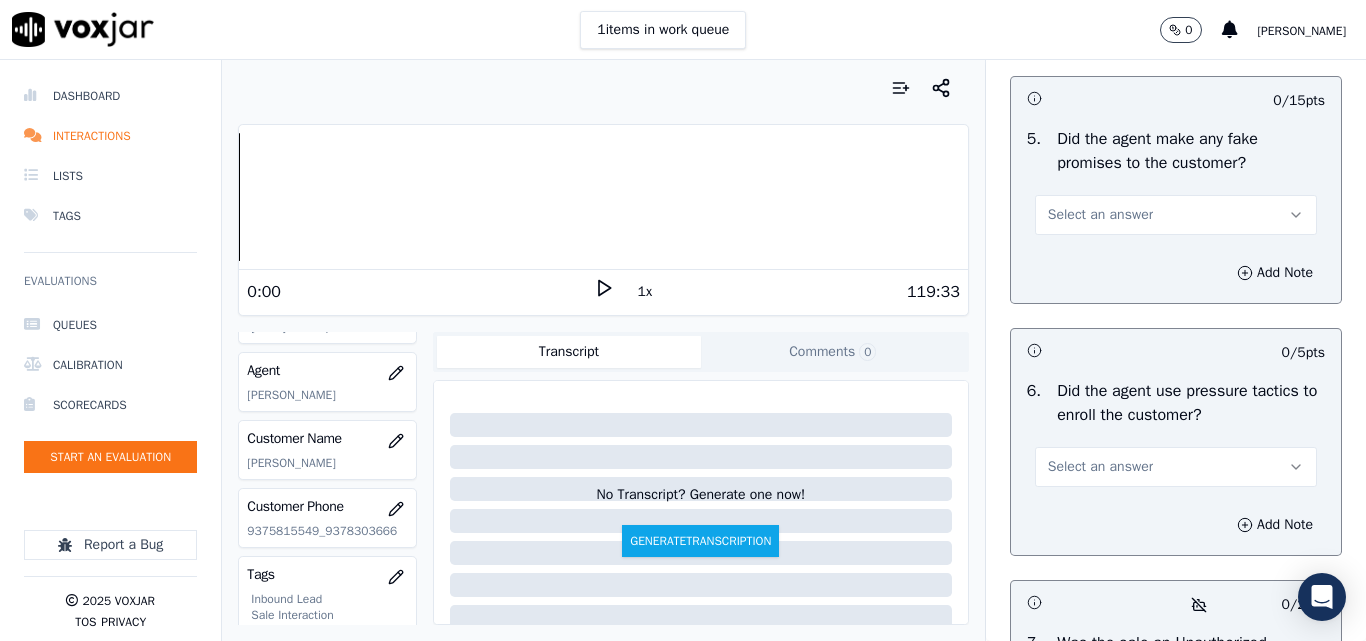 click on "Select an answer" at bounding box center (1100, 215) 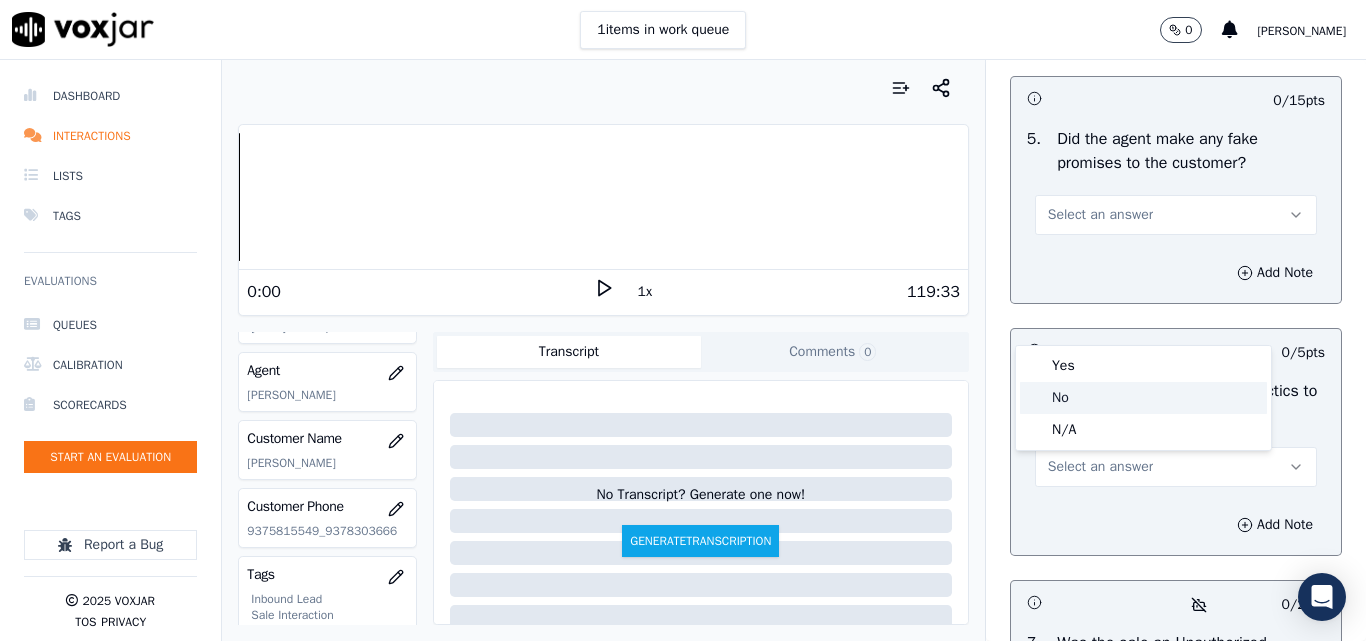 click on "No" 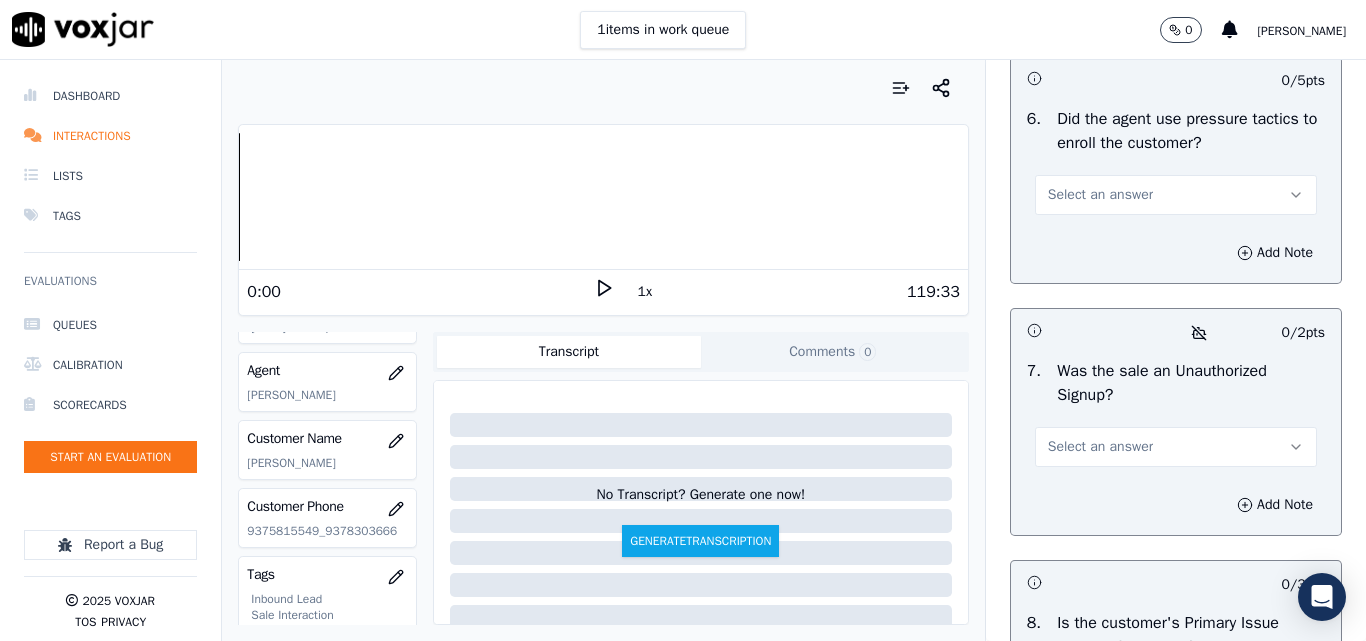 scroll, scrollTop: 5900, scrollLeft: 0, axis: vertical 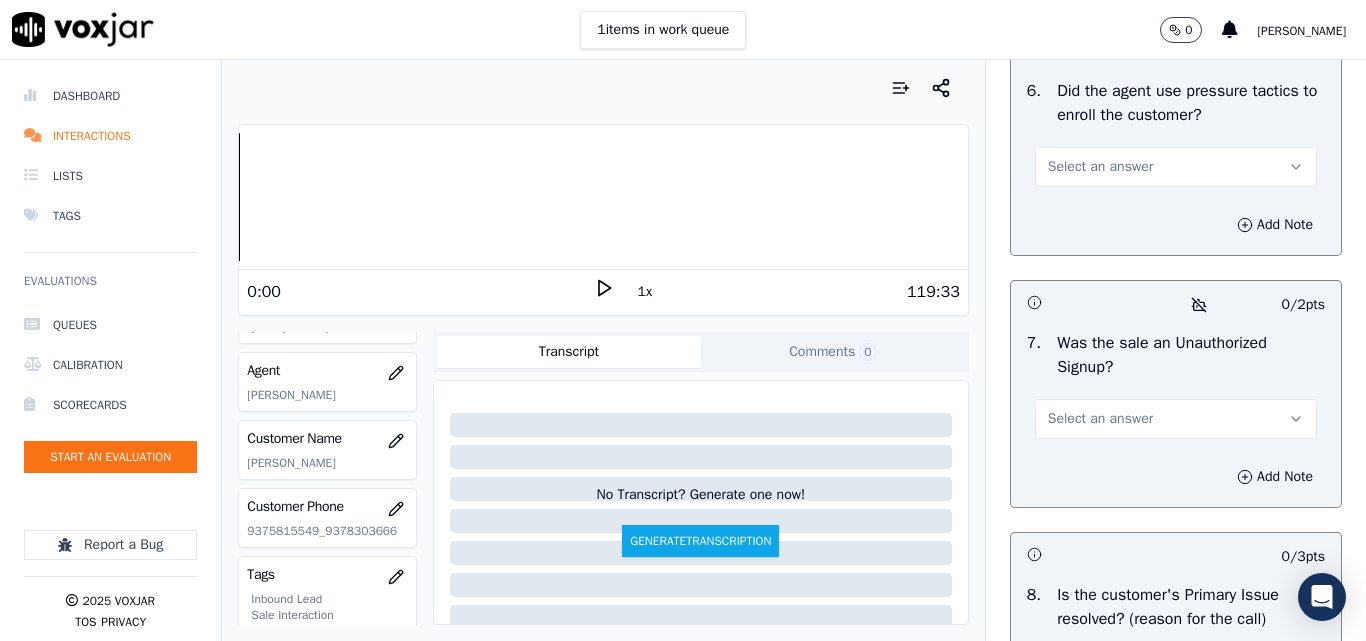 click on "Select an answer" at bounding box center [1100, 167] 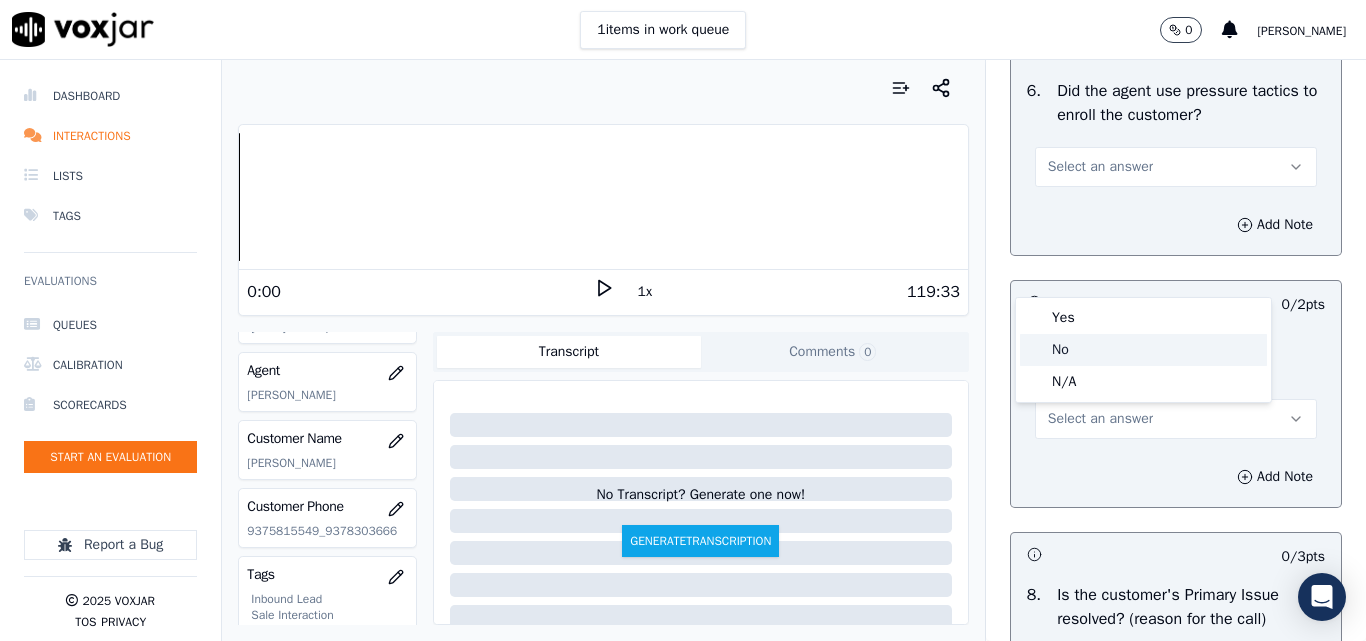 drag, startPoint x: 1069, startPoint y: 351, endPoint x: 1116, endPoint y: 346, distance: 47.26521 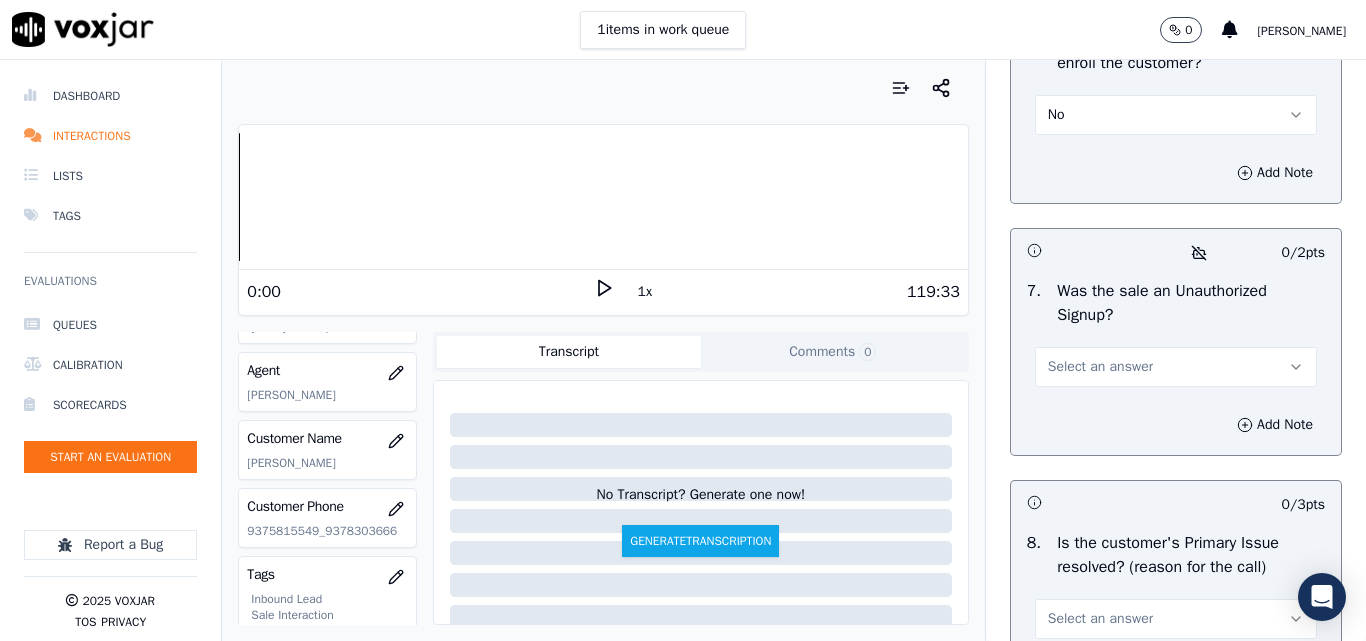 scroll, scrollTop: 6000, scrollLeft: 0, axis: vertical 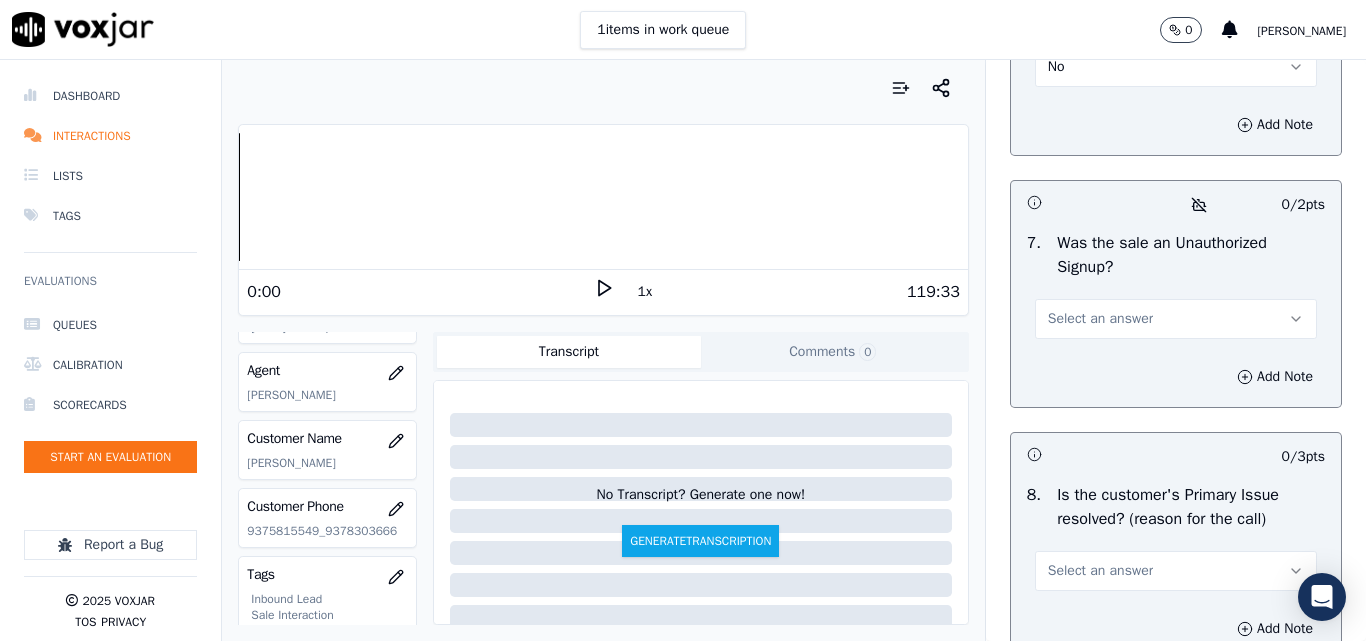 click on "Select an answer" at bounding box center (1100, 319) 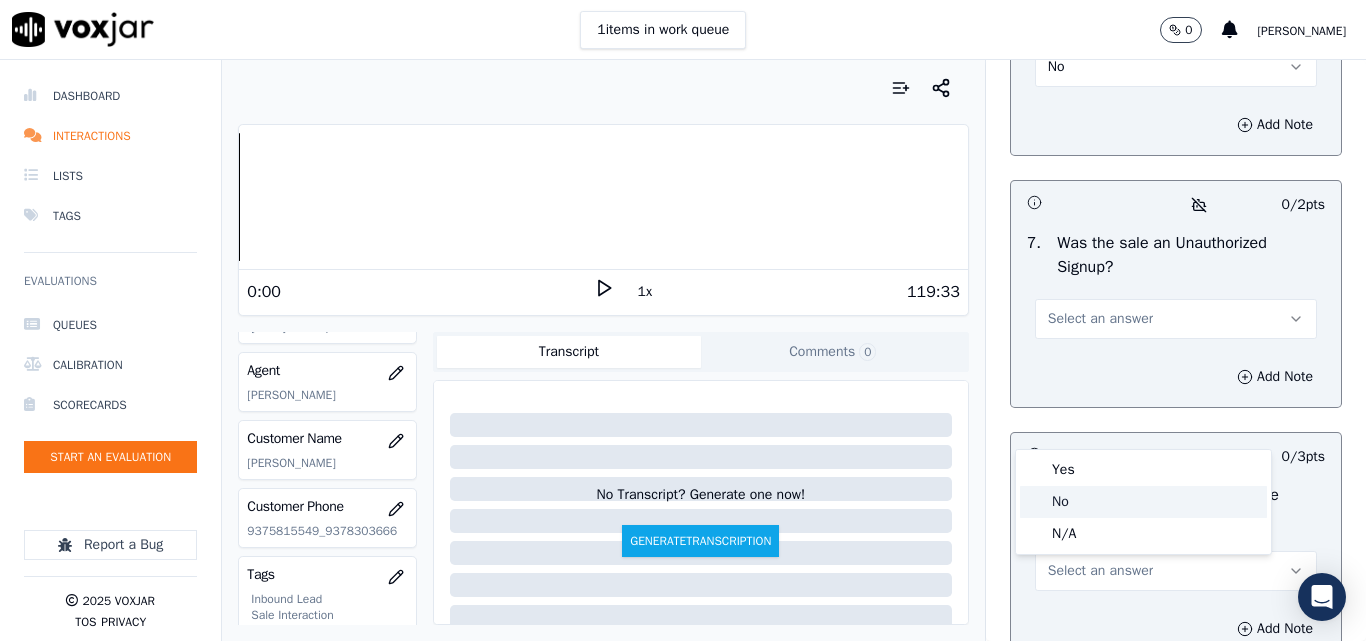 click on "No" 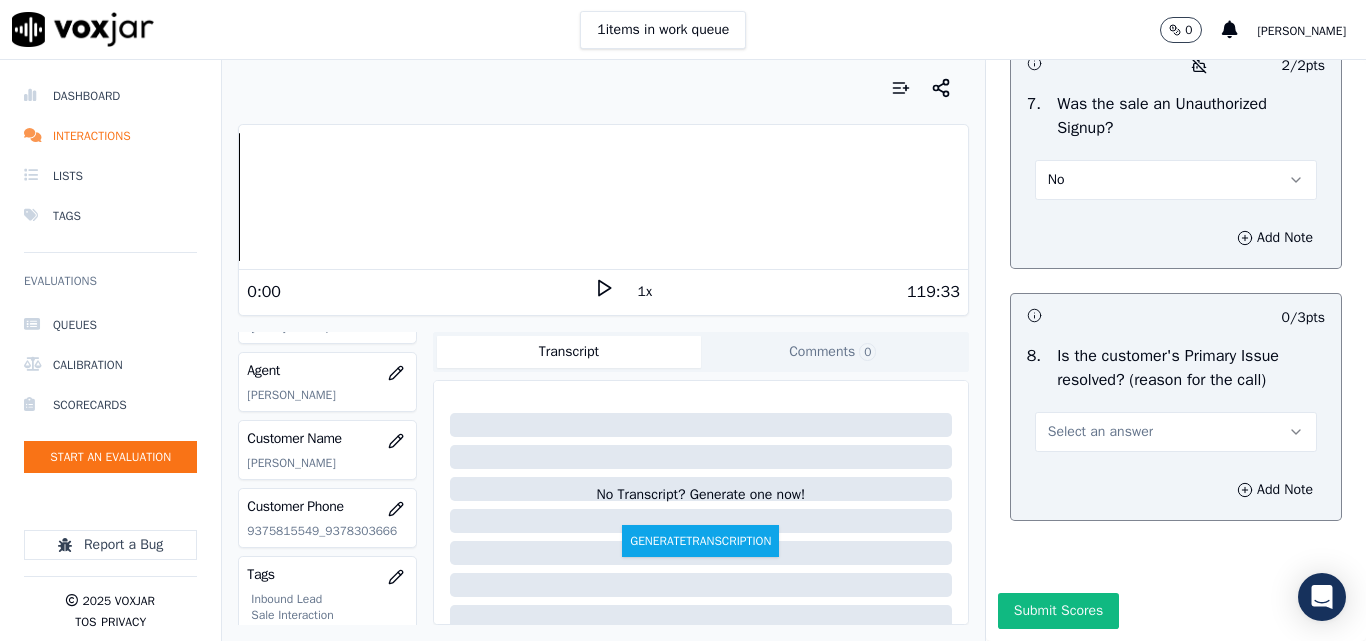 scroll, scrollTop: 6290, scrollLeft: 0, axis: vertical 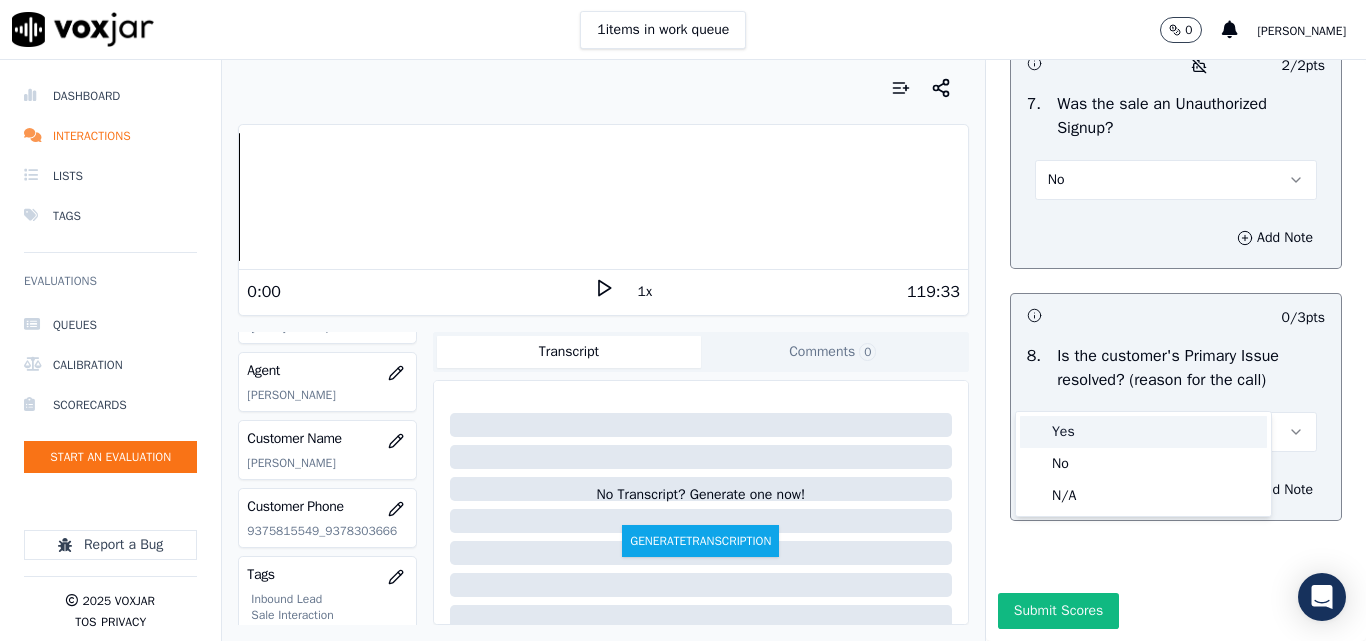 click on "Yes" at bounding box center [1143, 432] 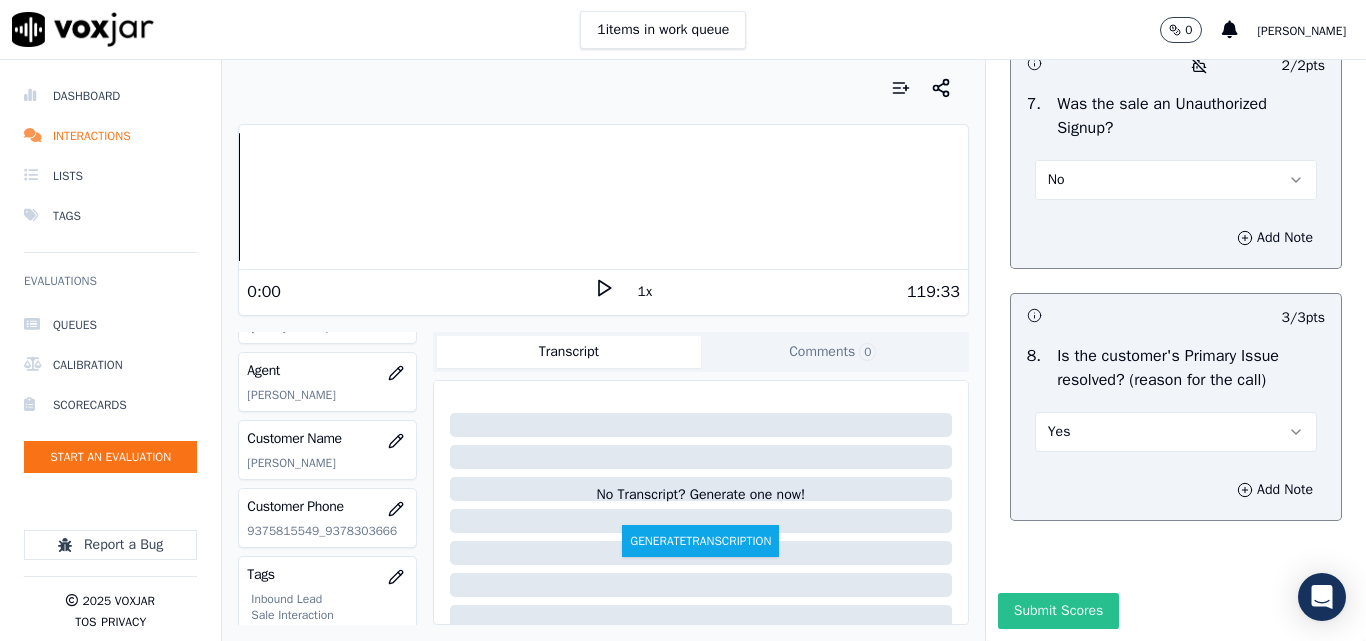 click on "Submit Scores" at bounding box center [1058, 611] 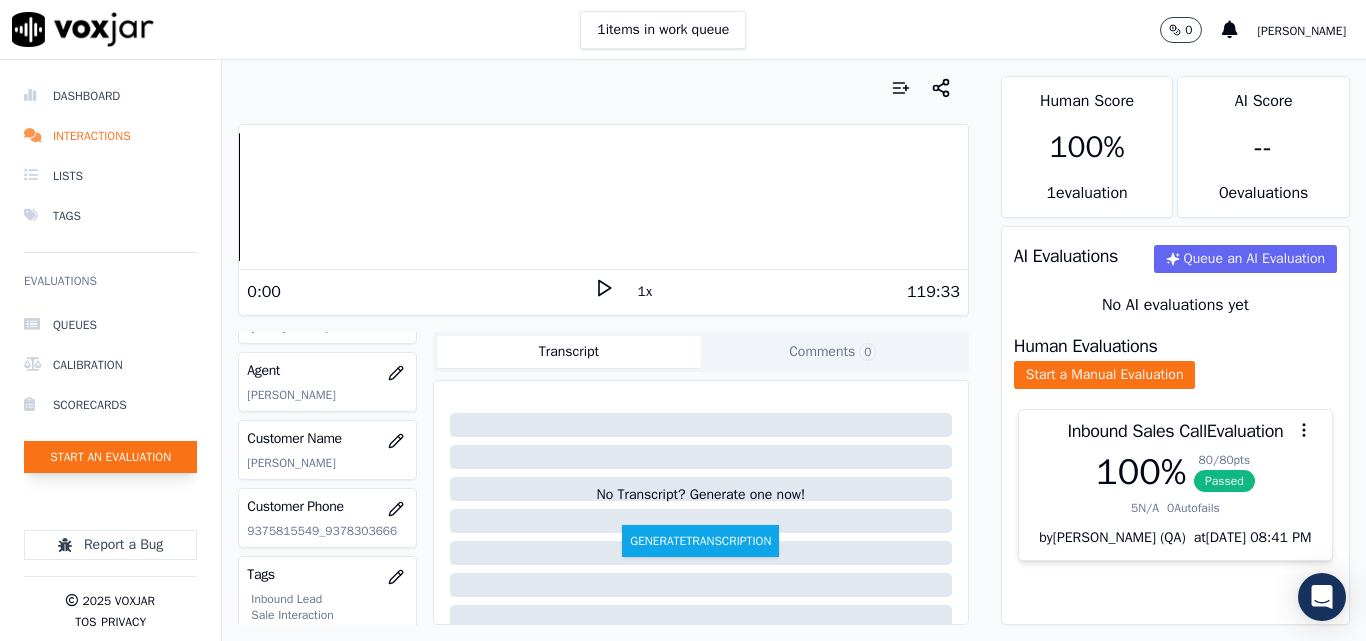 click on "Start an Evaluation" 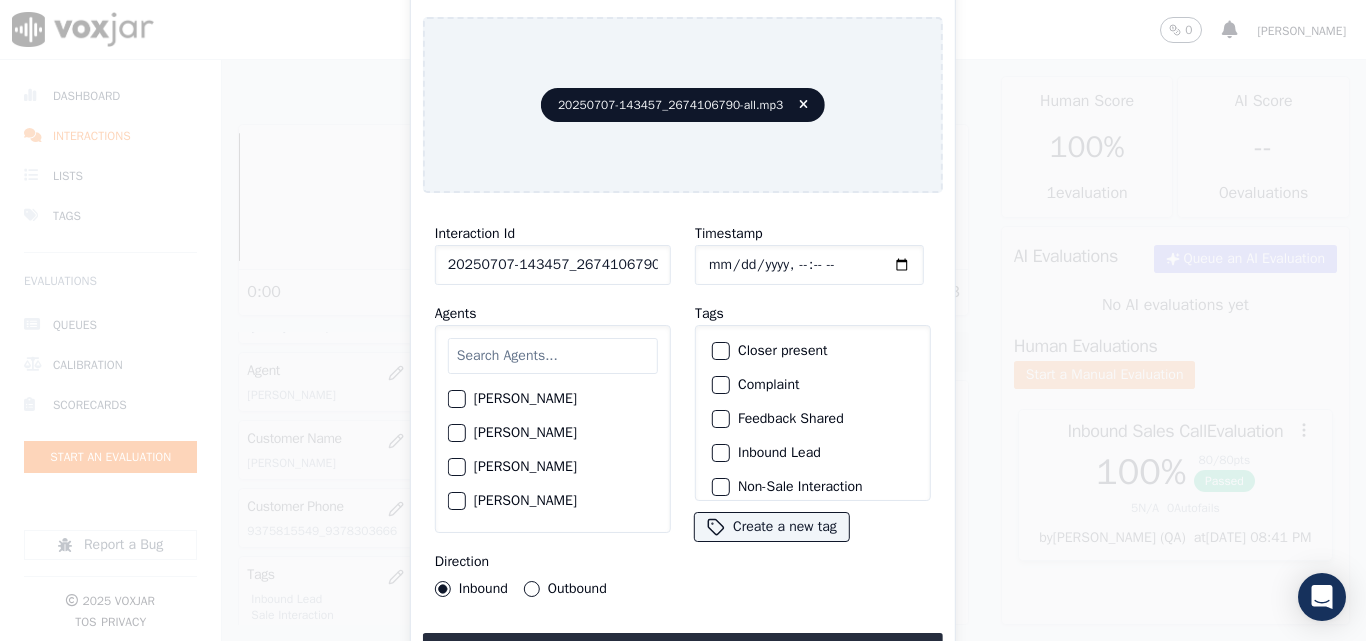 scroll, scrollTop: 0, scrollLeft: 40, axis: horizontal 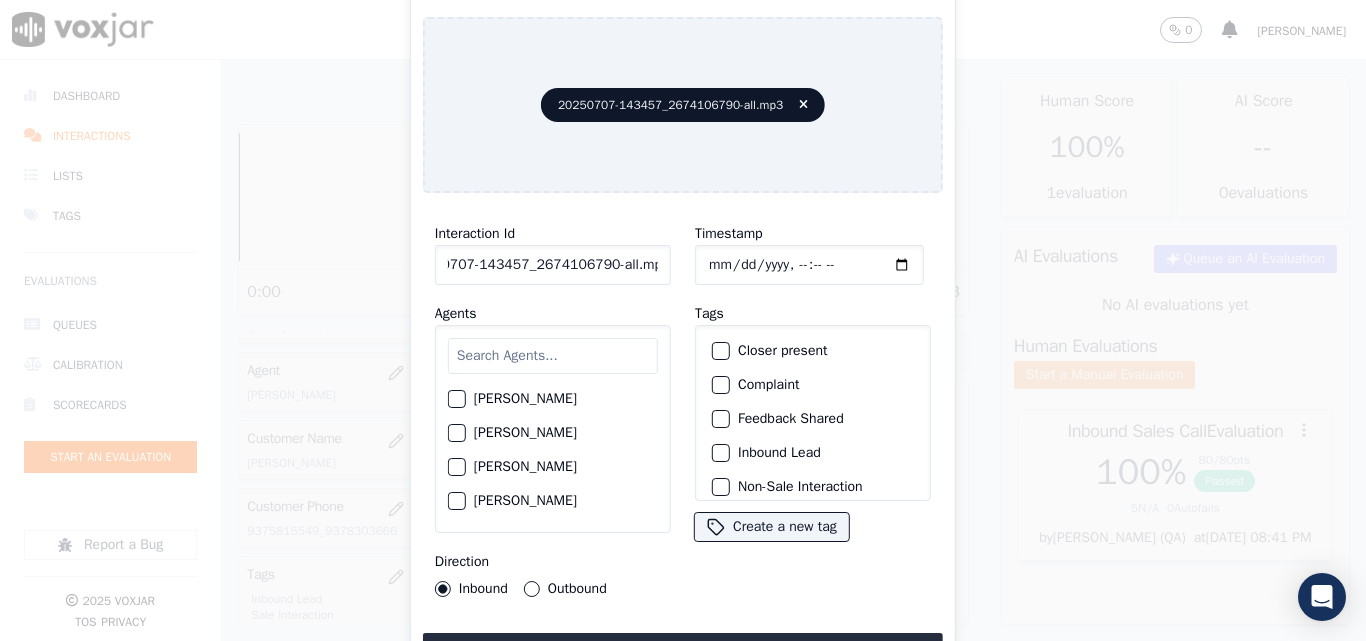 drag, startPoint x: 639, startPoint y: 258, endPoint x: 823, endPoint y: 265, distance: 184.1331 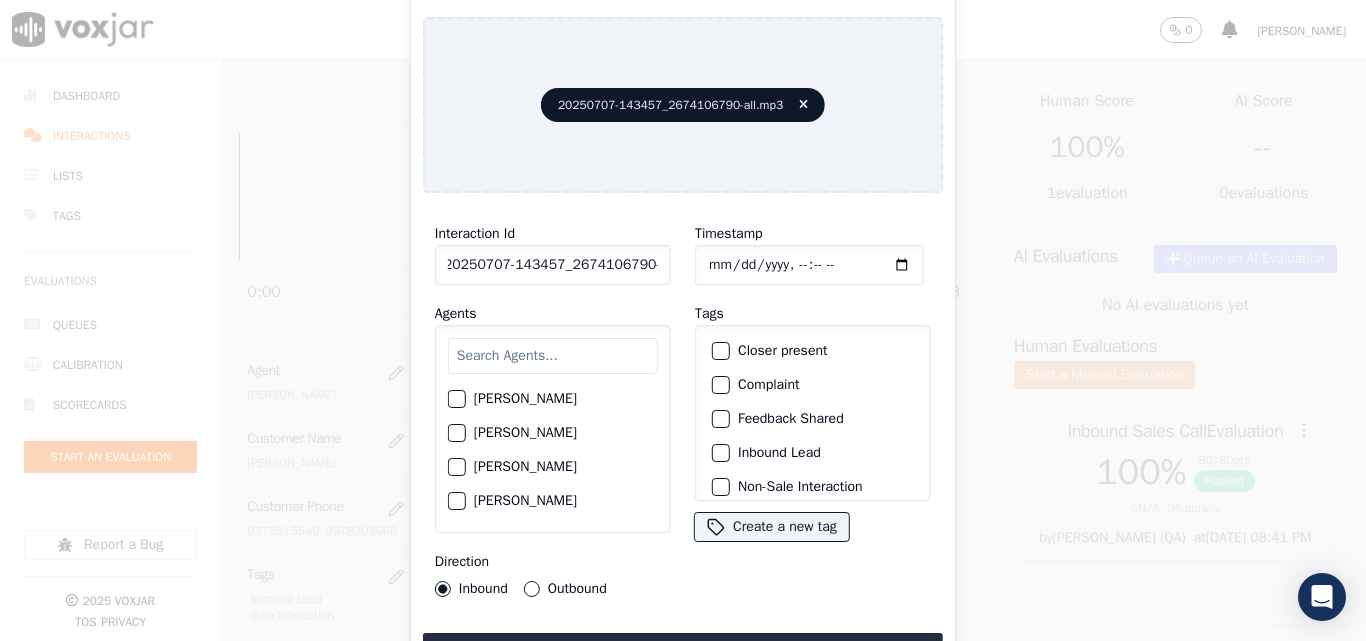 scroll, scrollTop: 0, scrollLeft: 11, axis: horizontal 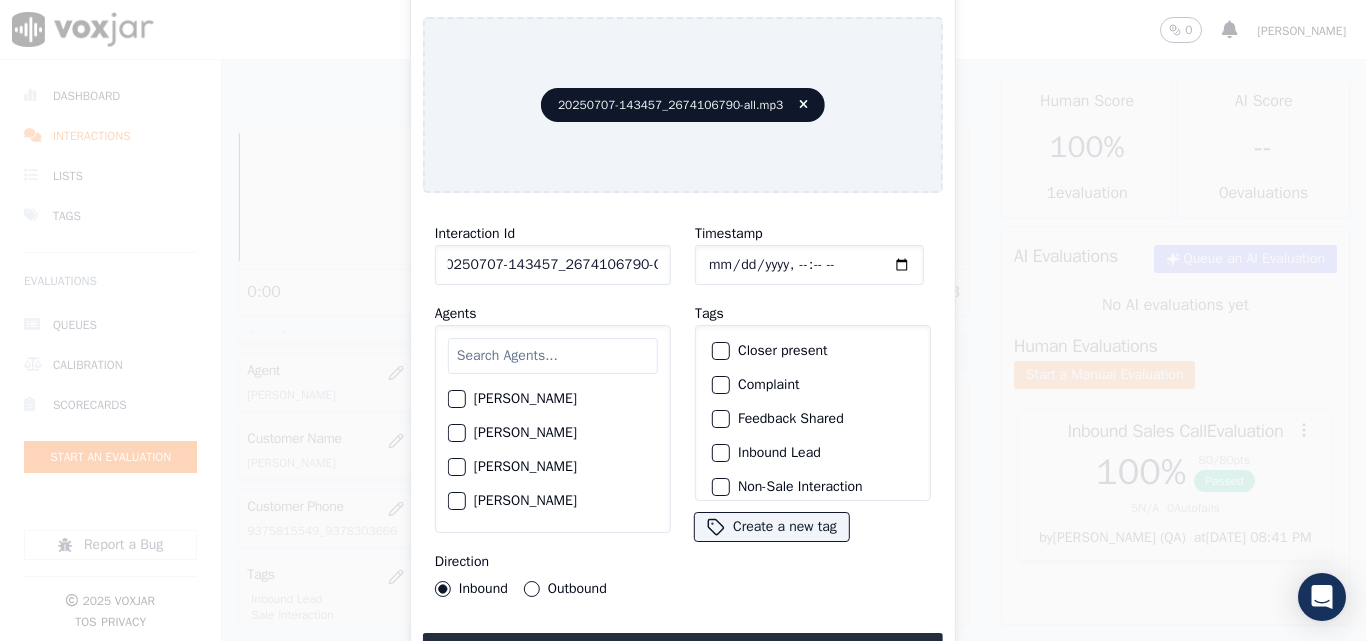 type on "20250707-143457_2674106790-C1" 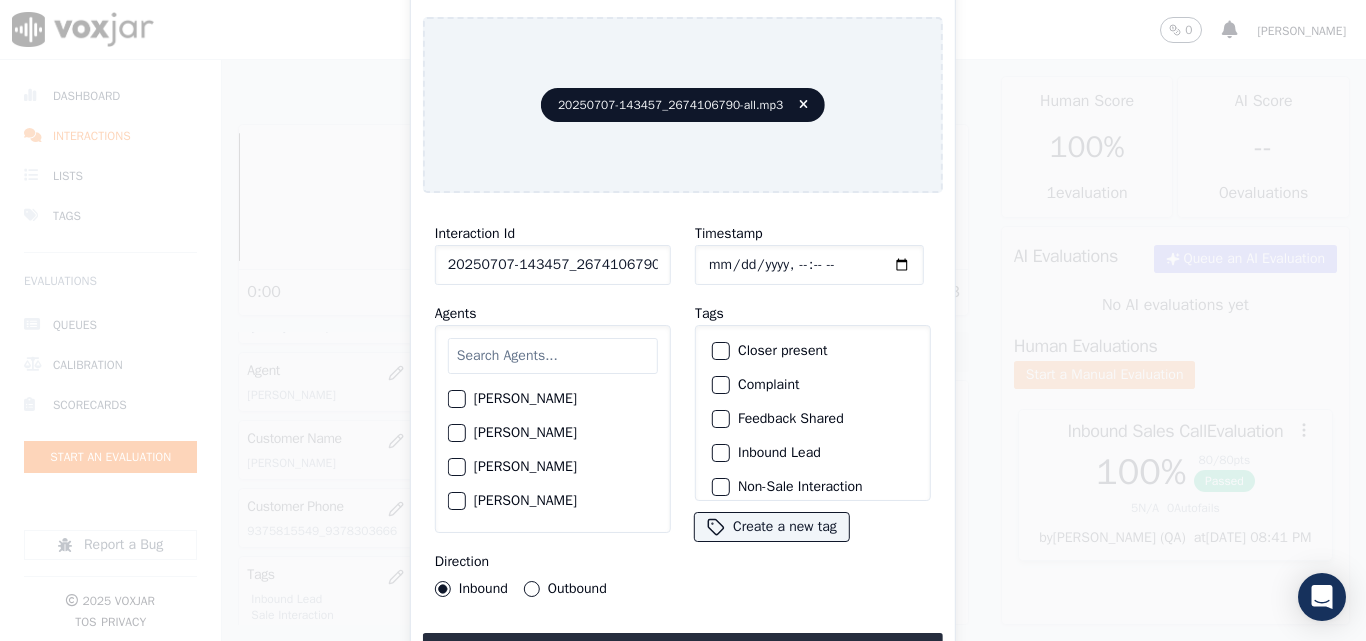 type on "[DATE]T15:24" 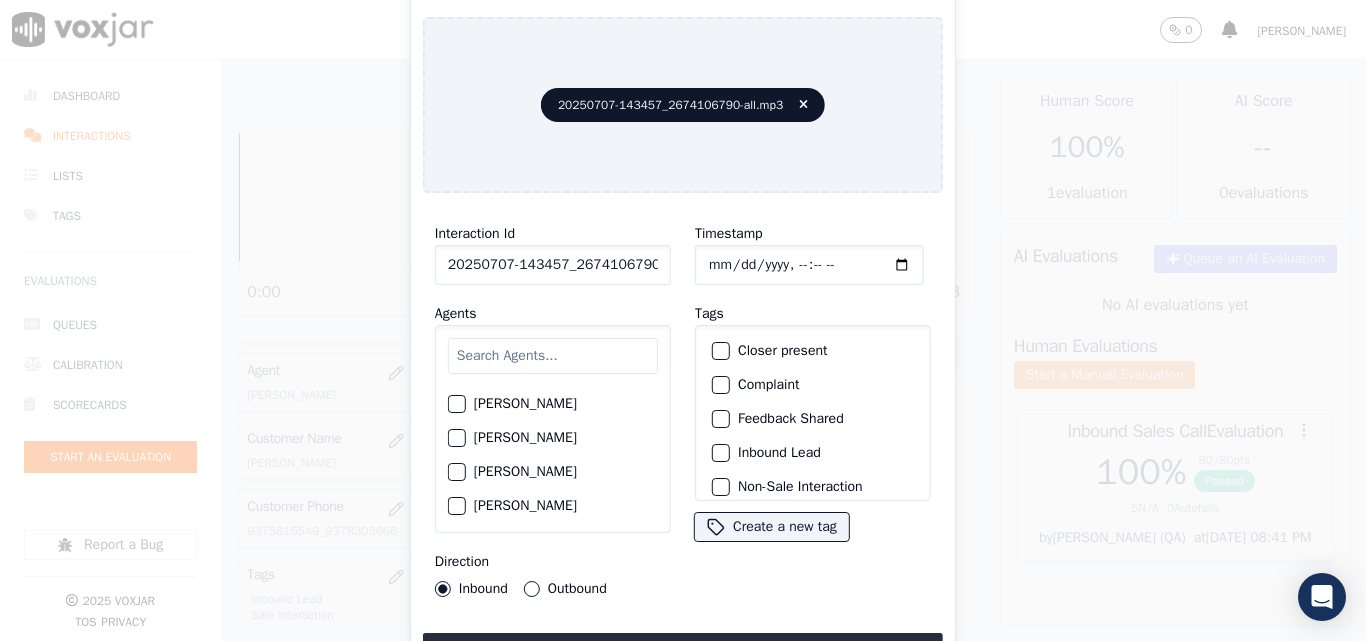 scroll, scrollTop: 2107, scrollLeft: 0, axis: vertical 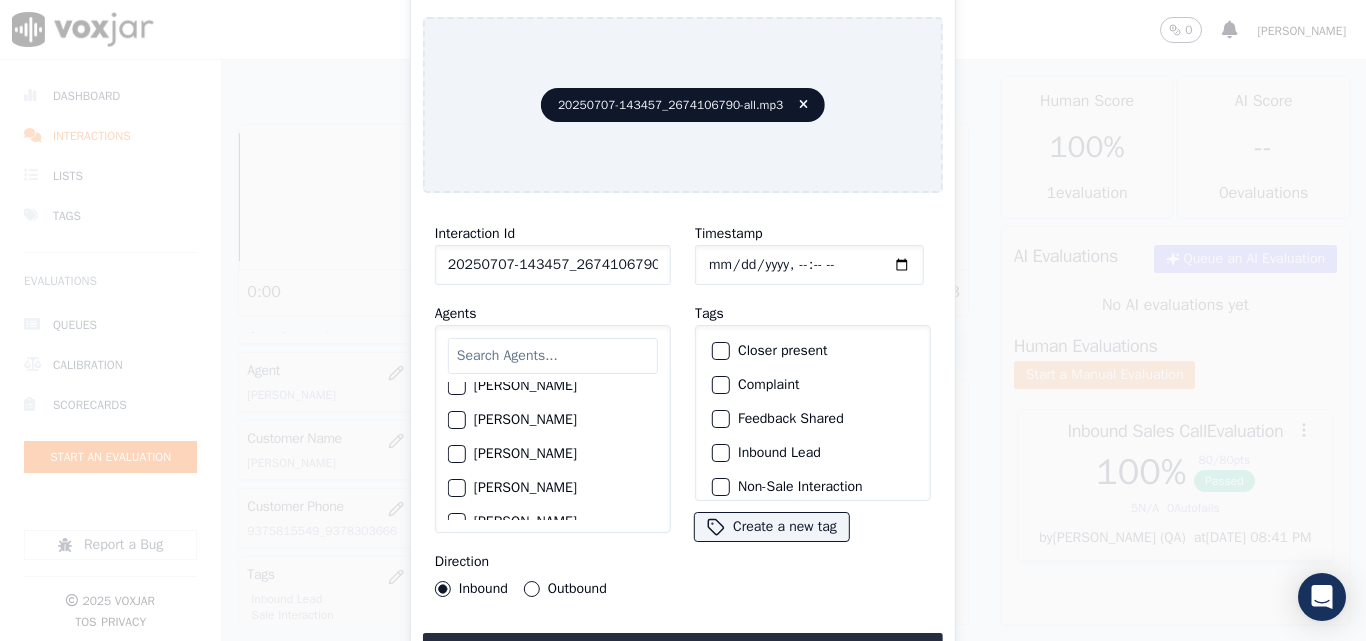 click on "[PERSON_NAME]" 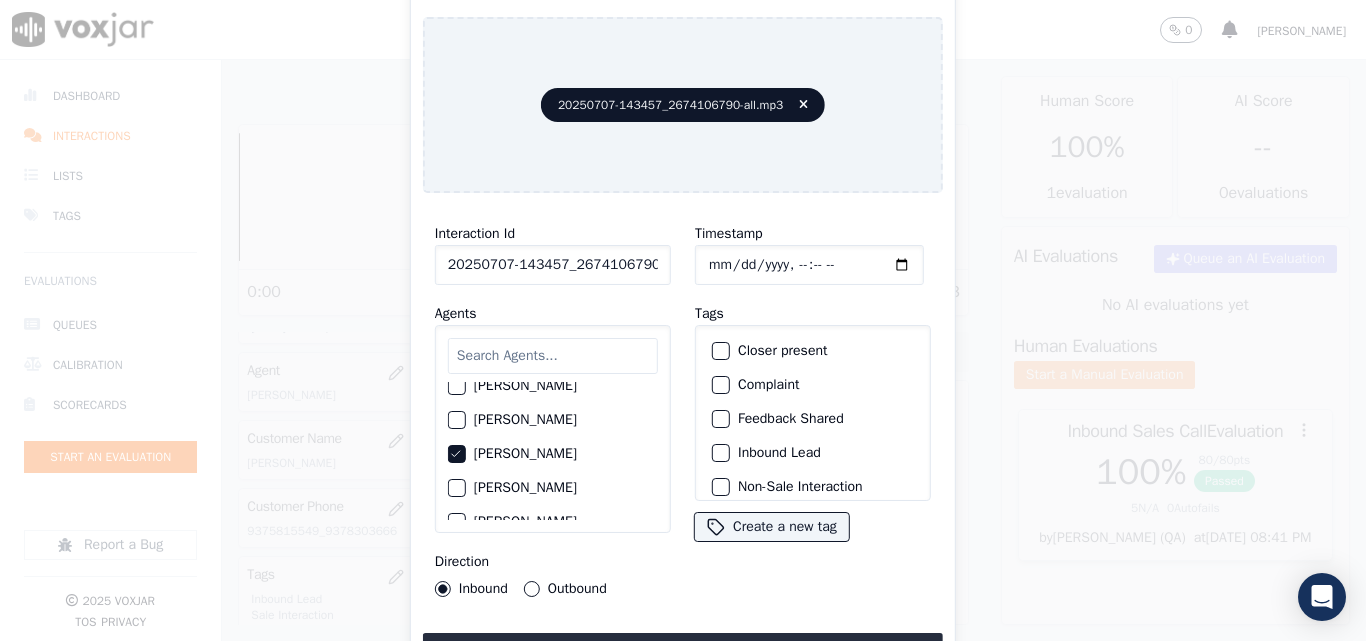 click on "Outbound" at bounding box center (532, 589) 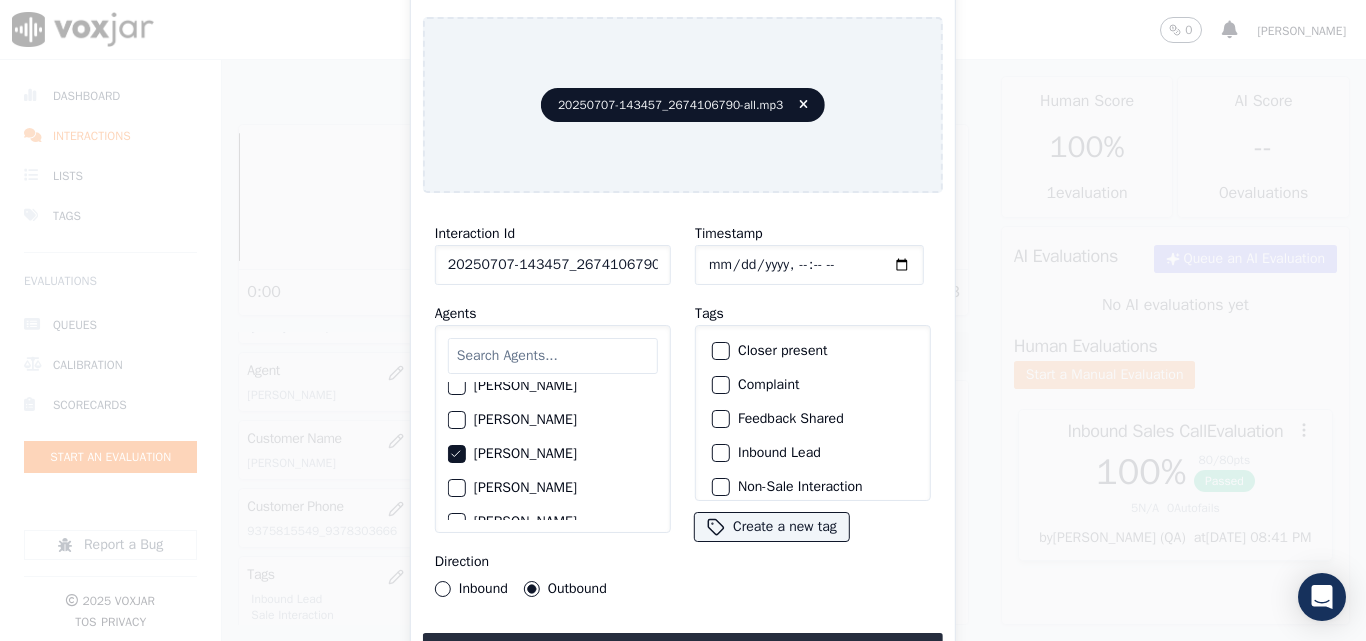 click on "Closer present" at bounding box center [813, 351] 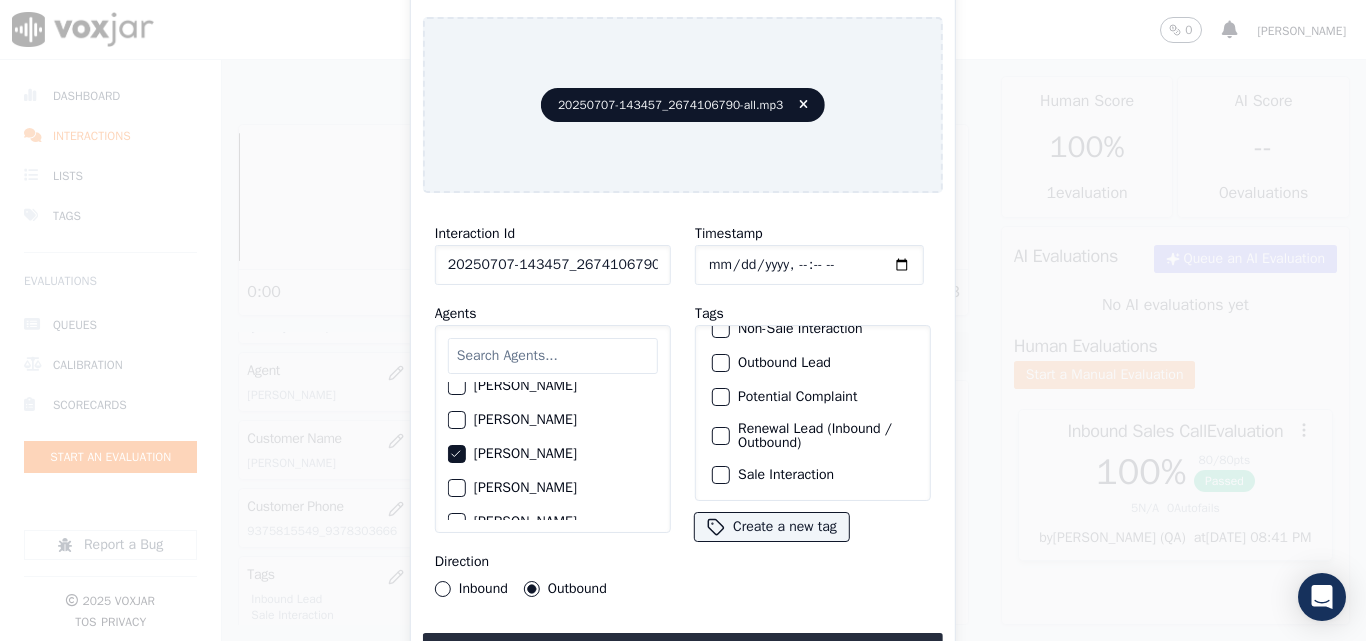 scroll, scrollTop: 173, scrollLeft: 0, axis: vertical 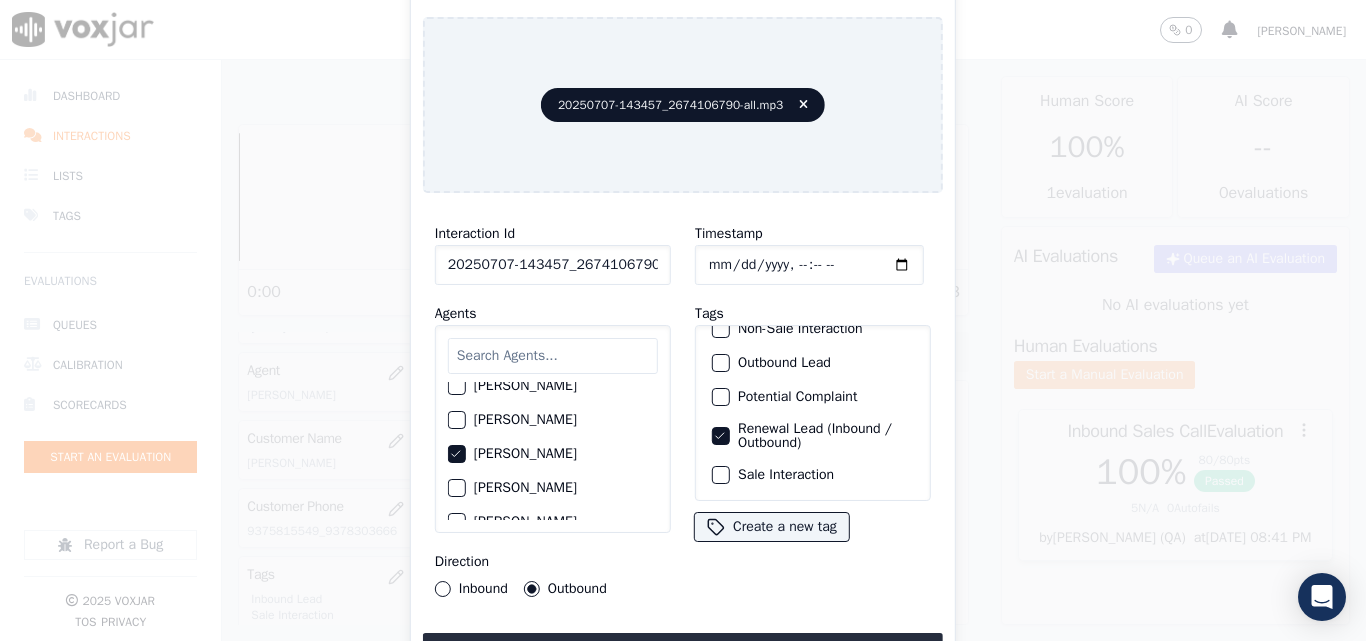 click on "Sale Interaction" 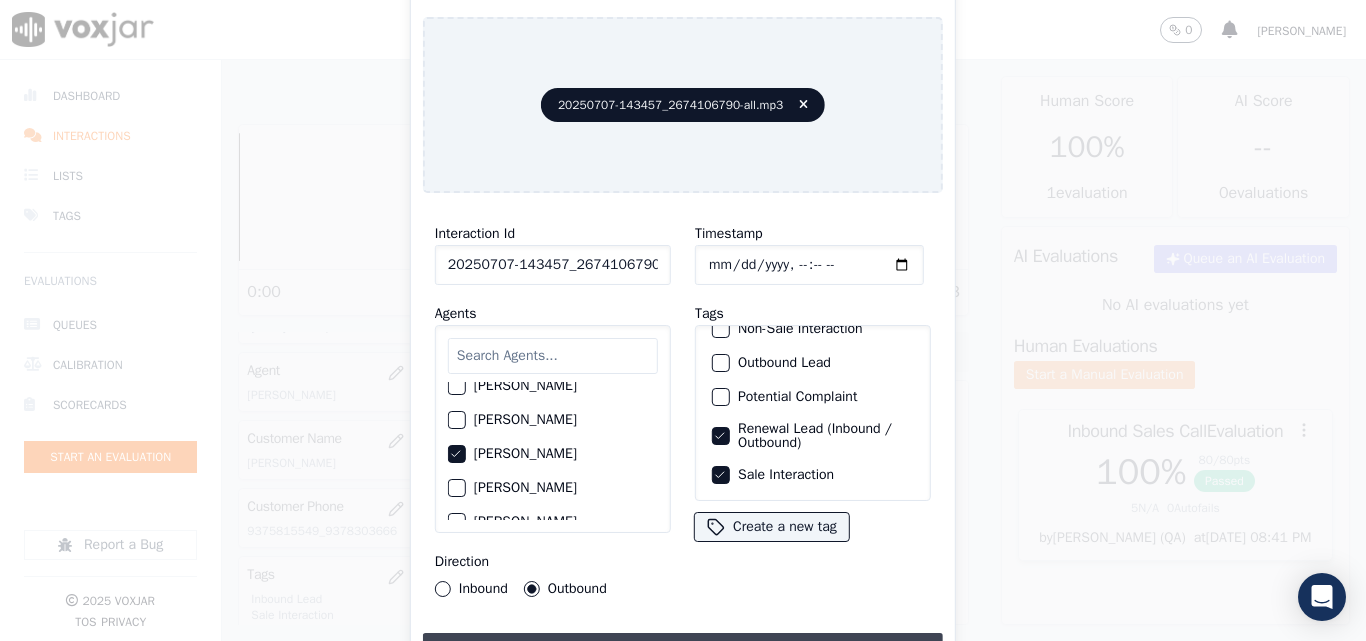 click on "Upload interaction to start evaluation" at bounding box center [683, 651] 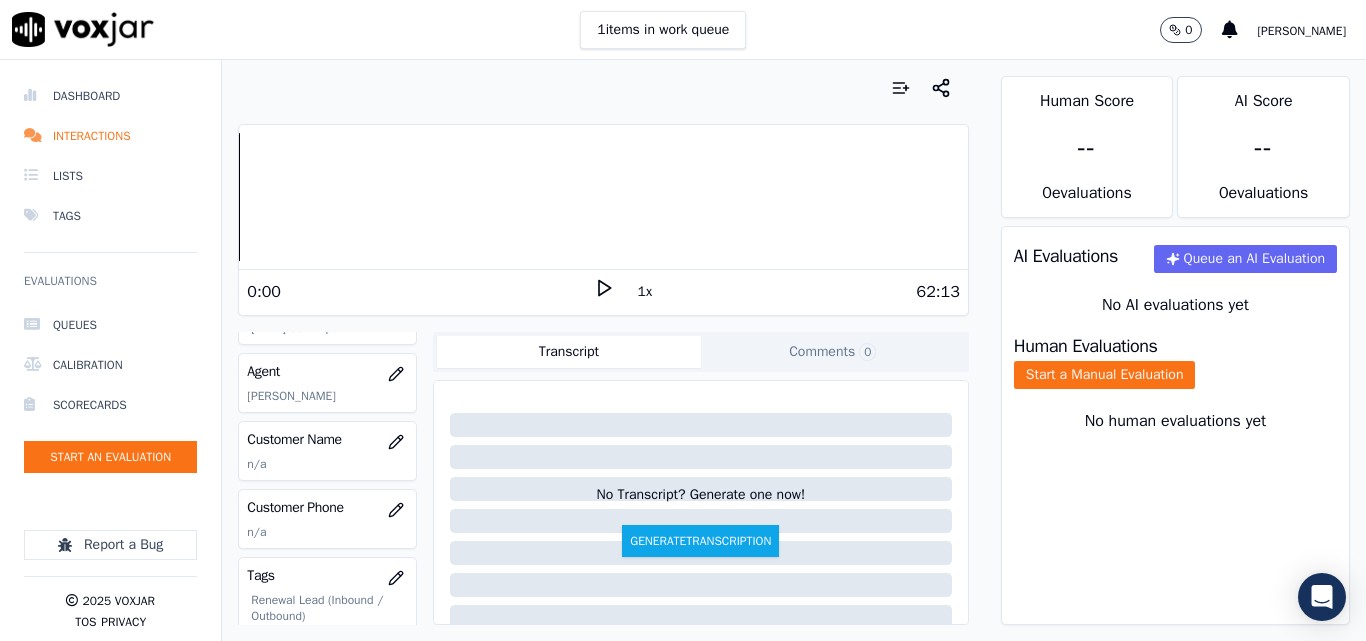 scroll, scrollTop: 200, scrollLeft: 0, axis: vertical 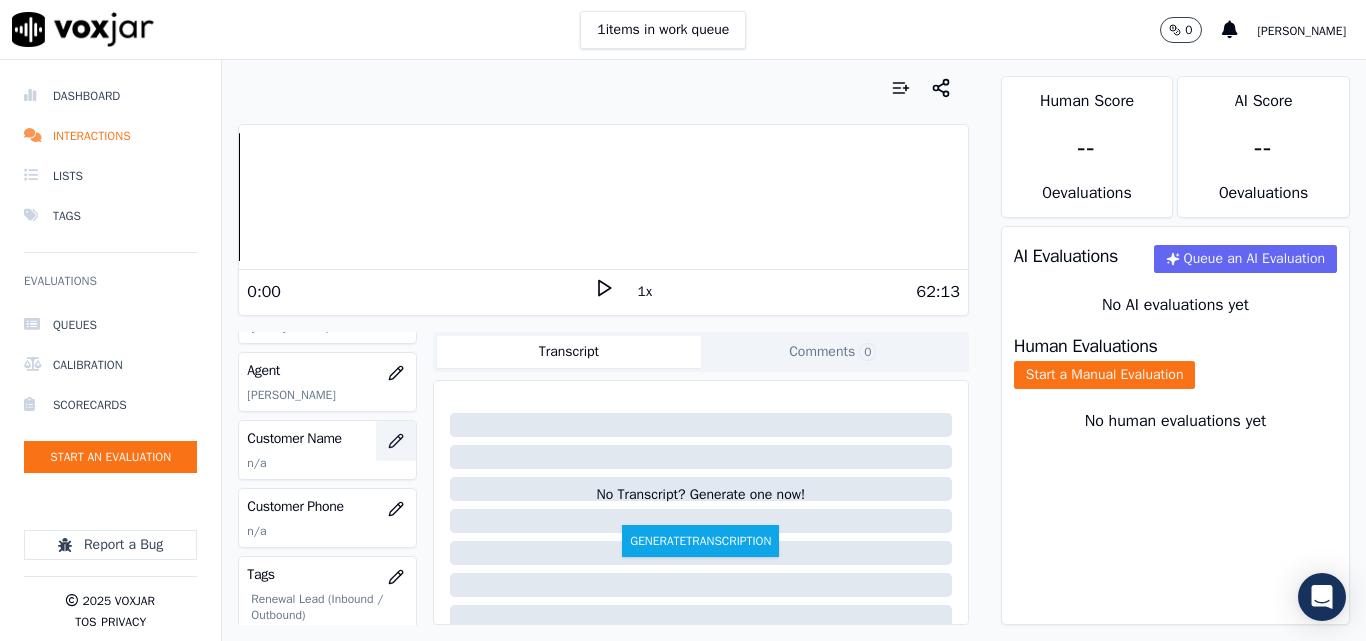 click 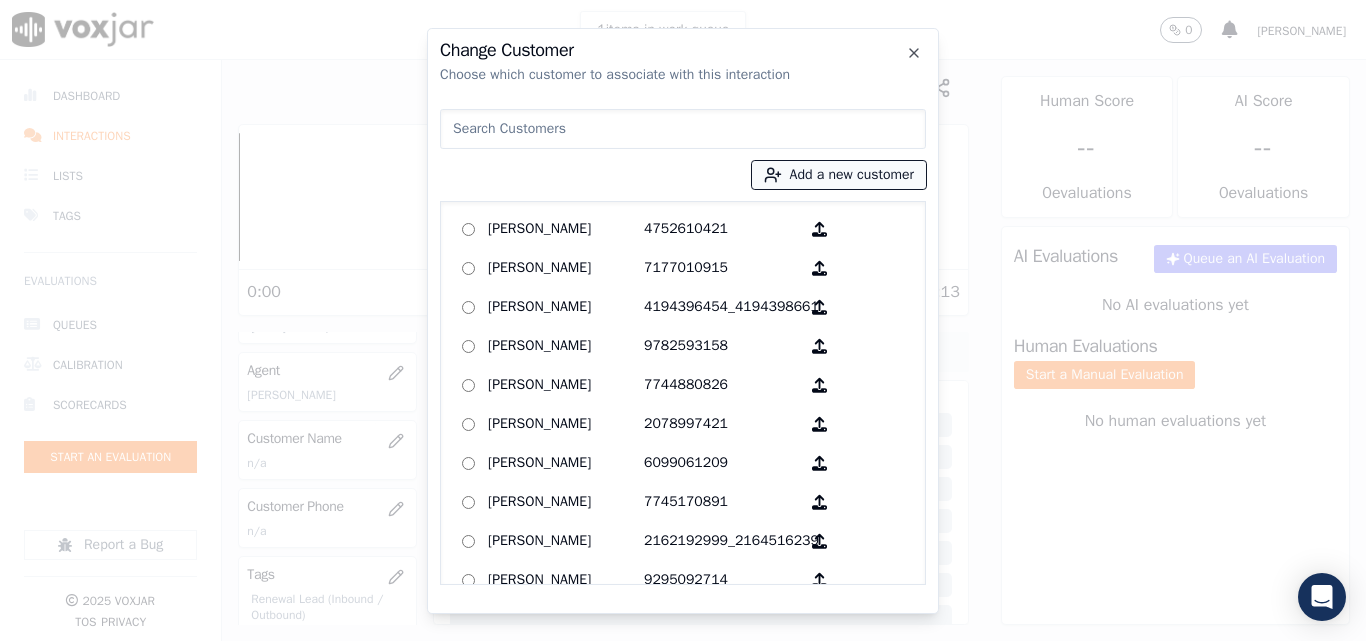 click on "Add a new customer" at bounding box center [839, 175] 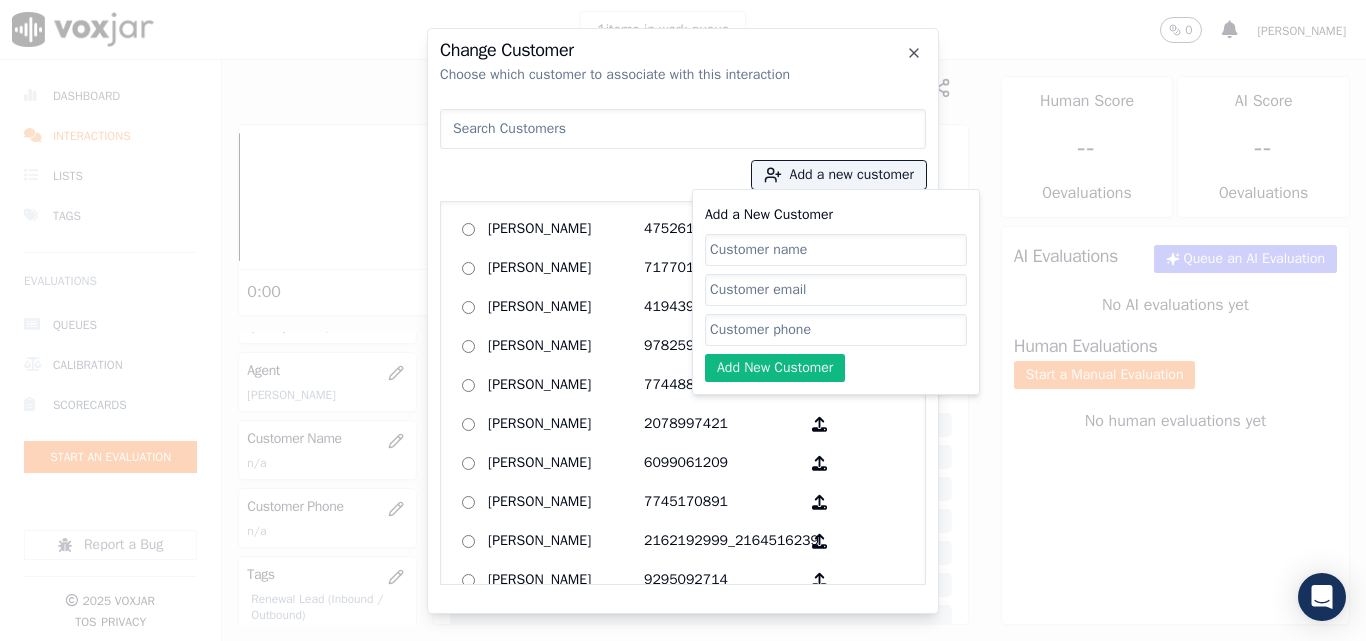 click on "Add a New Customer" 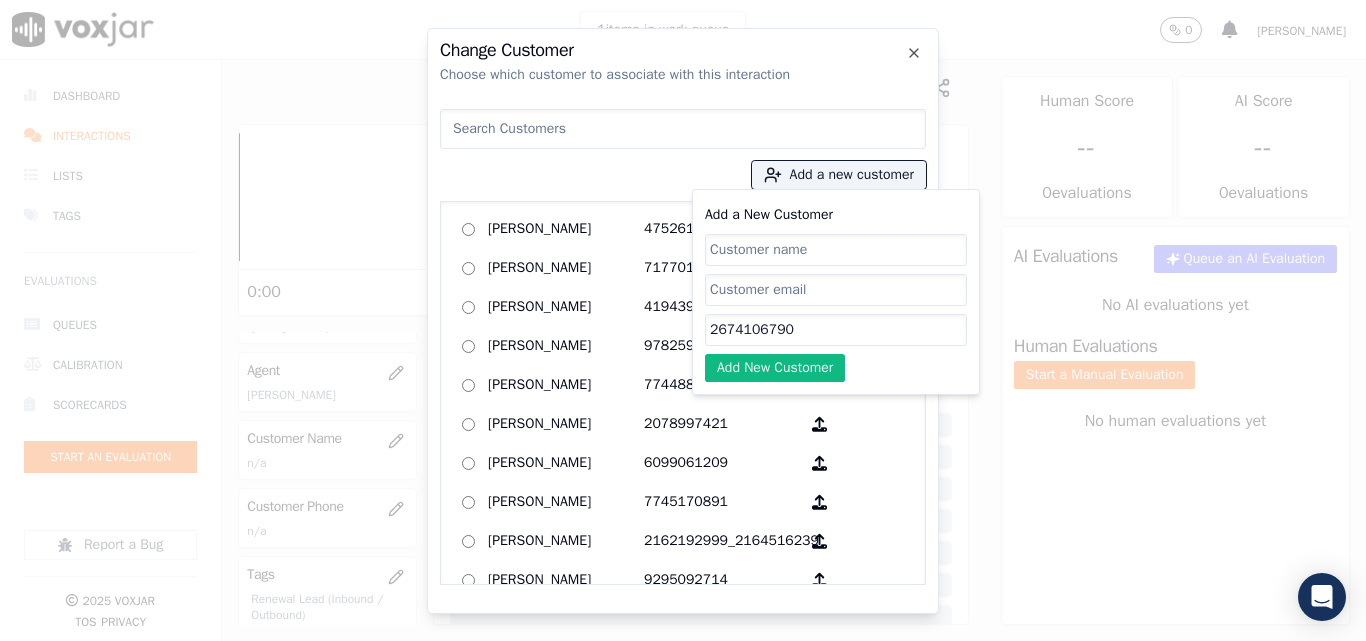 type on "2674106790" 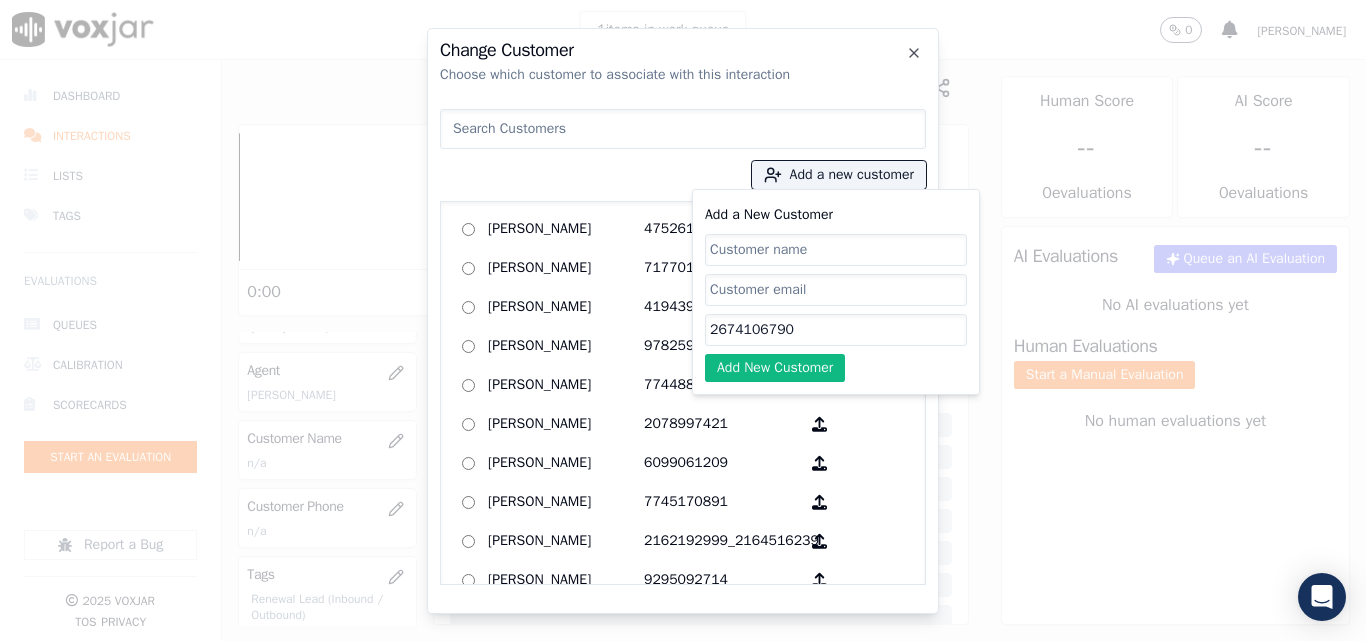 paste on "[PERSON_NAME]" 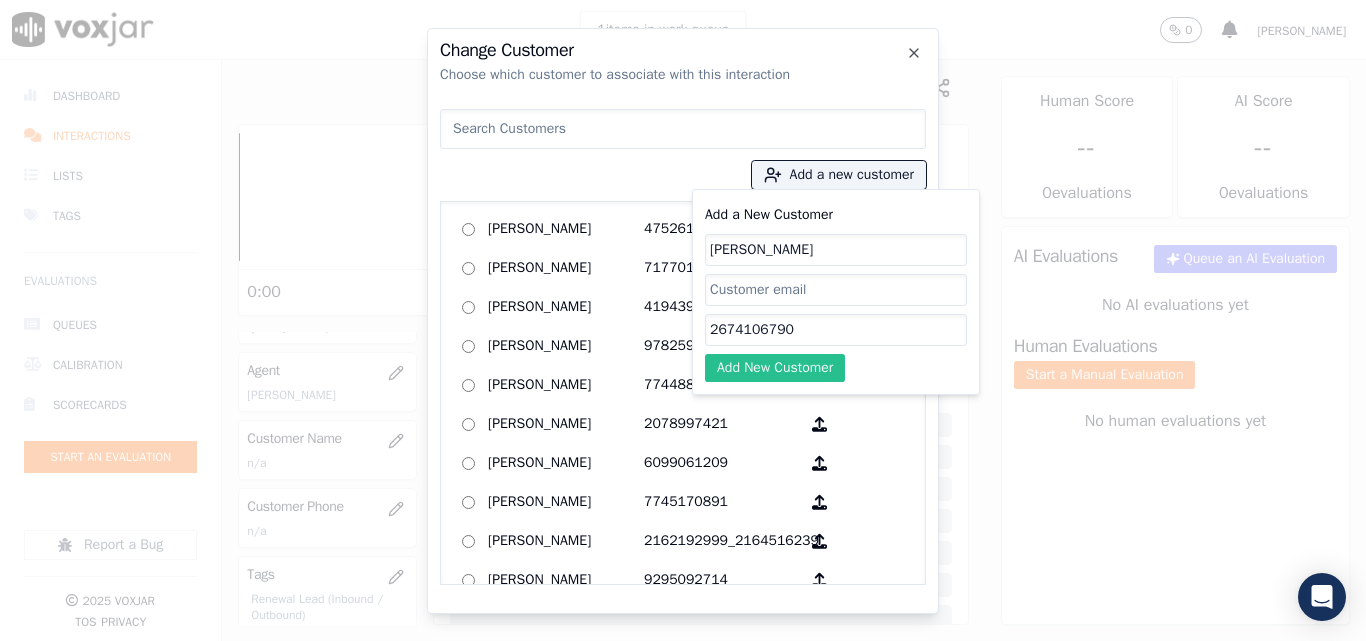 type on "[PERSON_NAME]" 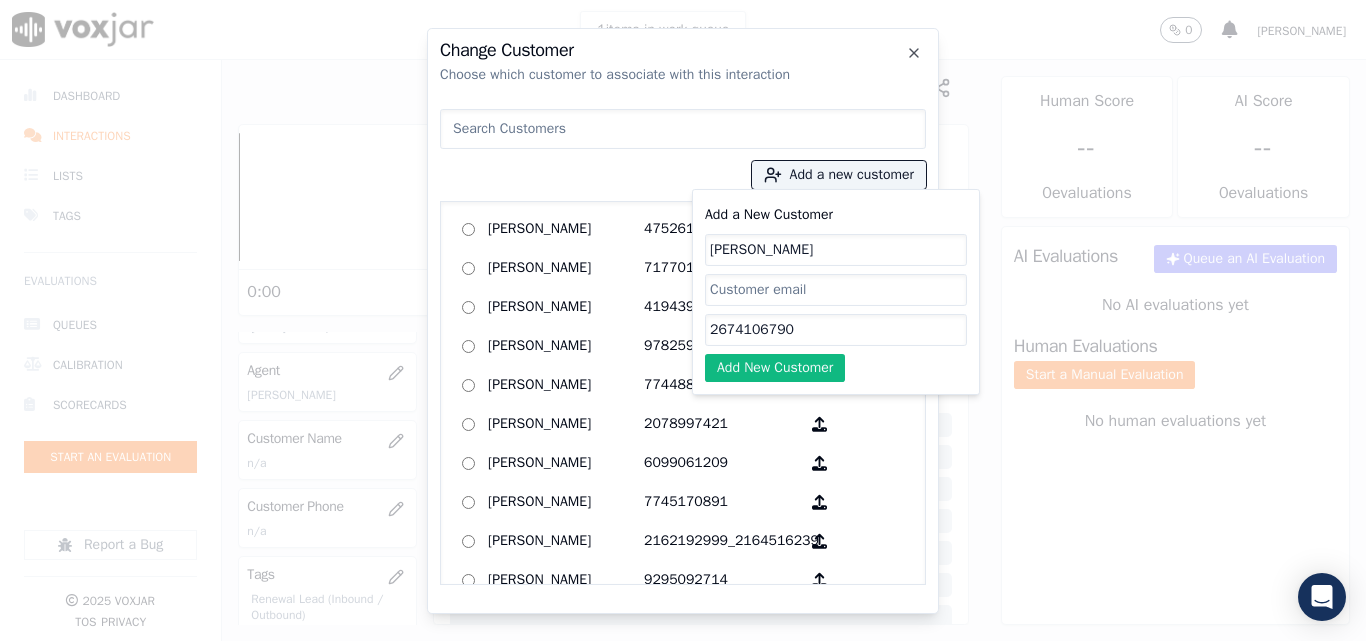 drag, startPoint x: 754, startPoint y: 366, endPoint x: 740, endPoint y: 368, distance: 14.142136 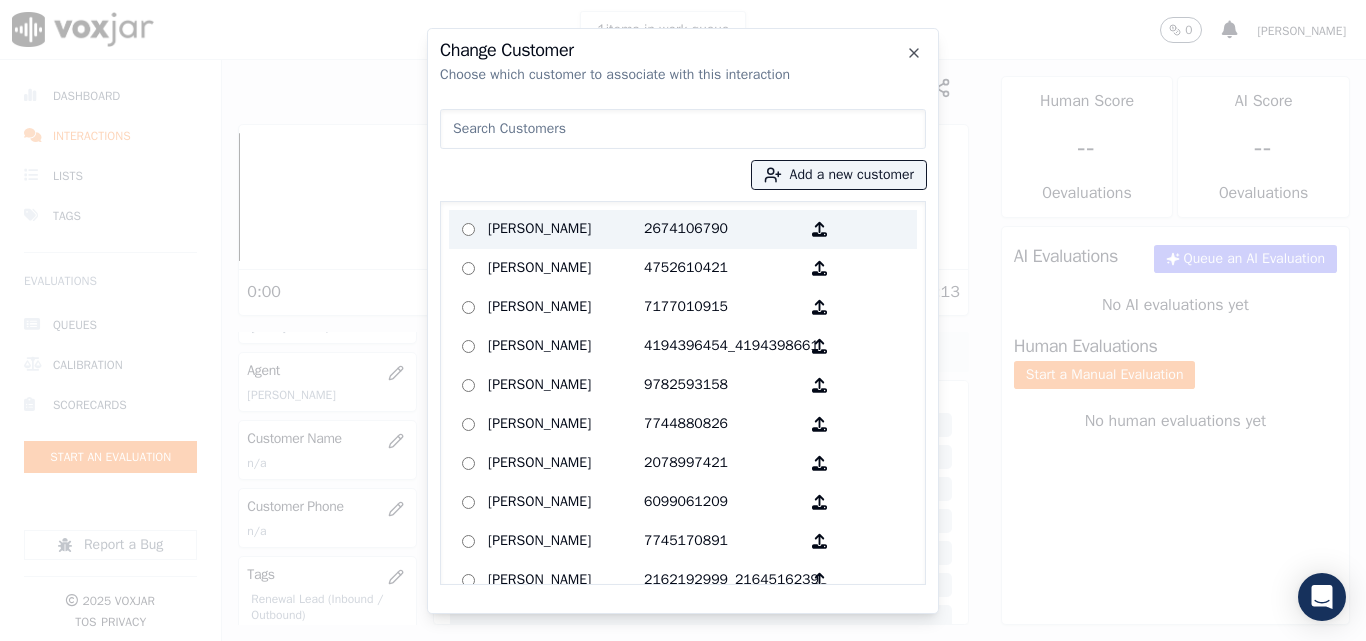 click on "[PERSON_NAME]" at bounding box center (566, 229) 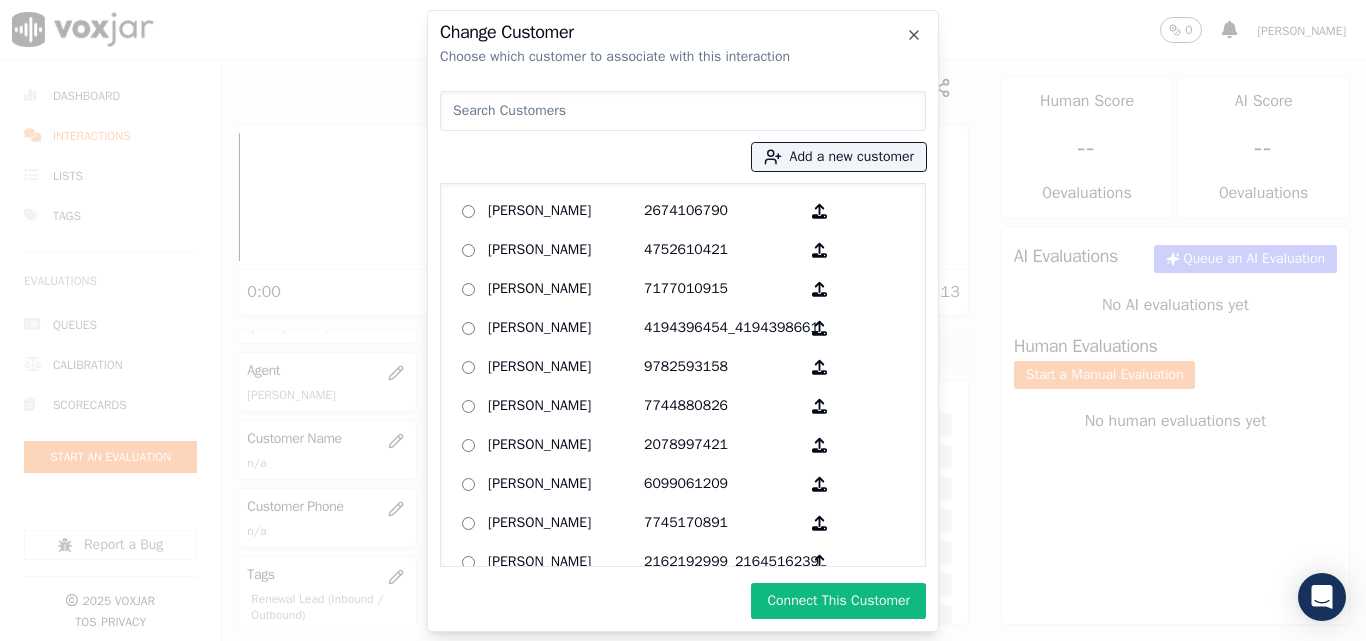 drag, startPoint x: 818, startPoint y: 600, endPoint x: 798, endPoint y: 599, distance: 20.024984 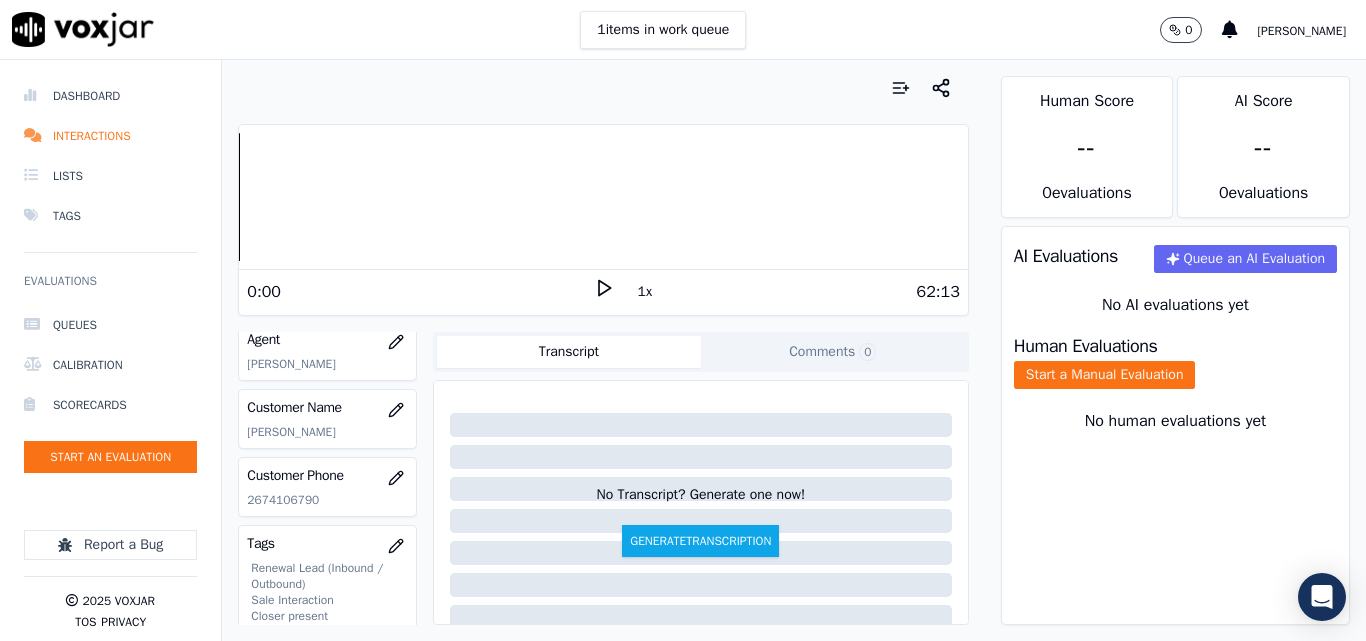 scroll, scrollTop: 200, scrollLeft: 0, axis: vertical 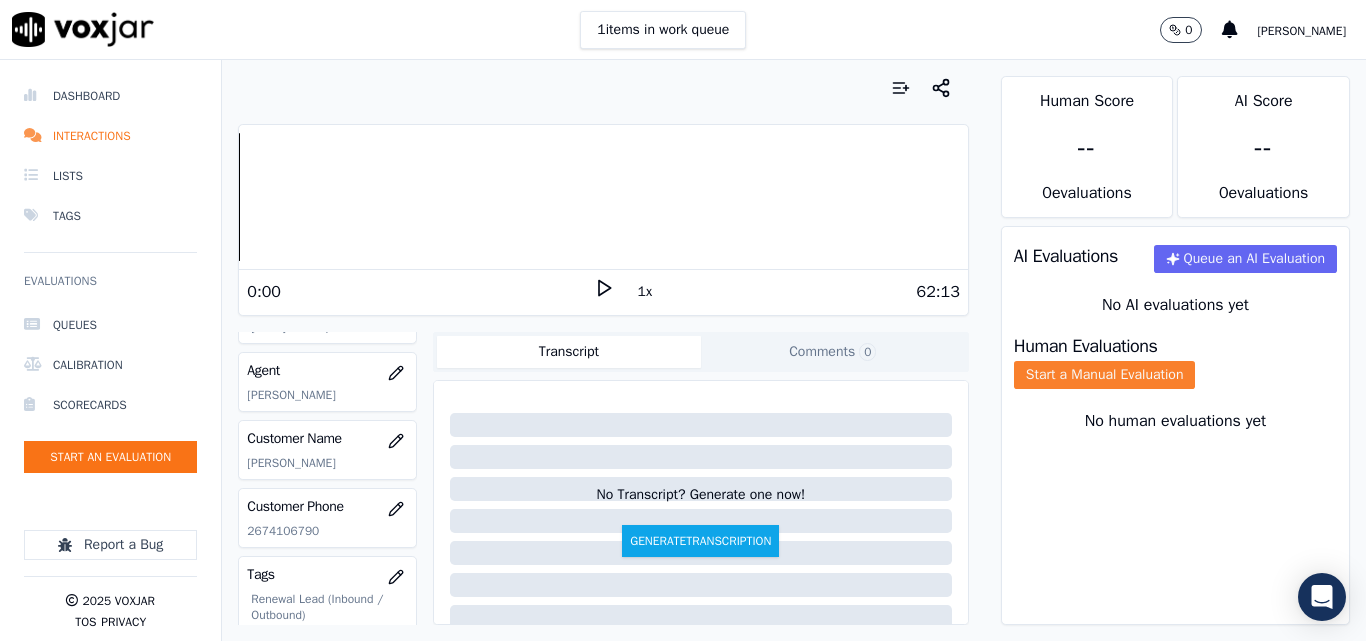 click on "Start a Manual Evaluation" 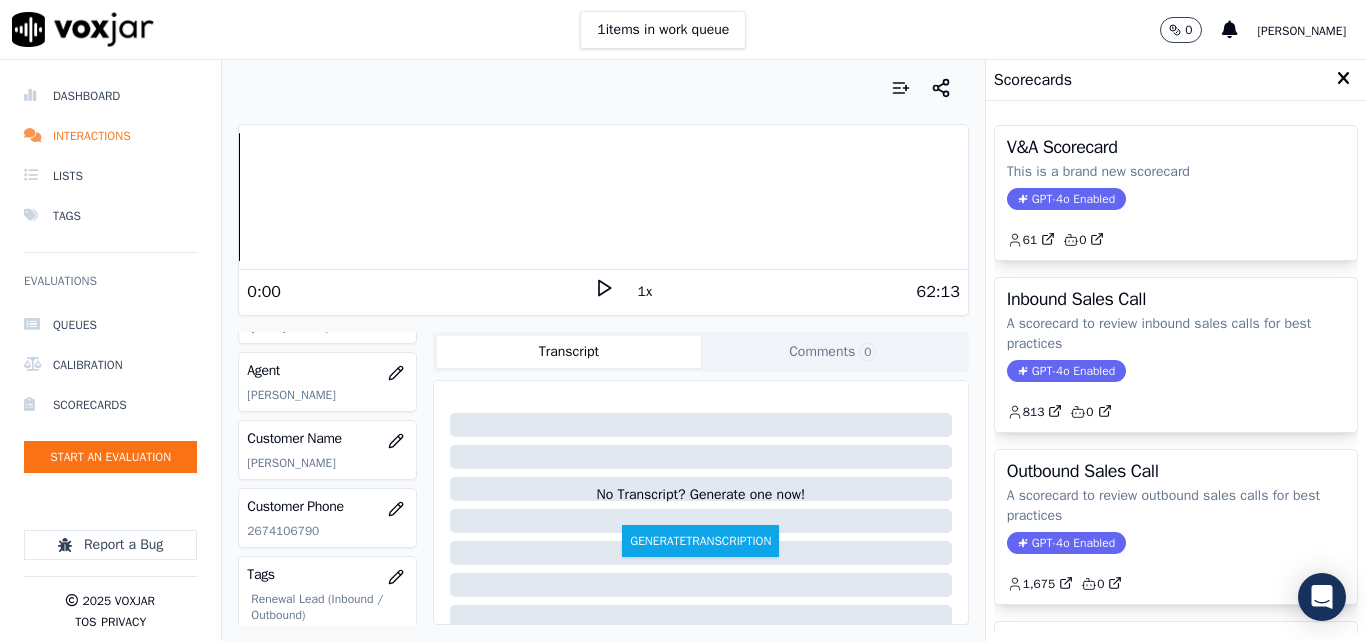 click on "Outbound Sales Call   A scorecard to review outbound sales calls for best practices     GPT-4o Enabled       1,675         0" at bounding box center [1176, 527] 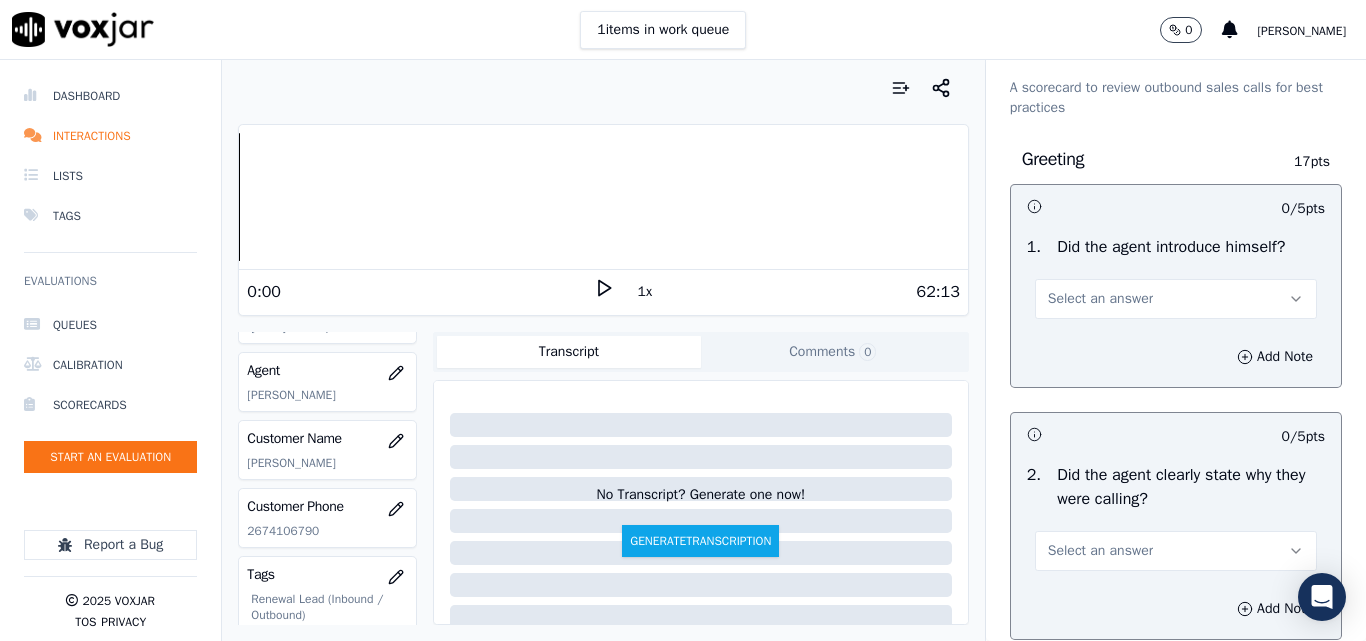scroll, scrollTop: 100, scrollLeft: 0, axis: vertical 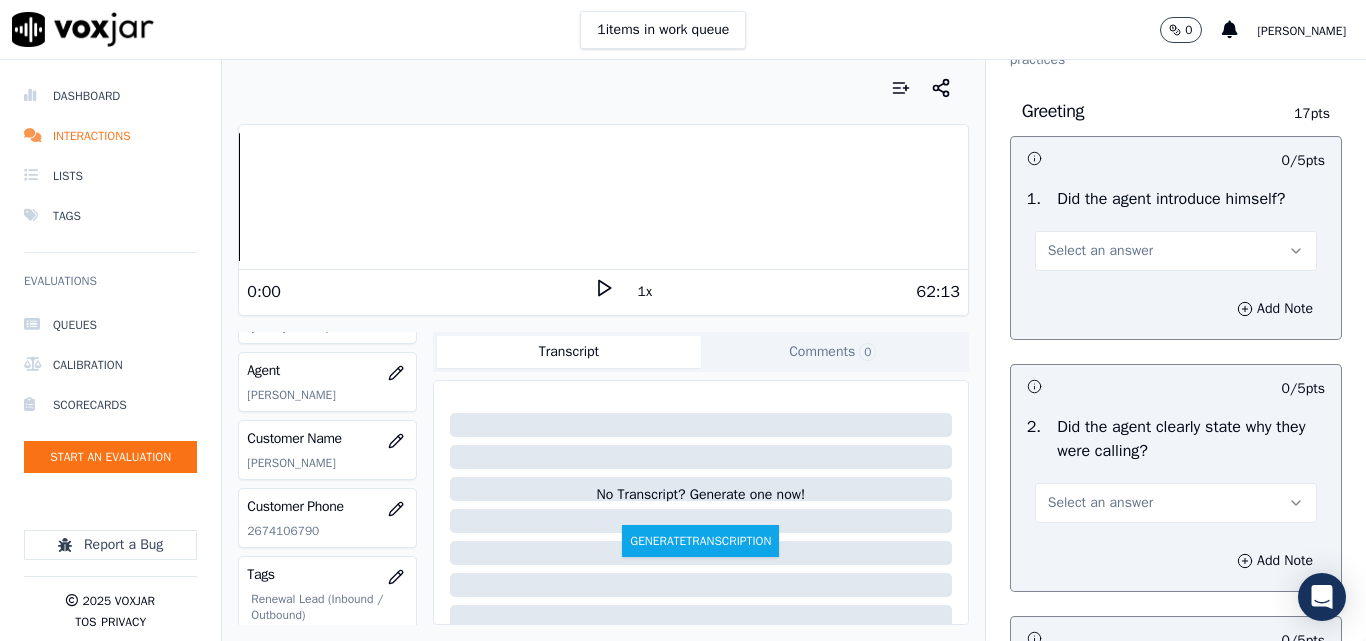 click on "Select an answer" at bounding box center (1176, 249) 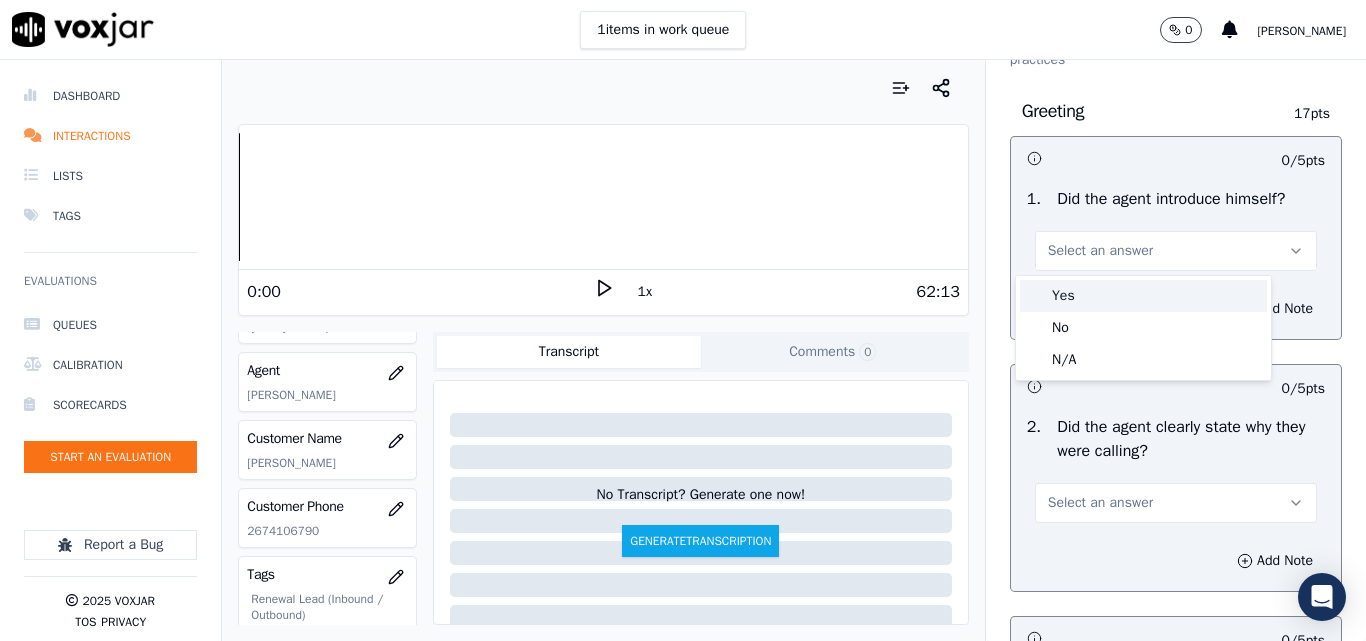 drag, startPoint x: 1072, startPoint y: 282, endPoint x: 1131, endPoint y: 285, distance: 59.07622 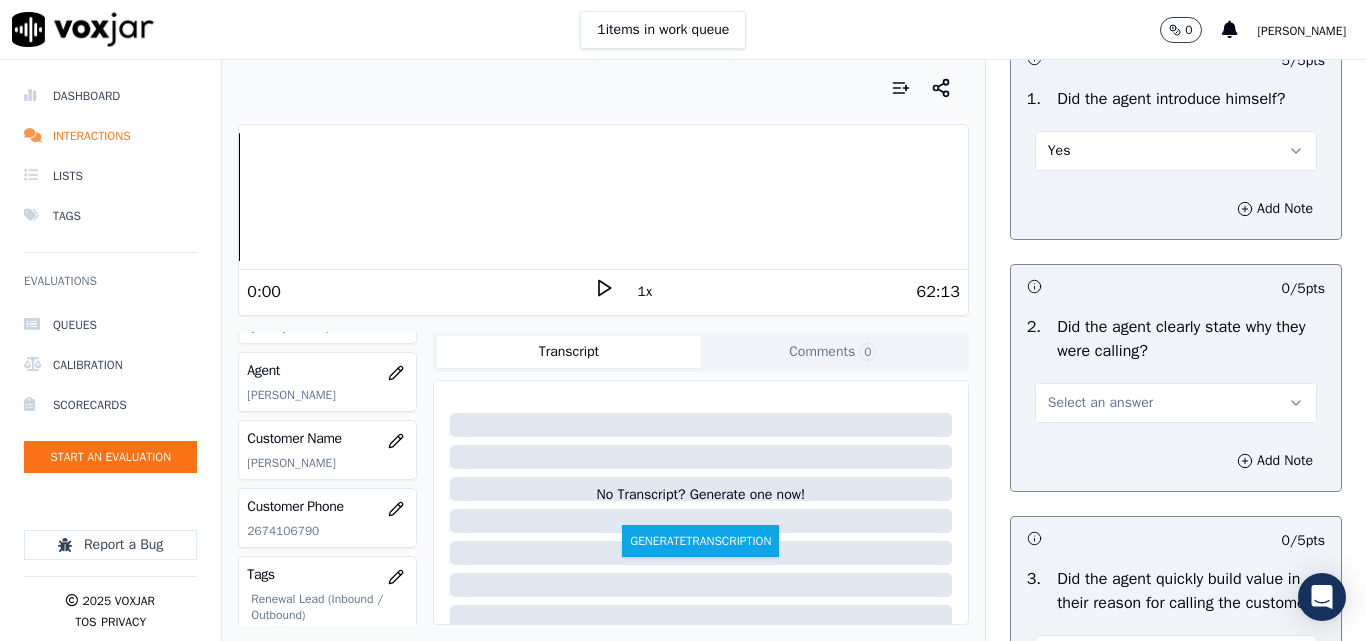click on "0 / 5  pts     2 .   Did the agent clearly state why they were calling?   Select an answer          Add Note" at bounding box center [1176, 378] 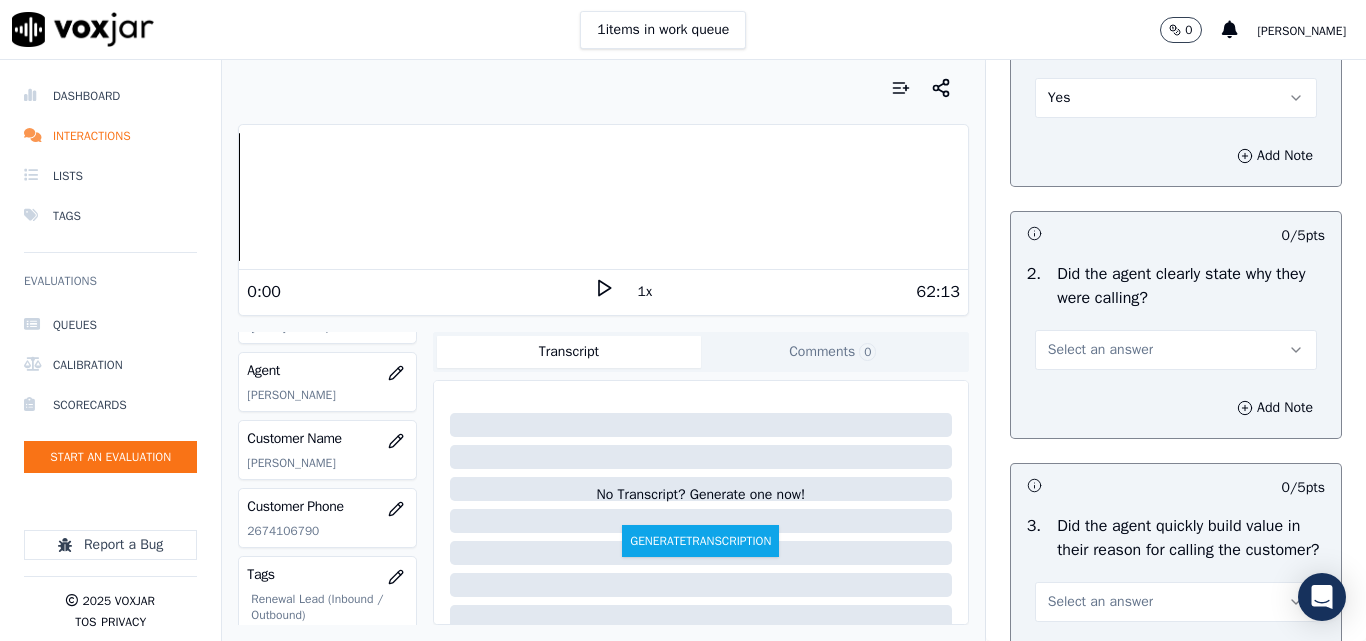 scroll, scrollTop: 300, scrollLeft: 0, axis: vertical 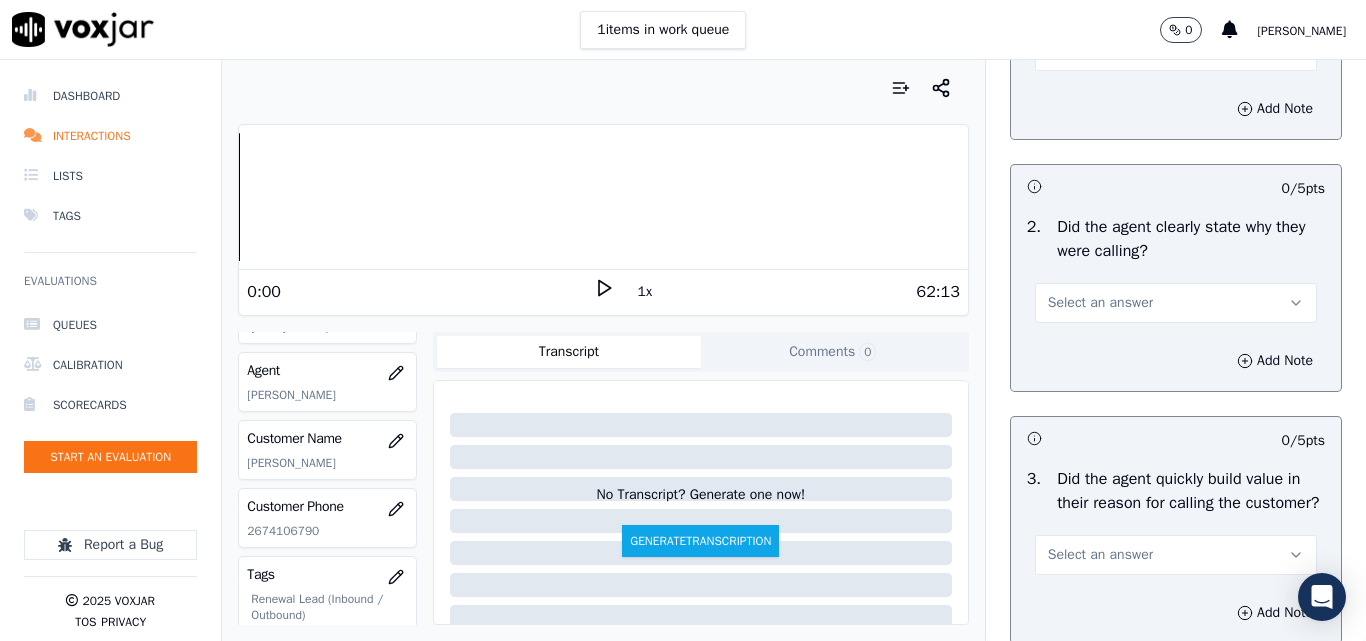 click on "Select an answer" at bounding box center [1100, 303] 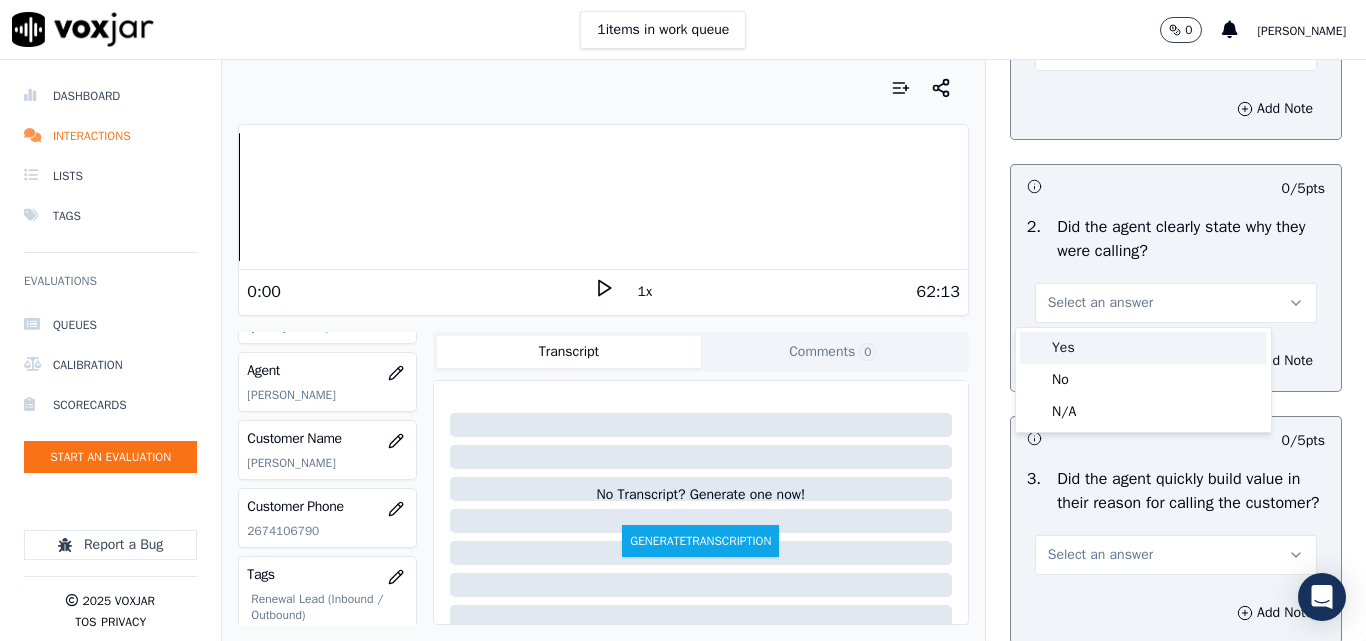 click on "Yes" at bounding box center [1143, 348] 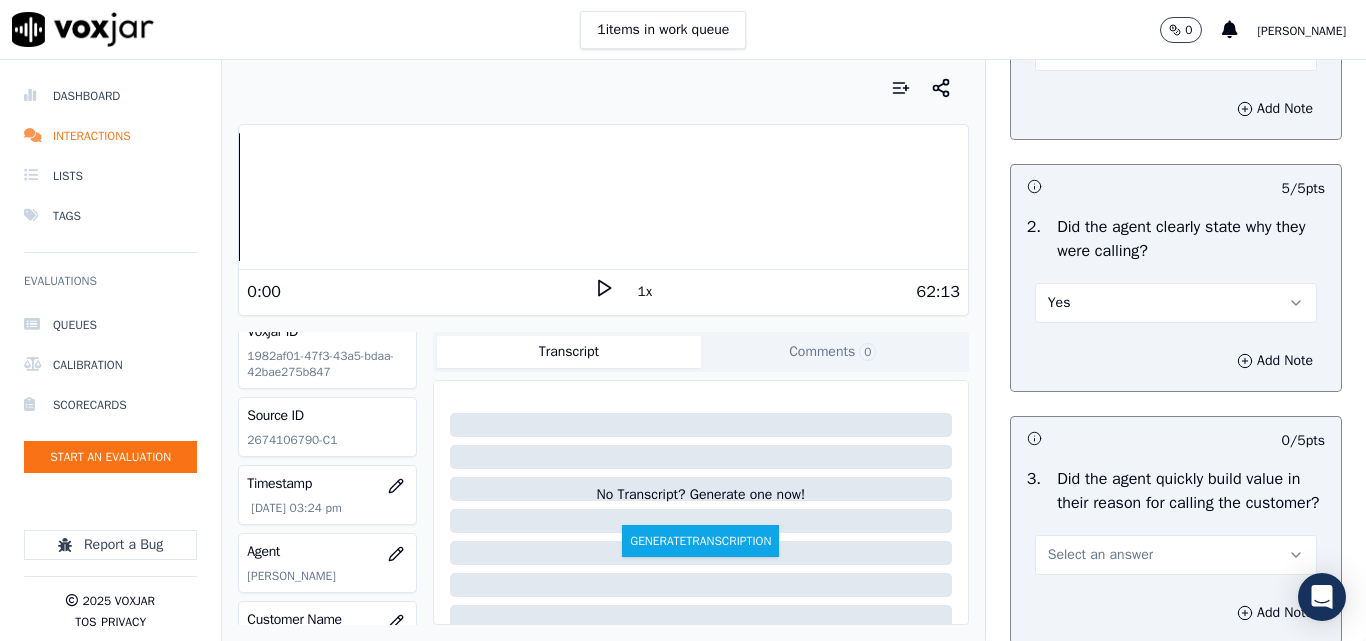 scroll, scrollTop: 0, scrollLeft: 0, axis: both 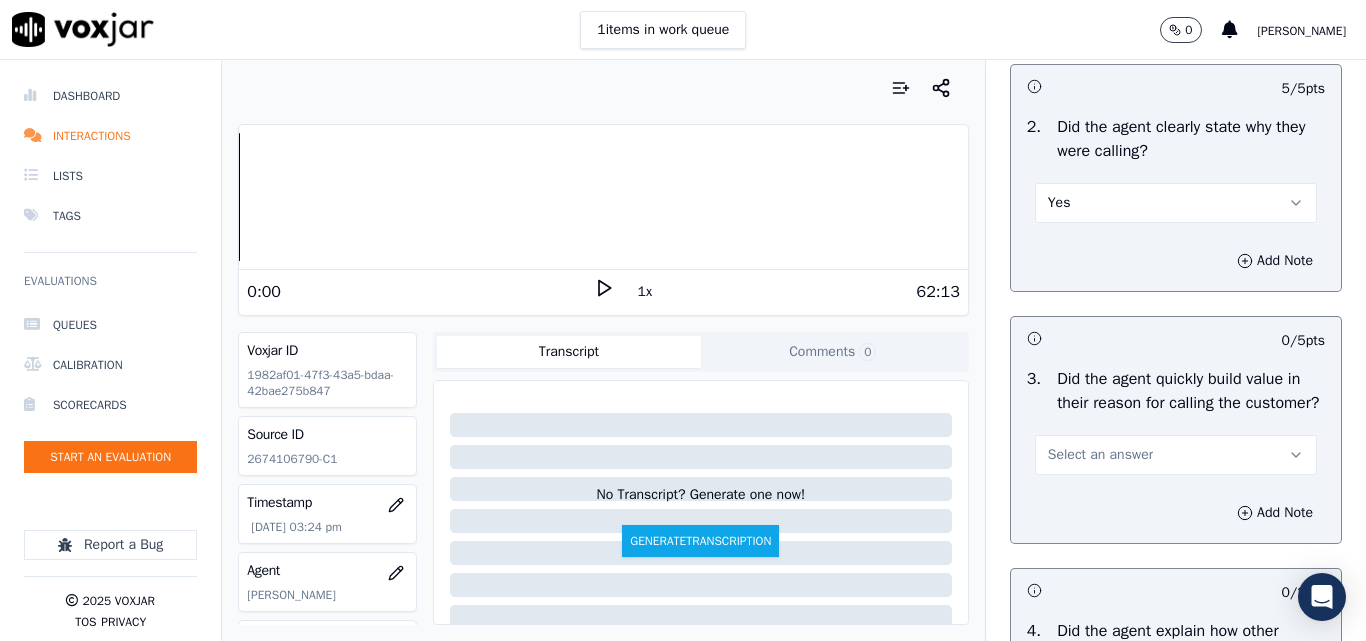 click on "Select an answer" at bounding box center [1100, 455] 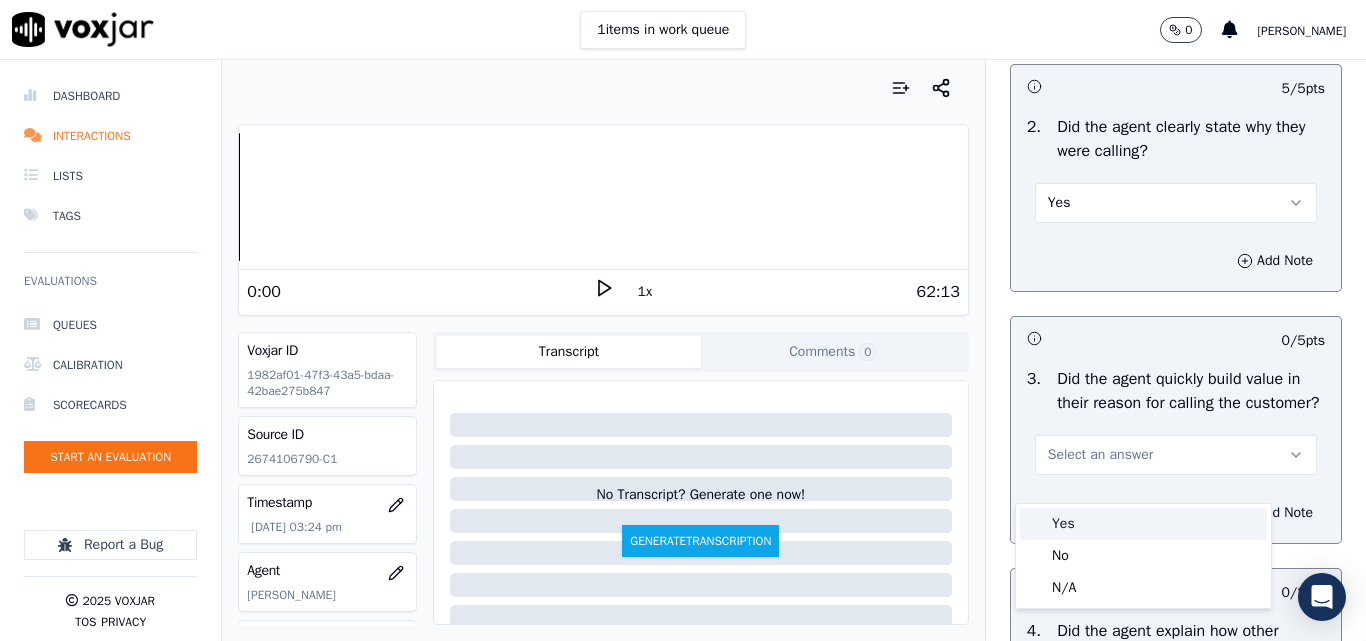 click on "Yes" at bounding box center (1143, 524) 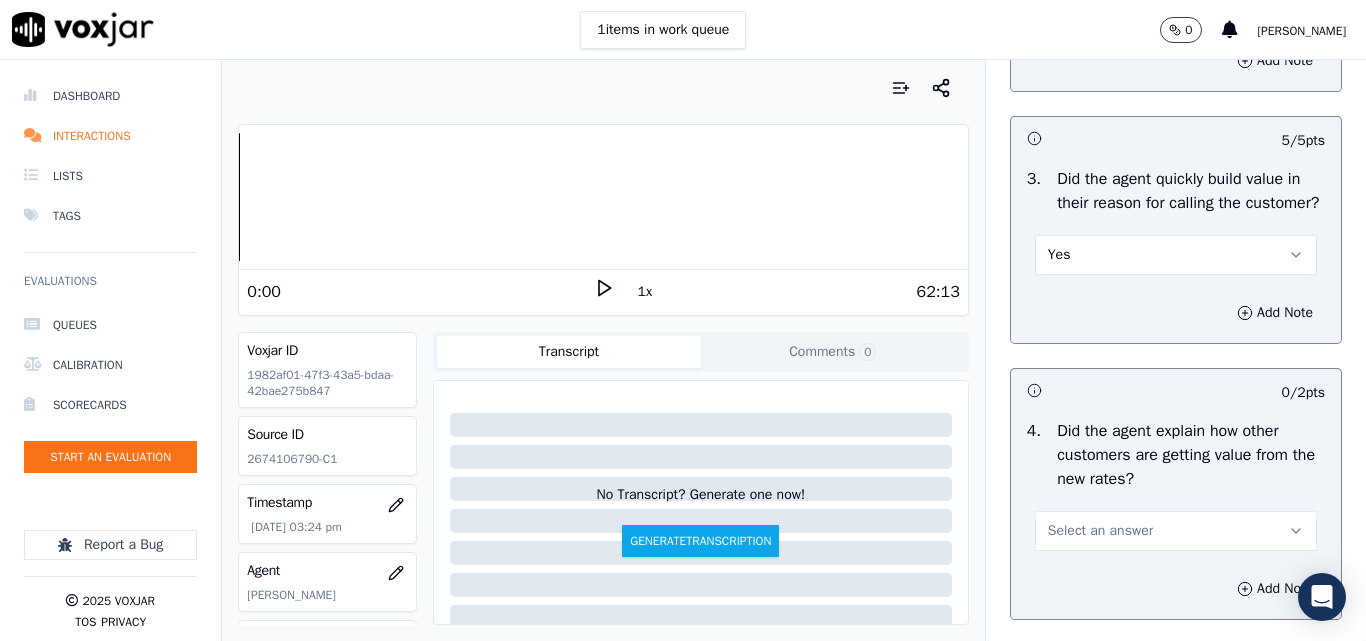 scroll, scrollTop: 800, scrollLeft: 0, axis: vertical 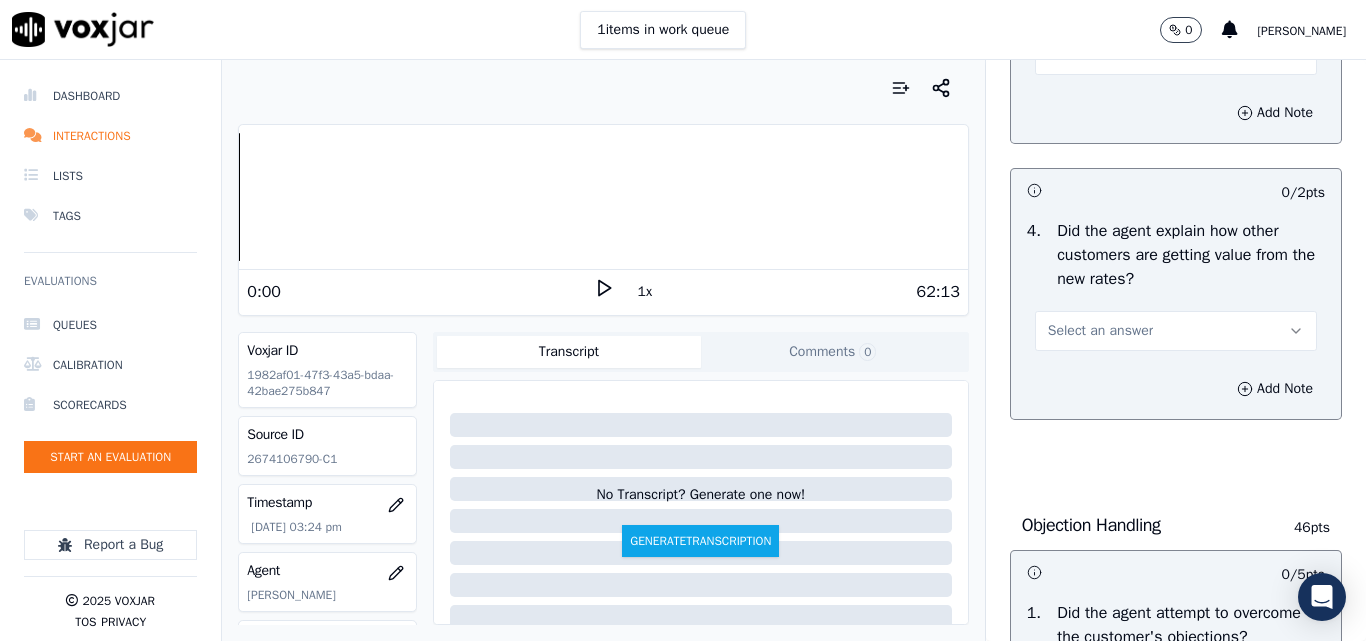 click on "Select an answer" at bounding box center (1100, 331) 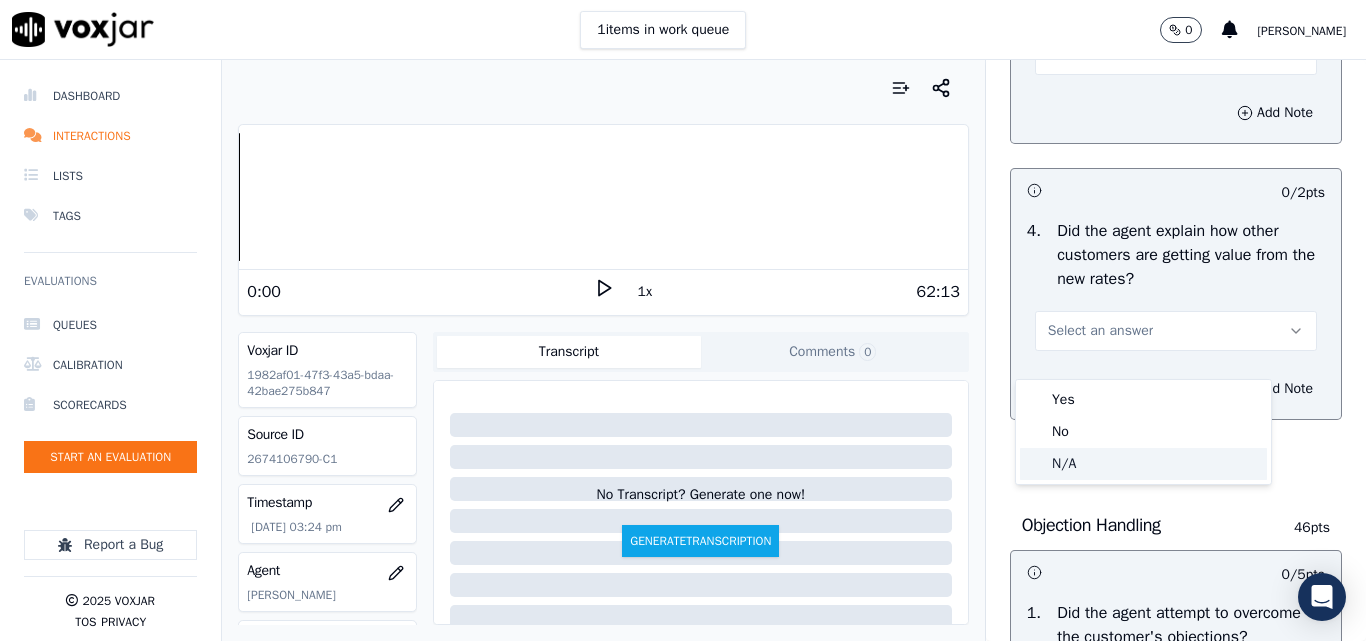 click on "N/A" 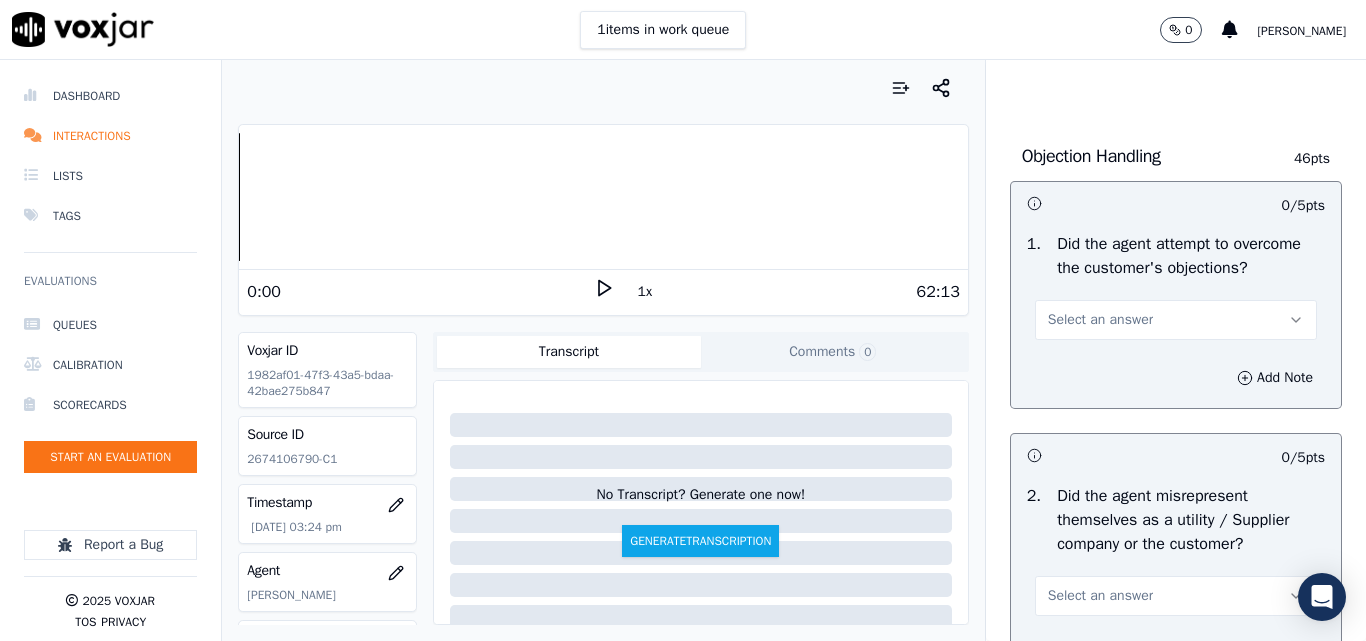 scroll, scrollTop: 1200, scrollLeft: 0, axis: vertical 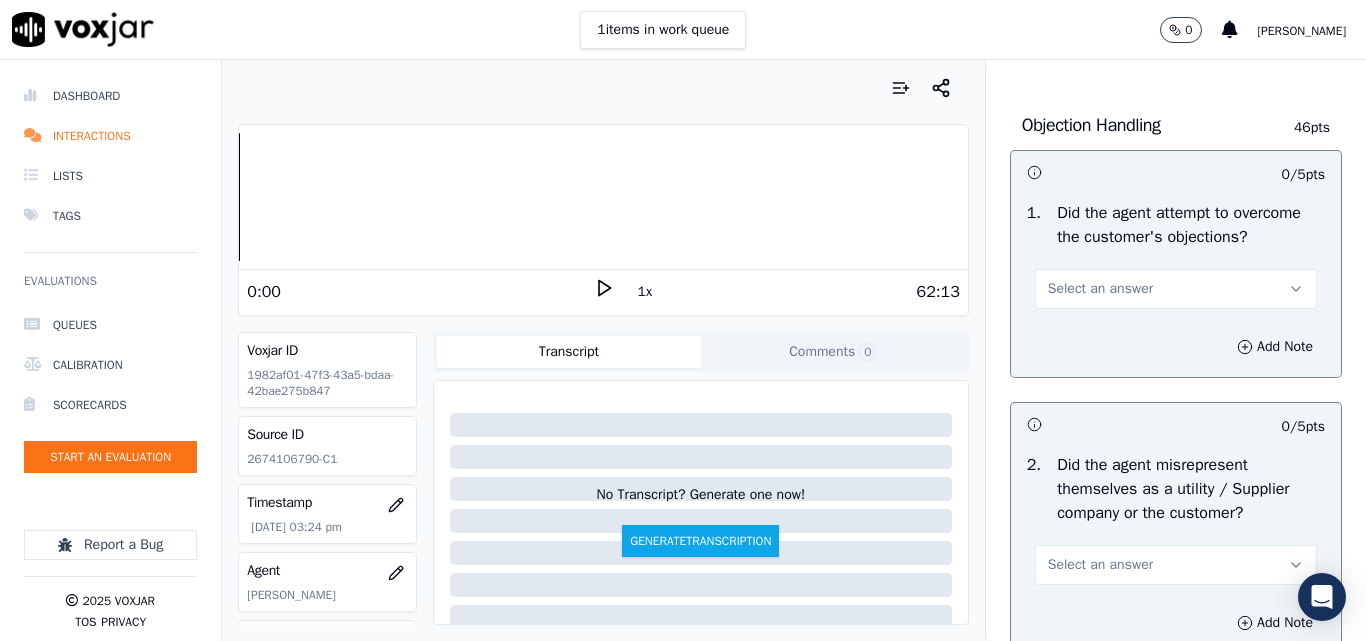 click on "Select an answer" at bounding box center (1100, 289) 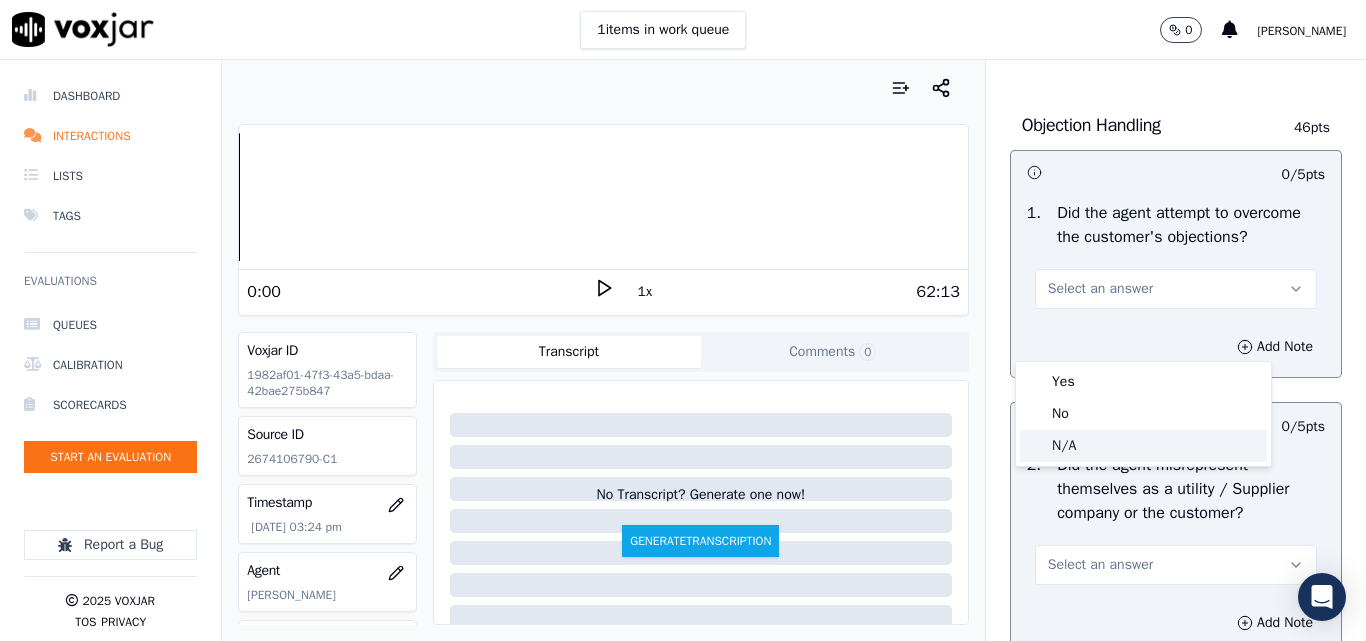click on "N/A" 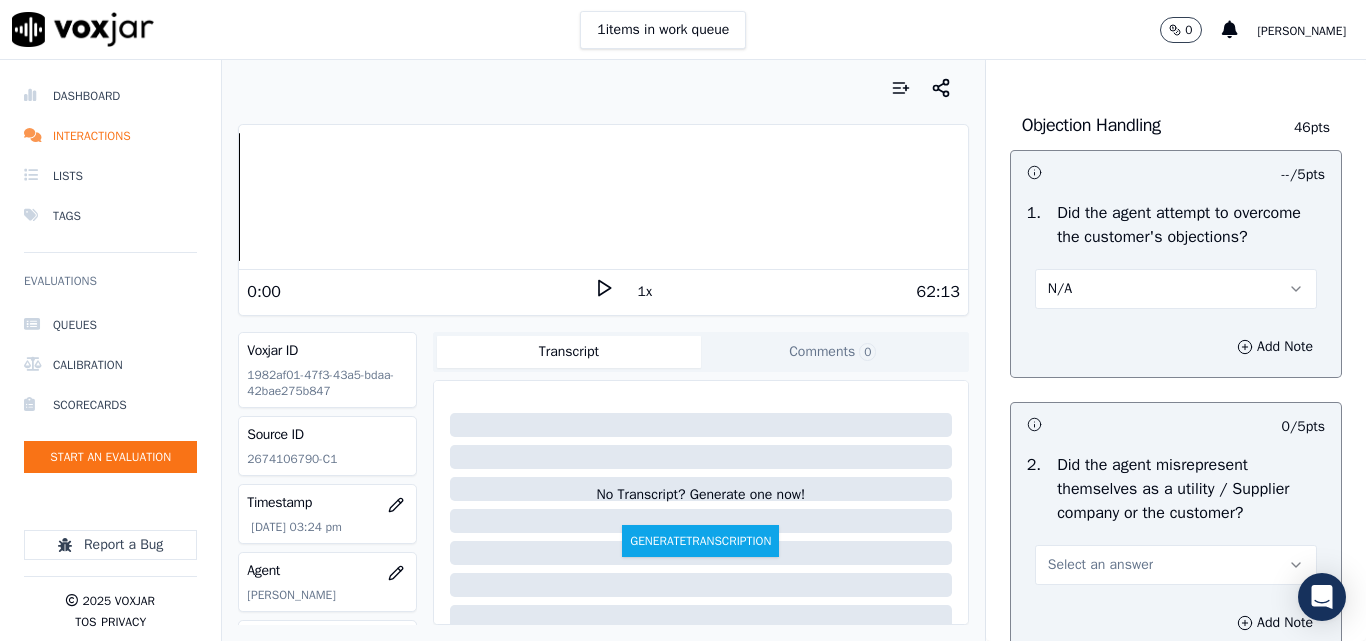 scroll, scrollTop: 1500, scrollLeft: 0, axis: vertical 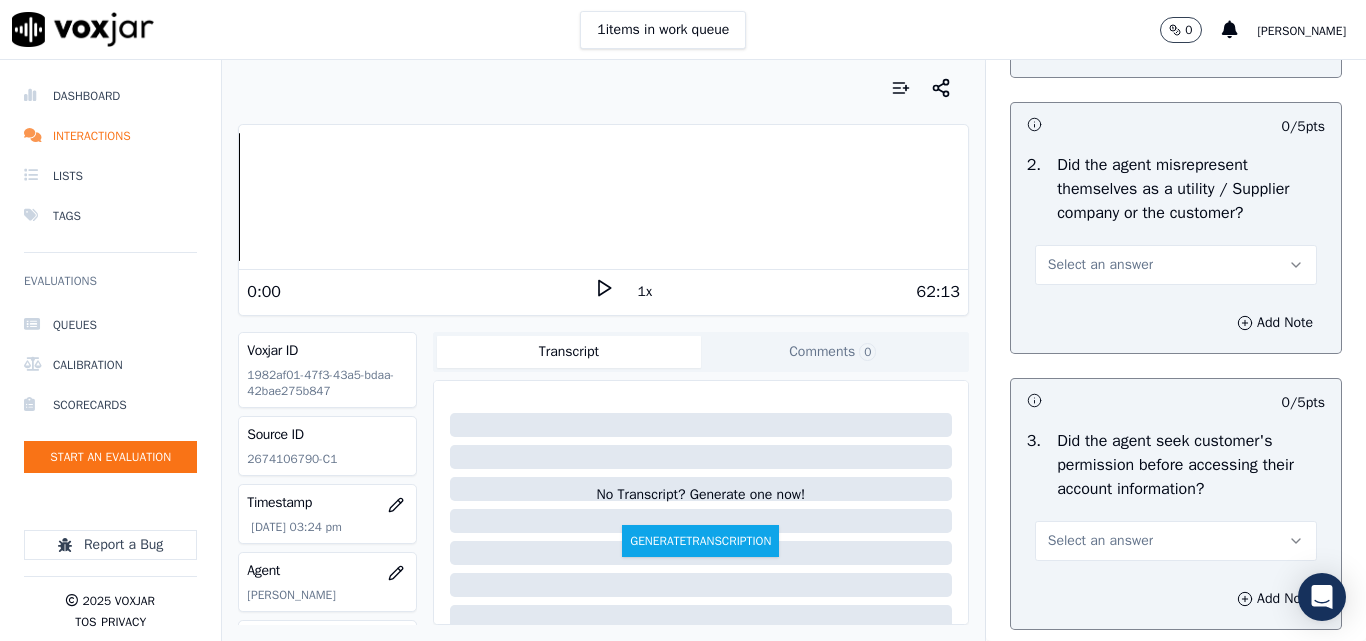 click on "Select an answer" at bounding box center (1100, 265) 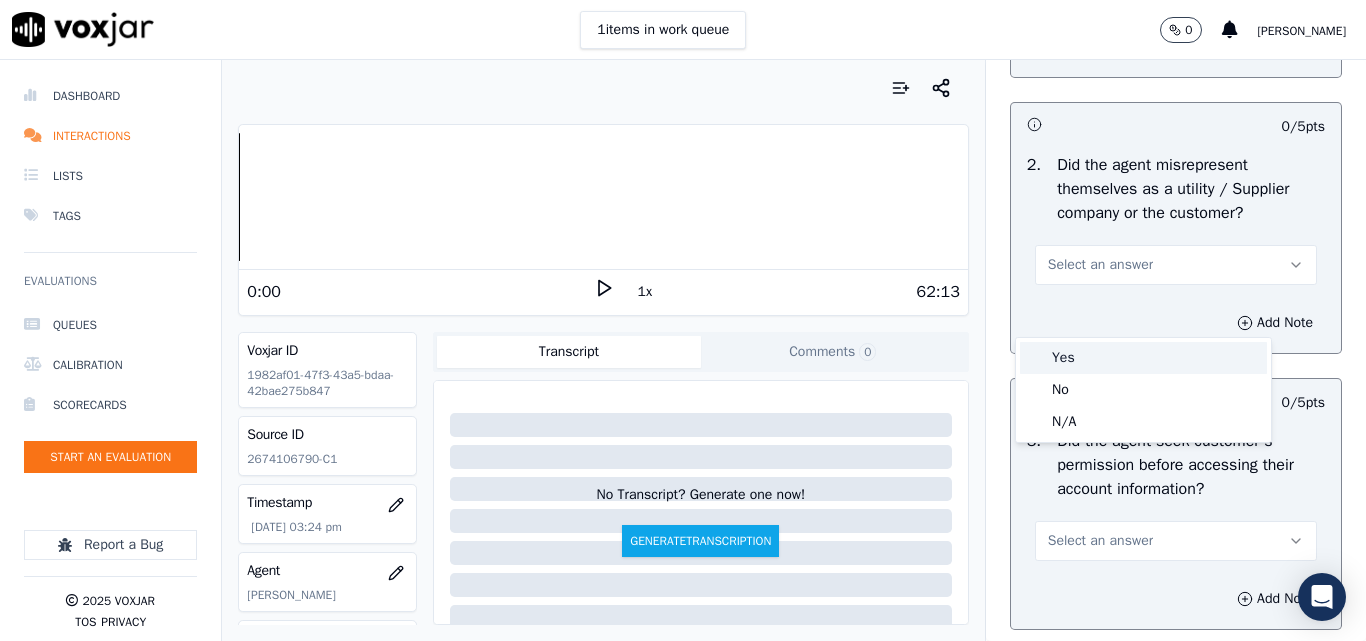 click on "Yes" at bounding box center [1143, 358] 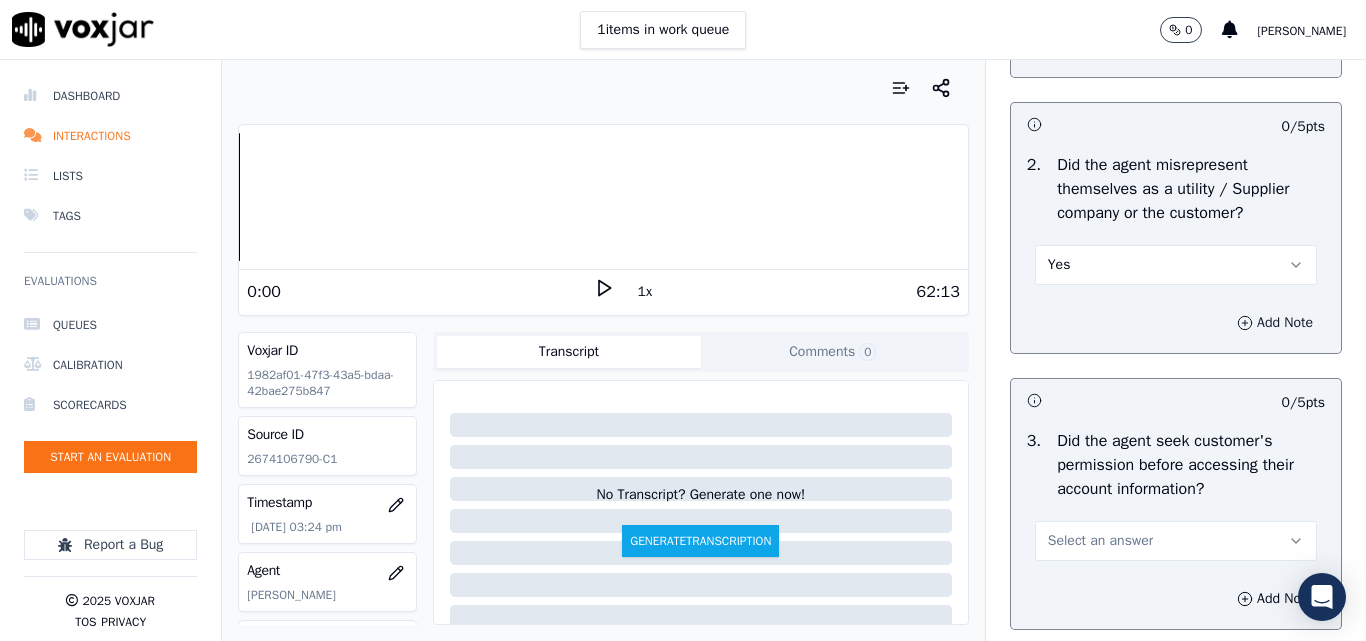 click 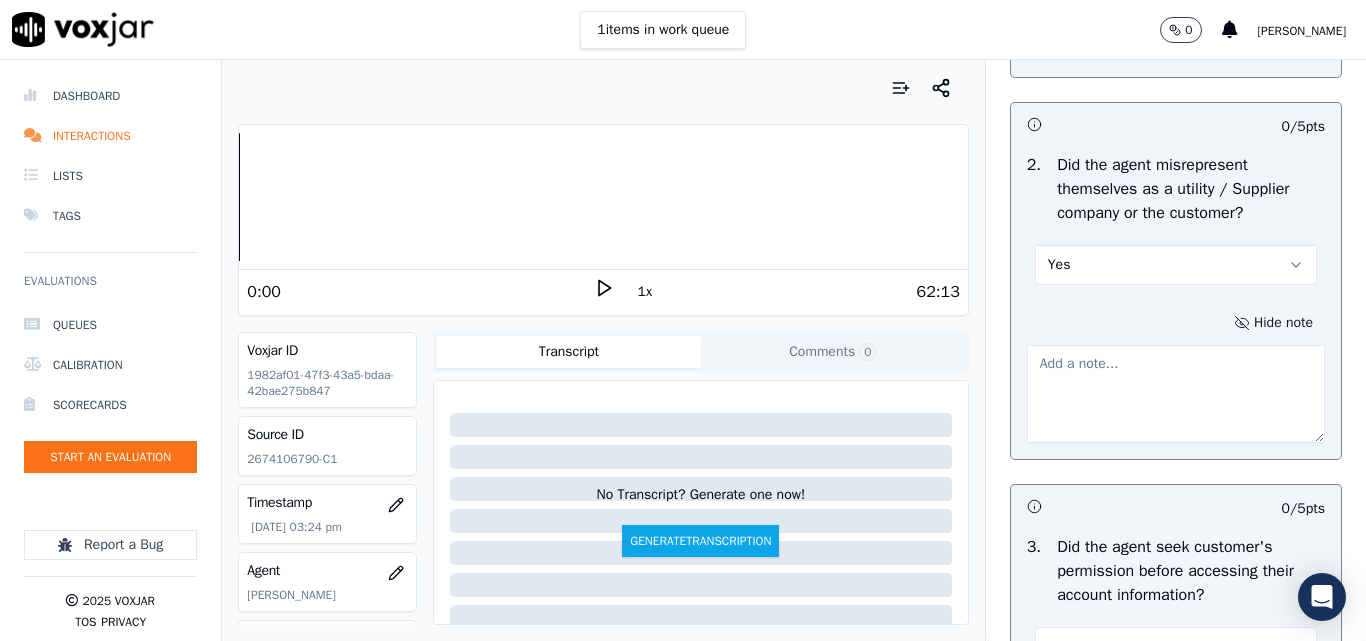 drag, startPoint x: 1010, startPoint y: 425, endPoint x: 1030, endPoint y: 425, distance: 20 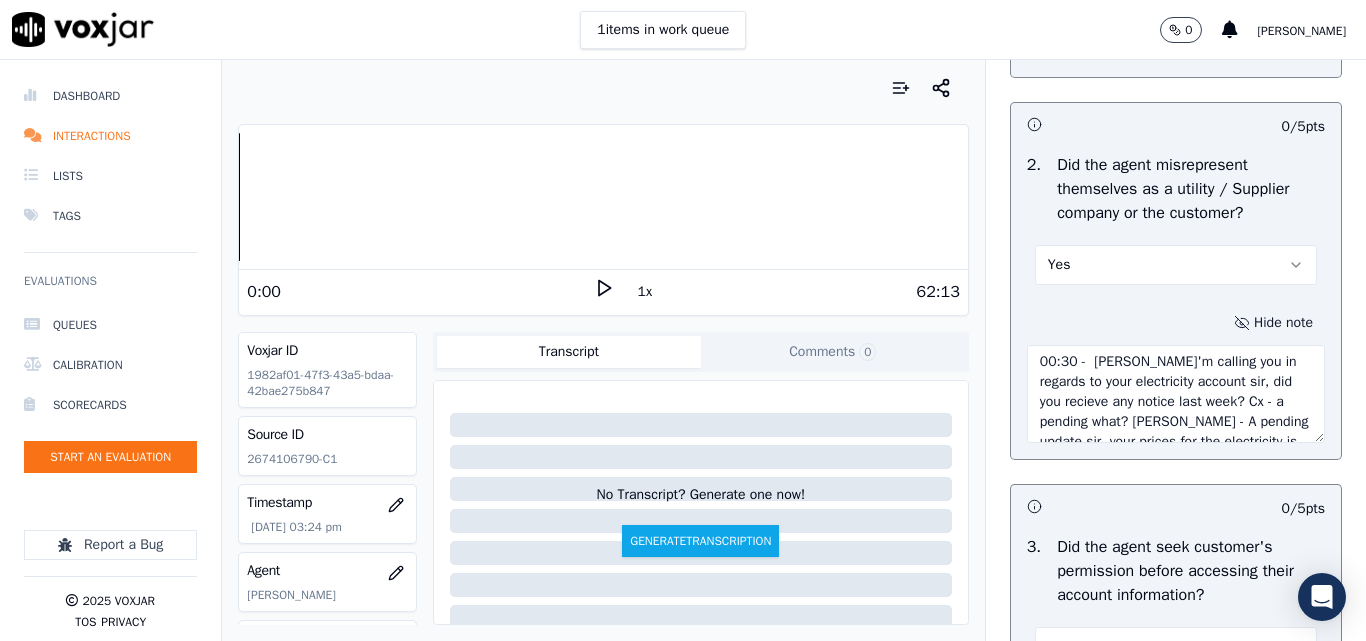 scroll, scrollTop: 0, scrollLeft: 0, axis: both 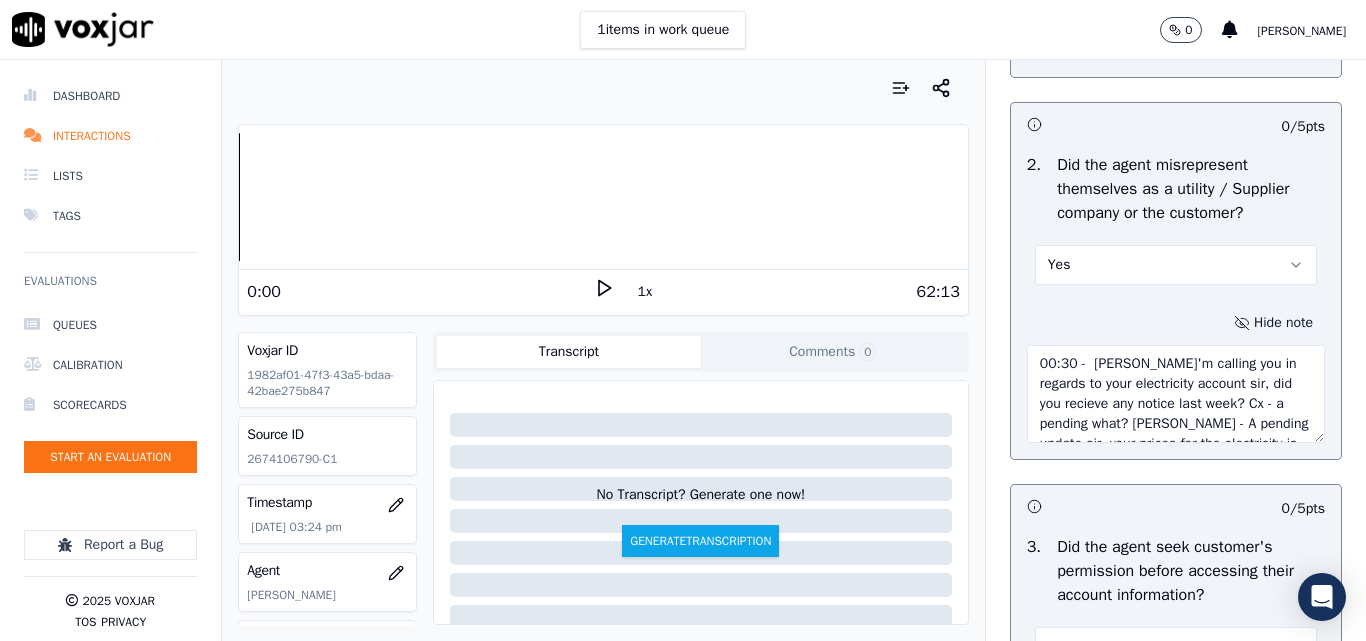 click on "00:30 -  [PERSON_NAME]'m calling you in regards to your electricity account sir, did you recieve any notice last week? Cx - a pending what? [PERSON_NAME] - A pending update sir, your prices for the electricity is dropping down like your supply charges is going to droping down from this month onwards. You already been notified in your mailing address...." at bounding box center (1176, 394) 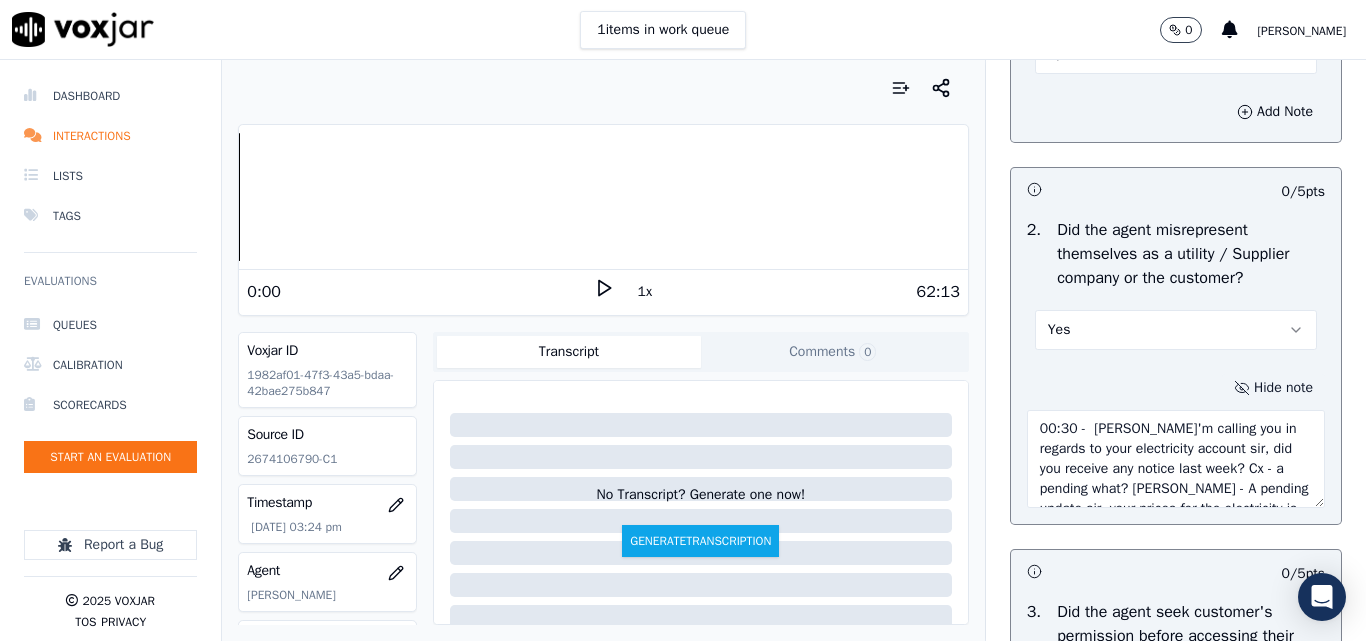 scroll, scrollTop: 1400, scrollLeft: 0, axis: vertical 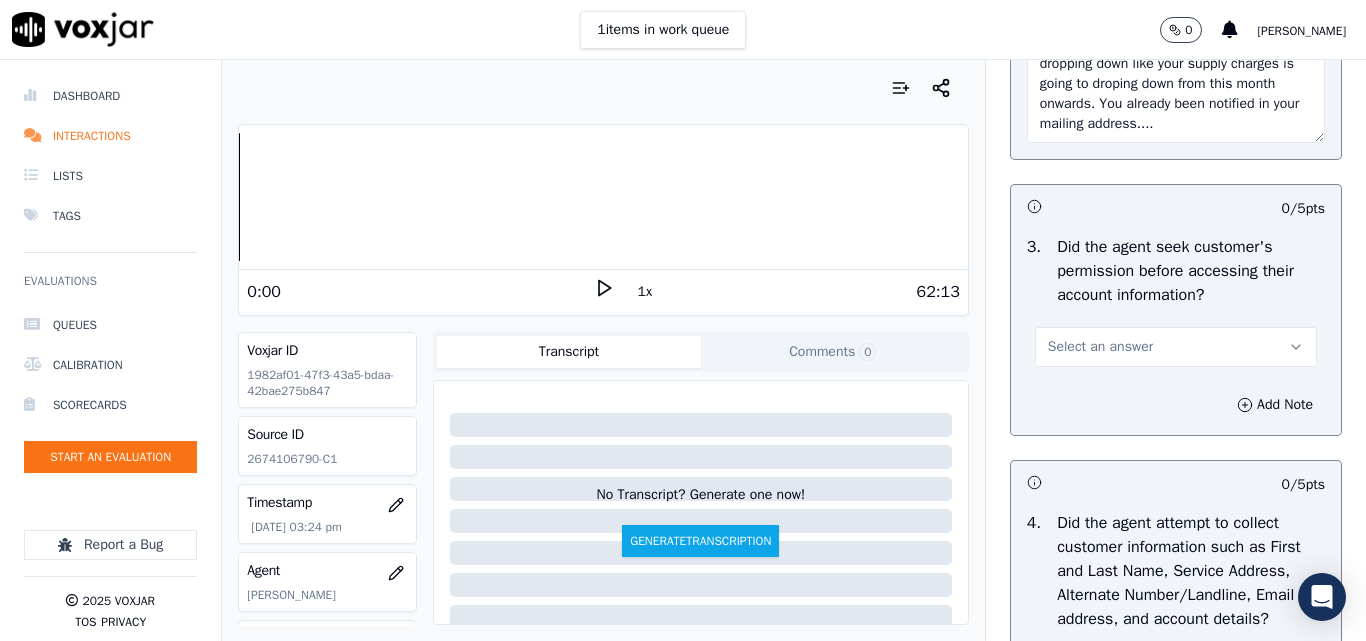 type on "00:30 -  [PERSON_NAME]'m calling you in regards to your electricity account sir, did you receive any notice last week? Cx - a pending what? [PERSON_NAME] - A pending update sir, your prices for the electricity is dropping down like your supply charges is going to droping down from this month onwards. You already been notified in your mailing address...." 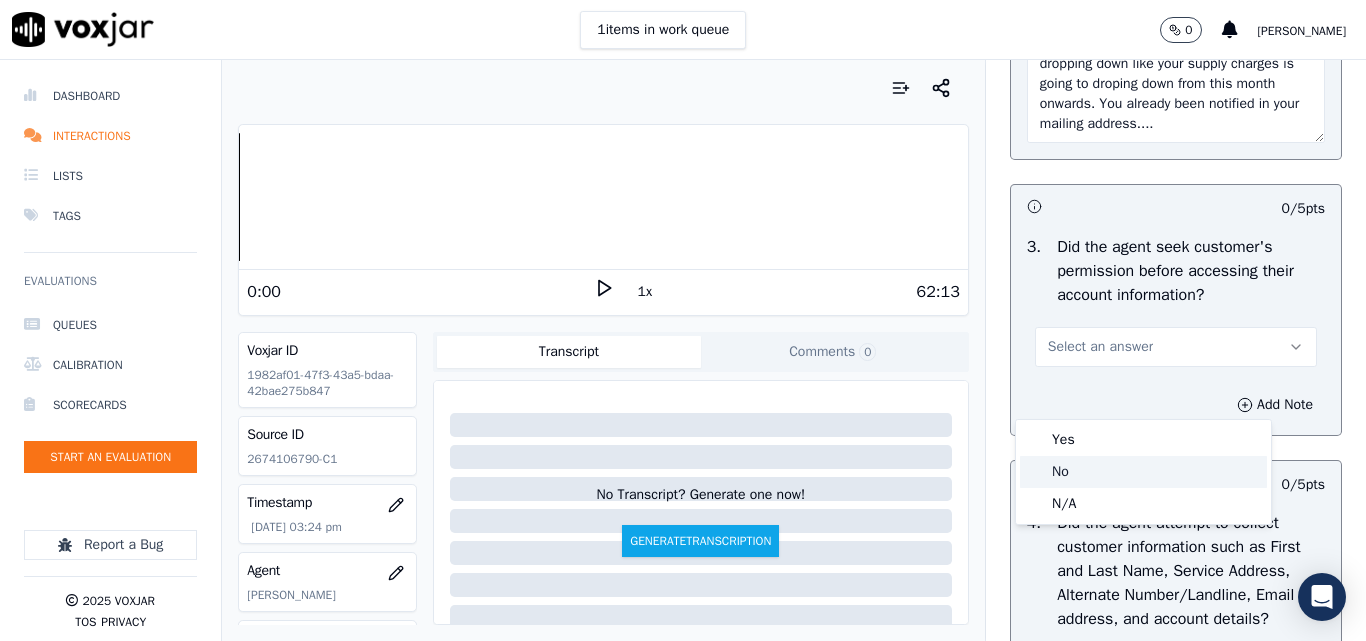 click on "No" 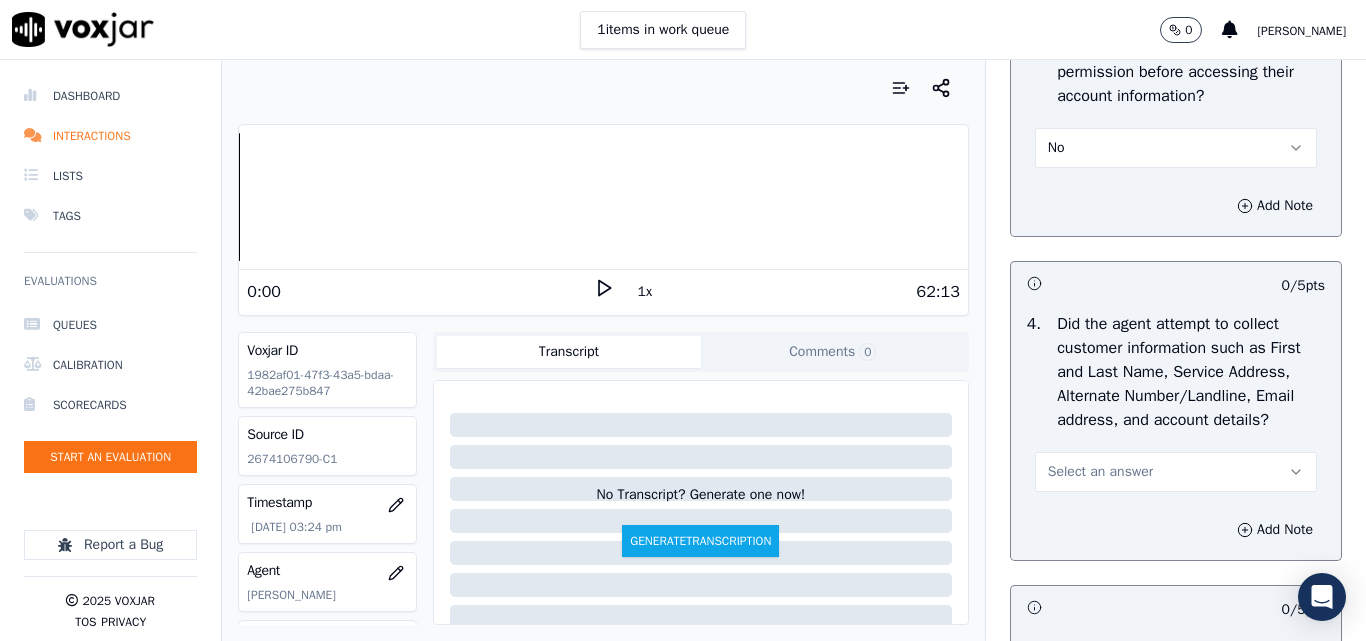 scroll, scrollTop: 2000, scrollLeft: 0, axis: vertical 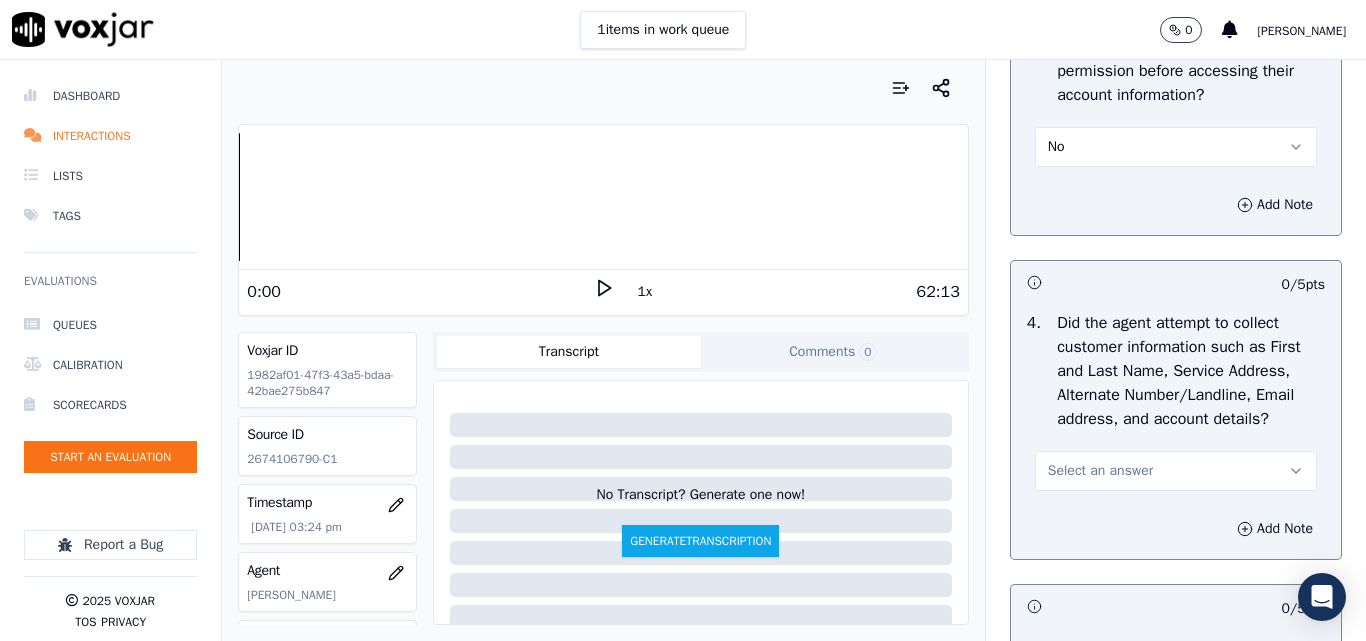 click on "Select an answer" at bounding box center [1100, 471] 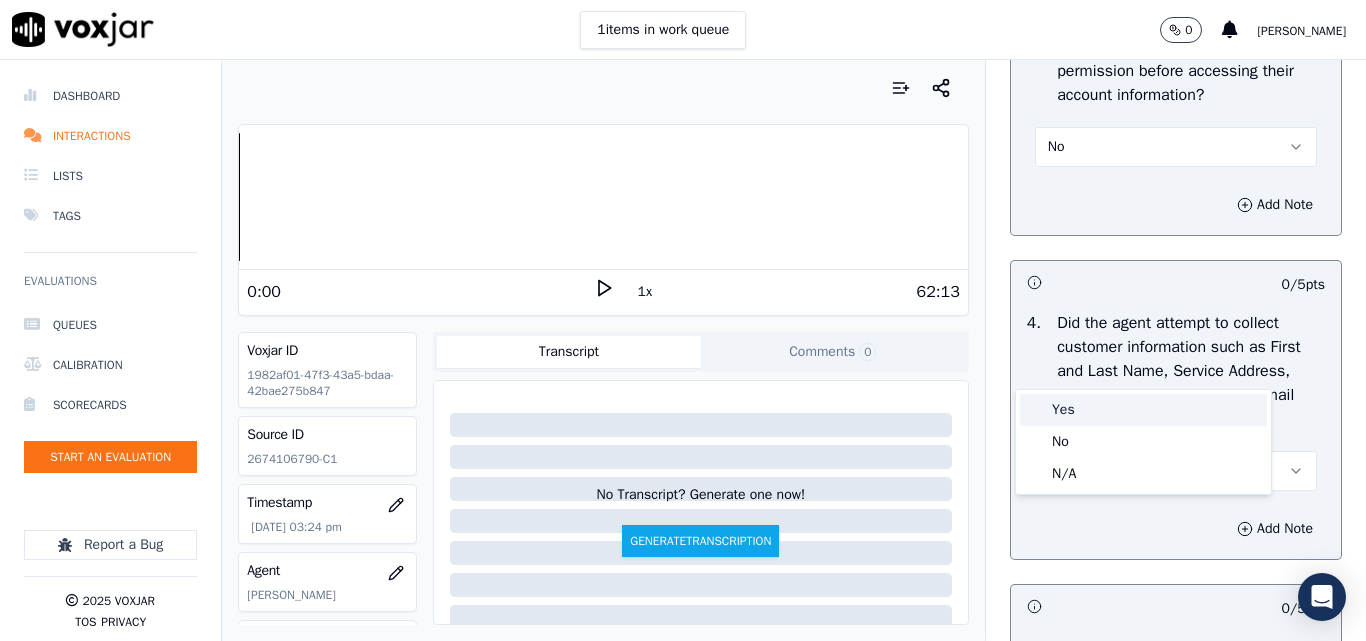 drag, startPoint x: 1060, startPoint y: 410, endPoint x: 1100, endPoint y: 422, distance: 41.761227 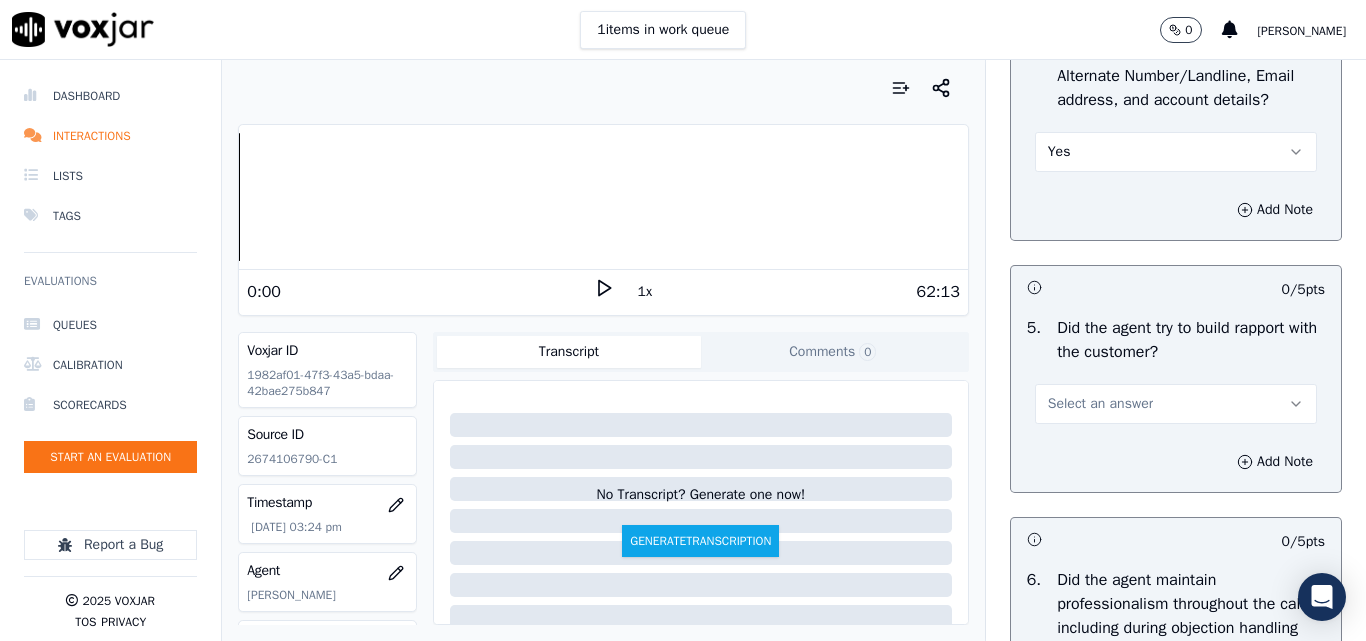 scroll, scrollTop: 2500, scrollLeft: 0, axis: vertical 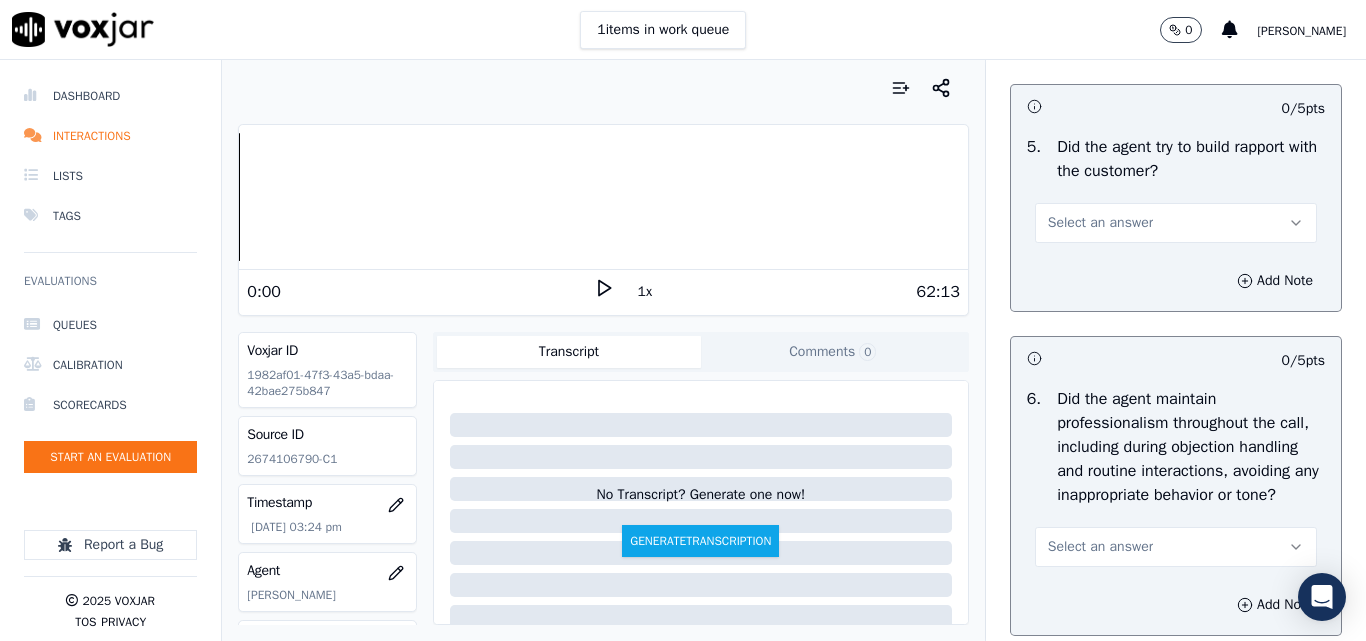 click on "Select an answer" at bounding box center [1100, 223] 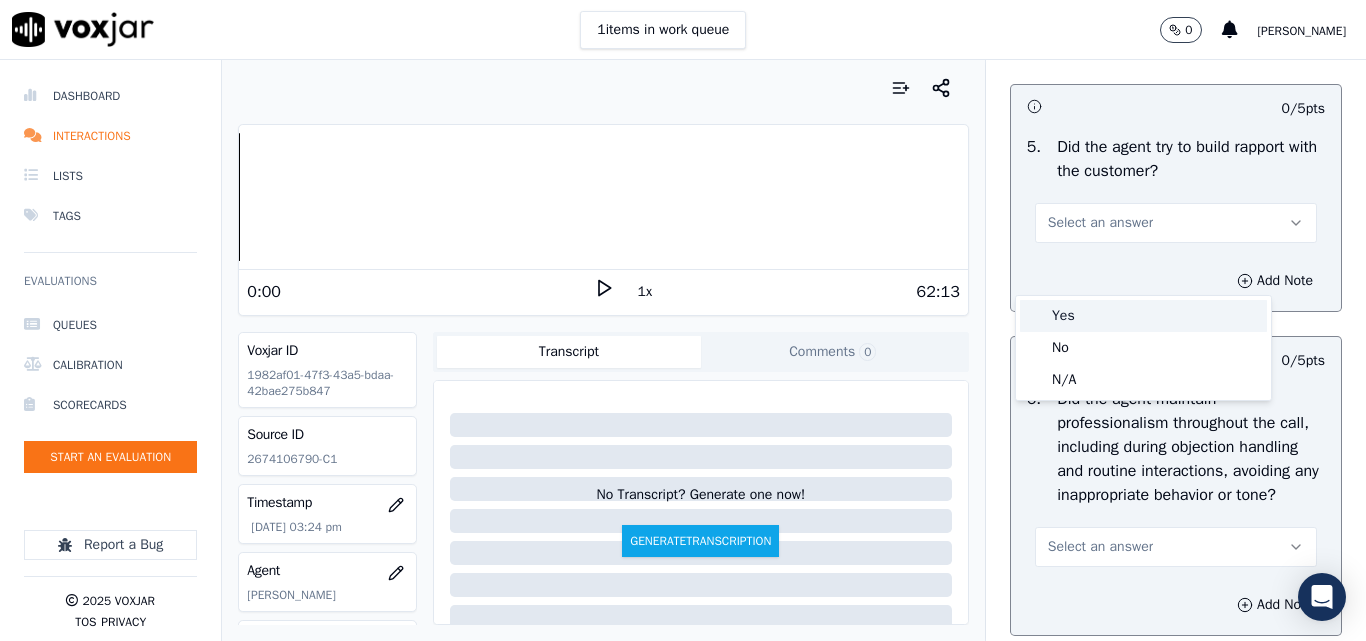 click on "Yes" at bounding box center (1143, 316) 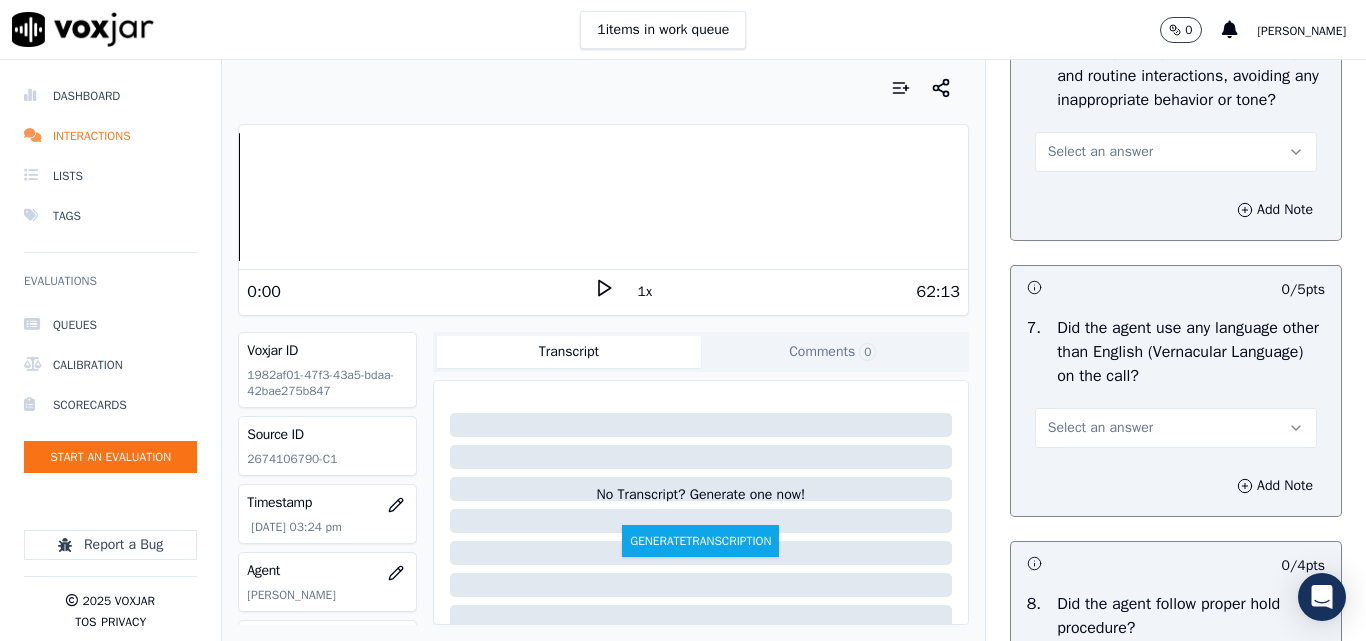 scroll, scrollTop: 2900, scrollLeft: 0, axis: vertical 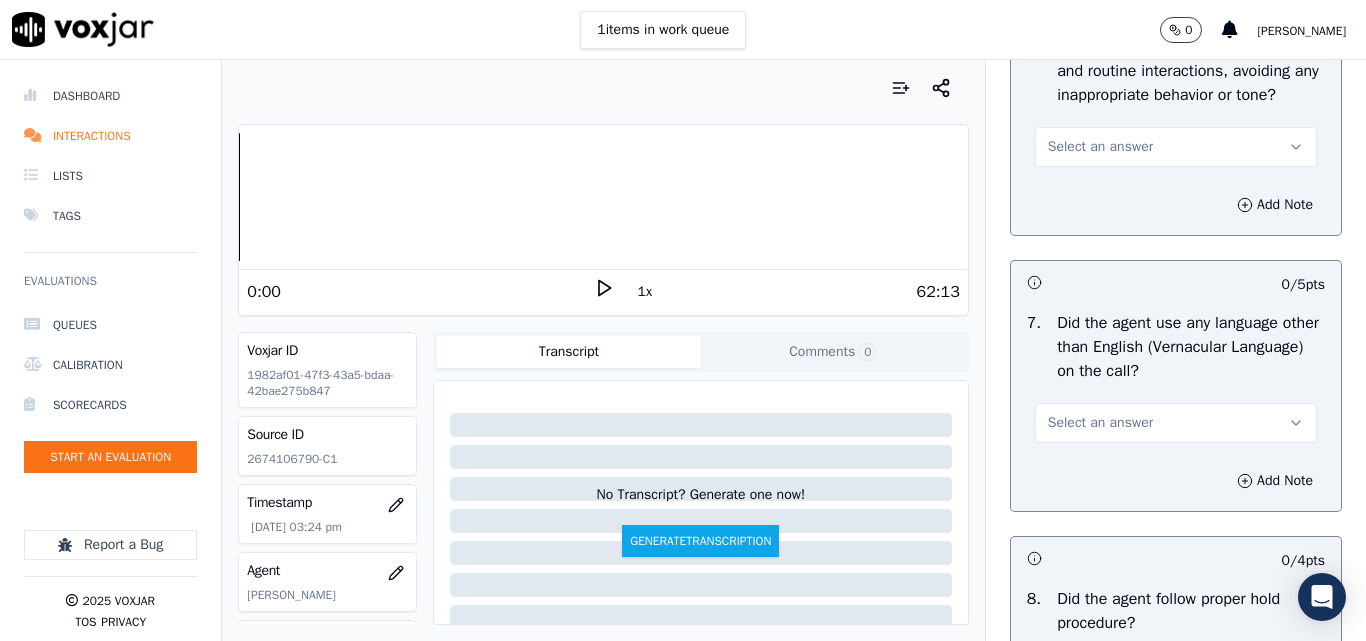 click on "Select an answer" at bounding box center (1176, 147) 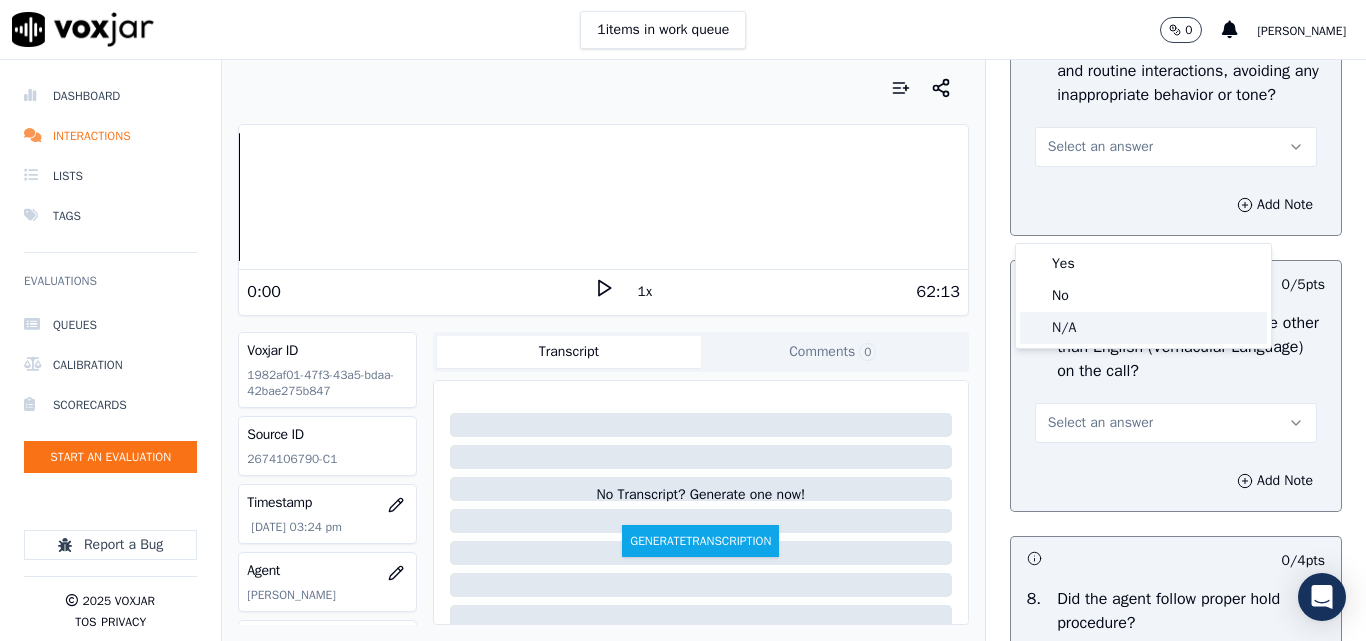 click on "N/A" 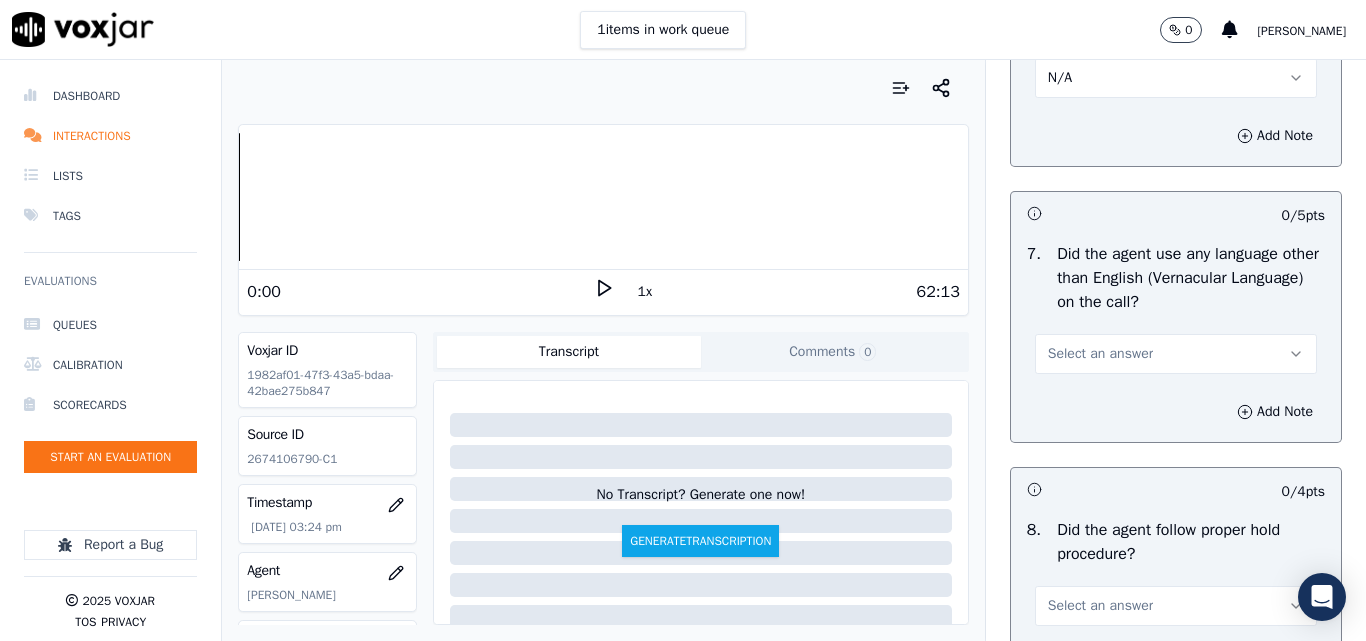 scroll, scrollTop: 3000, scrollLeft: 0, axis: vertical 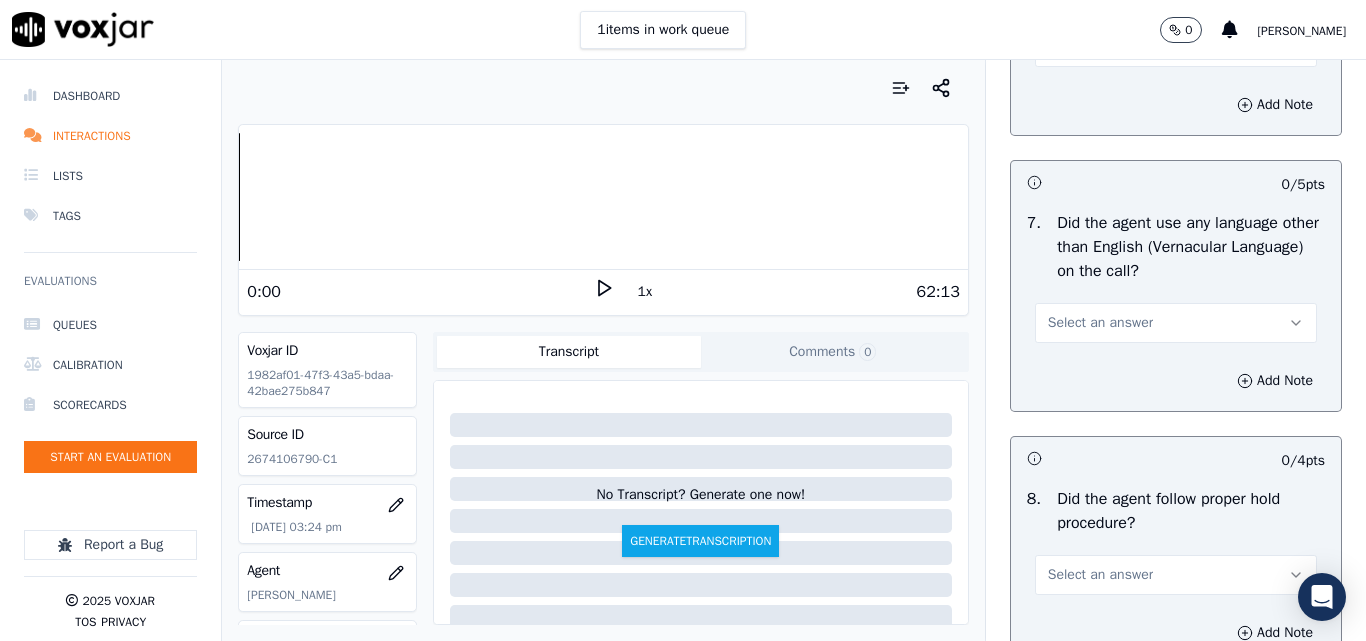 click on "Select an answer" at bounding box center [1100, 323] 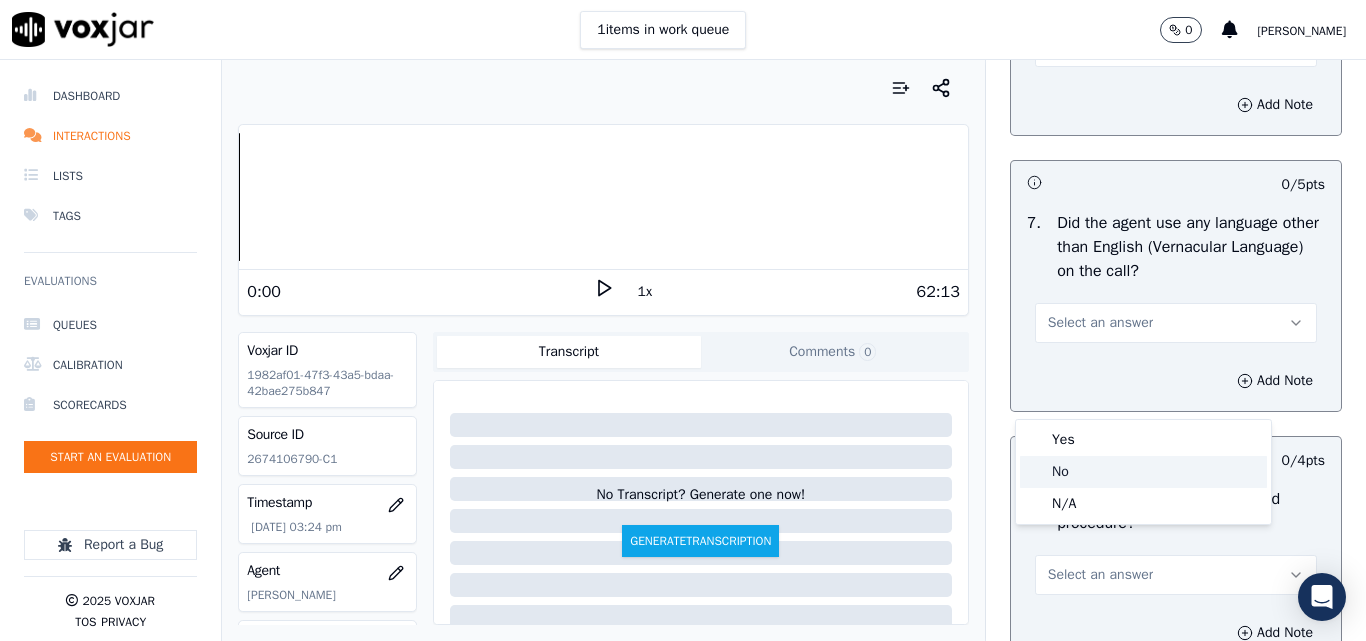 click on "No" 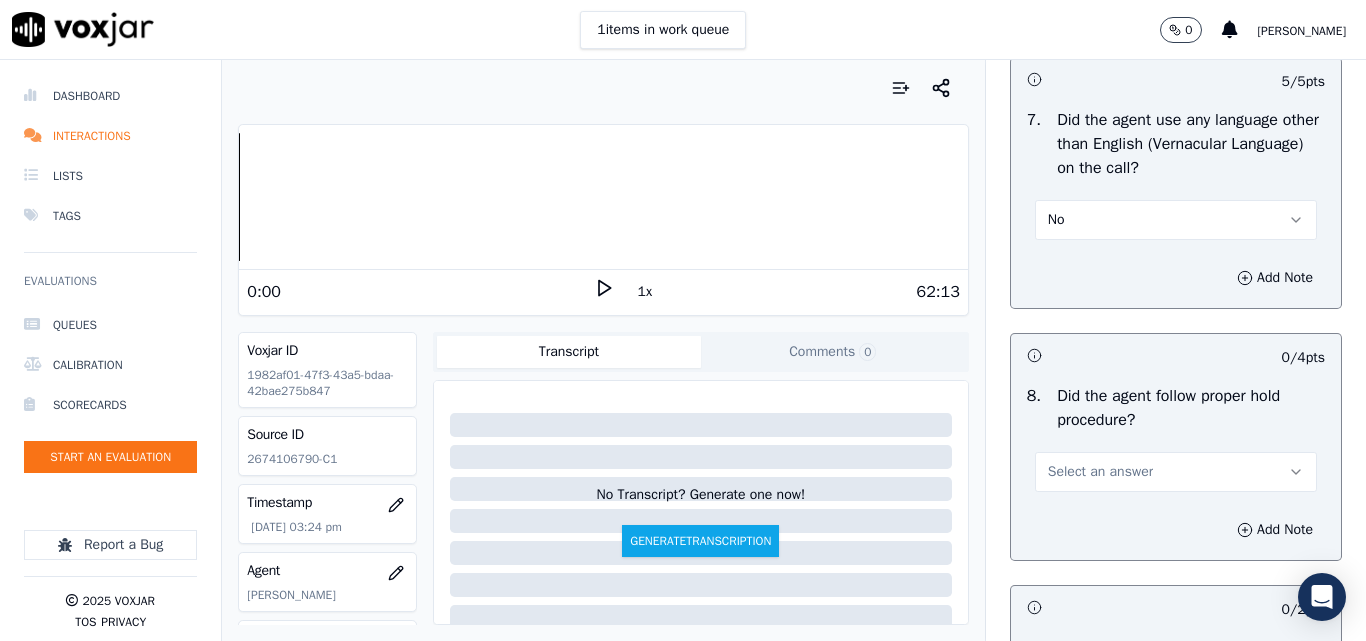 scroll, scrollTop: 3200, scrollLeft: 0, axis: vertical 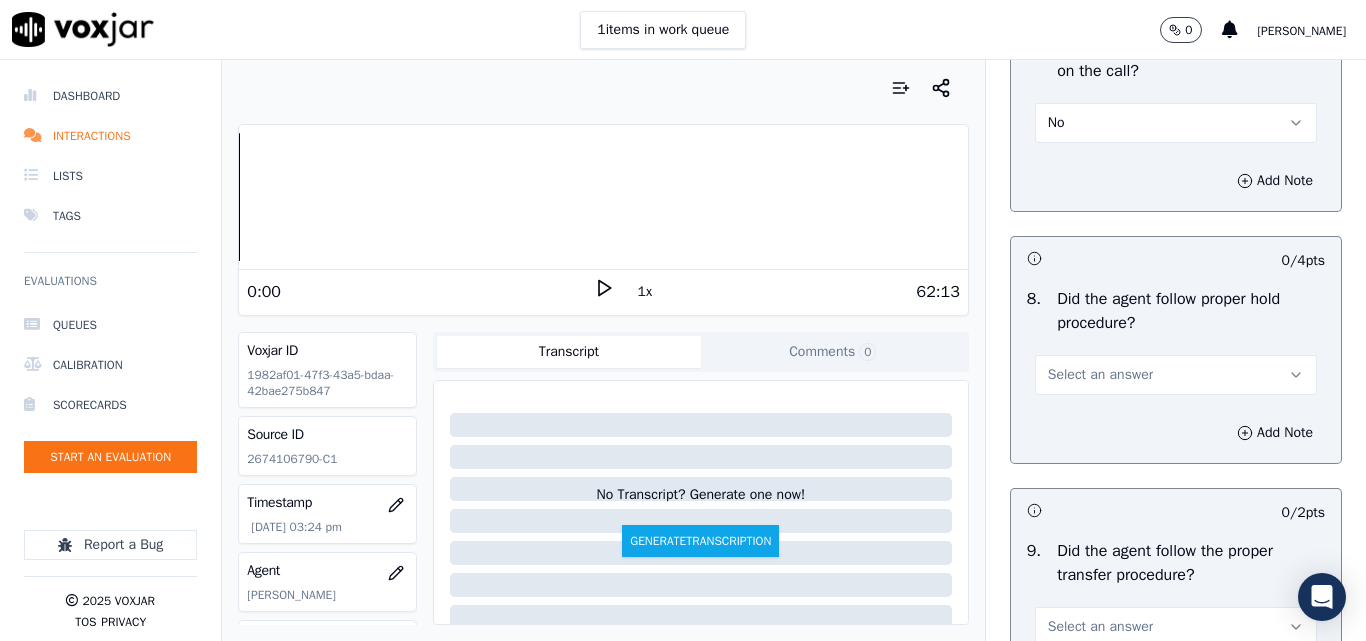 click on "Select an answer" at bounding box center [1100, 375] 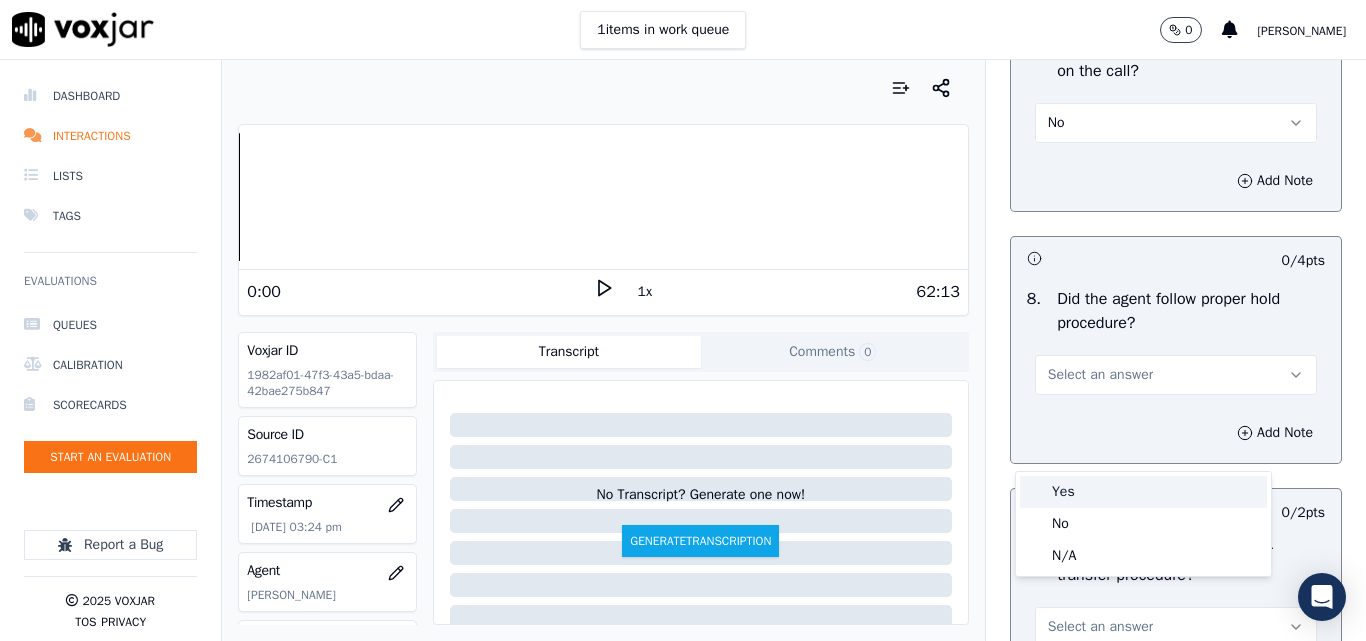 click on "Yes" at bounding box center (1143, 492) 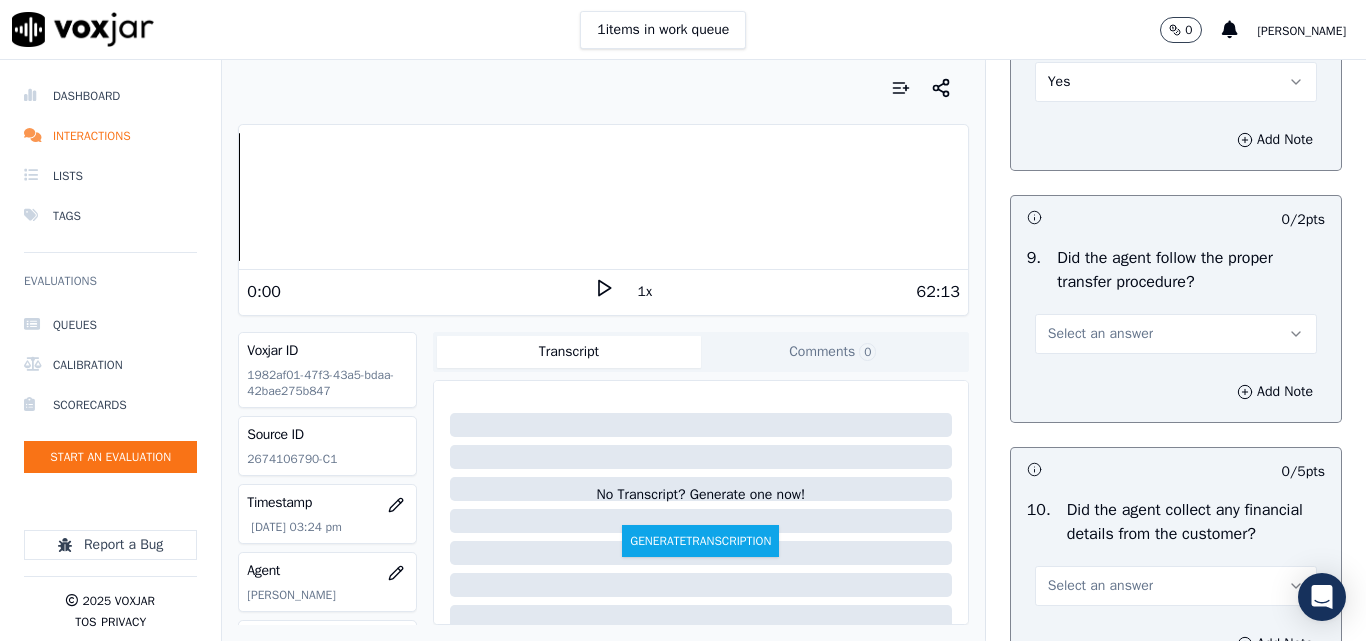 scroll, scrollTop: 3500, scrollLeft: 0, axis: vertical 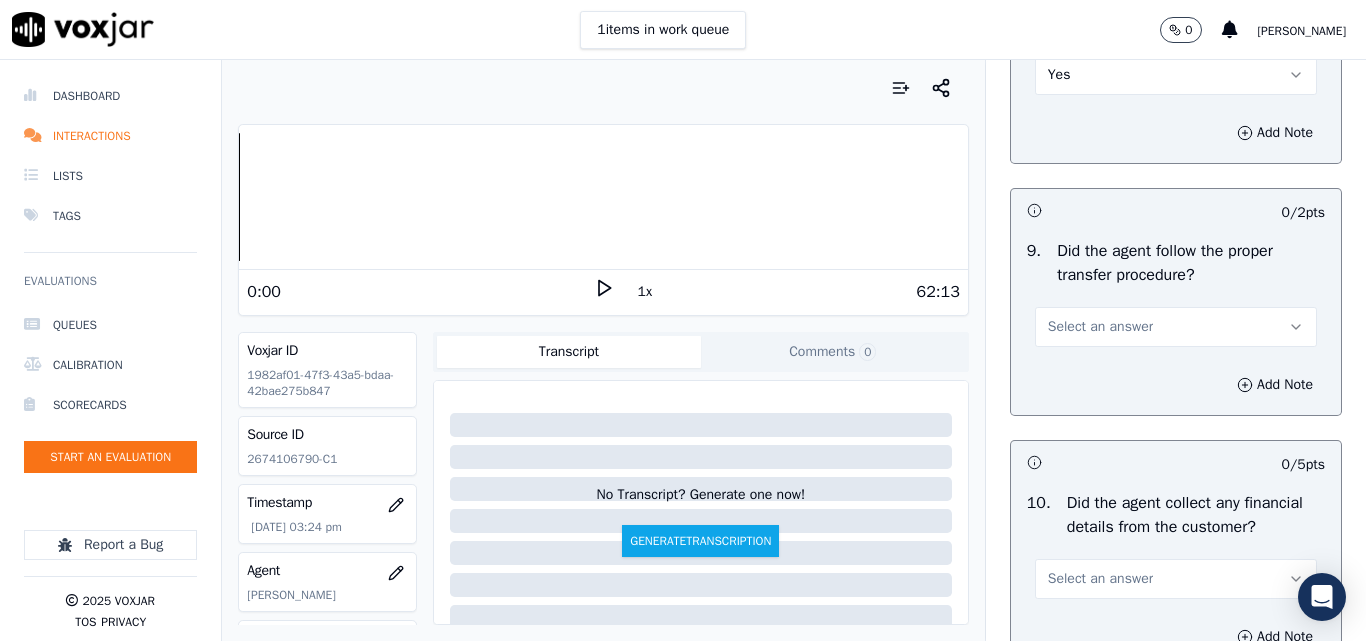 click on "Select an answer" at bounding box center [1100, 327] 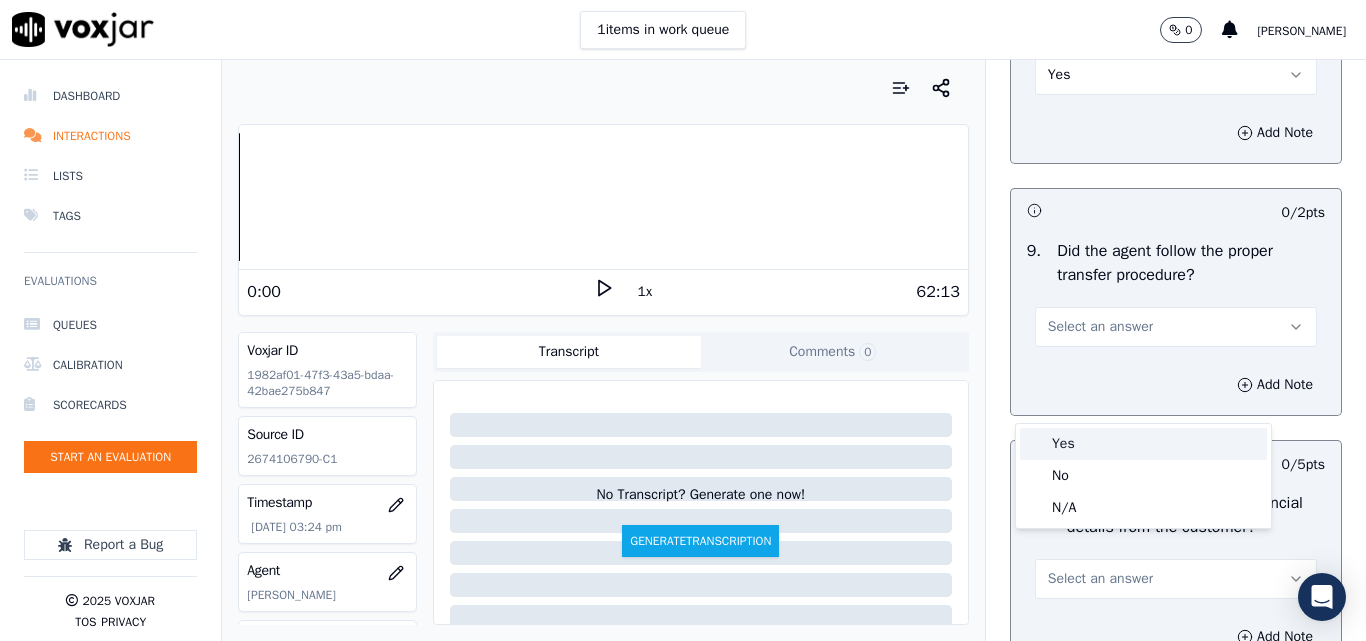 click on "Yes" at bounding box center [1143, 444] 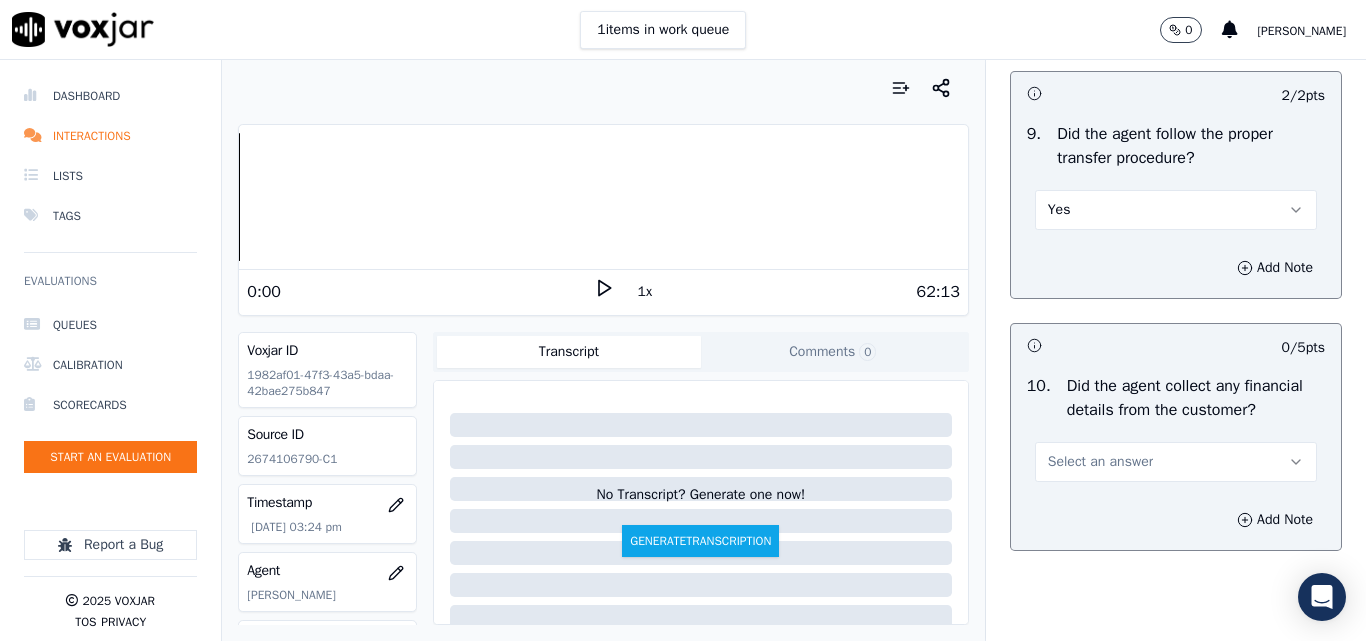 scroll, scrollTop: 3800, scrollLeft: 0, axis: vertical 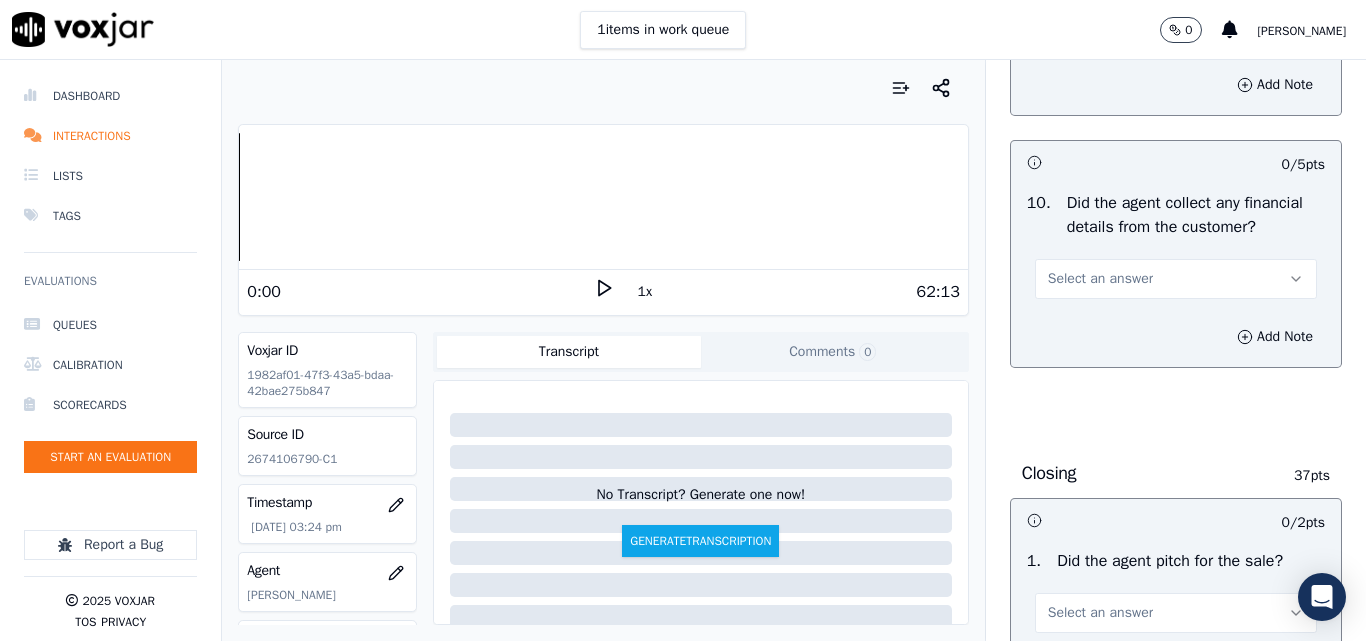 click on "Select an answer" at bounding box center (1100, 279) 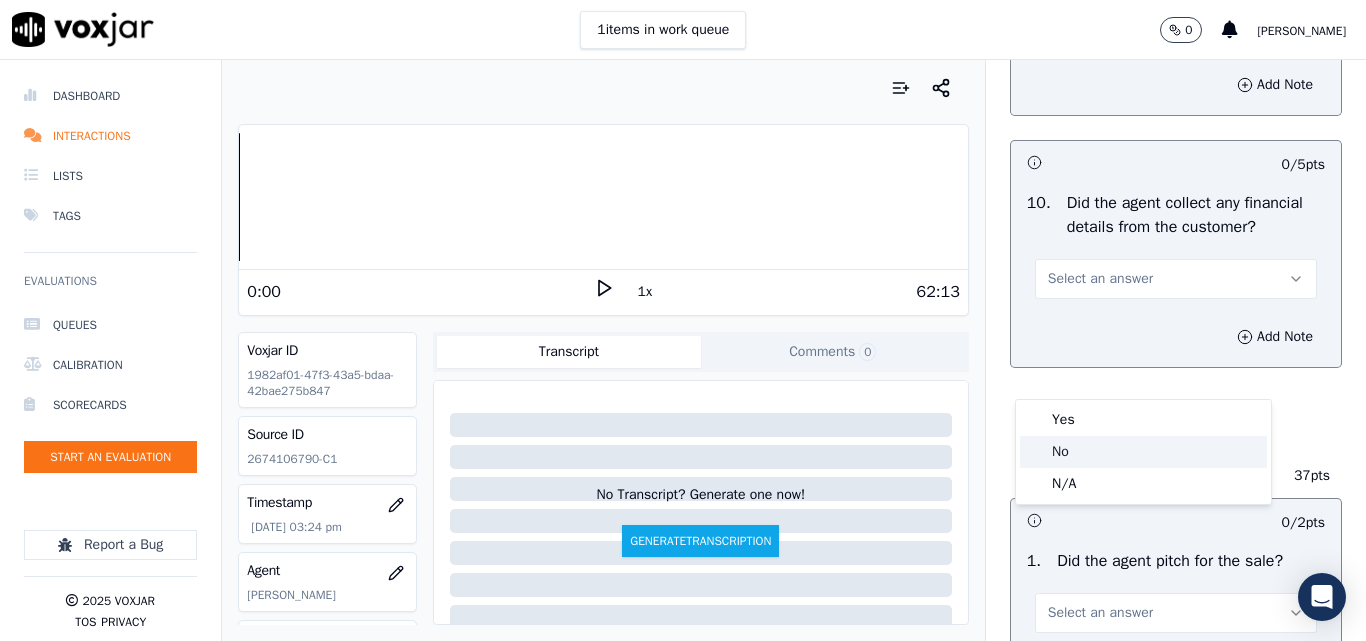 click on "No" 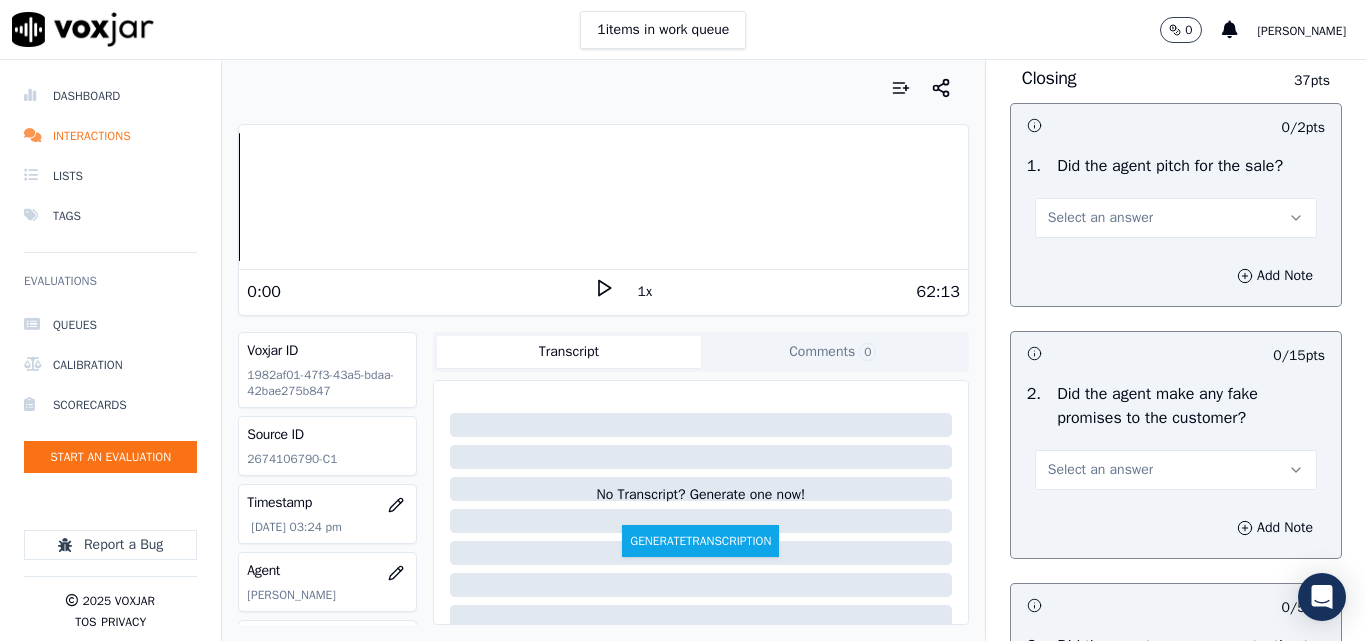 scroll, scrollTop: 4200, scrollLeft: 0, axis: vertical 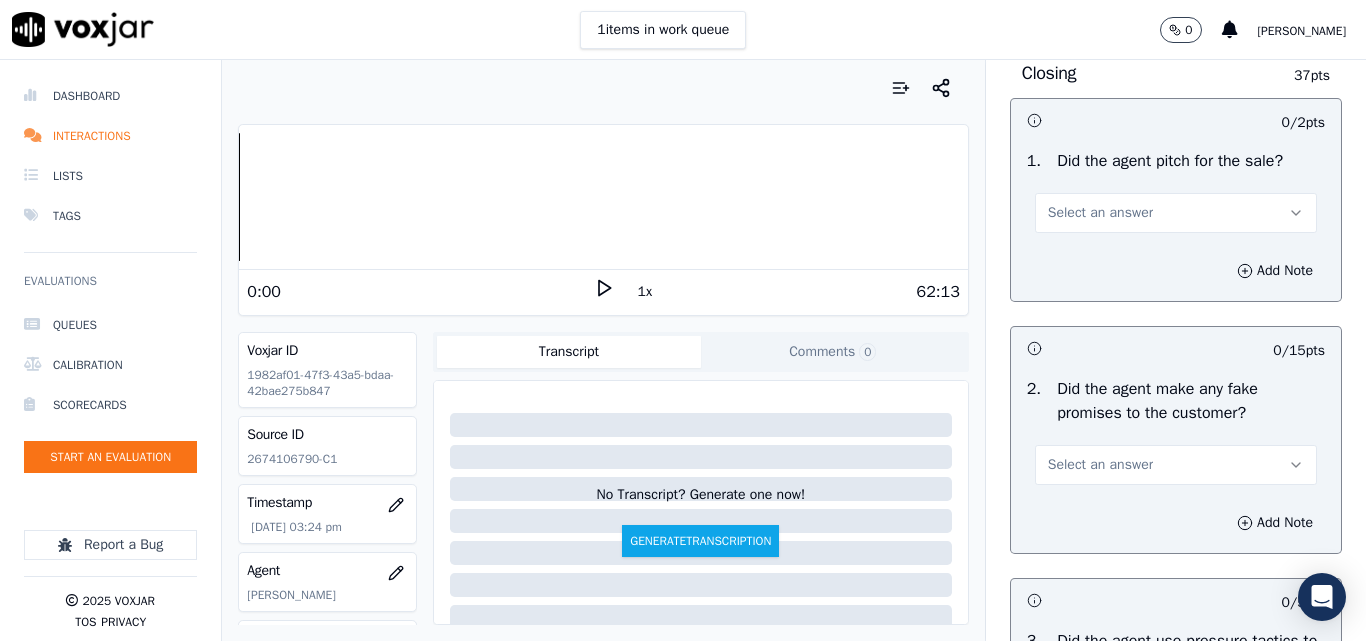 click on "Select an answer" at bounding box center [1100, 213] 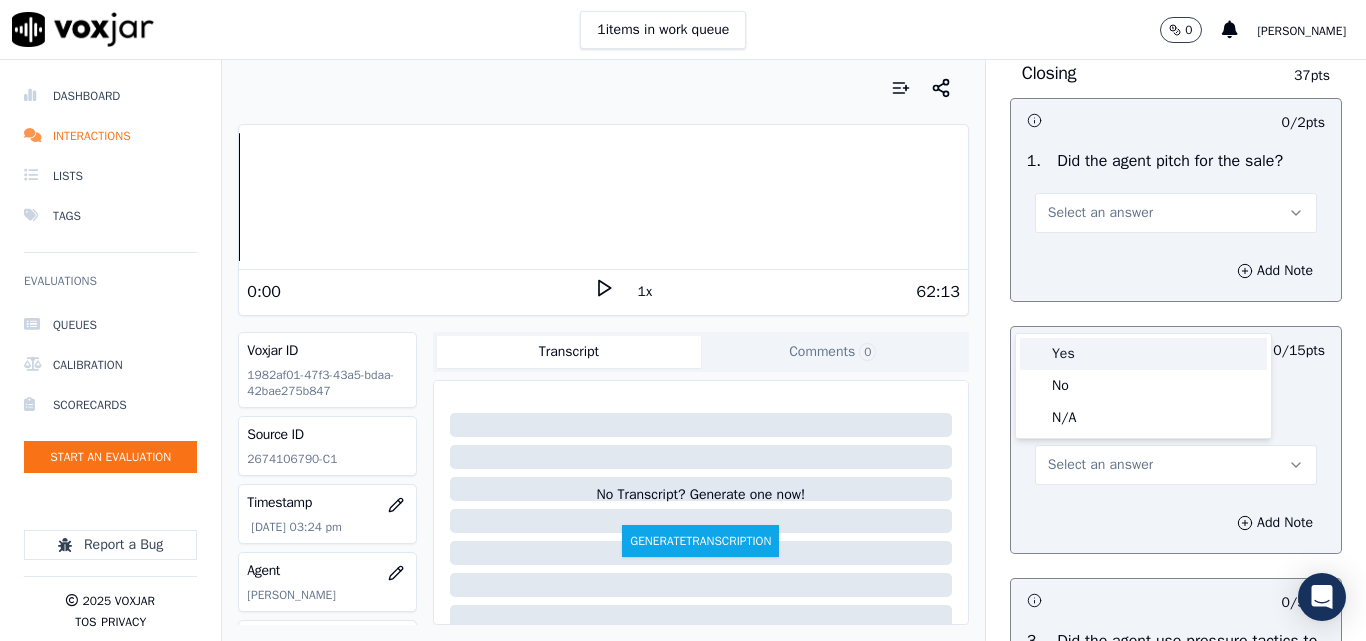 click on "Yes" at bounding box center (1143, 354) 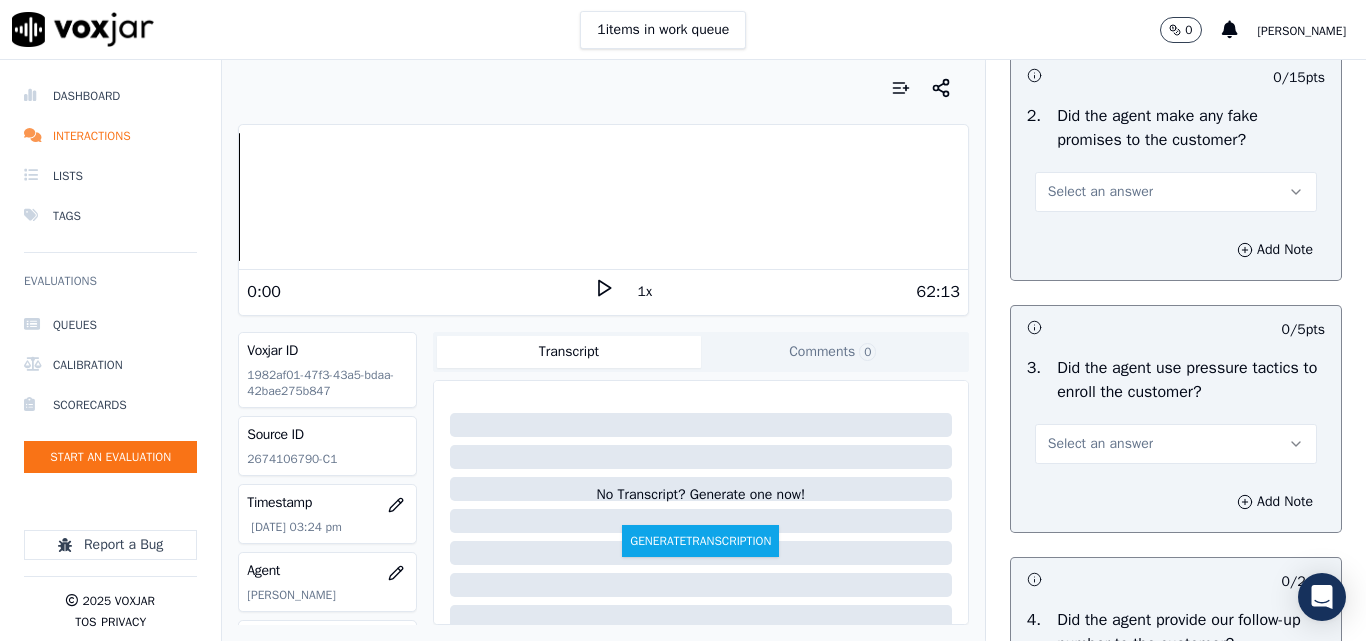 scroll, scrollTop: 4500, scrollLeft: 0, axis: vertical 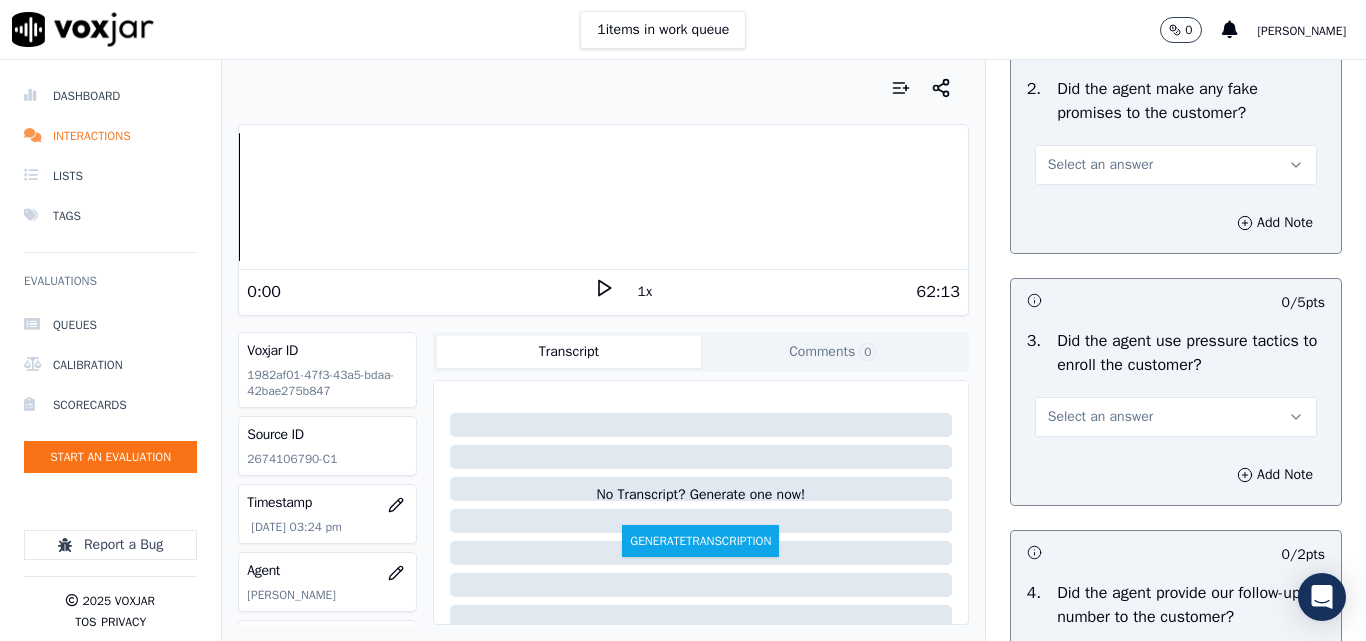 click on "Select an answer" at bounding box center (1100, 165) 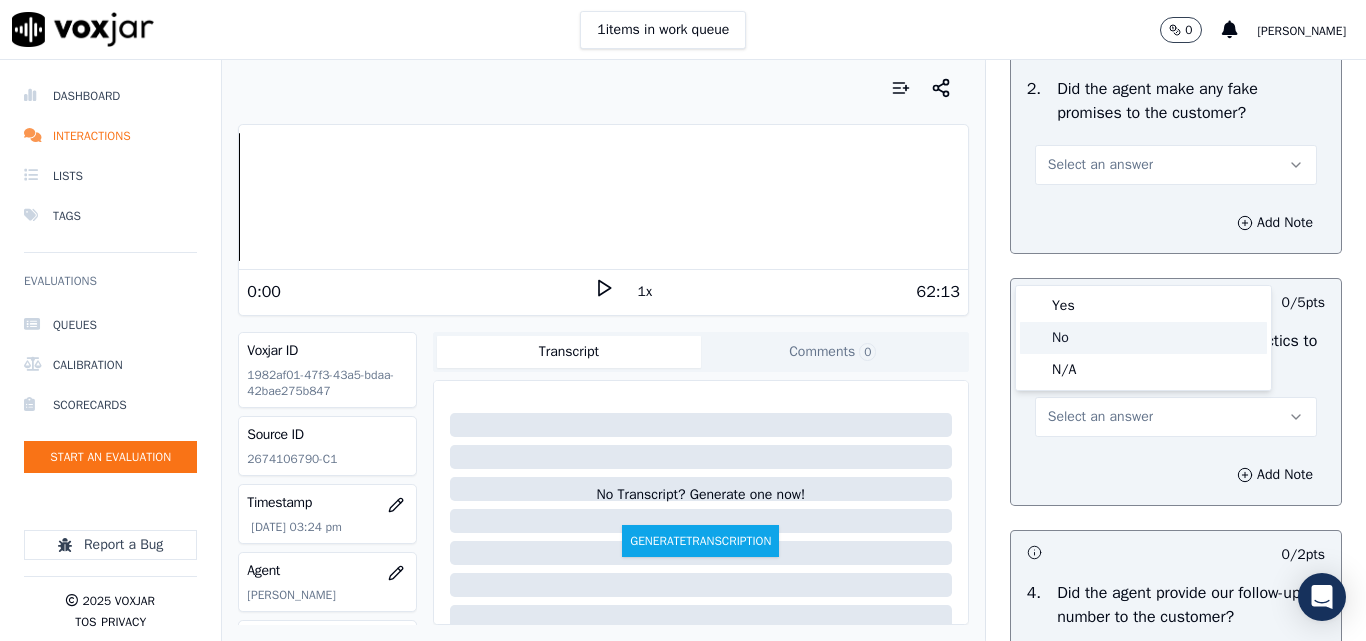 drag, startPoint x: 1053, startPoint y: 338, endPoint x: 1062, endPoint y: 343, distance: 10.29563 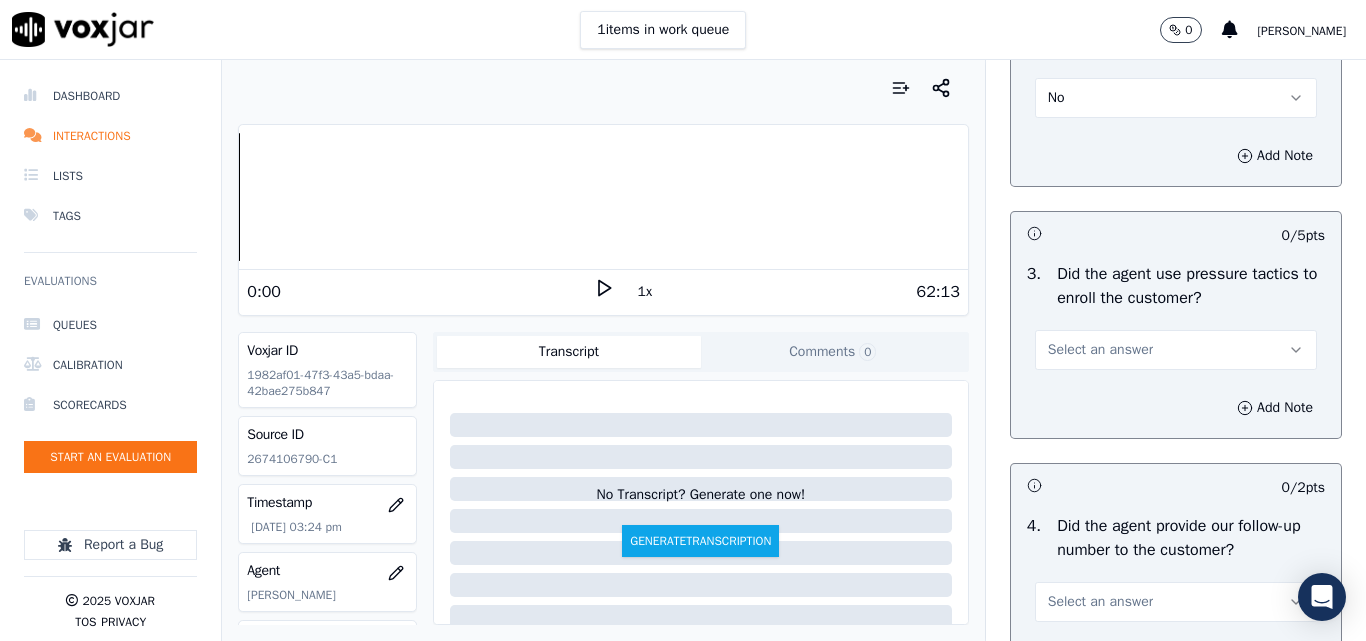 scroll, scrollTop: 4600, scrollLeft: 0, axis: vertical 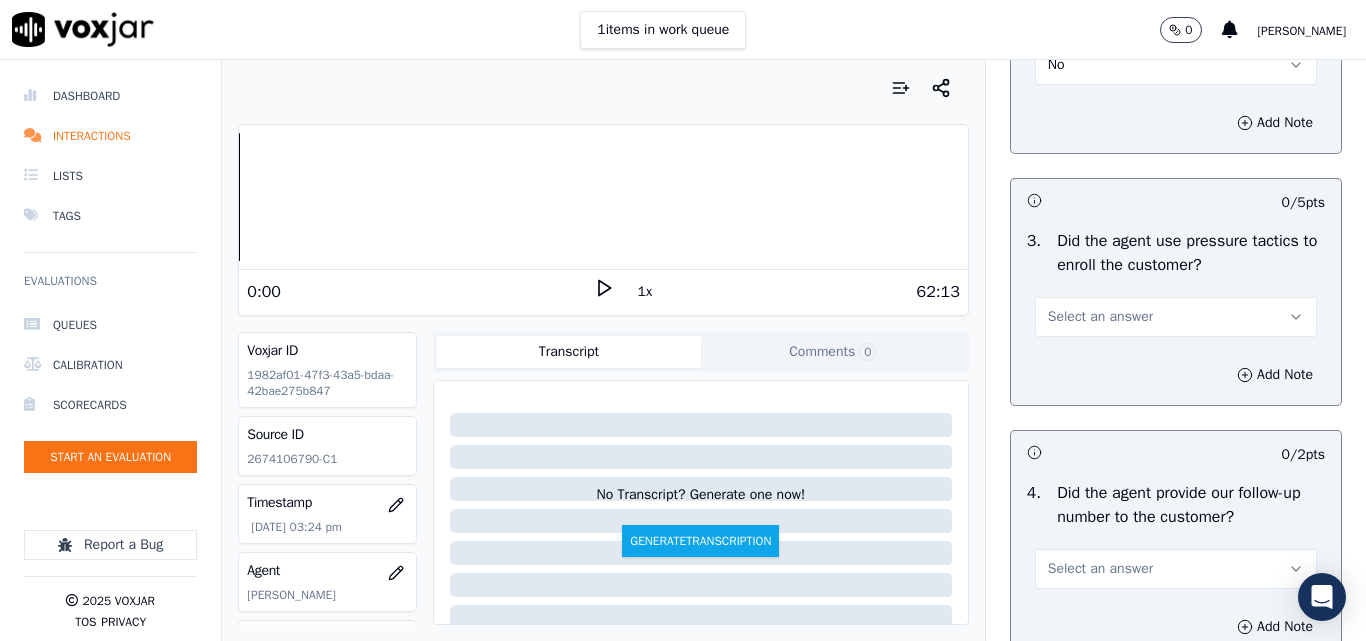 click on "Select an answer" at bounding box center [1100, 317] 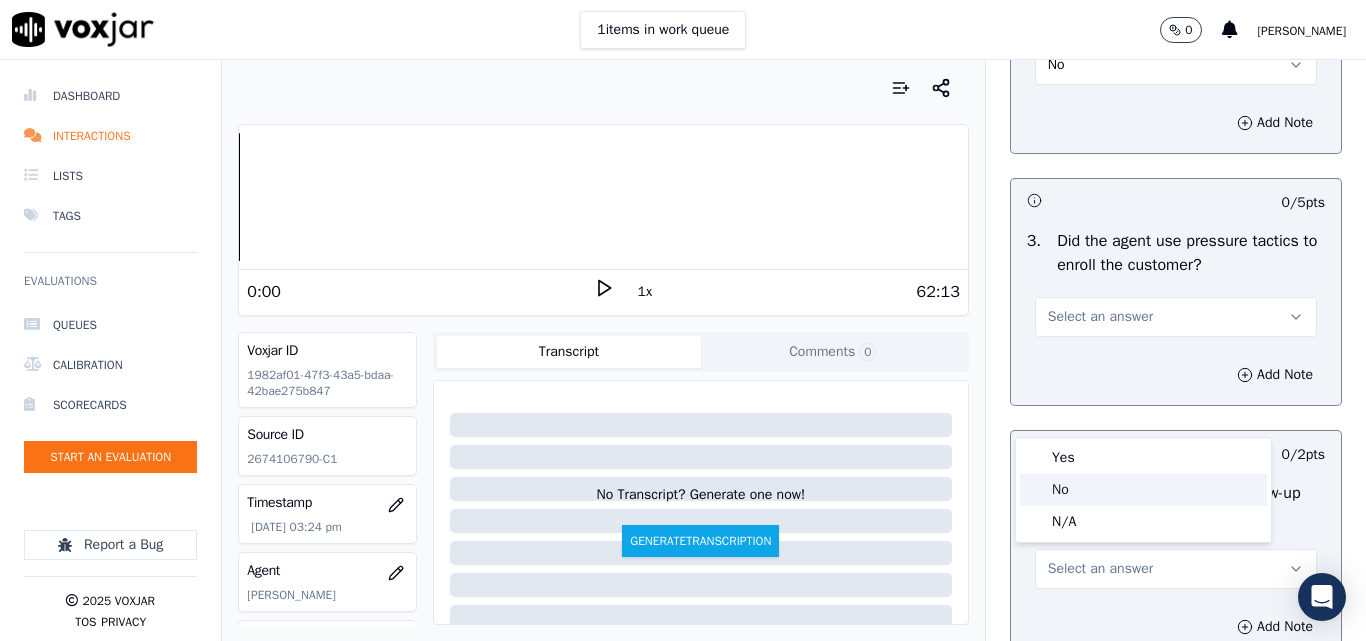 click on "No" 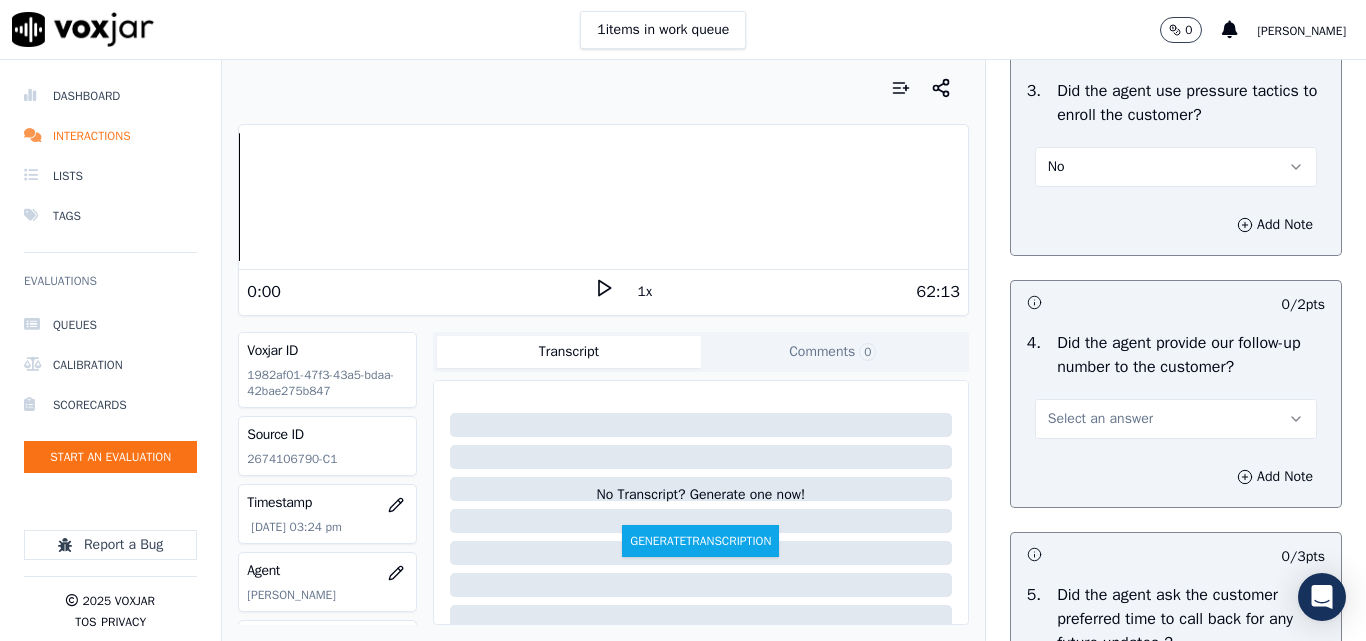 scroll, scrollTop: 4900, scrollLeft: 0, axis: vertical 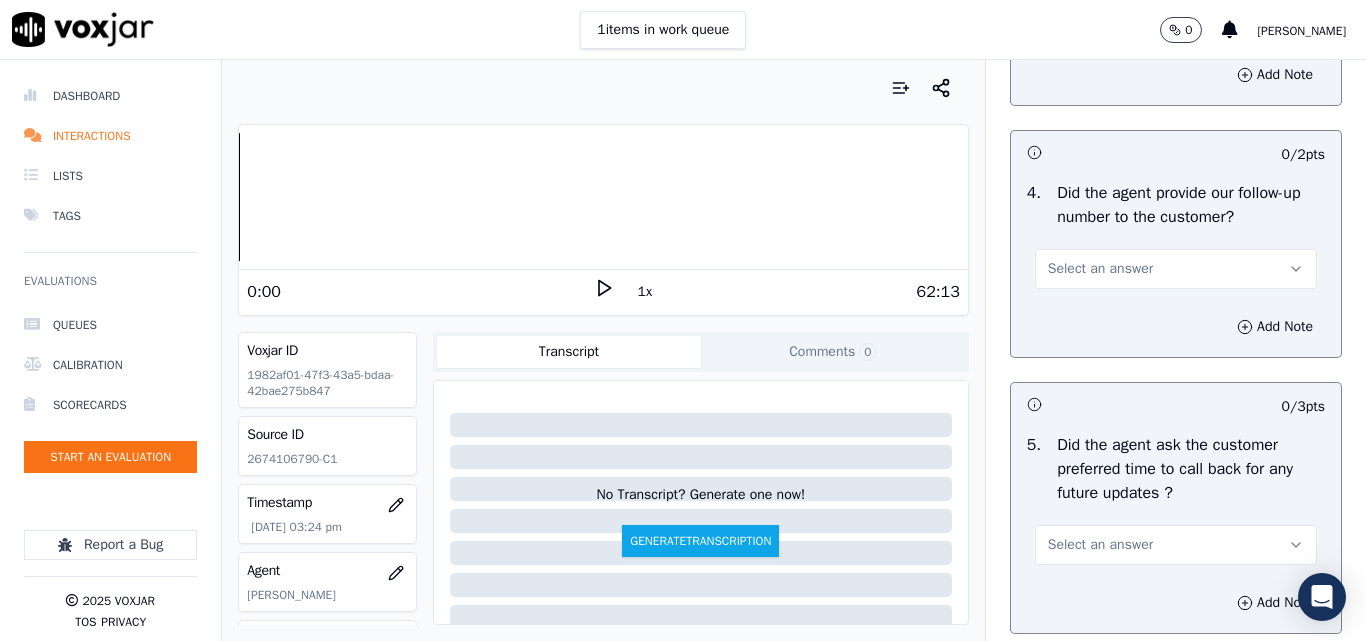 click on "Select an answer" at bounding box center (1100, 269) 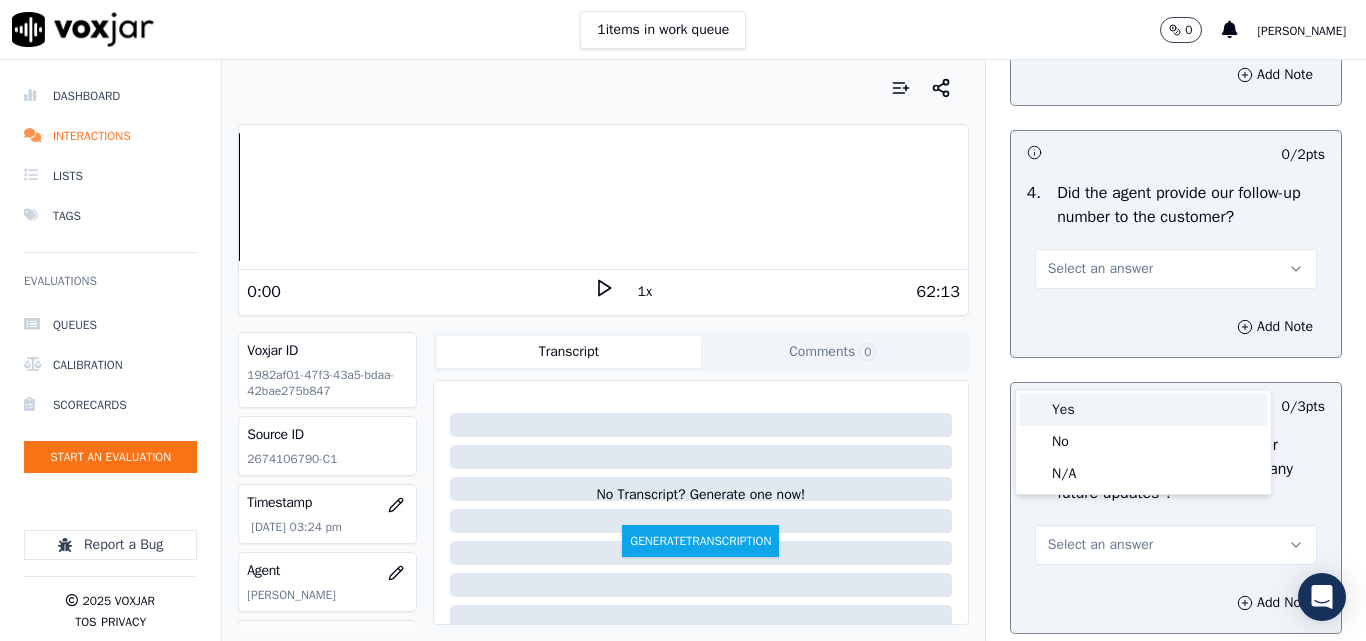 click on "Yes" at bounding box center (1143, 410) 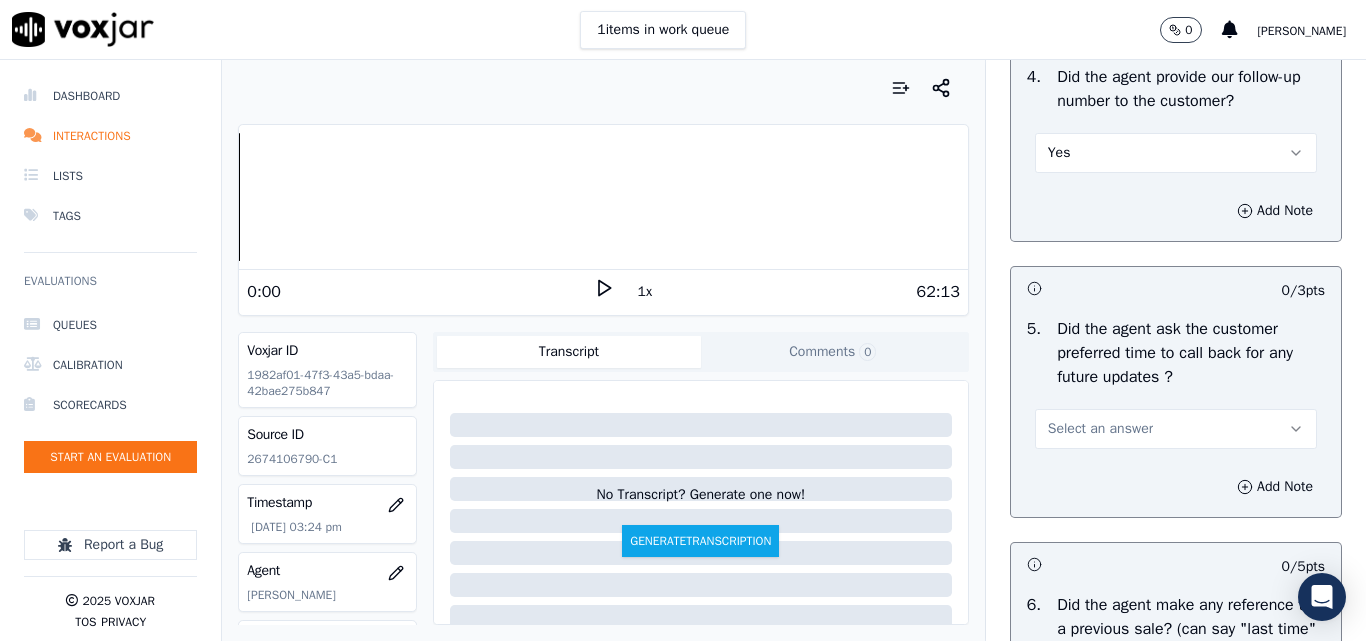 scroll, scrollTop: 5100, scrollLeft: 0, axis: vertical 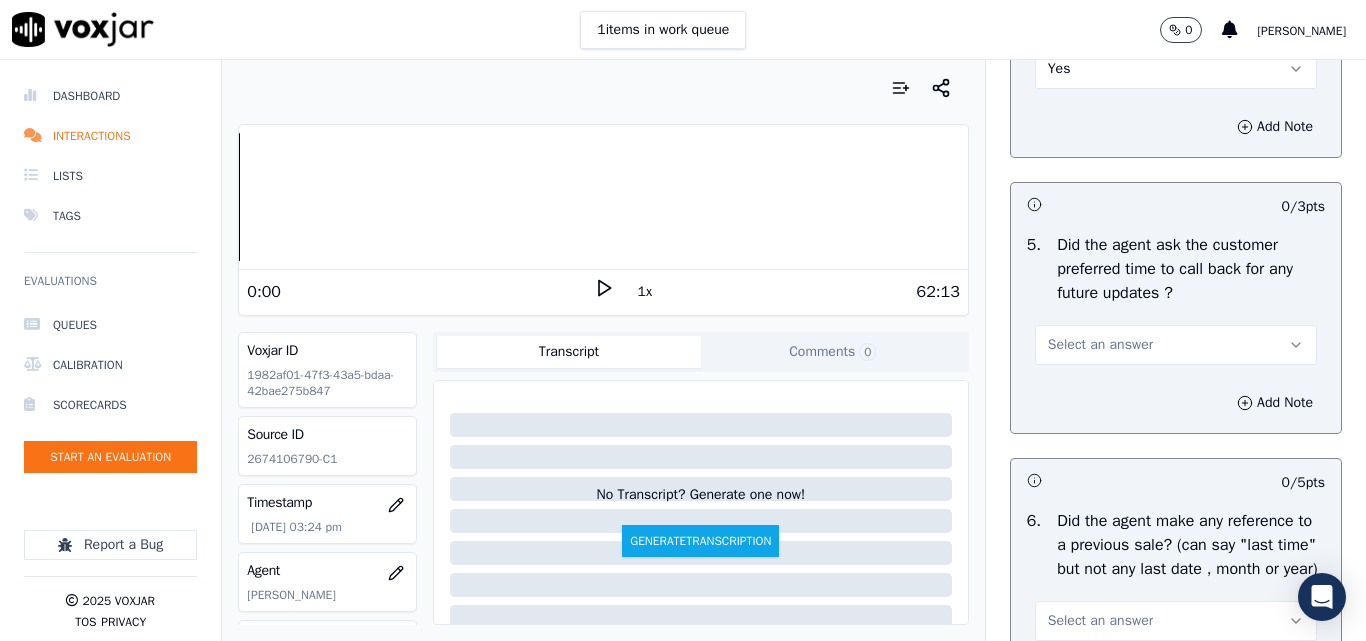 click on "Select an answer" at bounding box center [1100, 345] 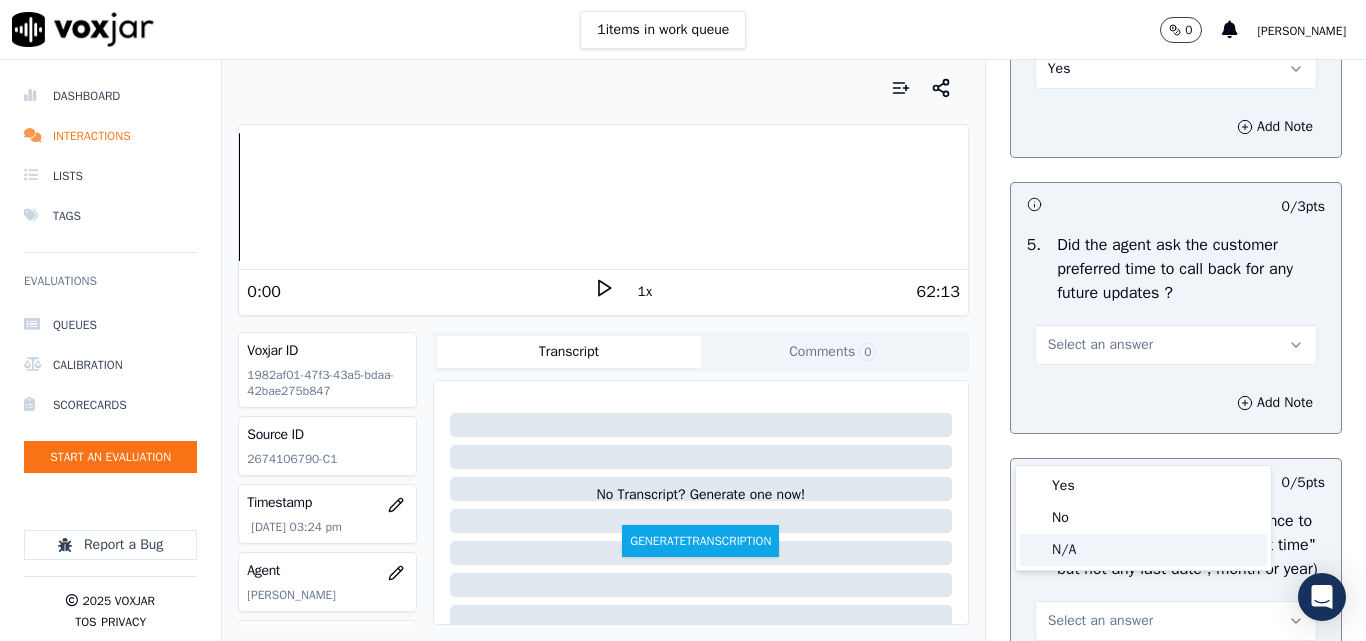 click on "N/A" 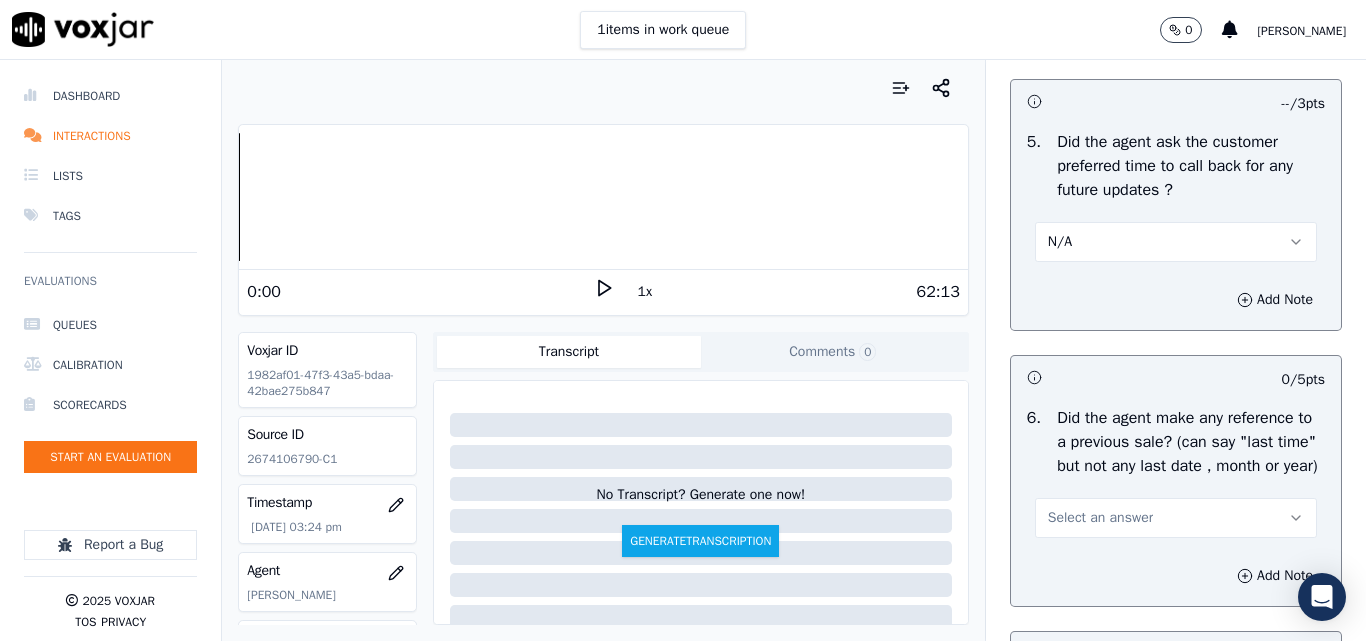 scroll, scrollTop: 5300, scrollLeft: 0, axis: vertical 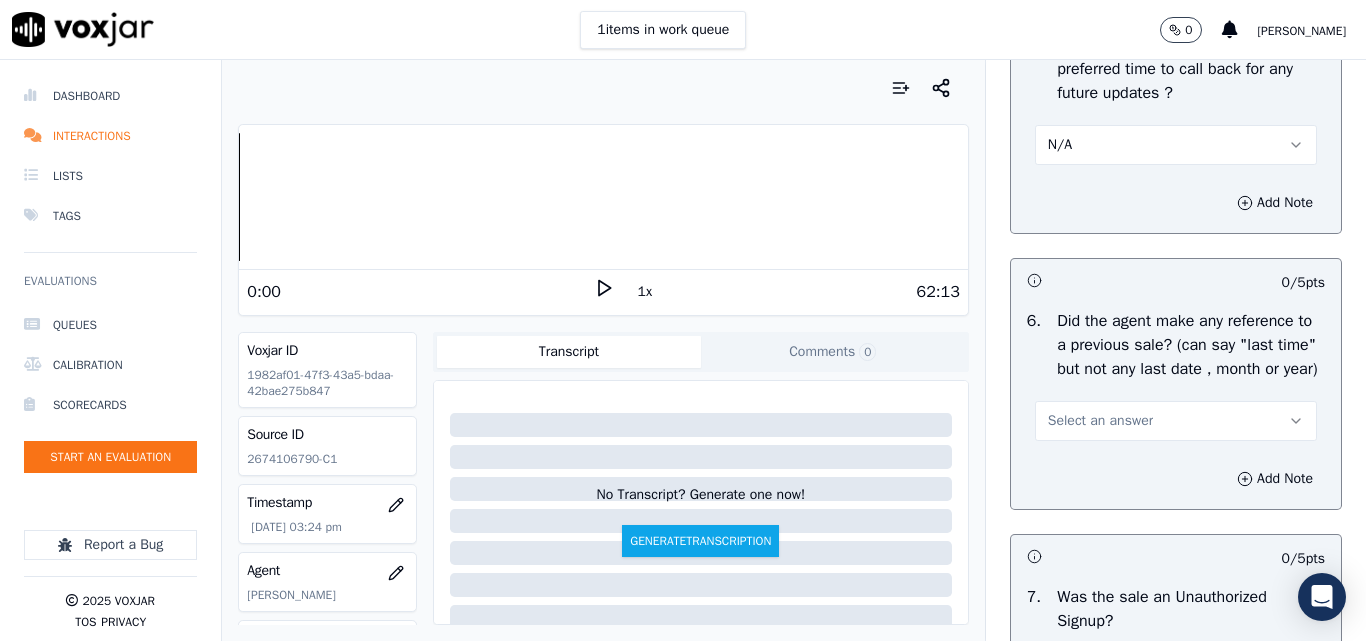 click on "Select an answer" at bounding box center [1100, 421] 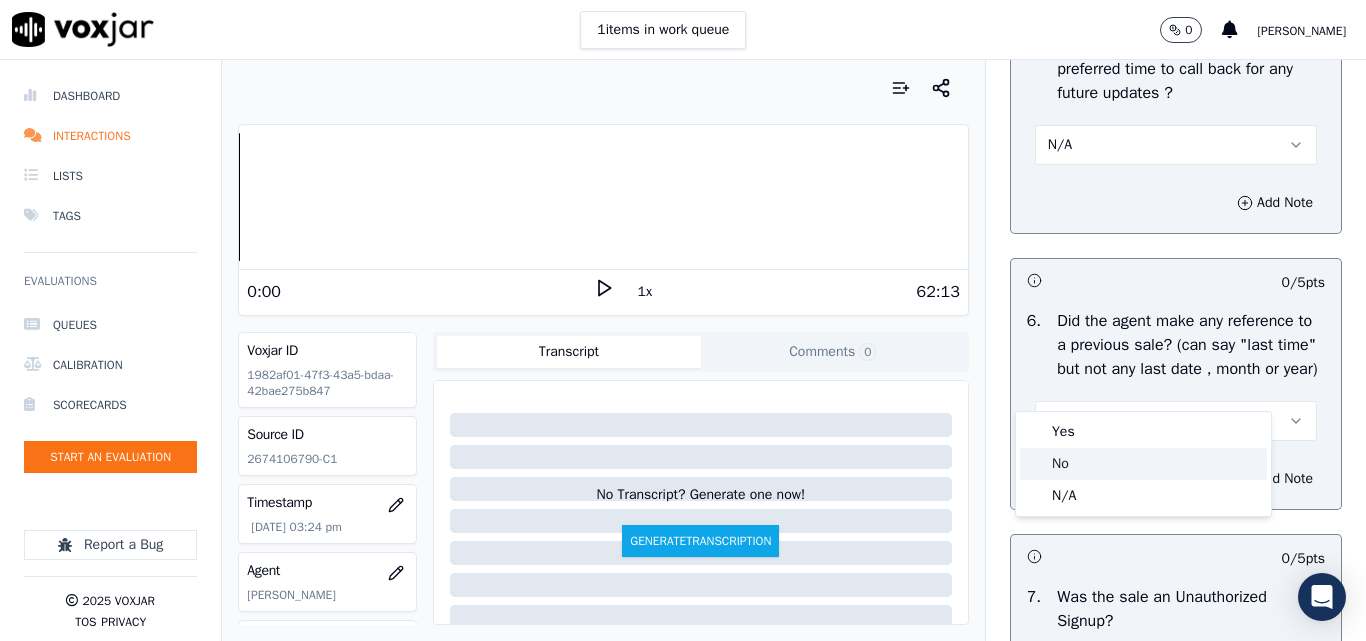click on "No" 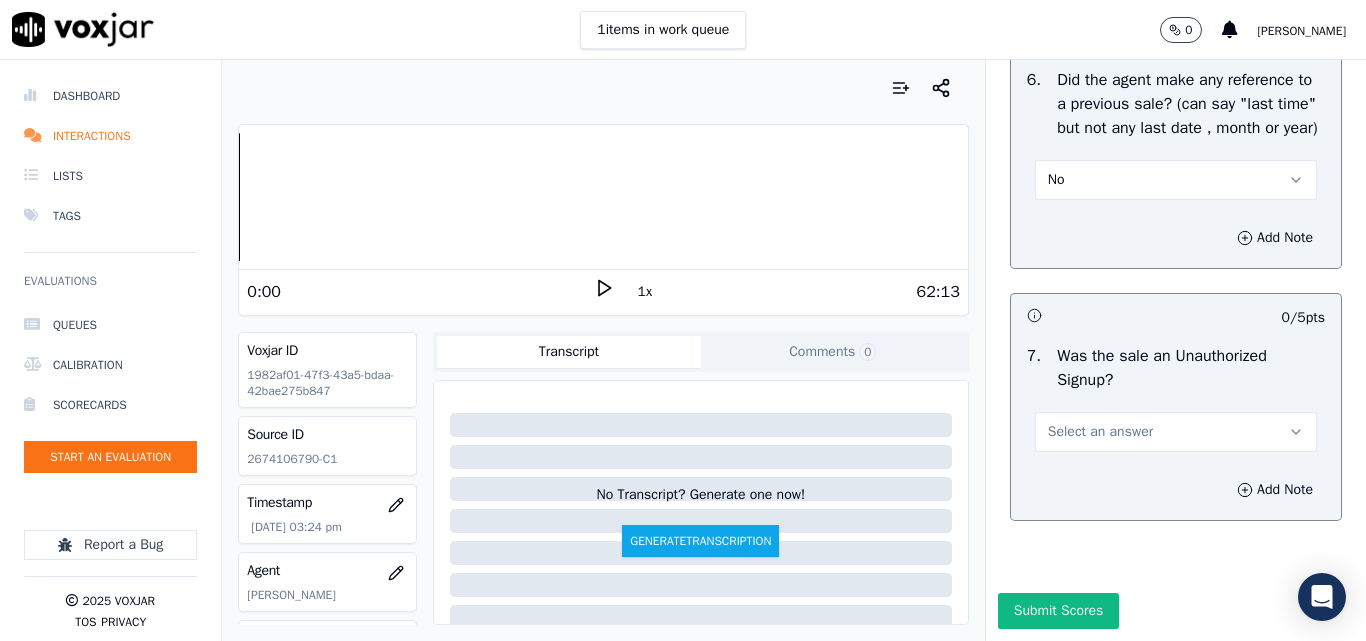 scroll, scrollTop: 5600, scrollLeft: 0, axis: vertical 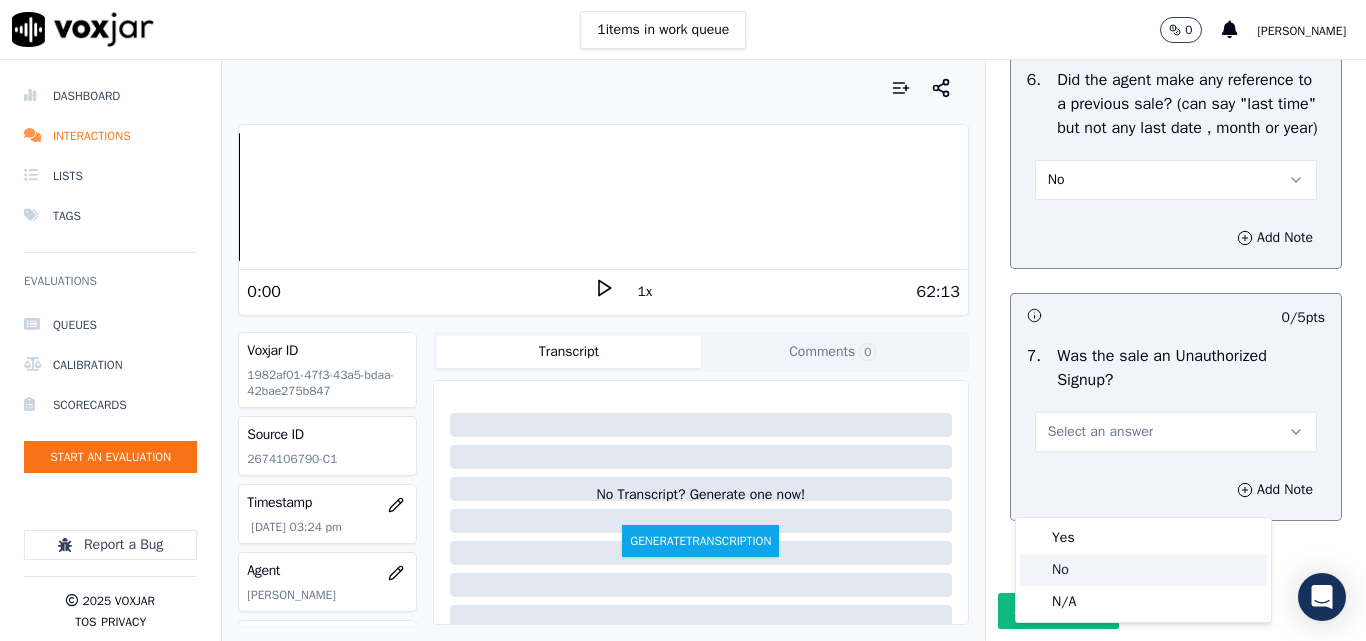 click on "No" 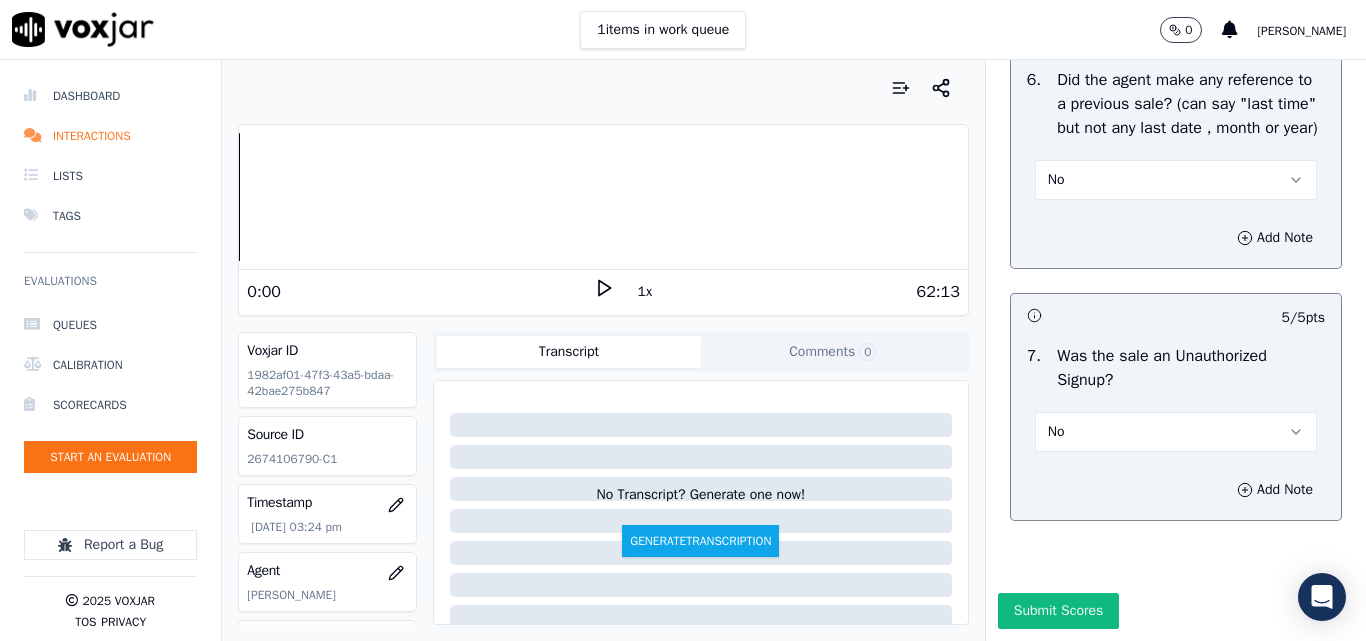 scroll, scrollTop: 5706, scrollLeft: 0, axis: vertical 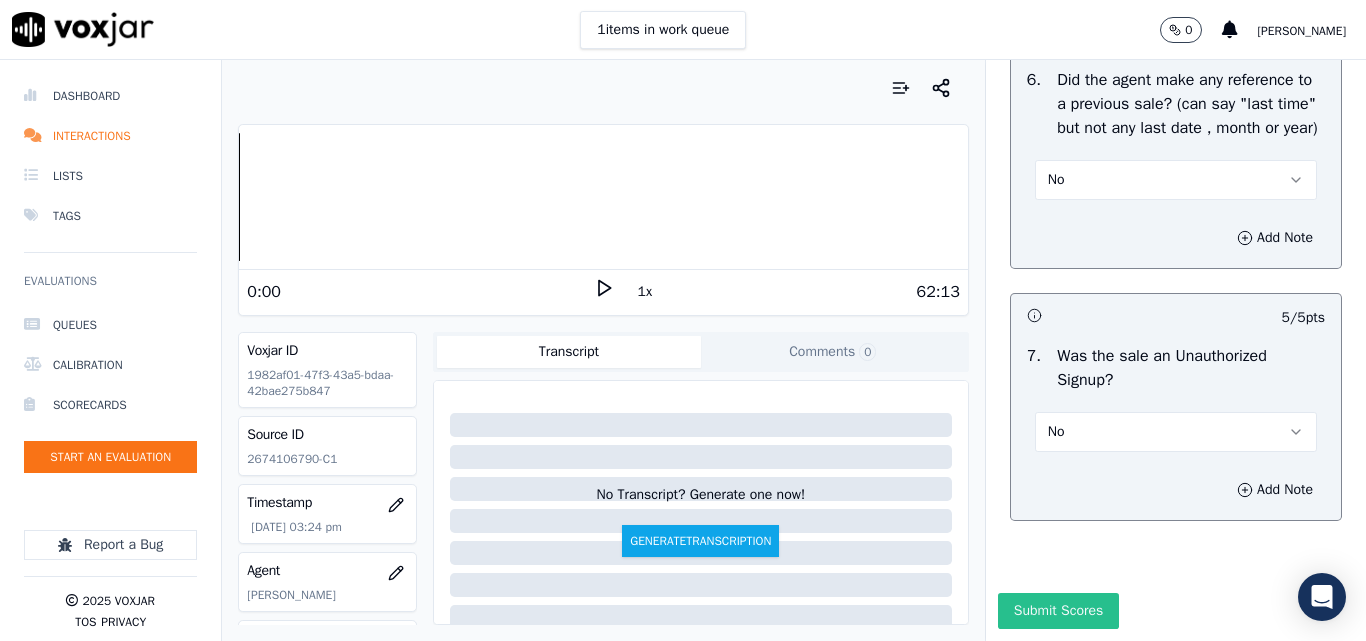 click on "Submit Scores" at bounding box center [1058, 611] 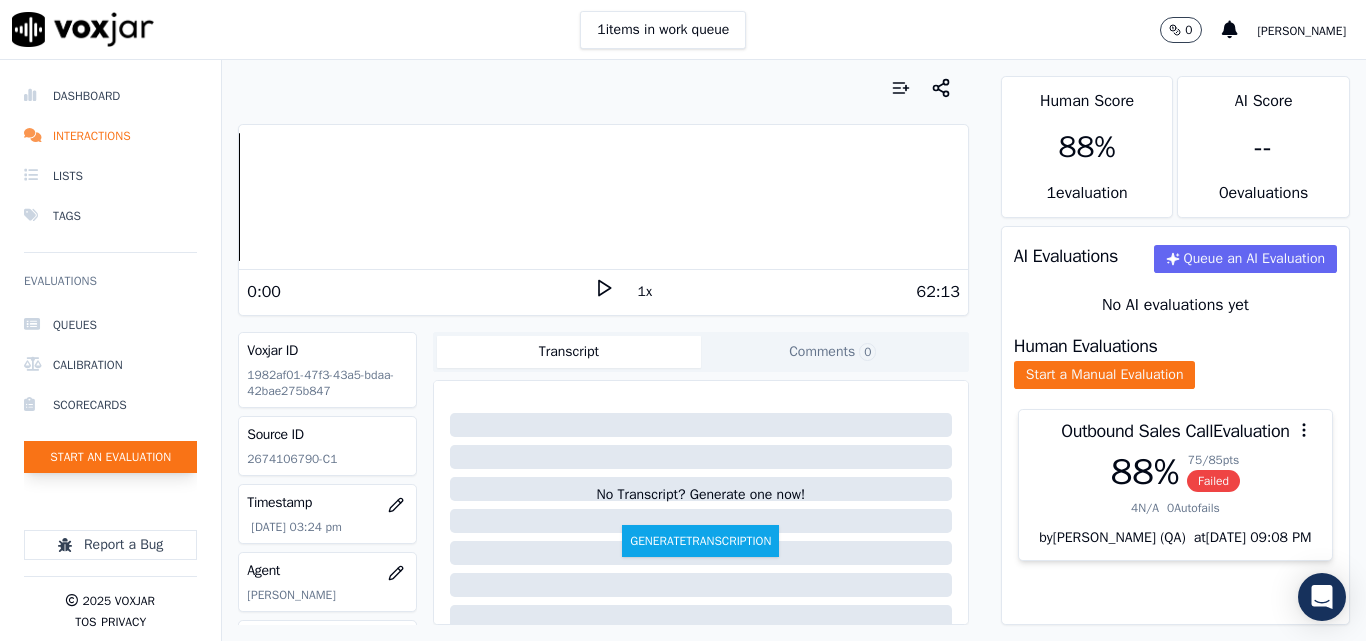 click on "Start an Evaluation" 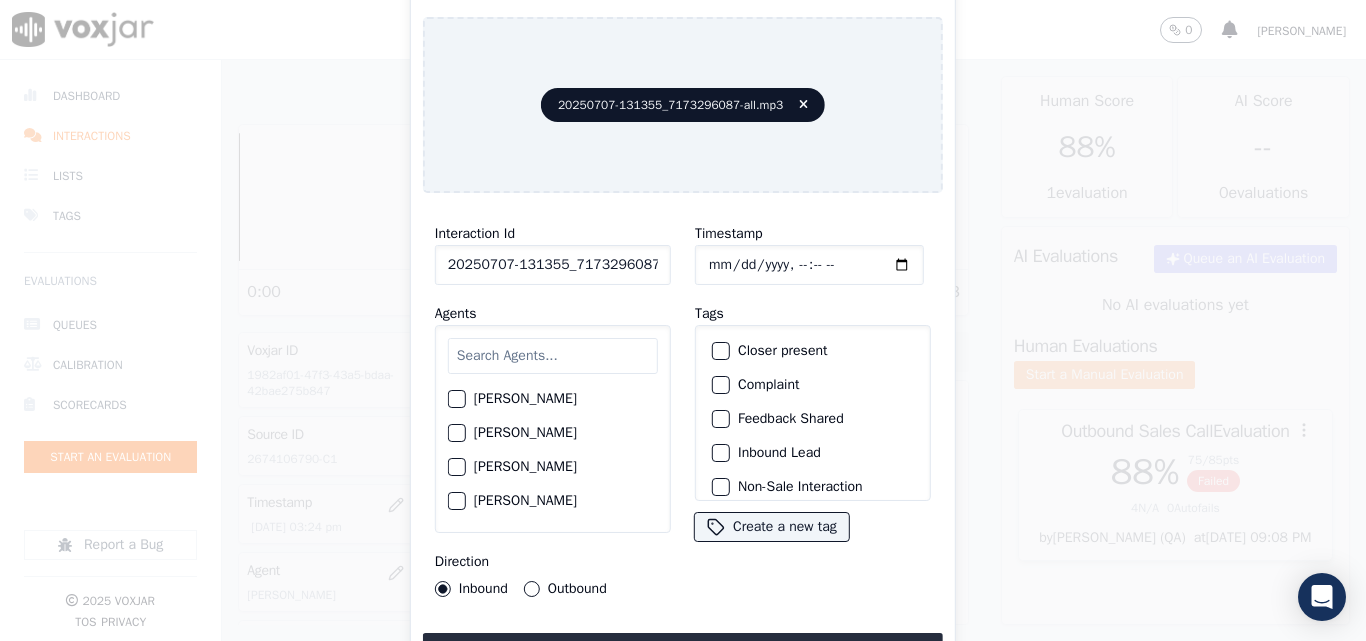 scroll, scrollTop: 0, scrollLeft: 40, axis: horizontal 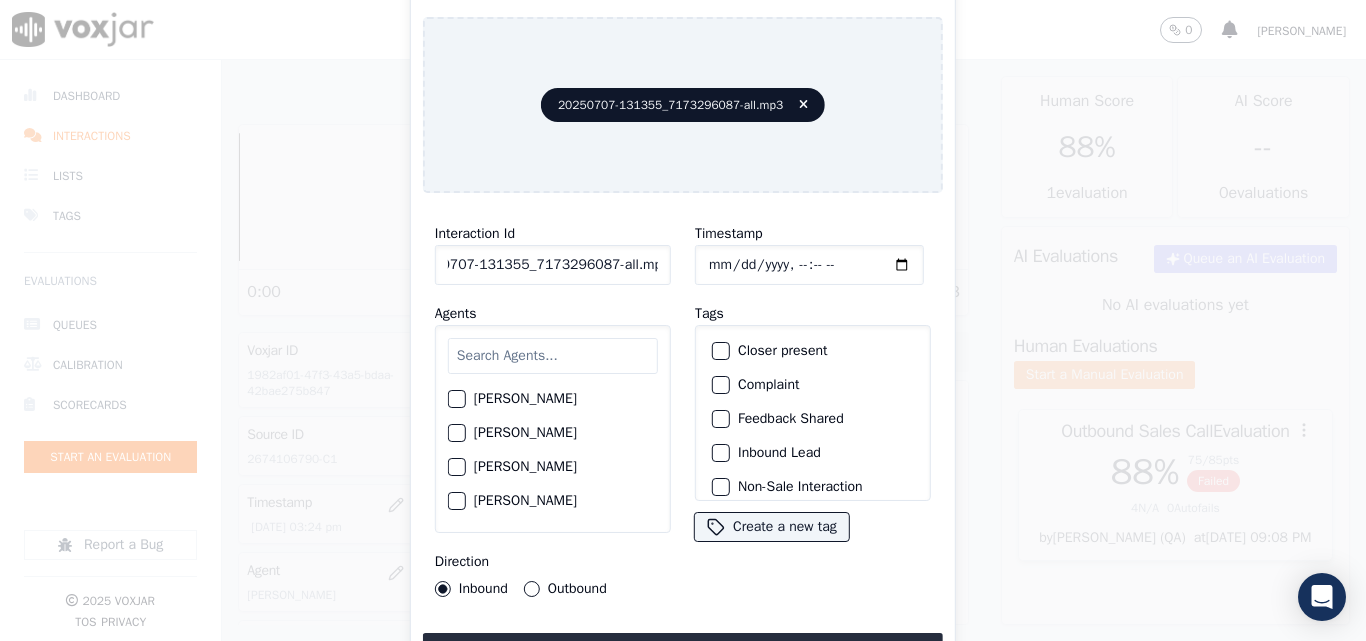 drag, startPoint x: 640, startPoint y: 259, endPoint x: 831, endPoint y: 278, distance: 191.9427 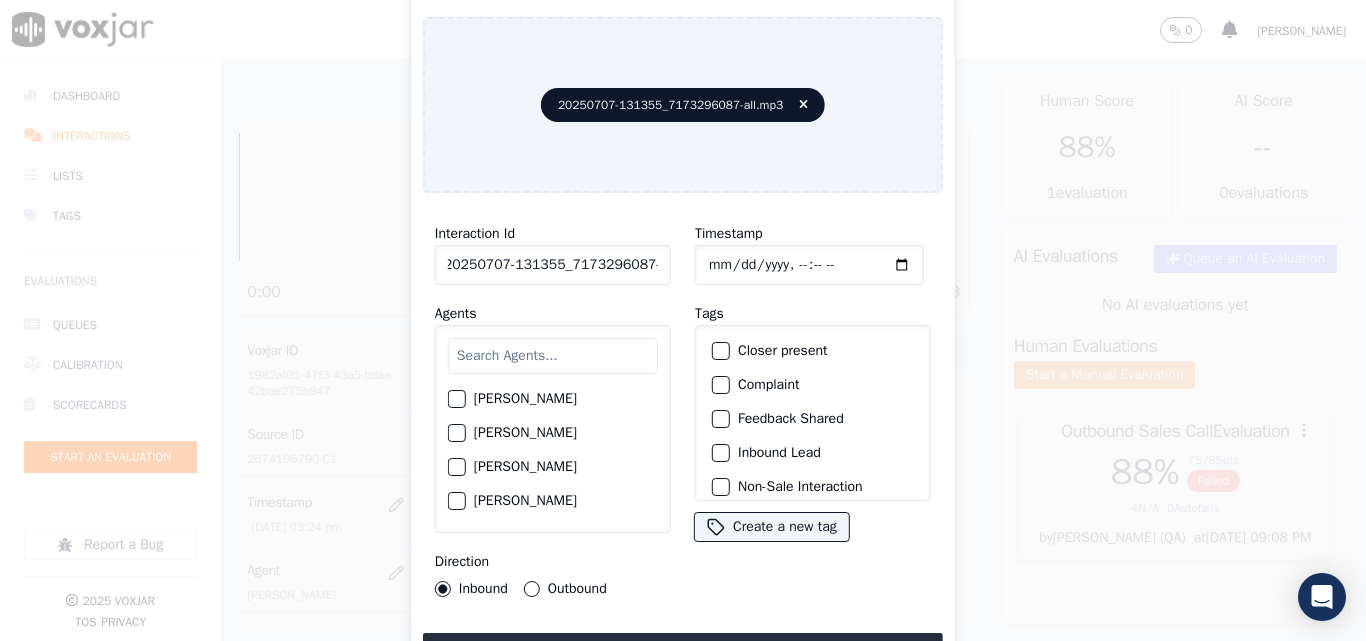 scroll, scrollTop: 0, scrollLeft: 11, axis: horizontal 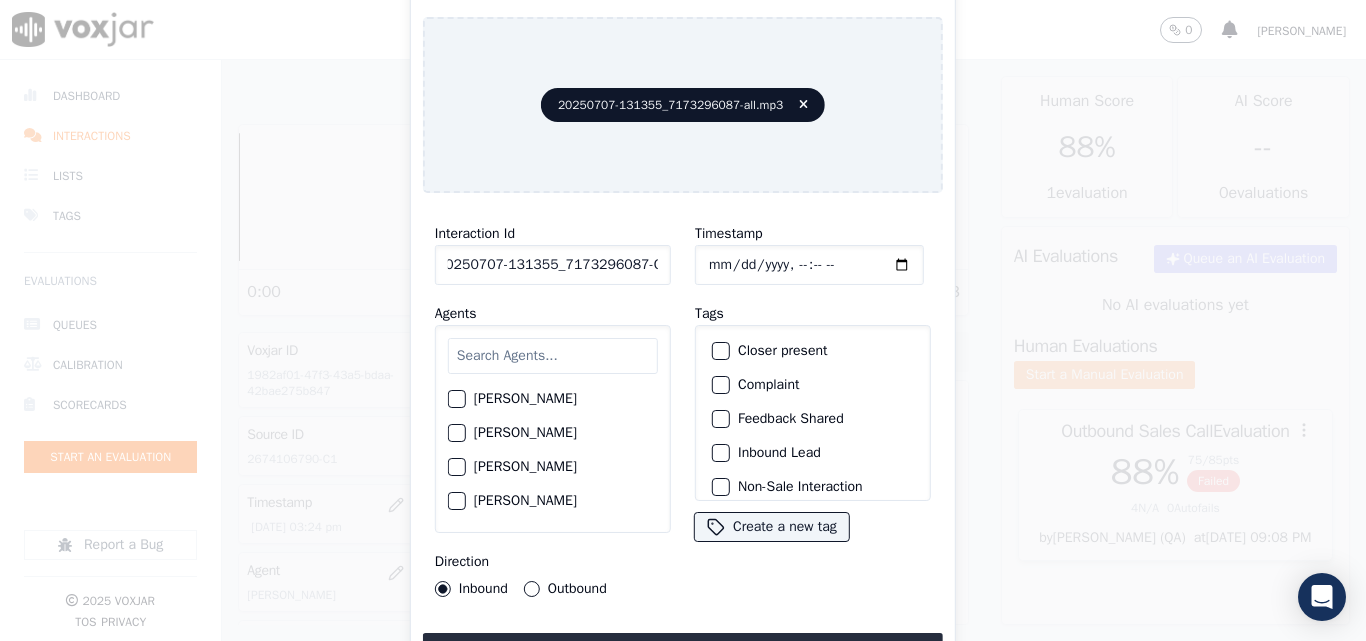 type on "20250707-131355_7173296087-C1" 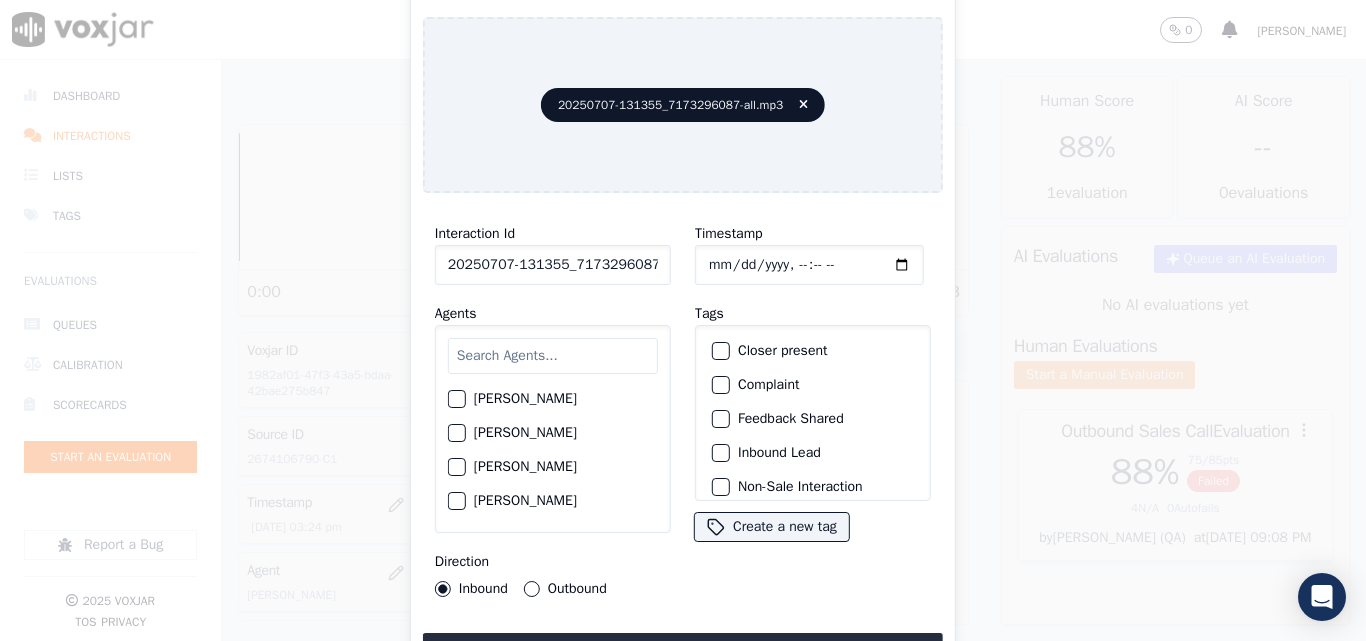 type on "[DATE]T16:04" 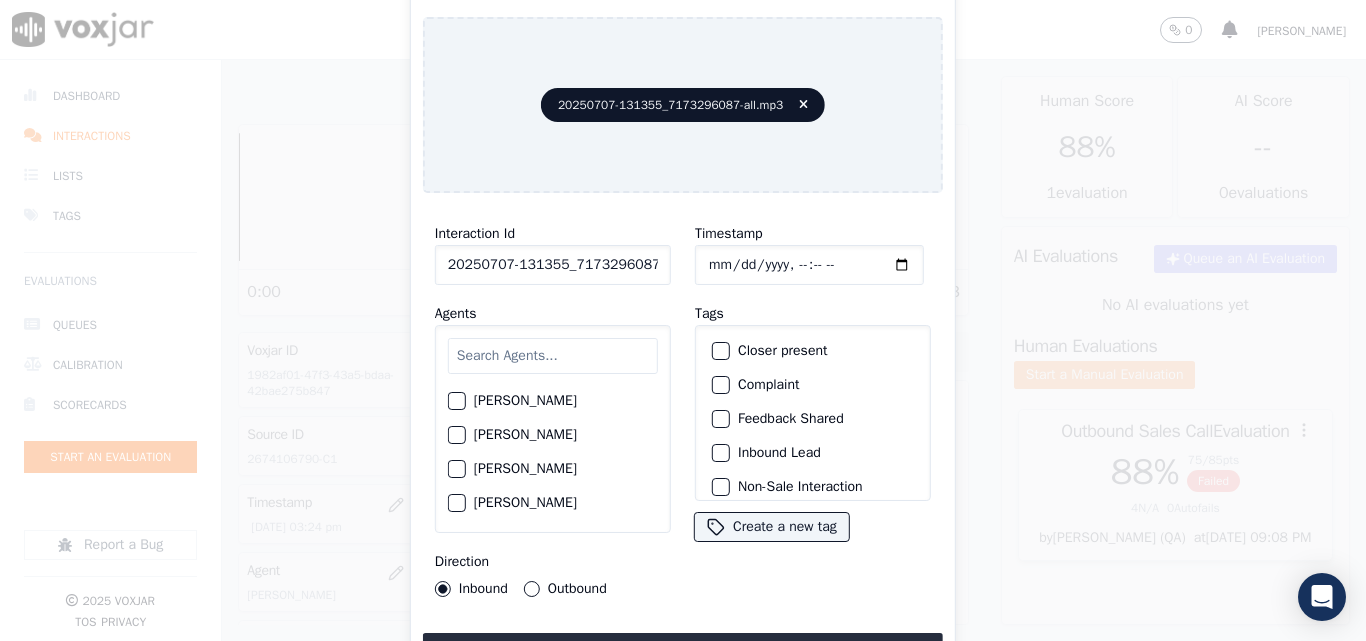 scroll, scrollTop: 100, scrollLeft: 0, axis: vertical 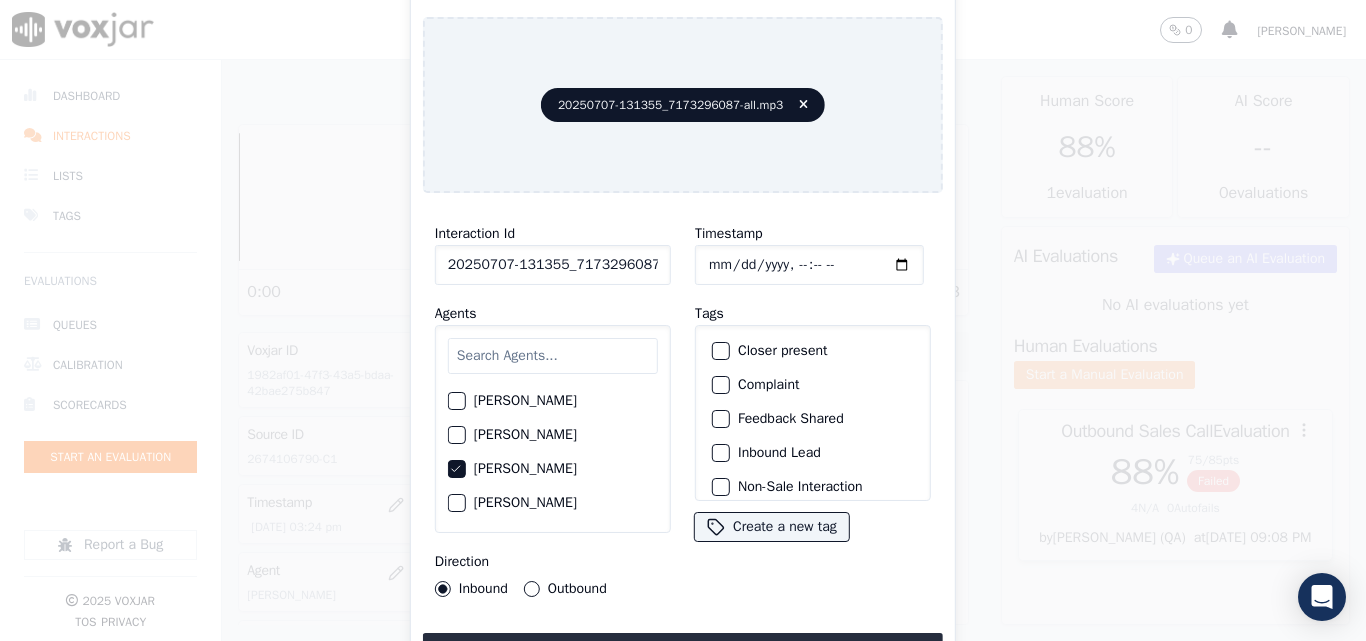drag, startPoint x: 537, startPoint y: 584, endPoint x: 562, endPoint y: 591, distance: 25.96151 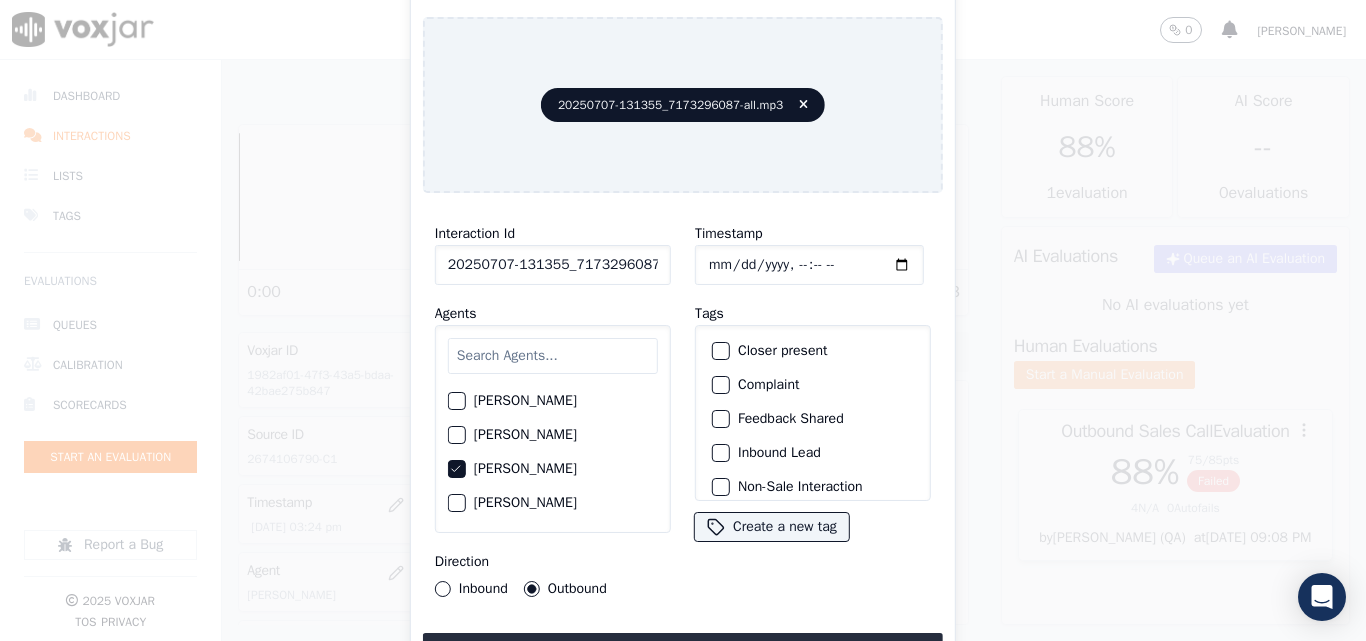 click on "Closer present" 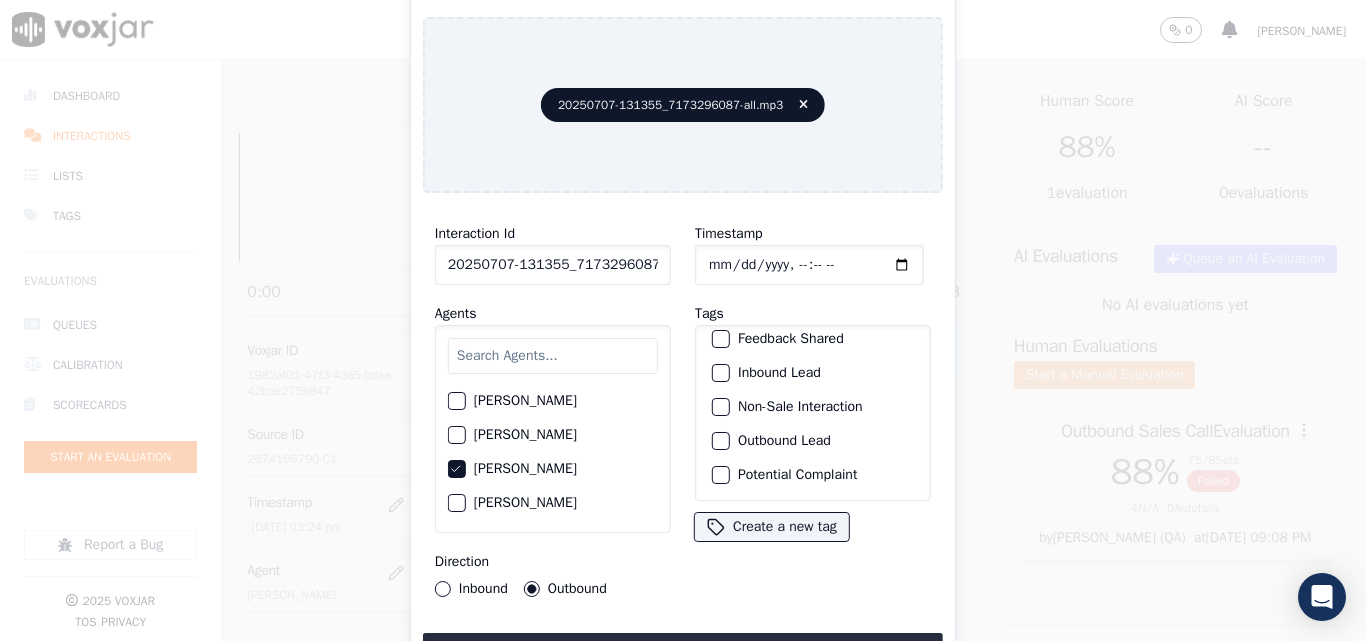 scroll, scrollTop: 173, scrollLeft: 0, axis: vertical 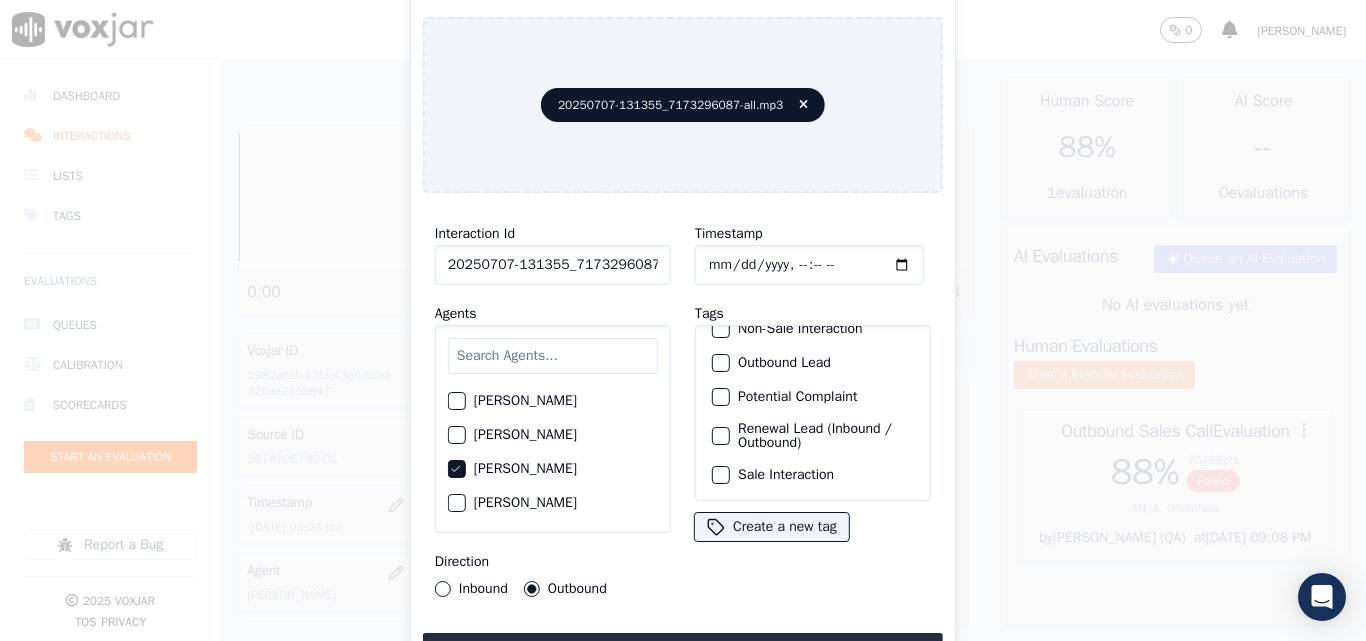 click on "Renewal Lead (Inbound / Outbound)" 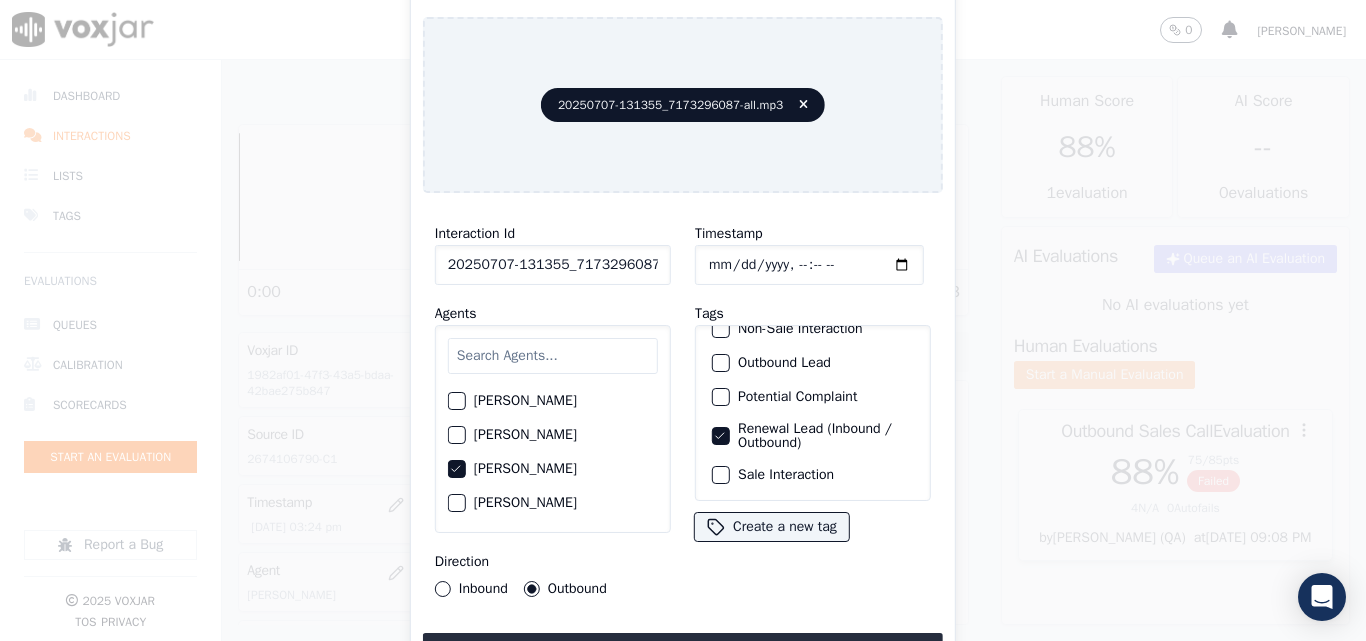 click on "Sale Interaction" 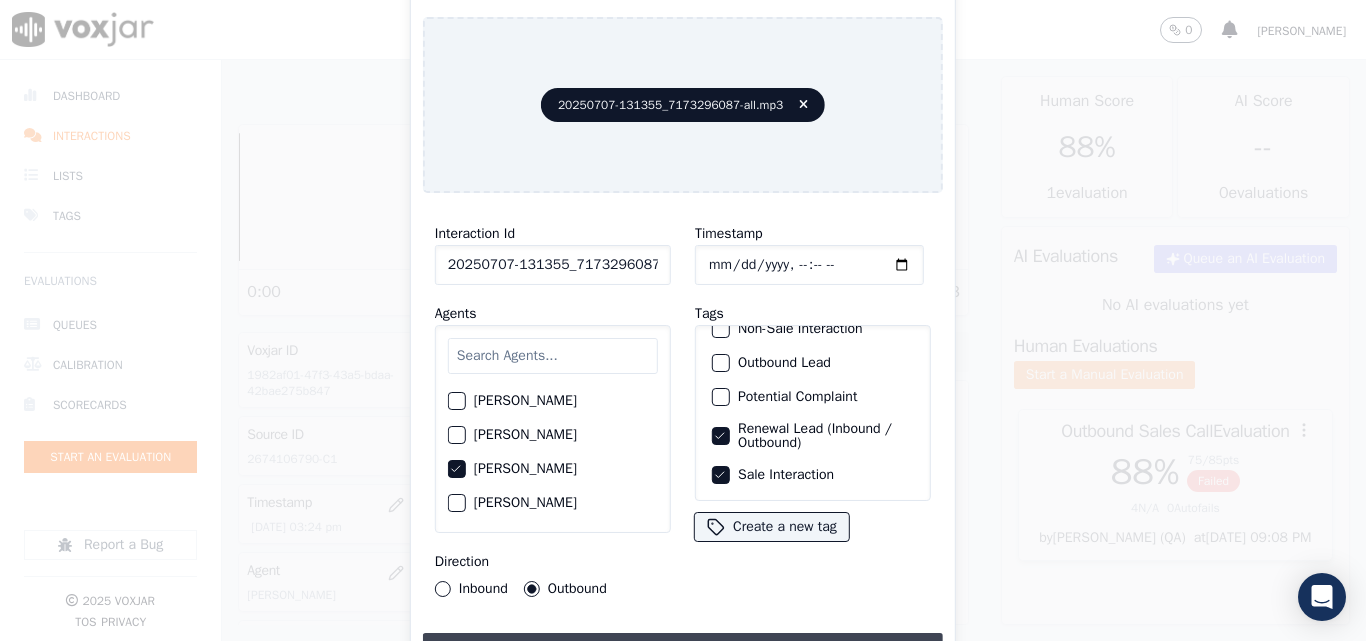 click on "Upload interaction to start evaluation" at bounding box center [683, 651] 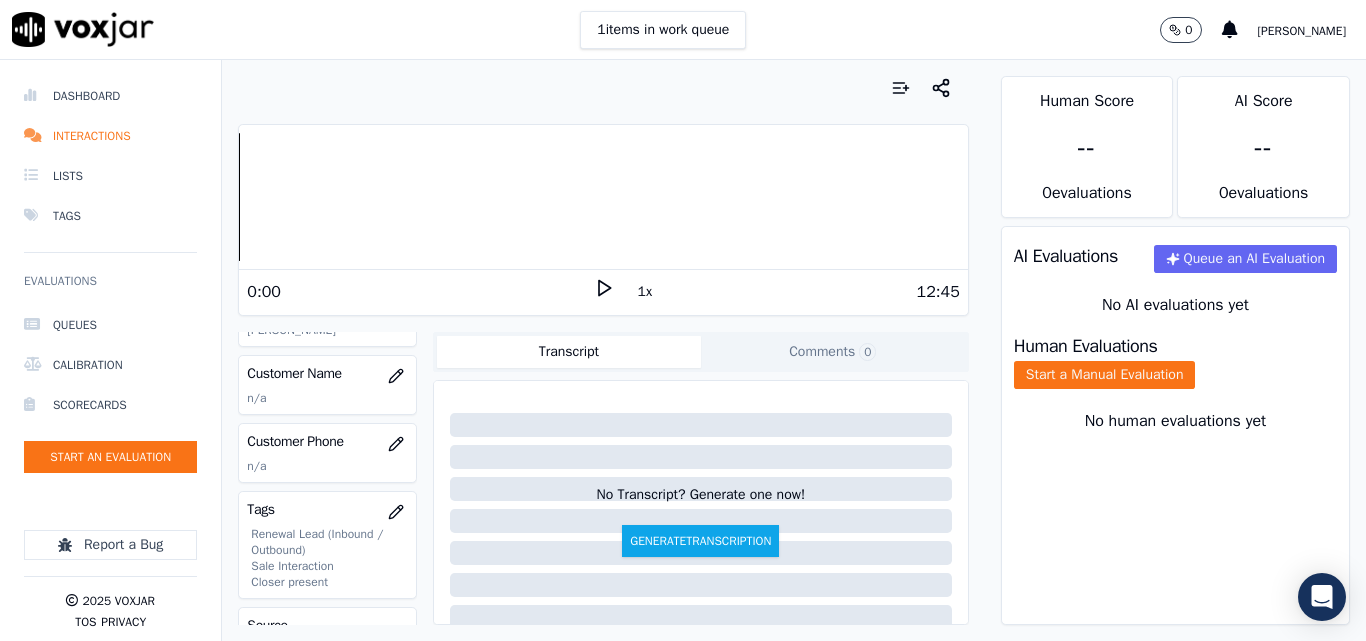 scroll, scrollTop: 300, scrollLeft: 0, axis: vertical 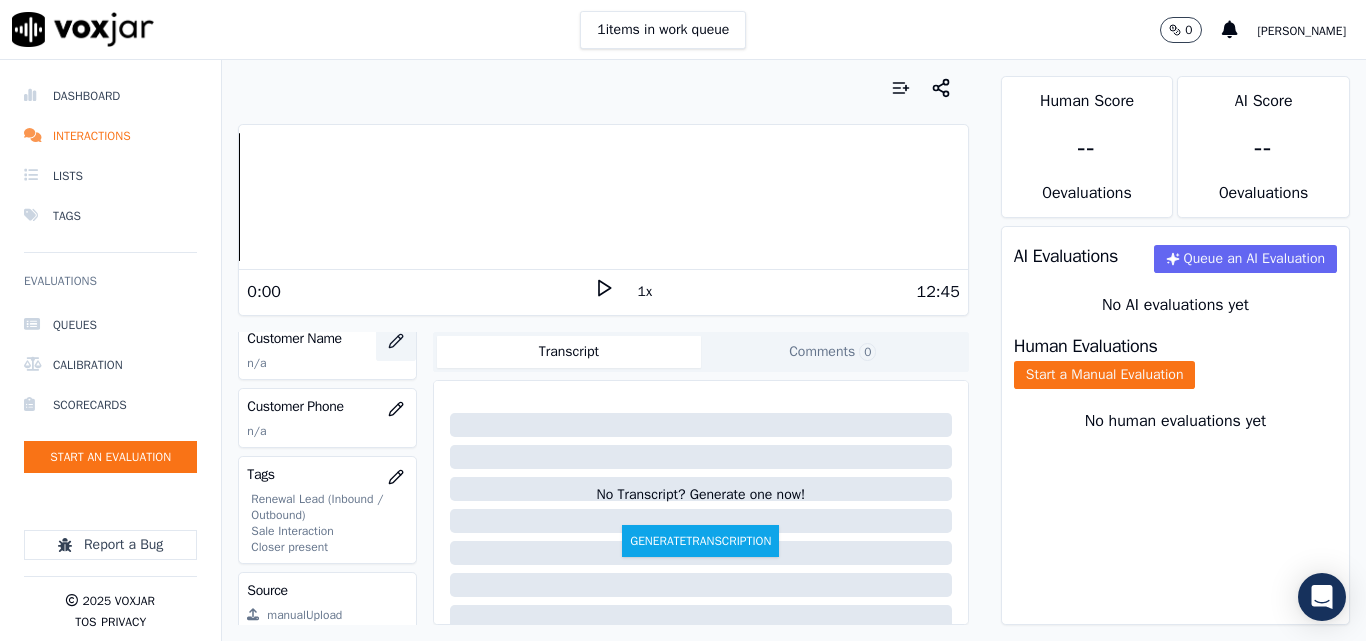 click 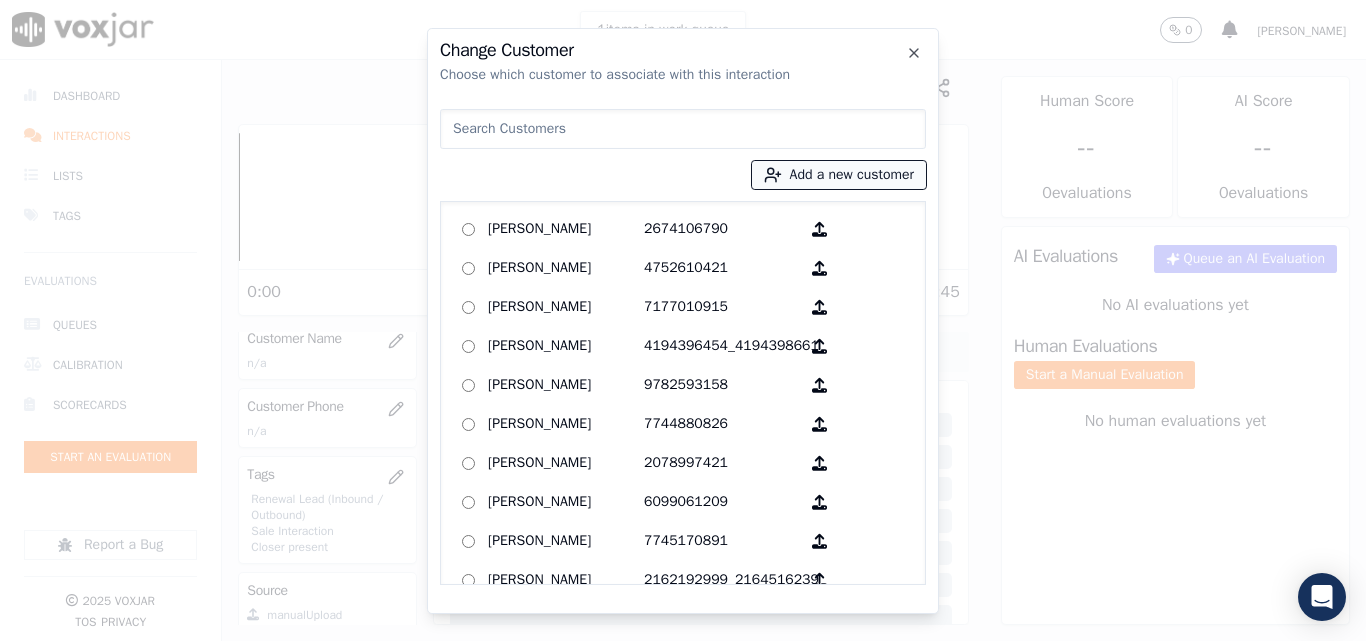 click on "Add a new customer" at bounding box center [839, 175] 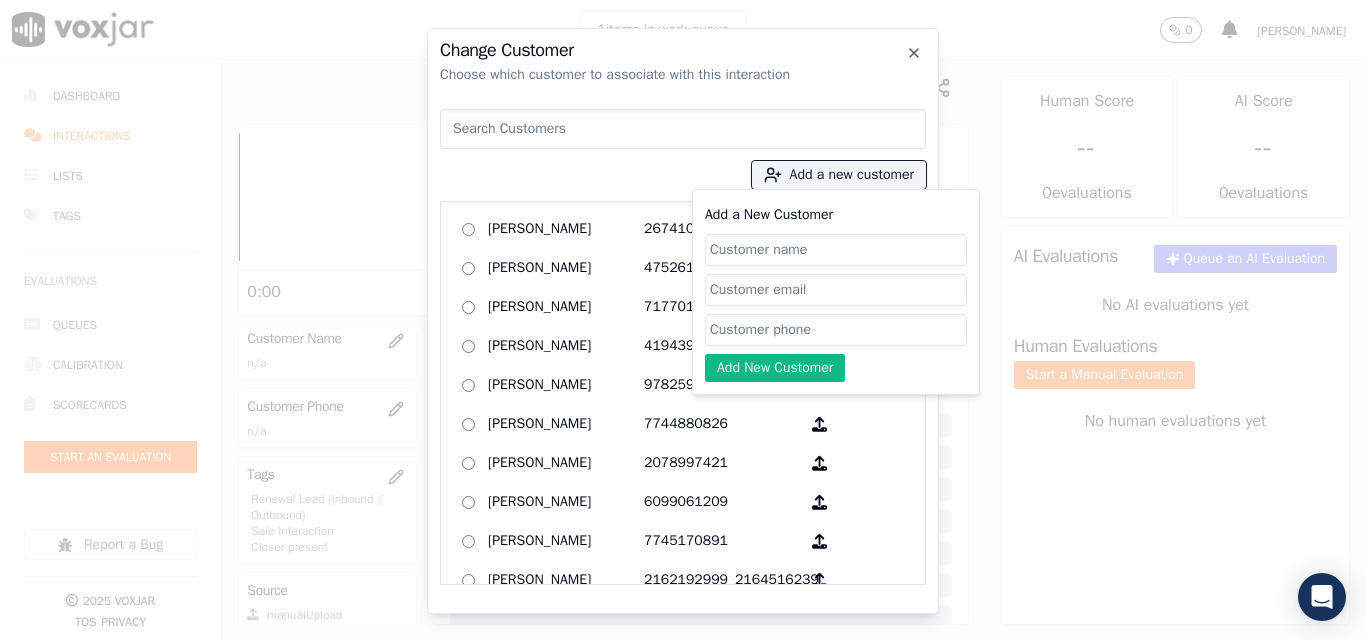 click on "Add a New Customer" 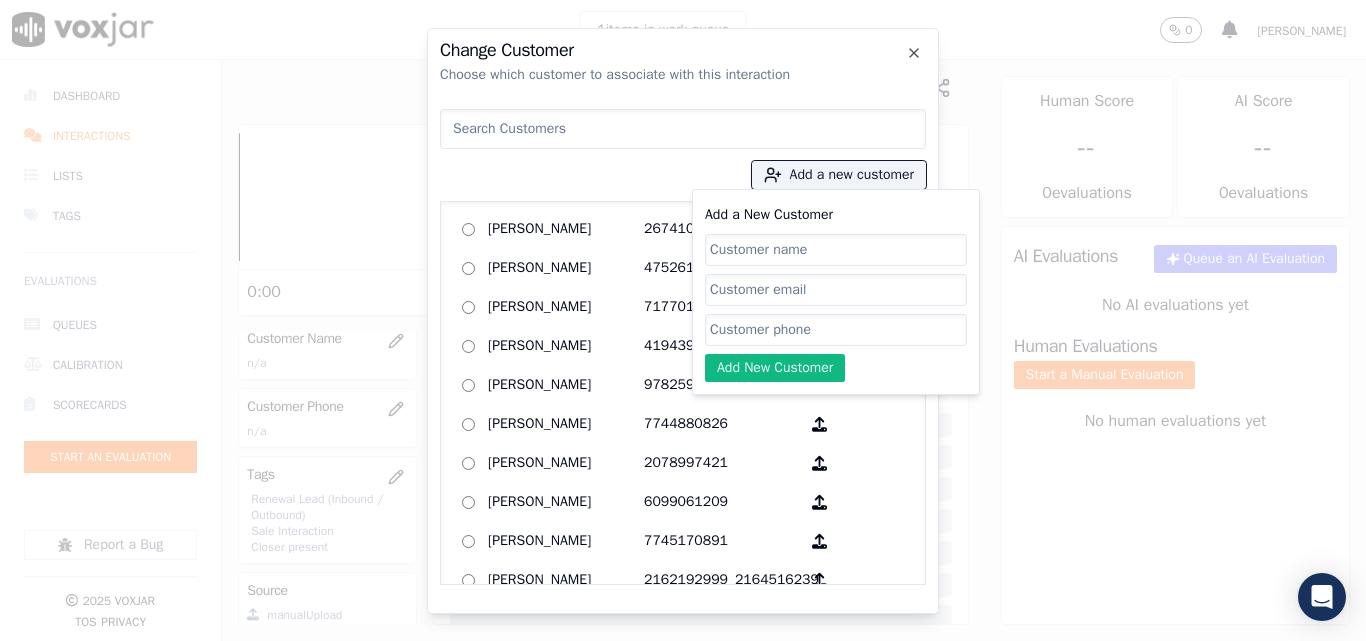 paste on "7173296087" 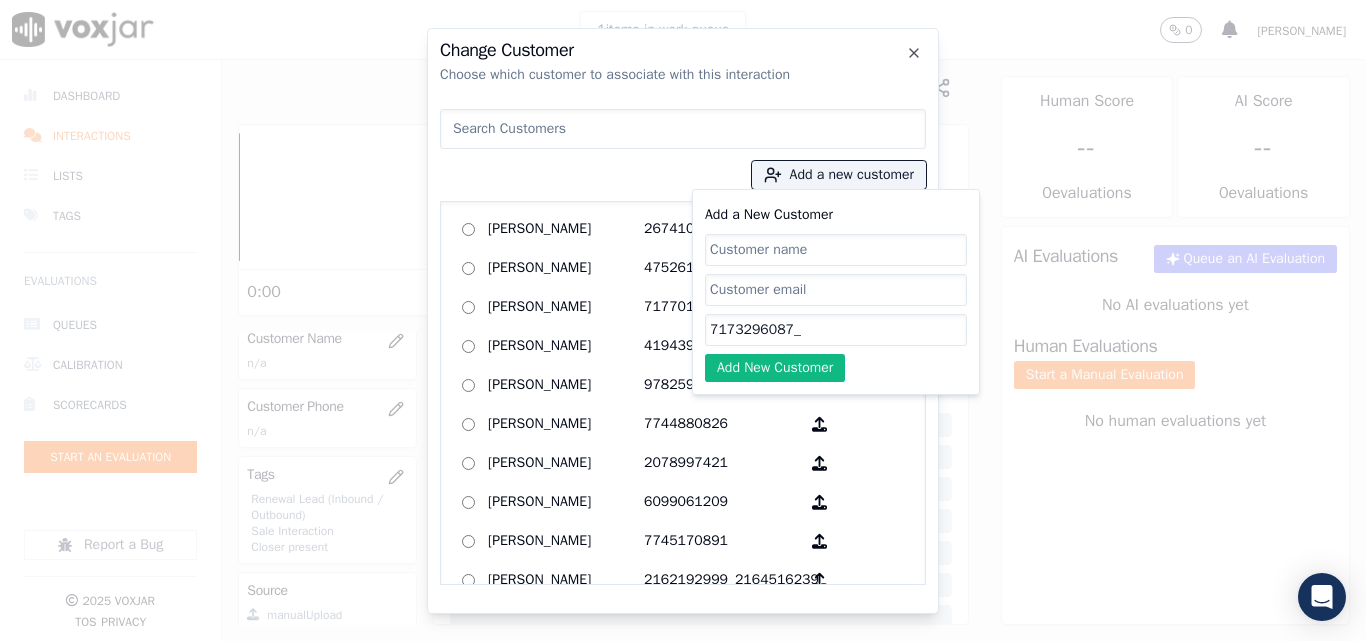 paste on "6822560968" 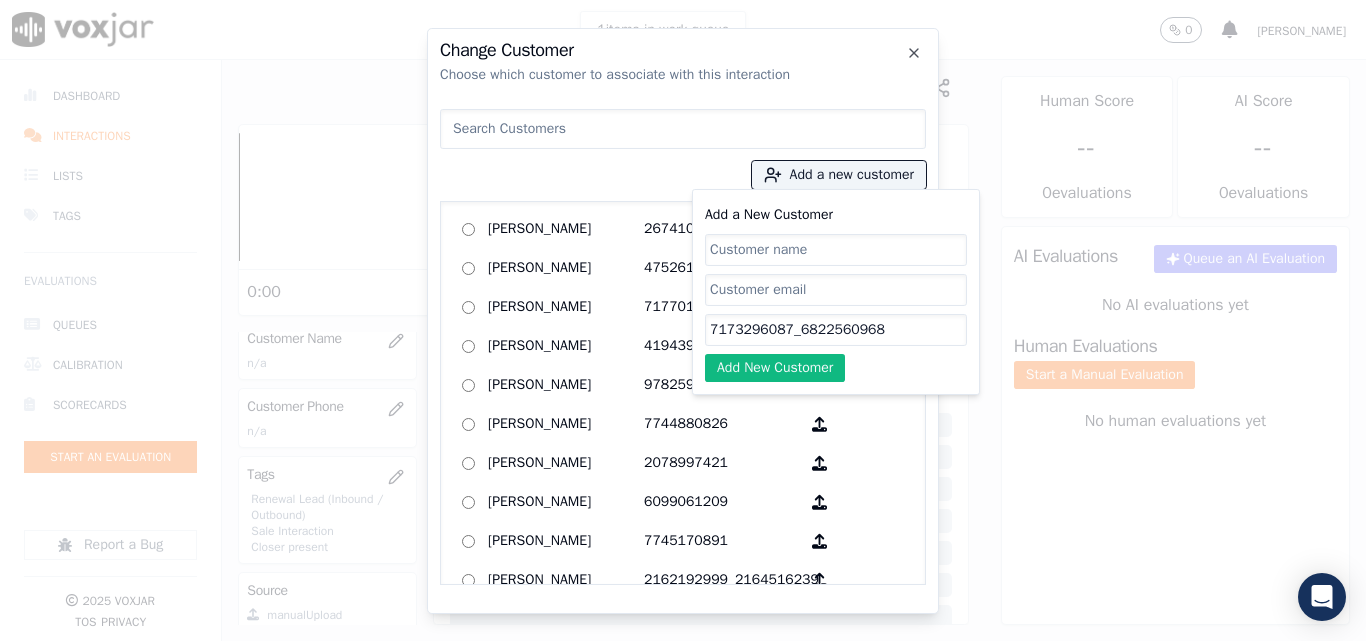 type on "7173296087_6822560968" 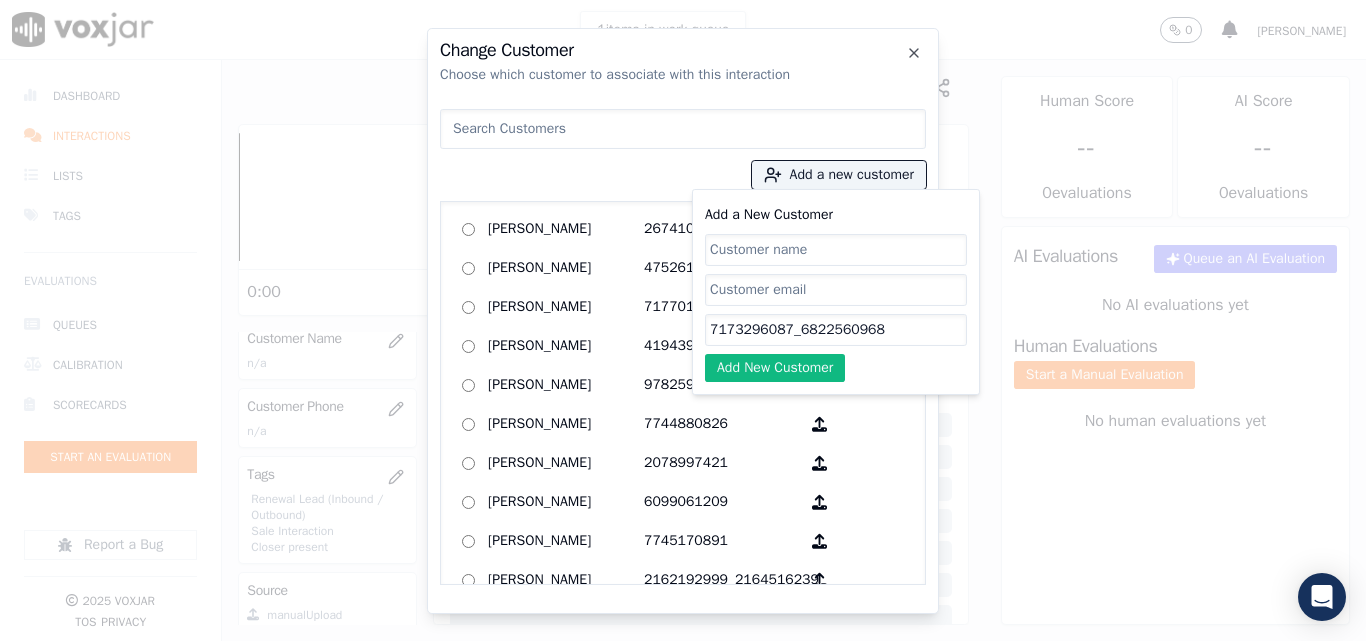 click on "Add a New Customer" 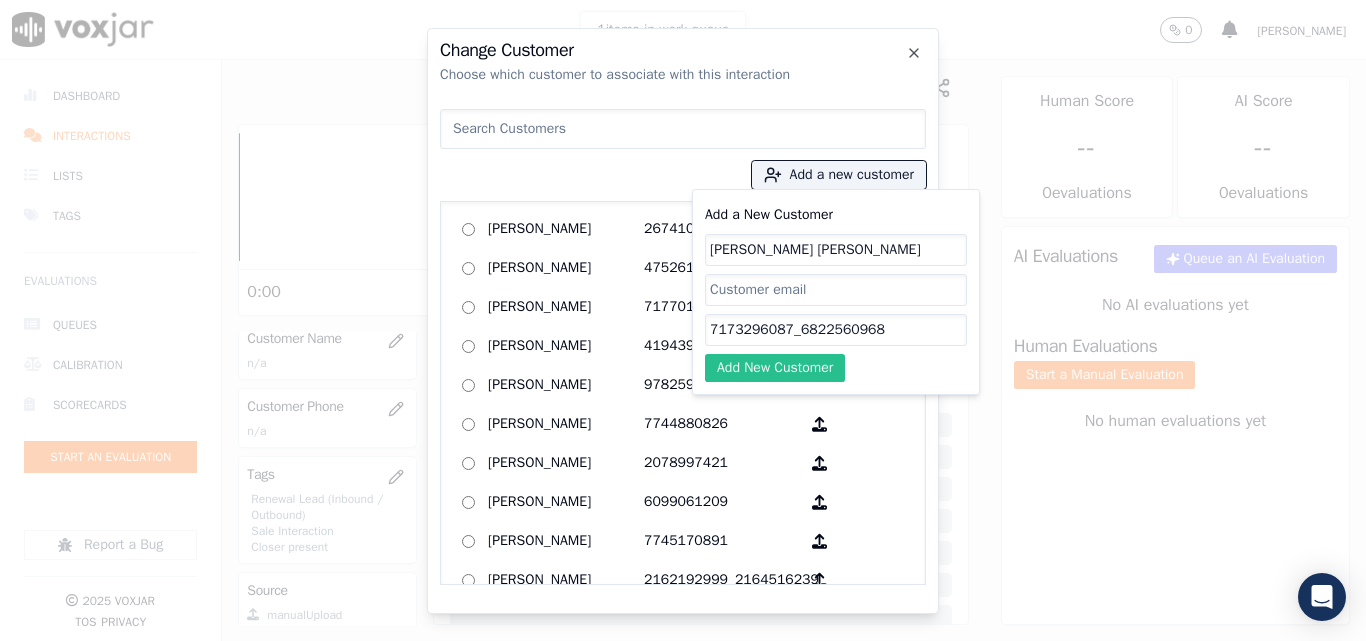 type on "[PERSON_NAME] [PERSON_NAME]" 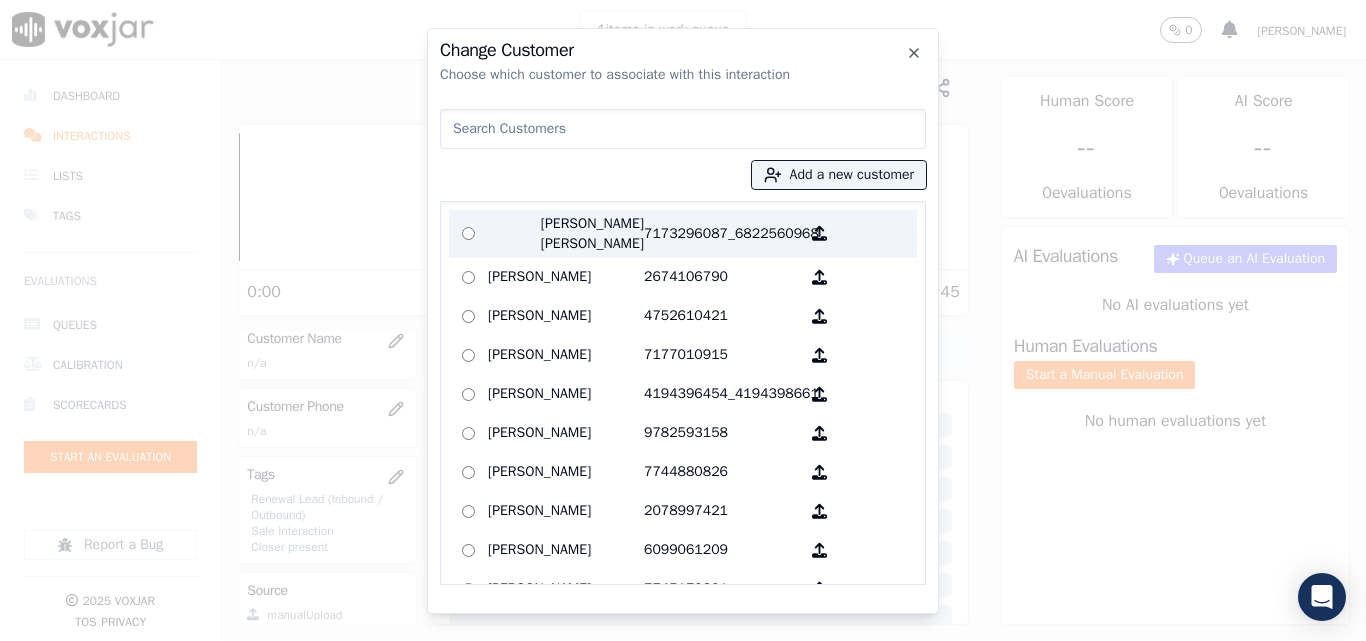 click on "[PERSON_NAME] [PERSON_NAME]" at bounding box center (566, 234) 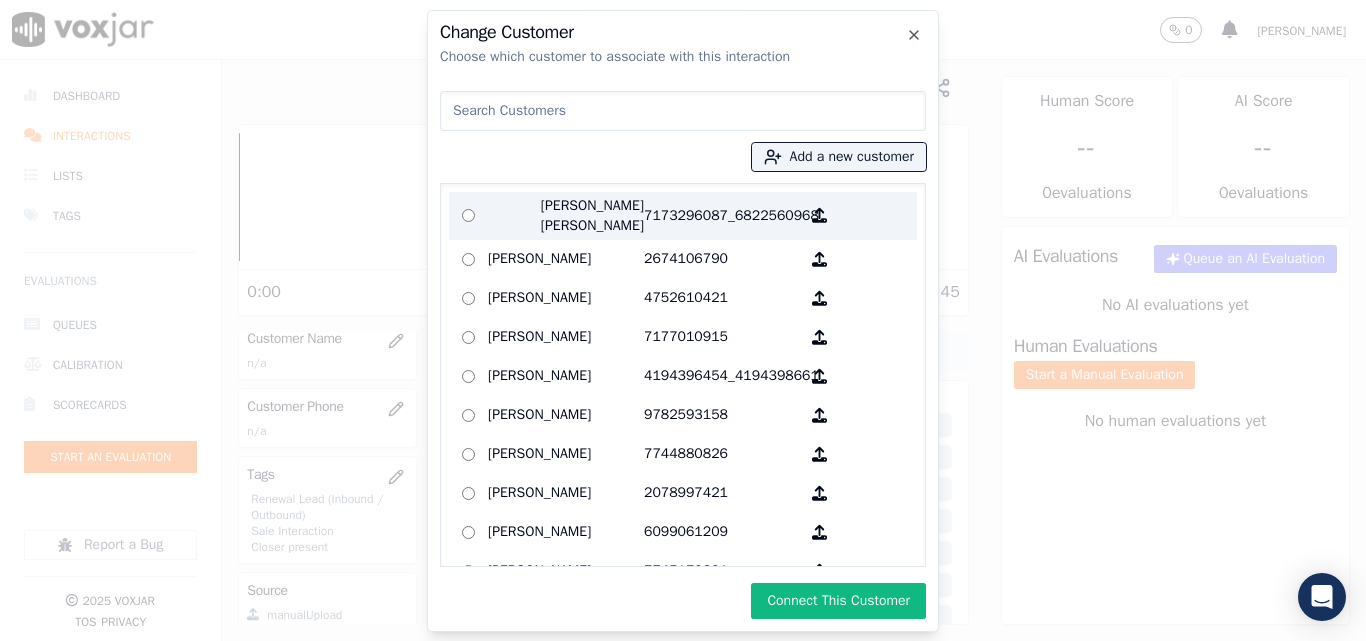 drag, startPoint x: 804, startPoint y: 600, endPoint x: 736, endPoint y: 227, distance: 379.14774 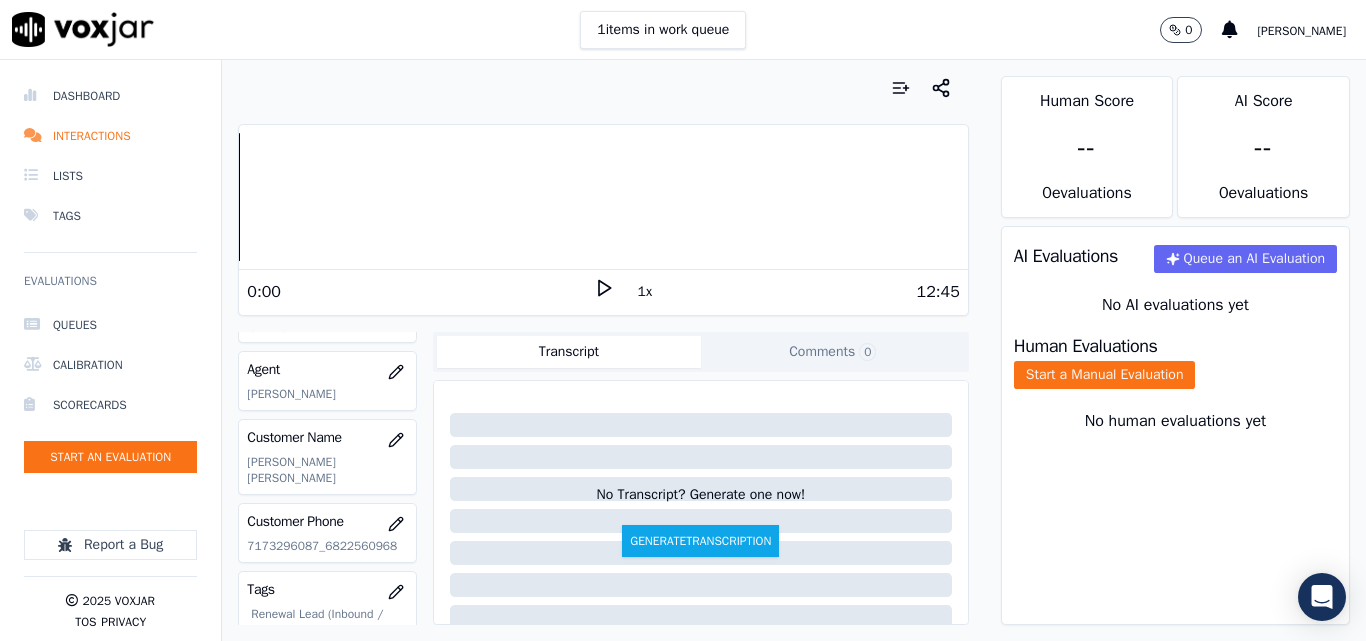 scroll, scrollTop: 200, scrollLeft: 0, axis: vertical 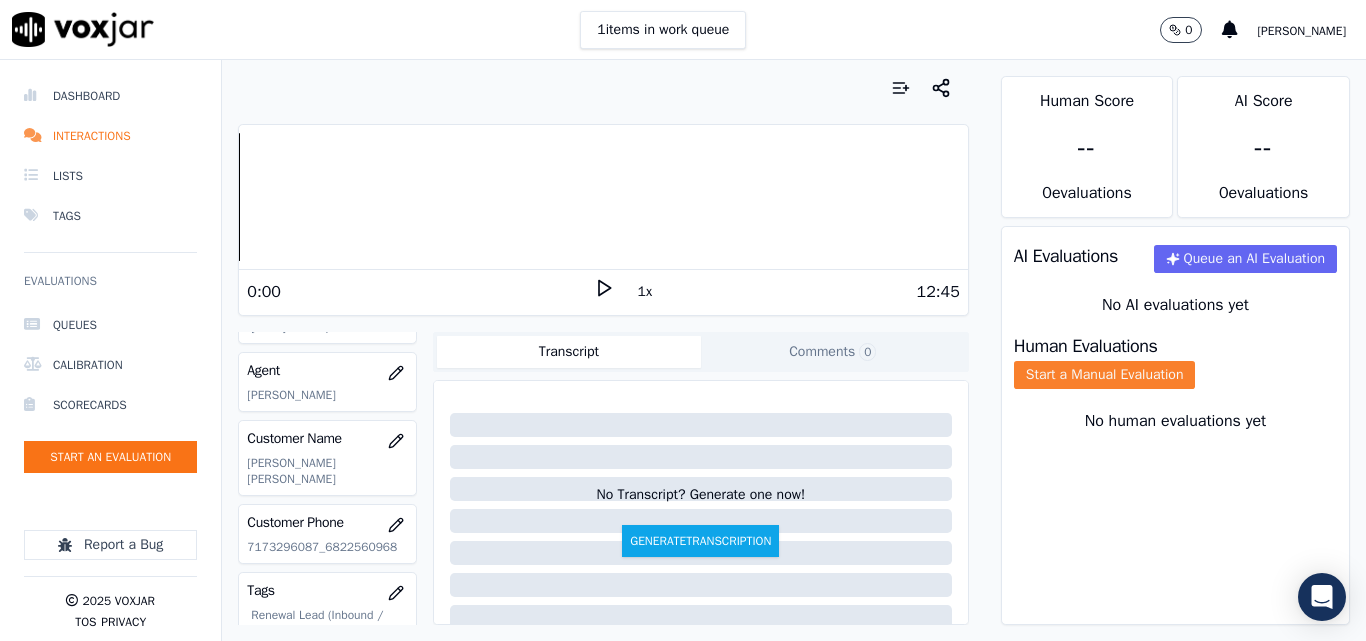 click on "Start a Manual Evaluation" 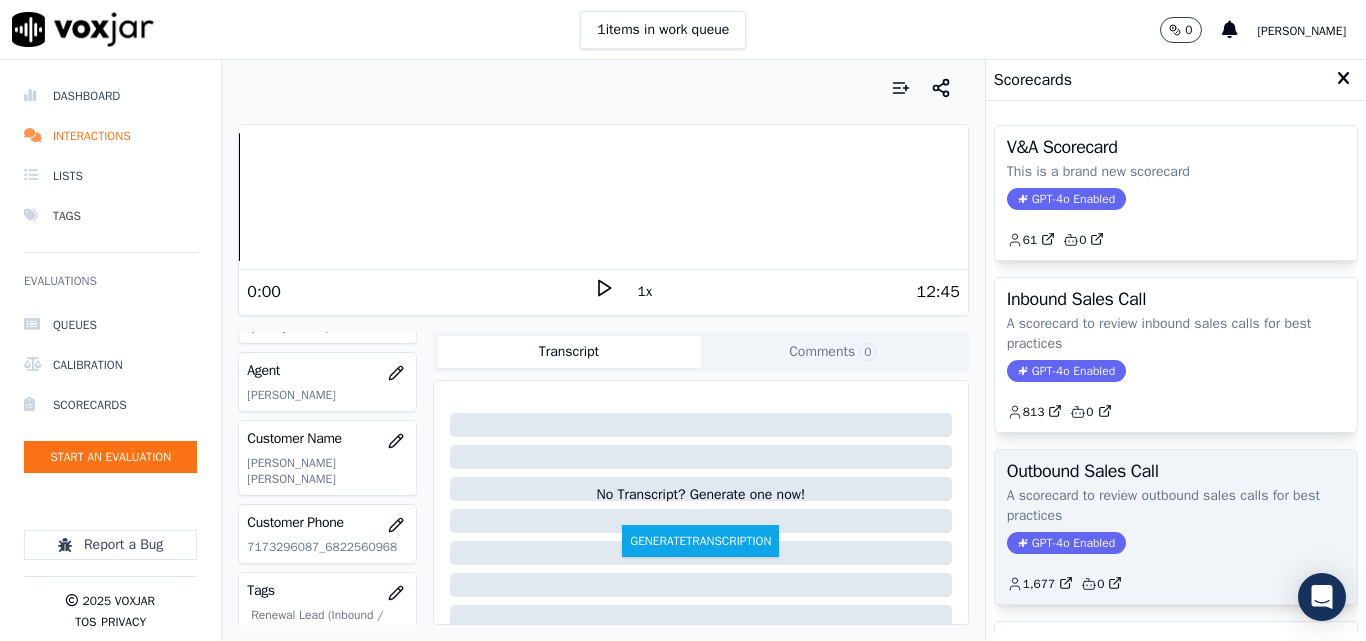 click on "Outbound Sales Call   A scorecard to review outbound sales calls for best practices     GPT-4o Enabled       1,677         0" at bounding box center [1176, 527] 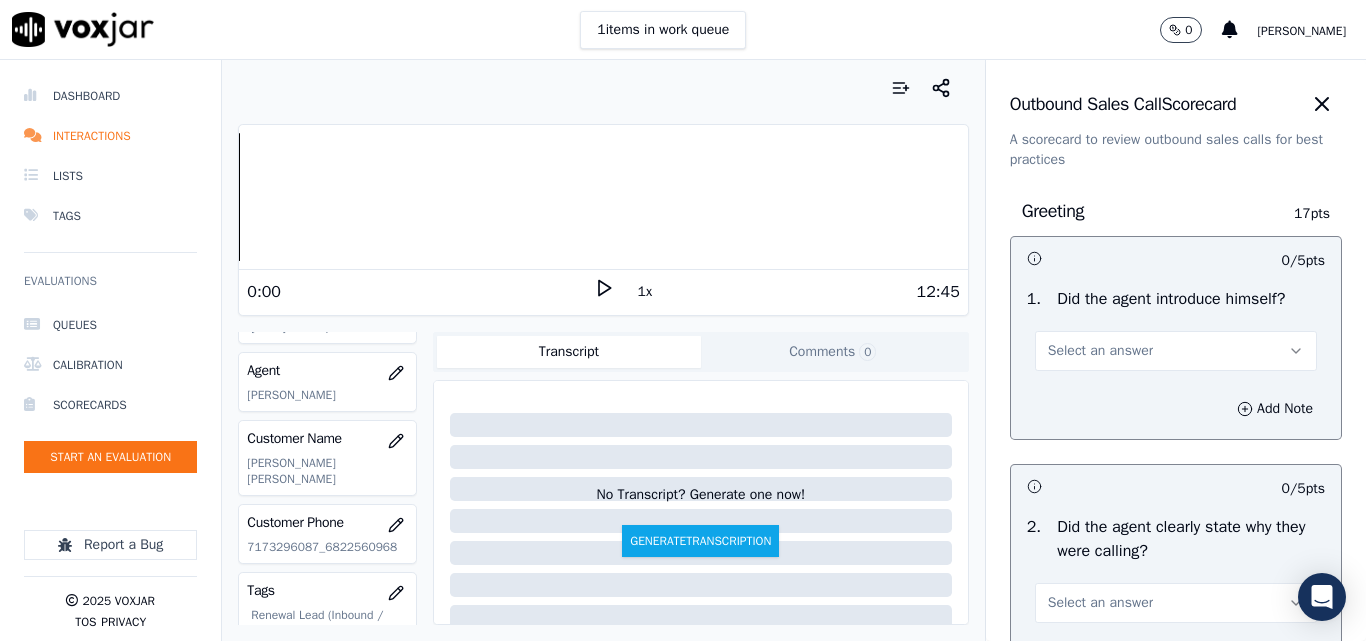 click on "Select an answer" at bounding box center [1100, 351] 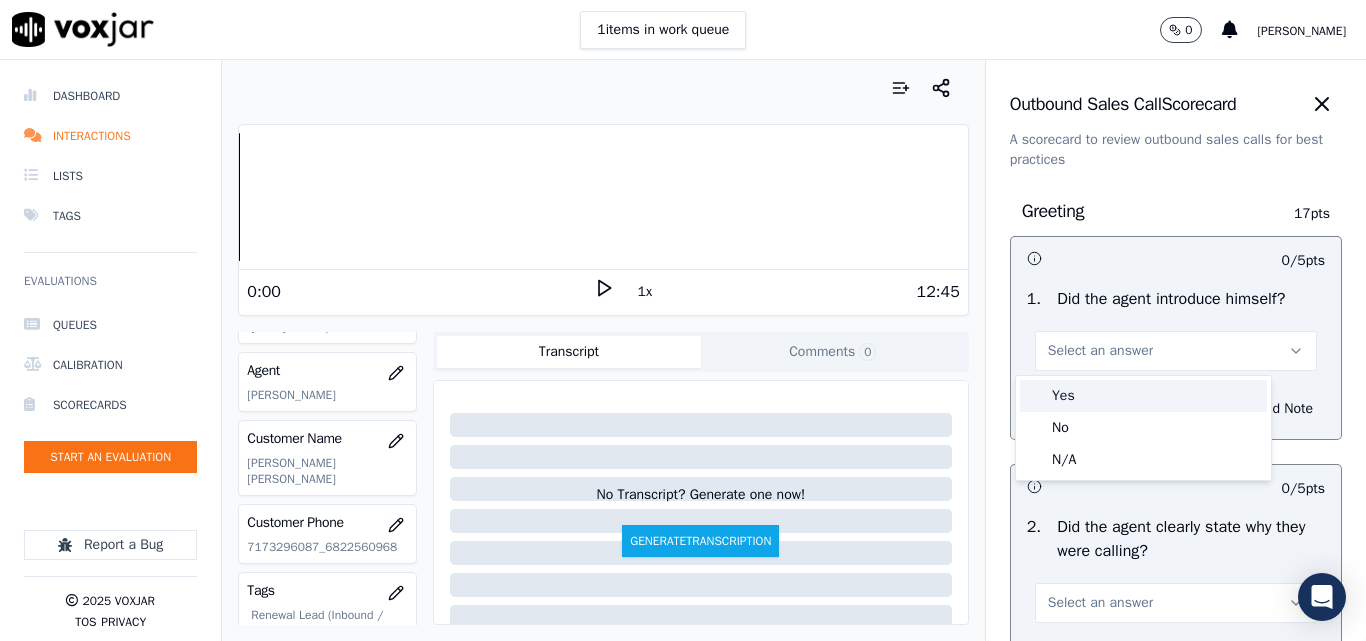 click on "Yes" at bounding box center [1143, 396] 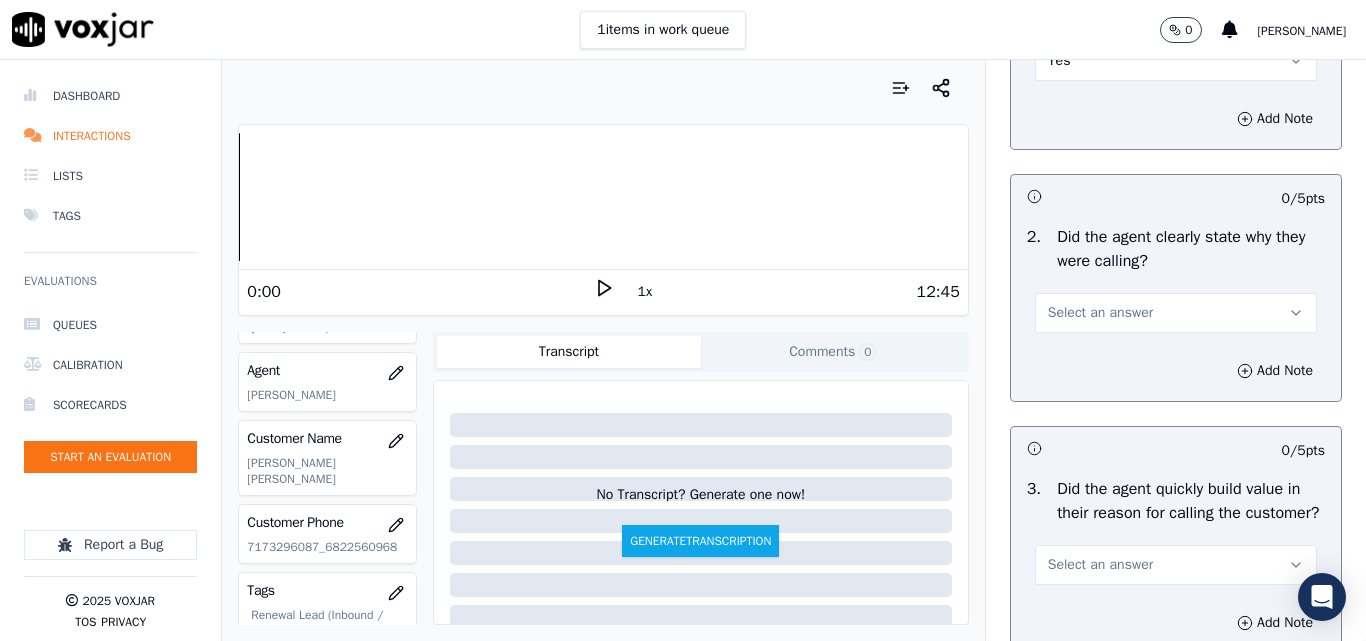 scroll, scrollTop: 300, scrollLeft: 0, axis: vertical 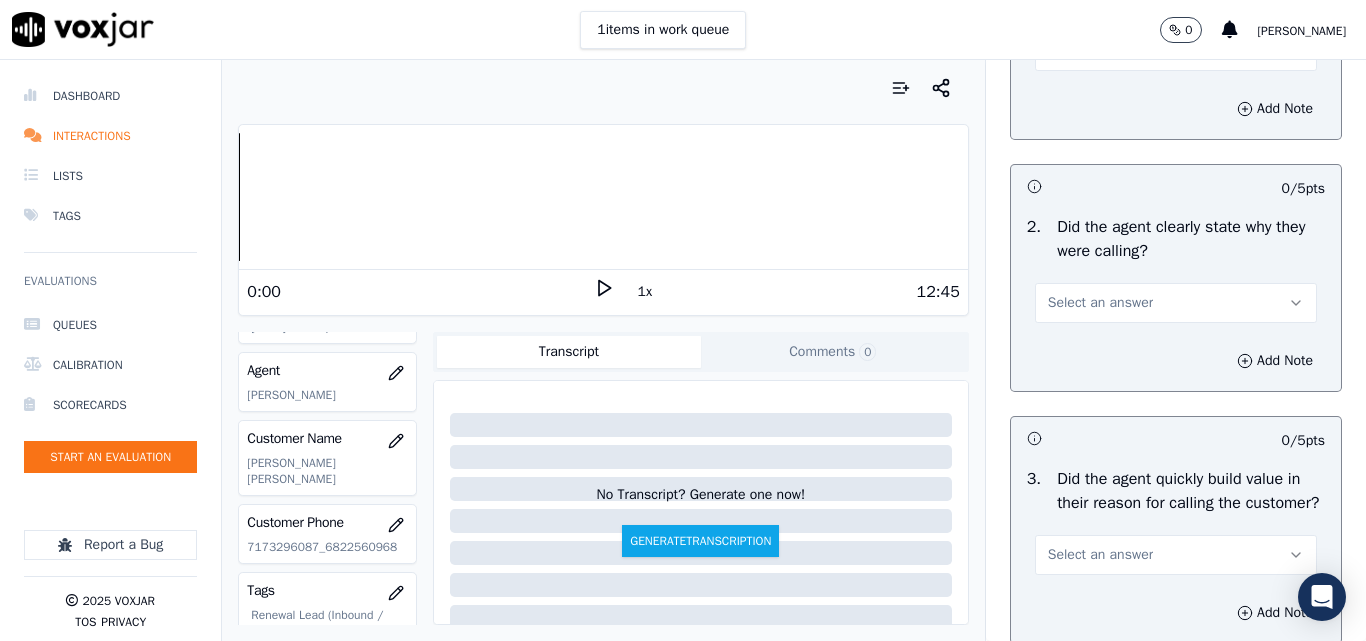 click on "Select an answer" at bounding box center (1100, 303) 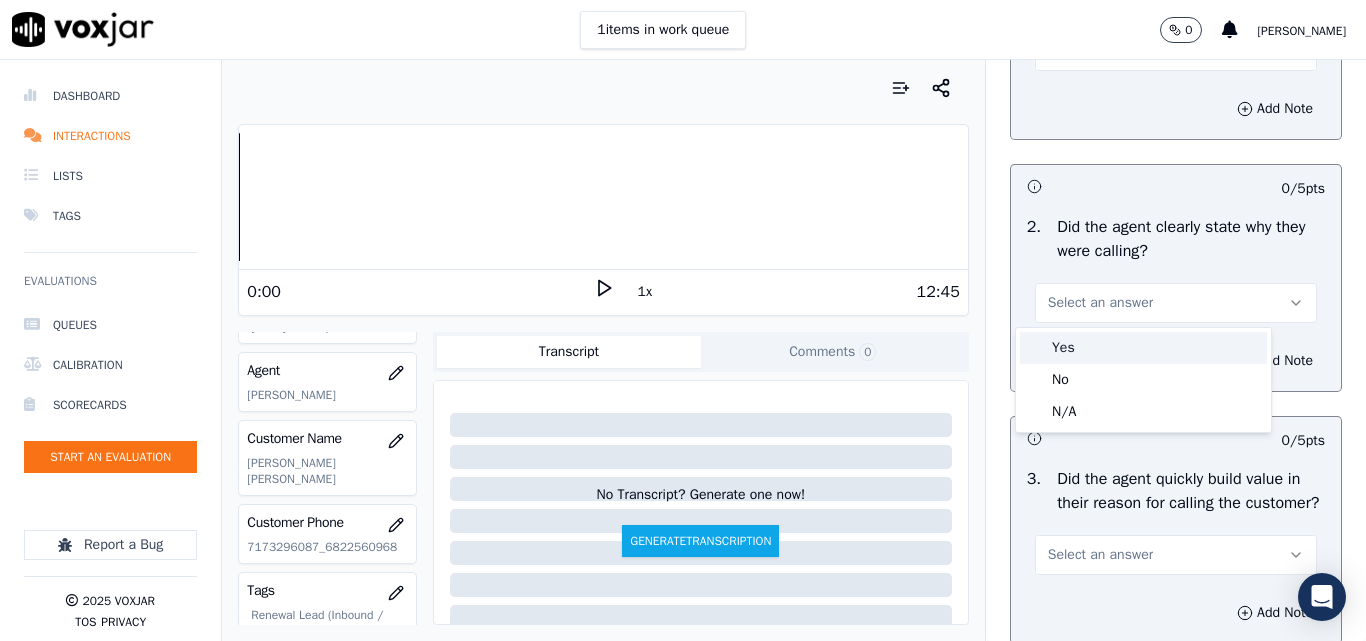 click on "Yes" at bounding box center [1143, 348] 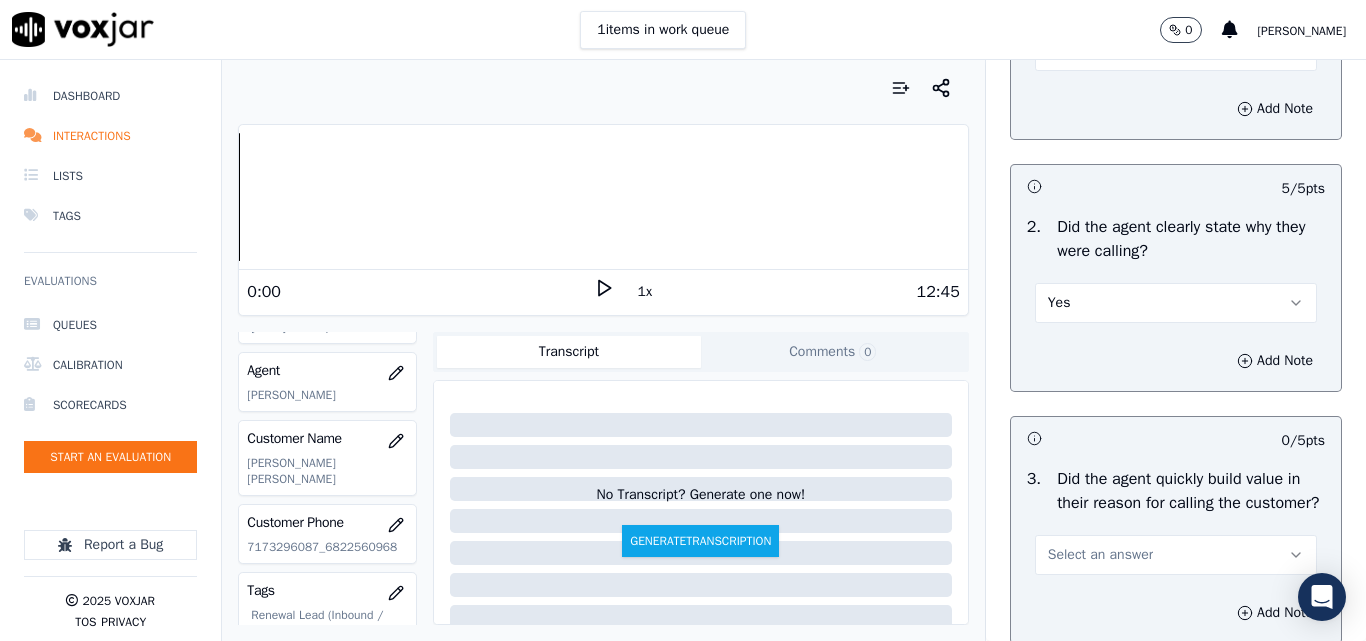 scroll, scrollTop: 500, scrollLeft: 0, axis: vertical 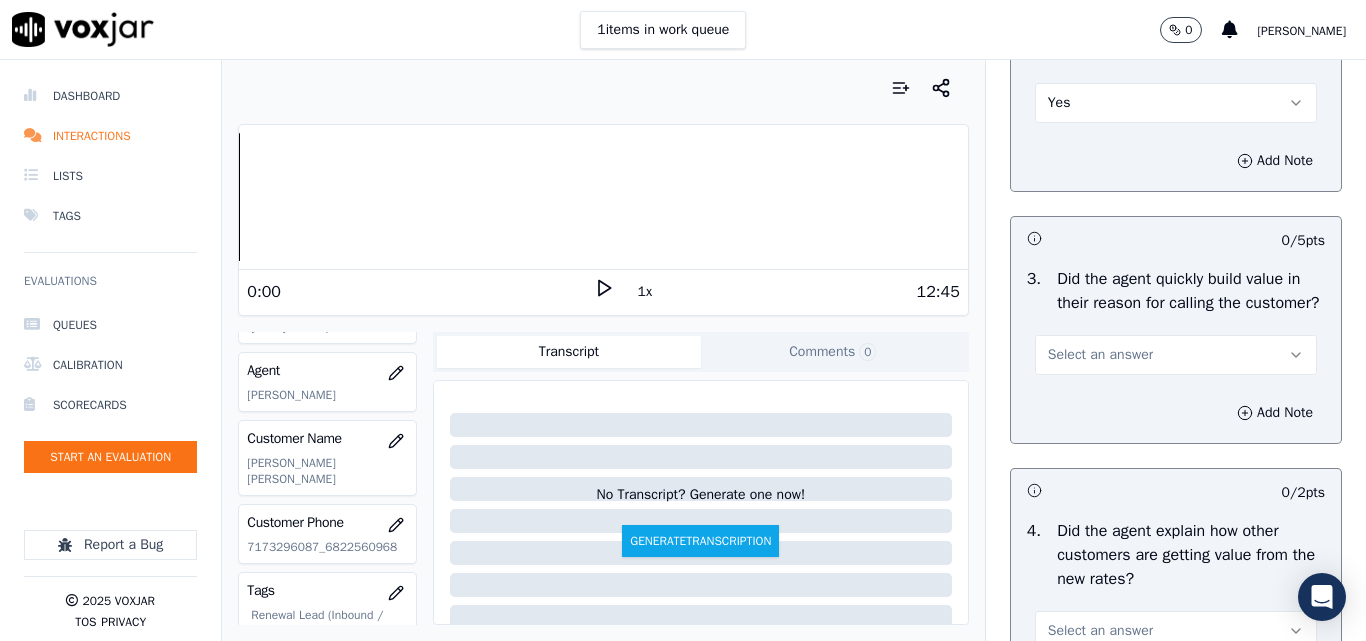 click on "Select an answer" at bounding box center (1100, 355) 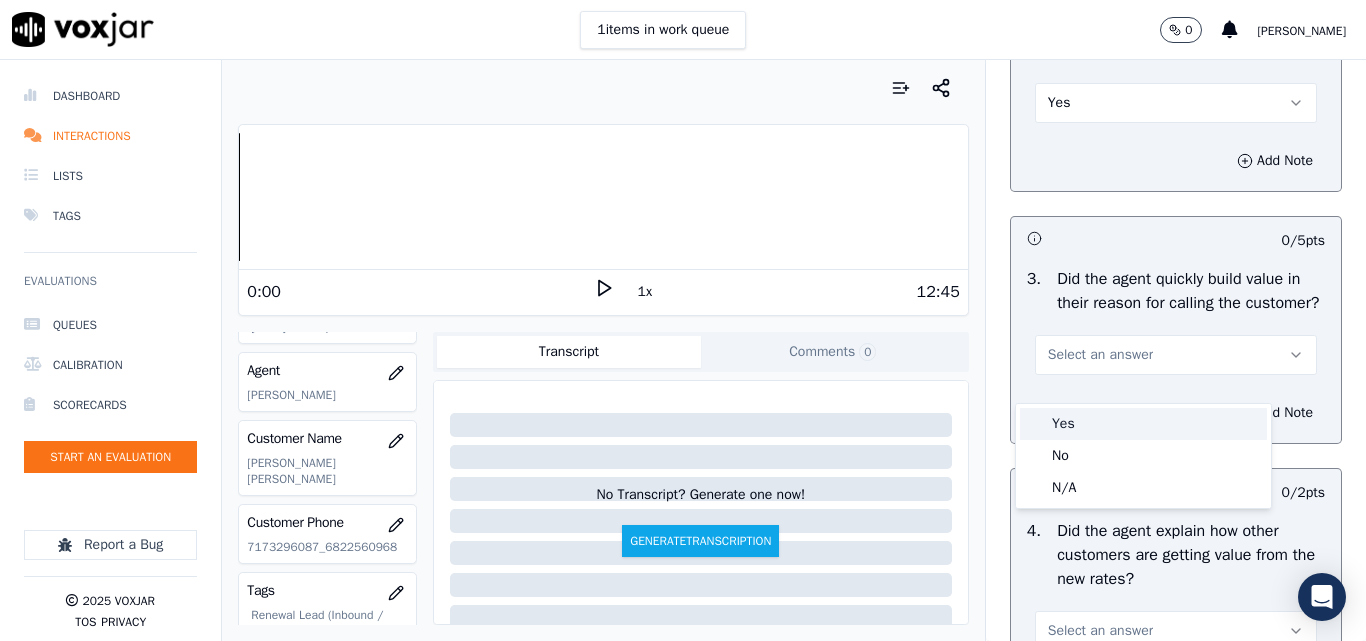 click on "Yes" at bounding box center (1143, 424) 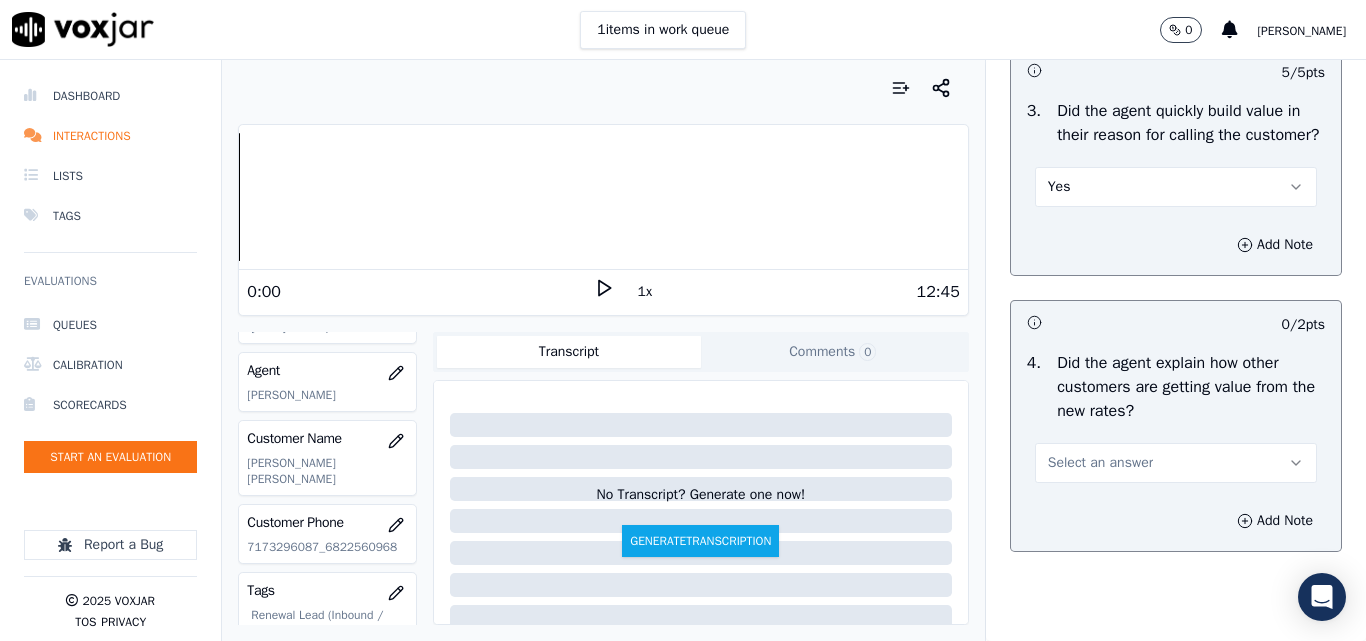 scroll, scrollTop: 800, scrollLeft: 0, axis: vertical 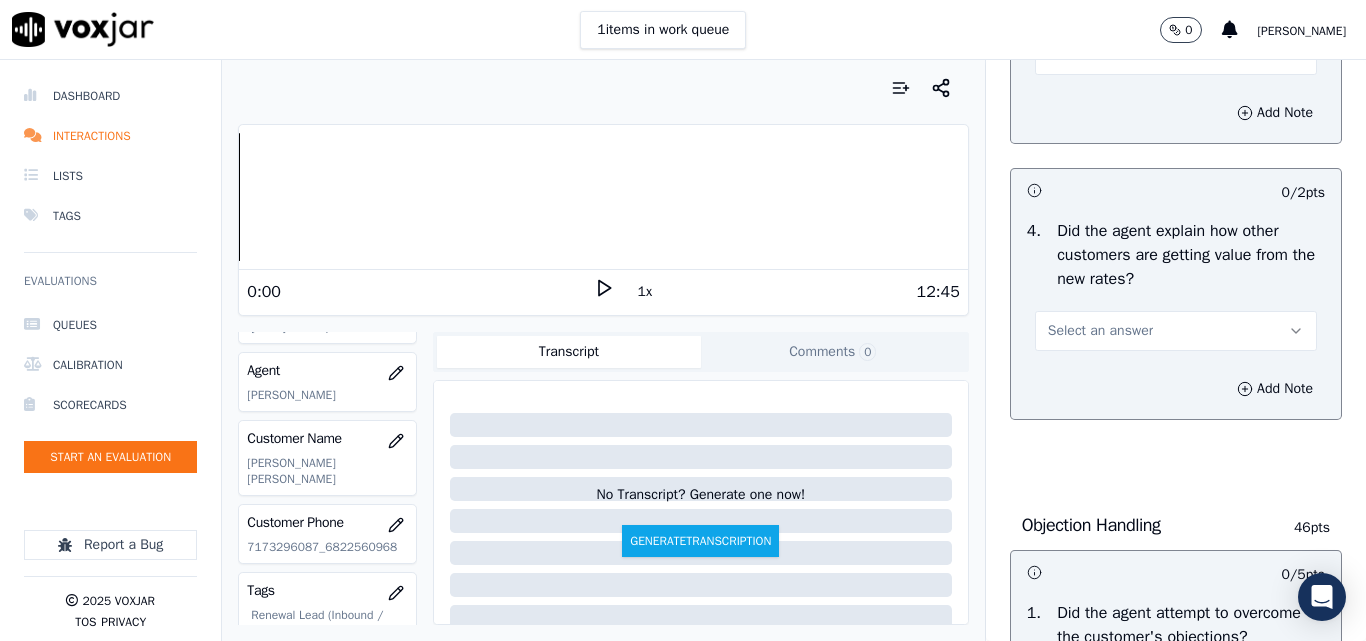 click on "Select an answer" at bounding box center [1100, 331] 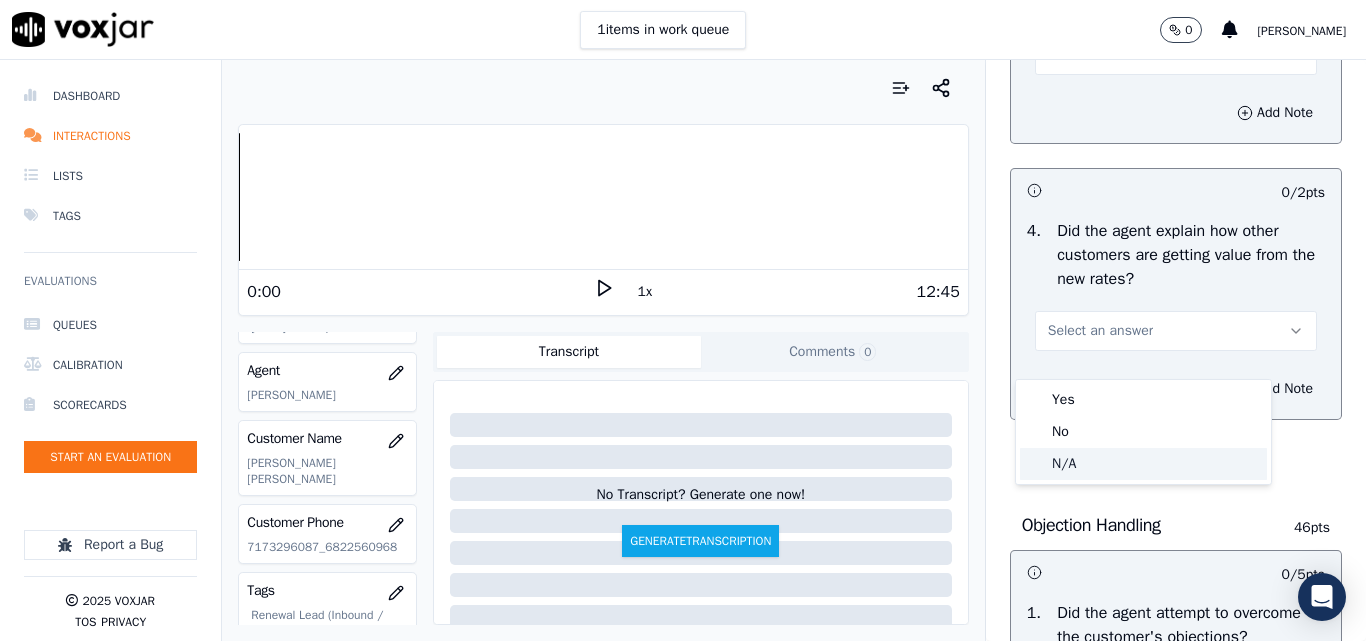 click on "N/A" 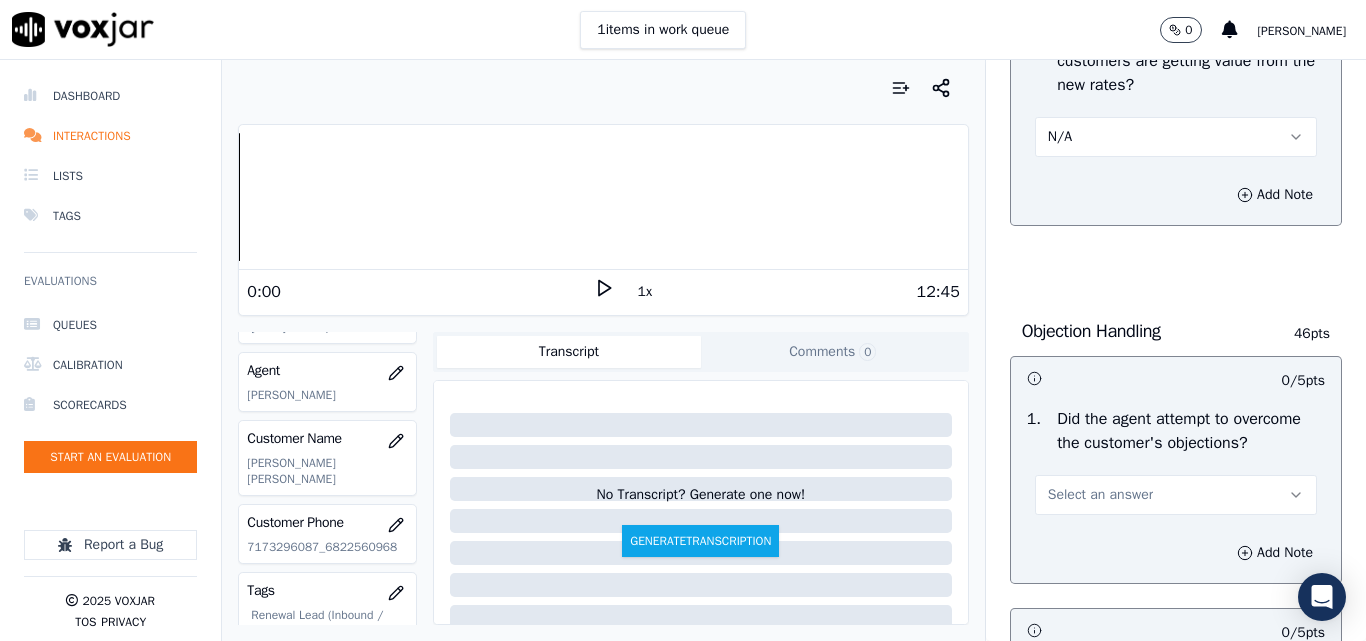 scroll, scrollTop: 1100, scrollLeft: 0, axis: vertical 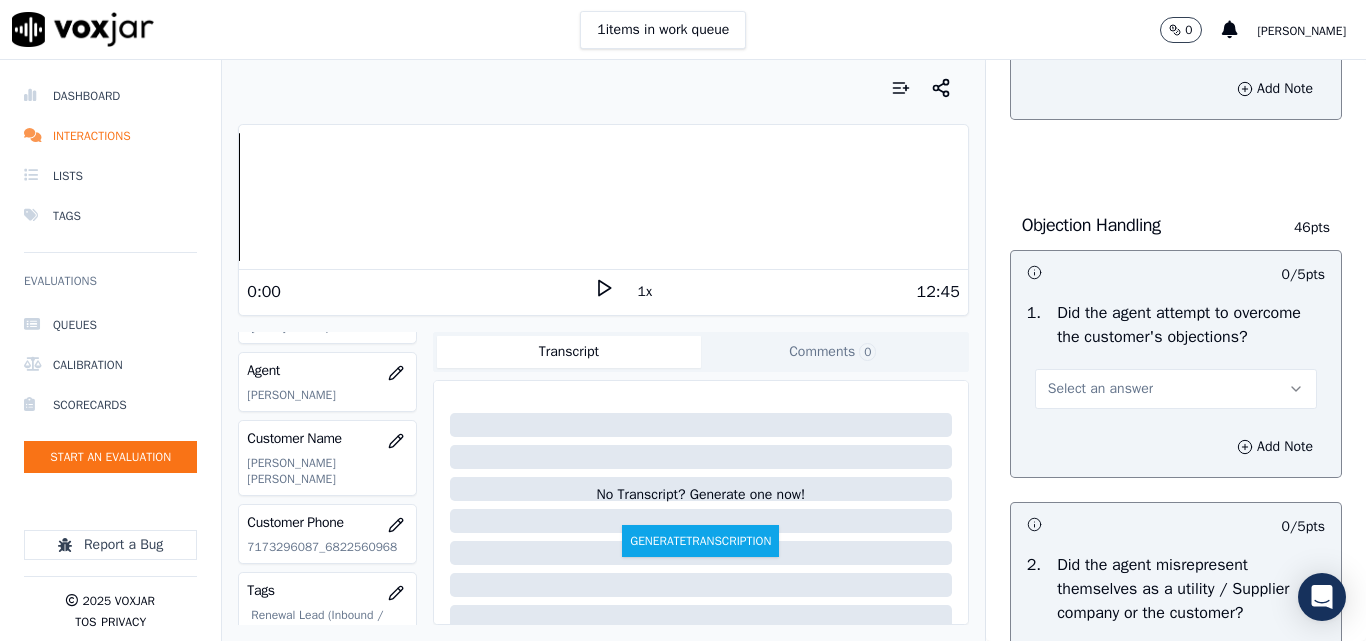 click on "Select an answer" at bounding box center [1100, 389] 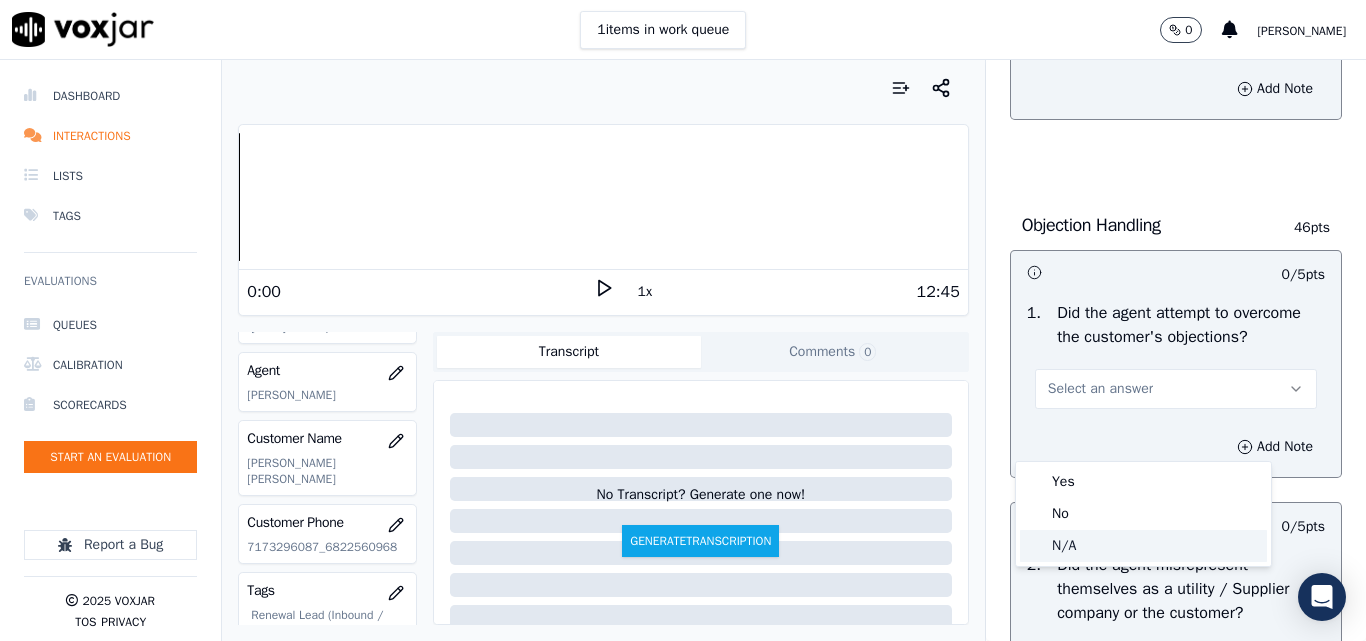 click on "N/A" 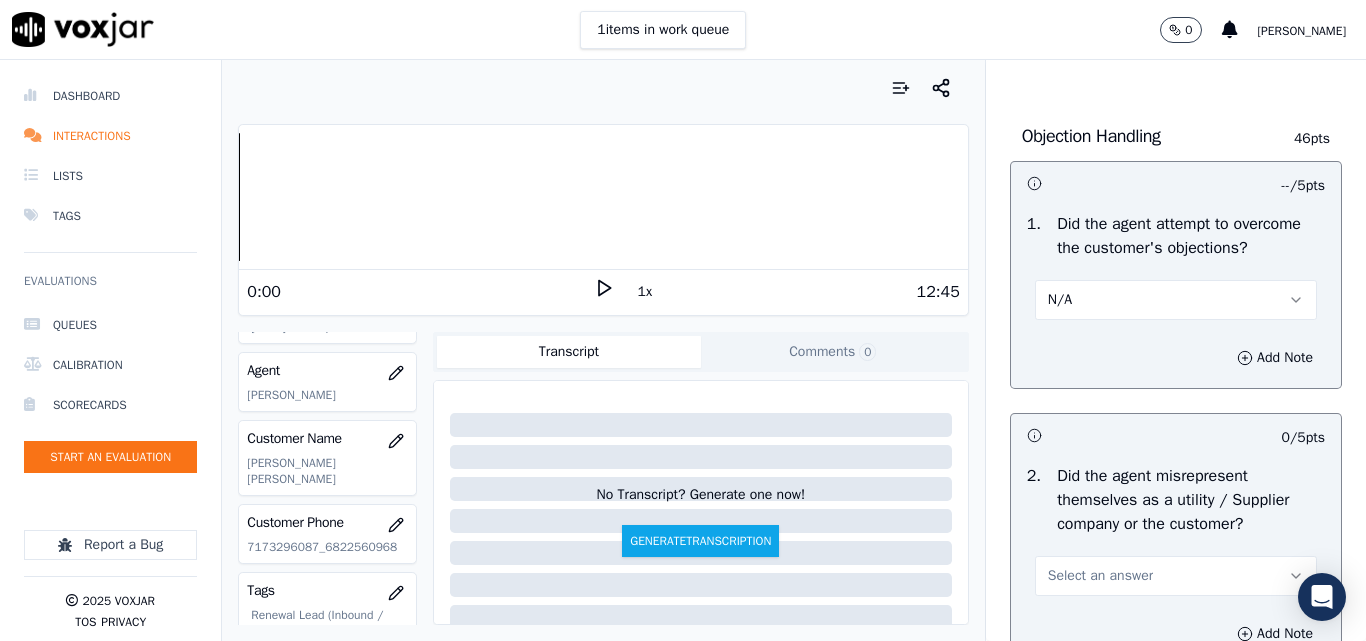 scroll, scrollTop: 1500, scrollLeft: 0, axis: vertical 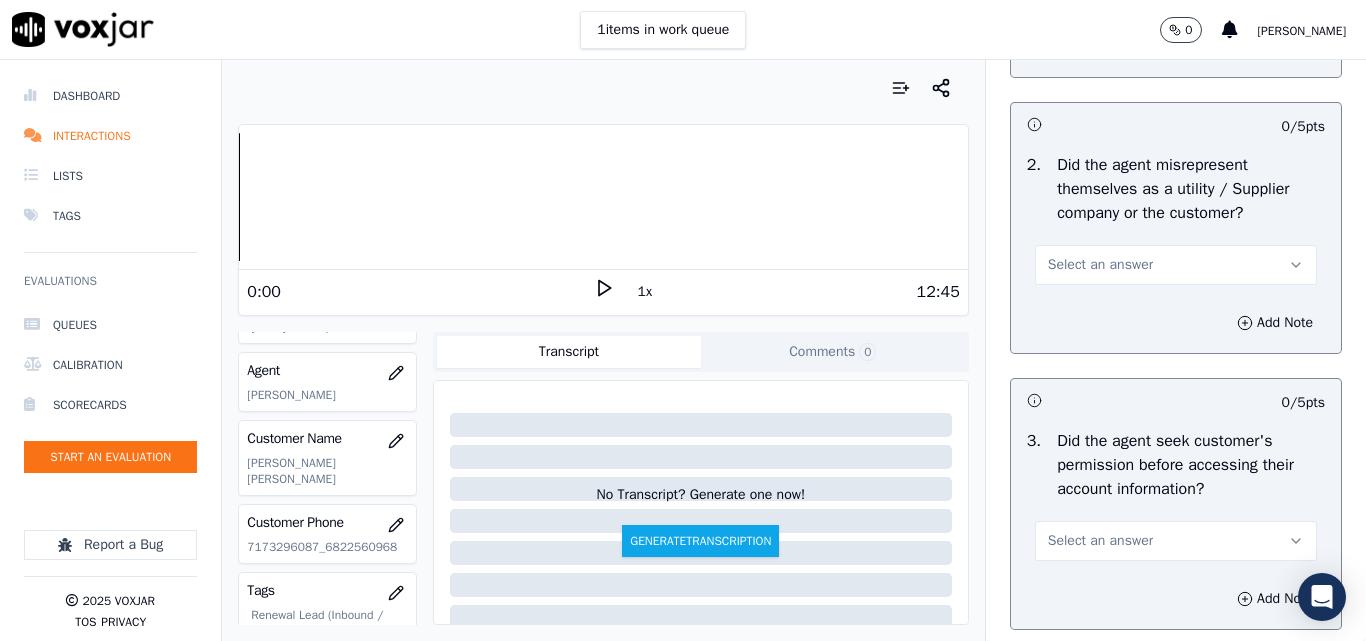 click on "Select an answer" at bounding box center (1100, 265) 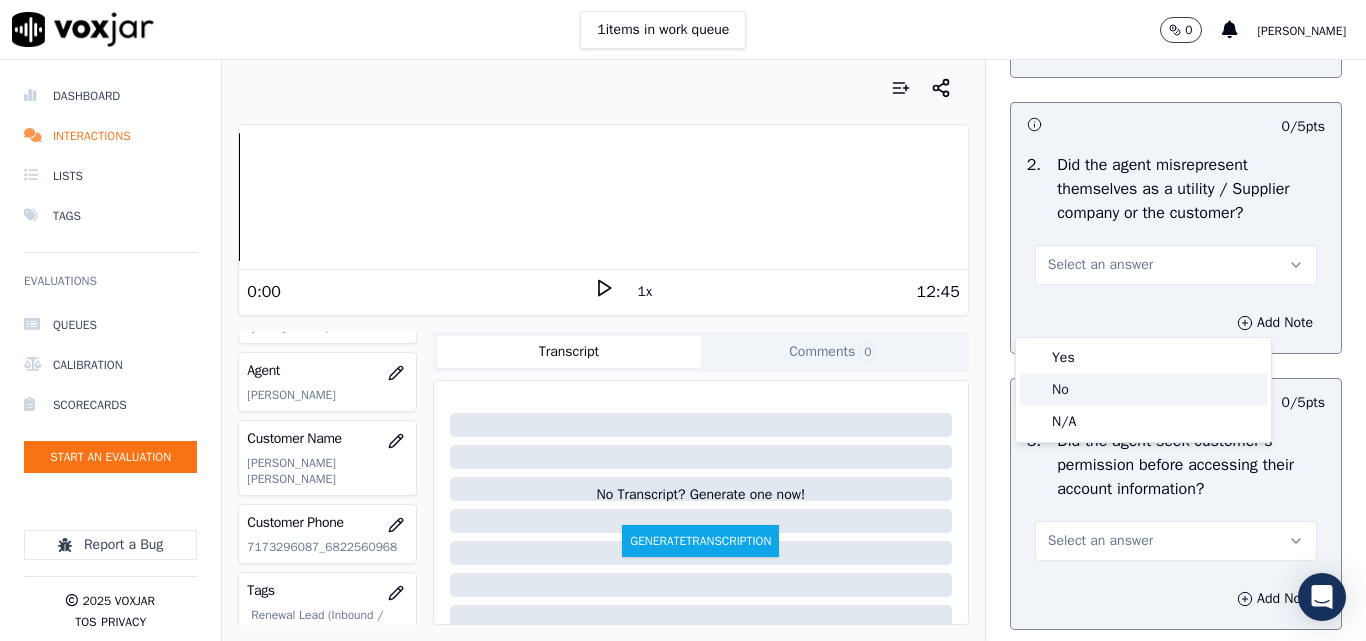 click on "No" 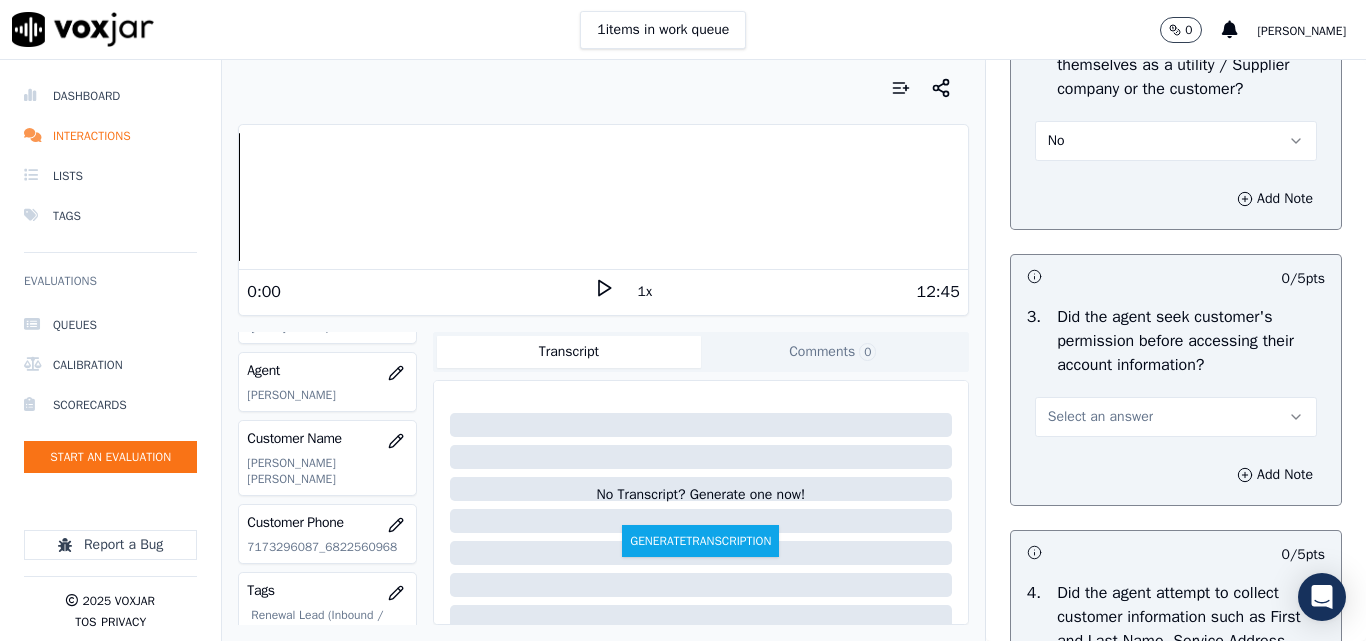 scroll, scrollTop: 1800, scrollLeft: 0, axis: vertical 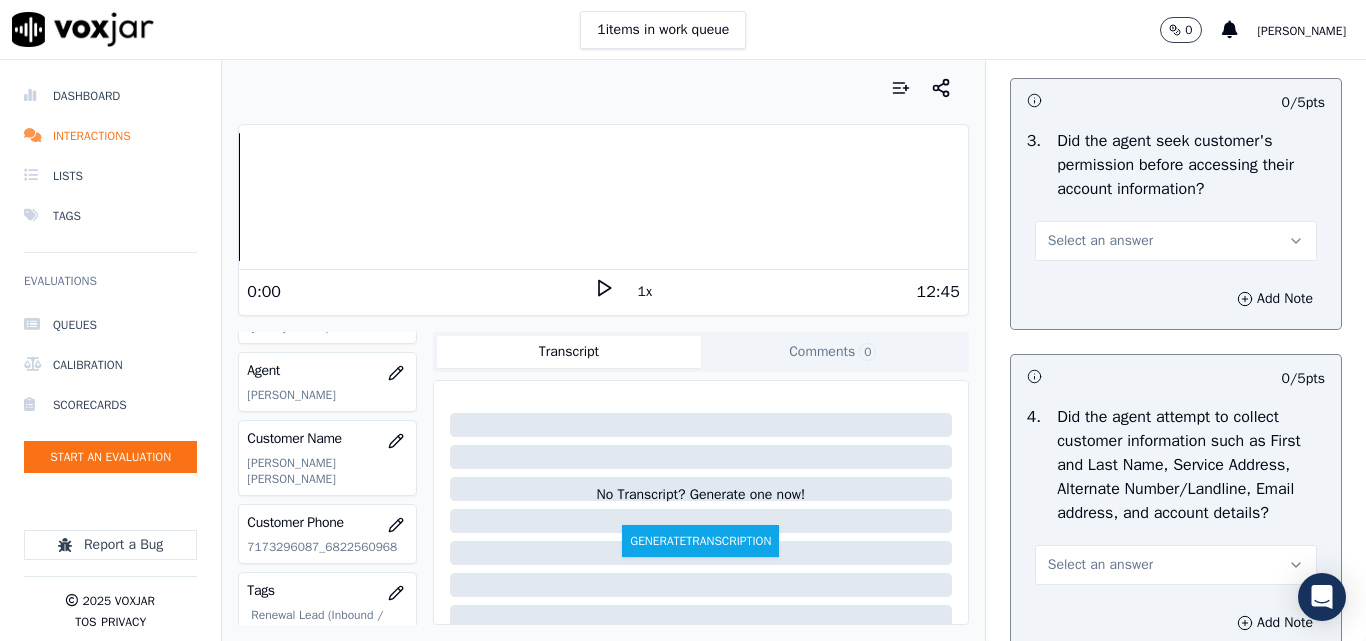 click on "Select an answer" at bounding box center [1100, 241] 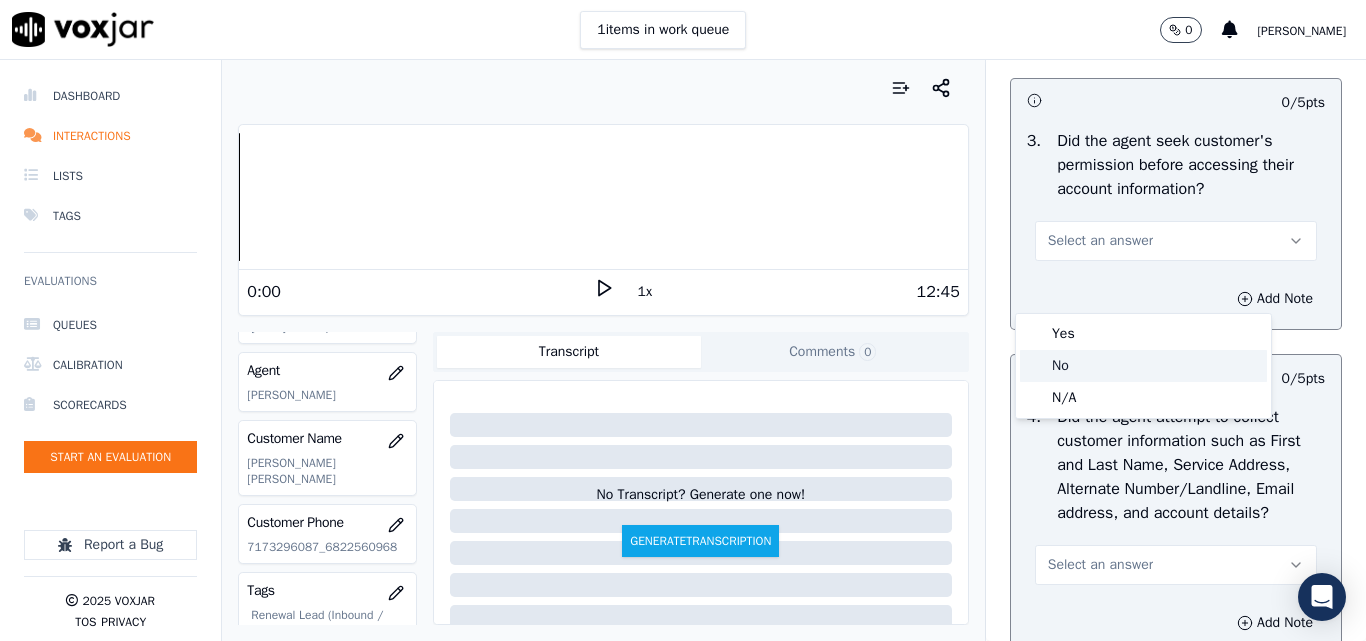 drag, startPoint x: 1082, startPoint y: 358, endPoint x: 1115, endPoint y: 353, distance: 33.37664 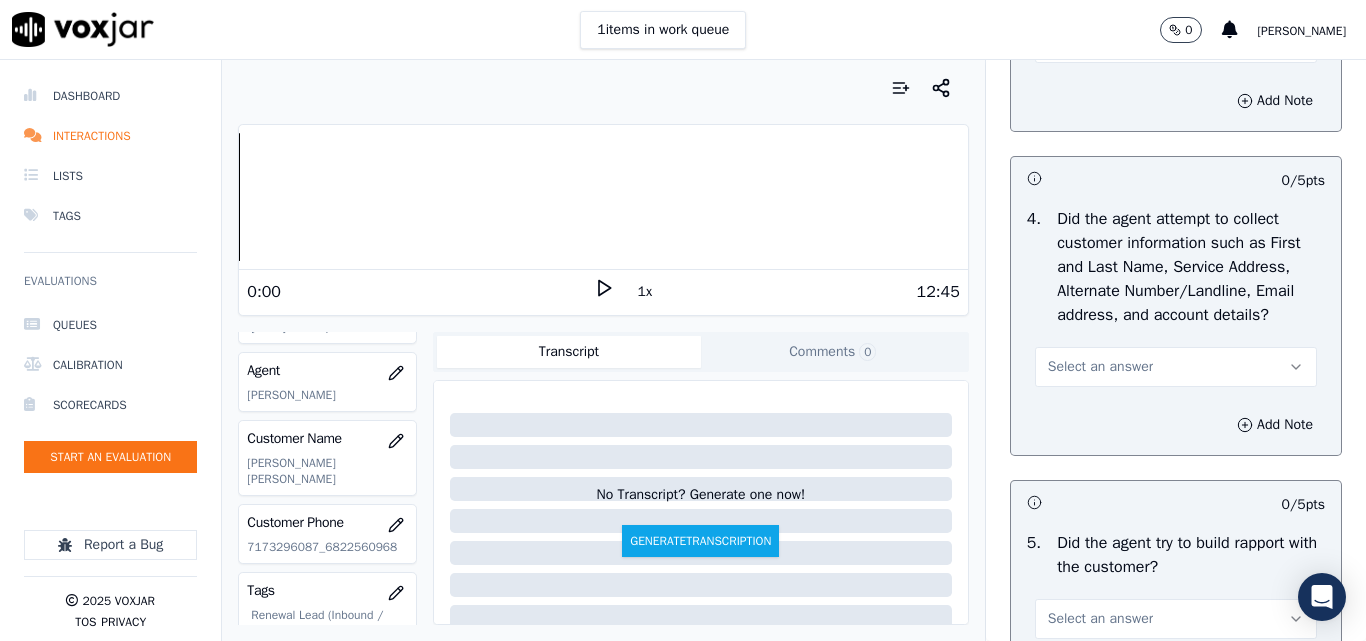 scroll, scrollTop: 2000, scrollLeft: 0, axis: vertical 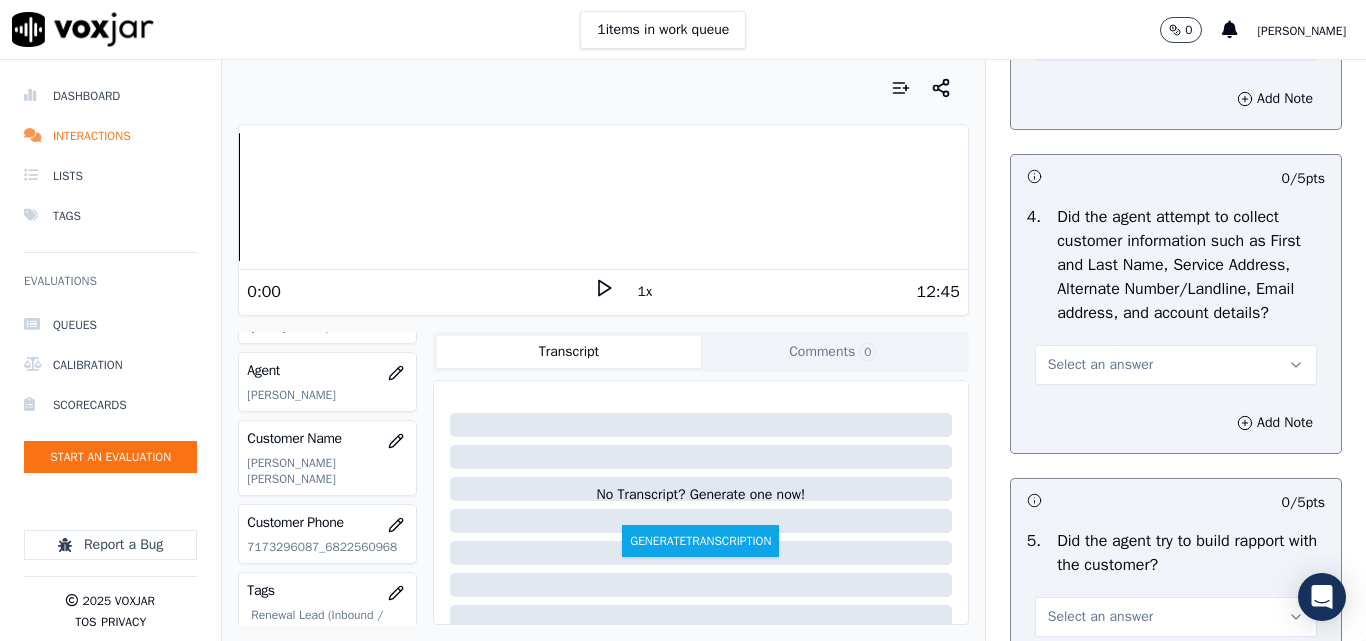 click on "Select an answer" at bounding box center [1100, 365] 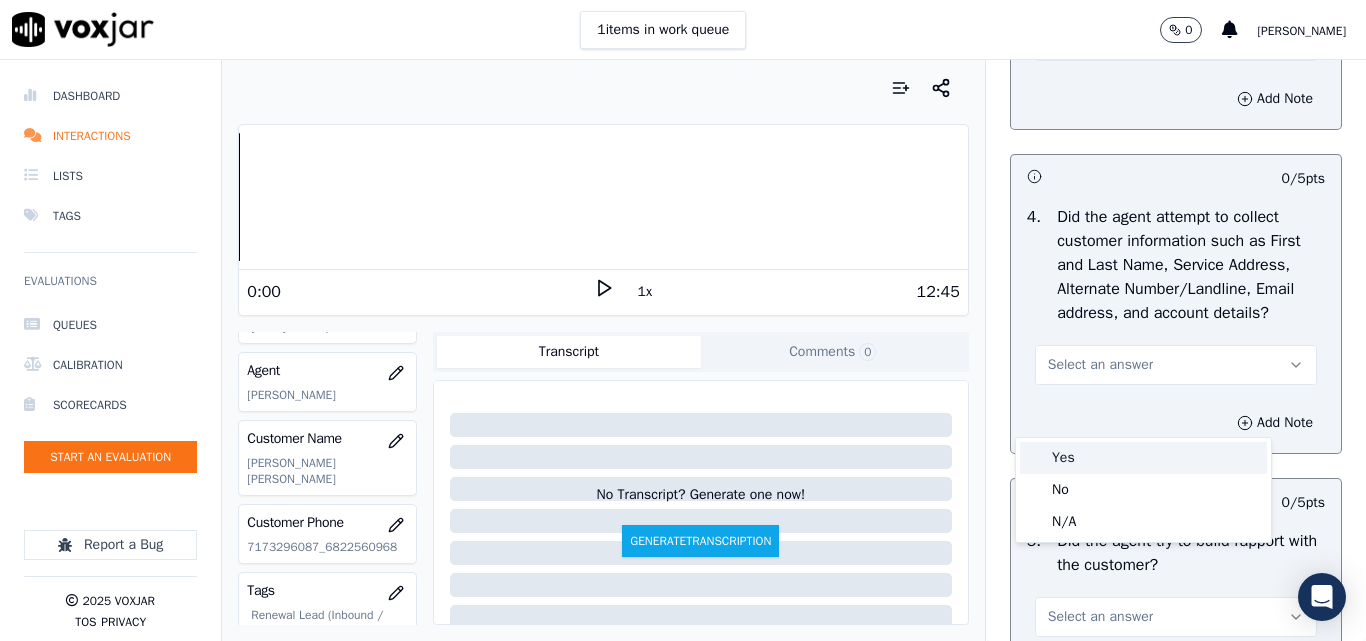 click on "Yes" at bounding box center [1143, 458] 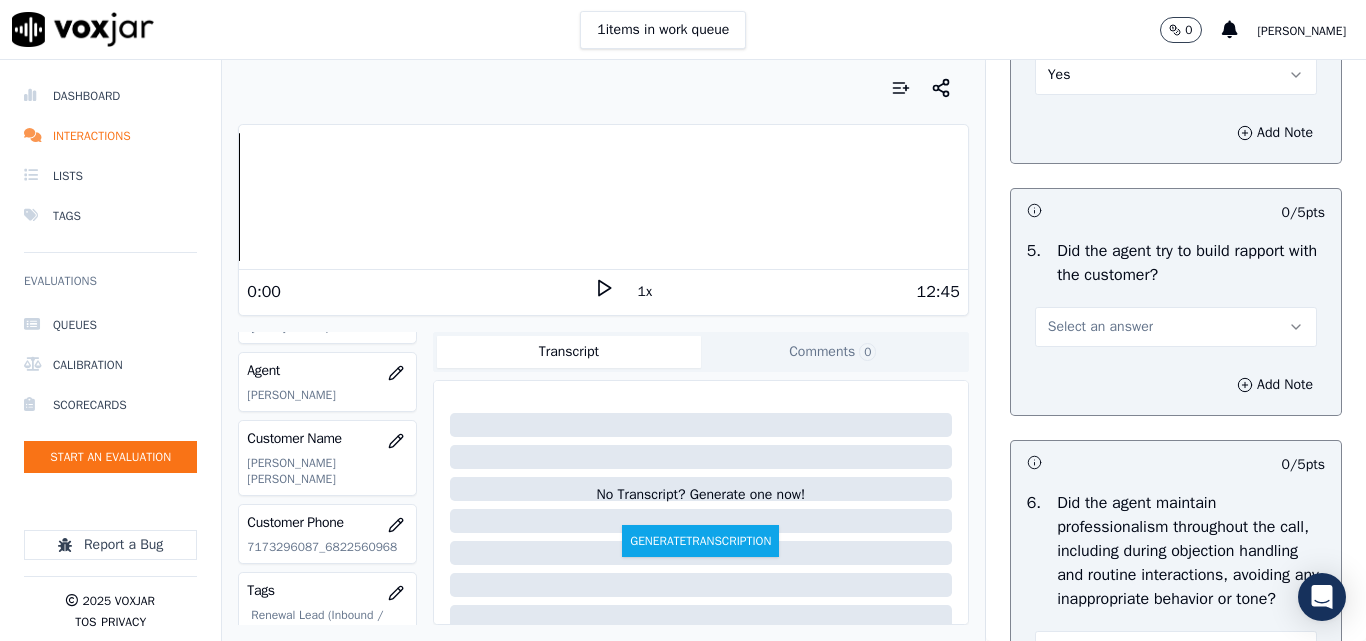 scroll, scrollTop: 2300, scrollLeft: 0, axis: vertical 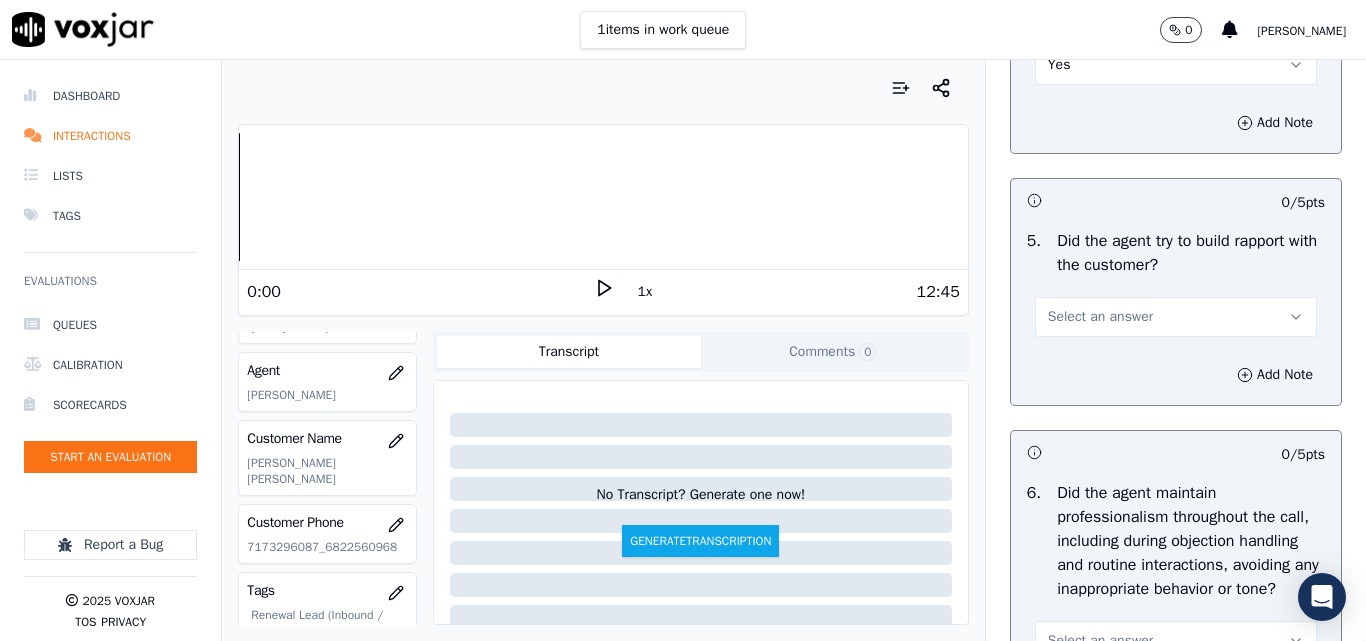 click on "Select an answer" at bounding box center (1176, 317) 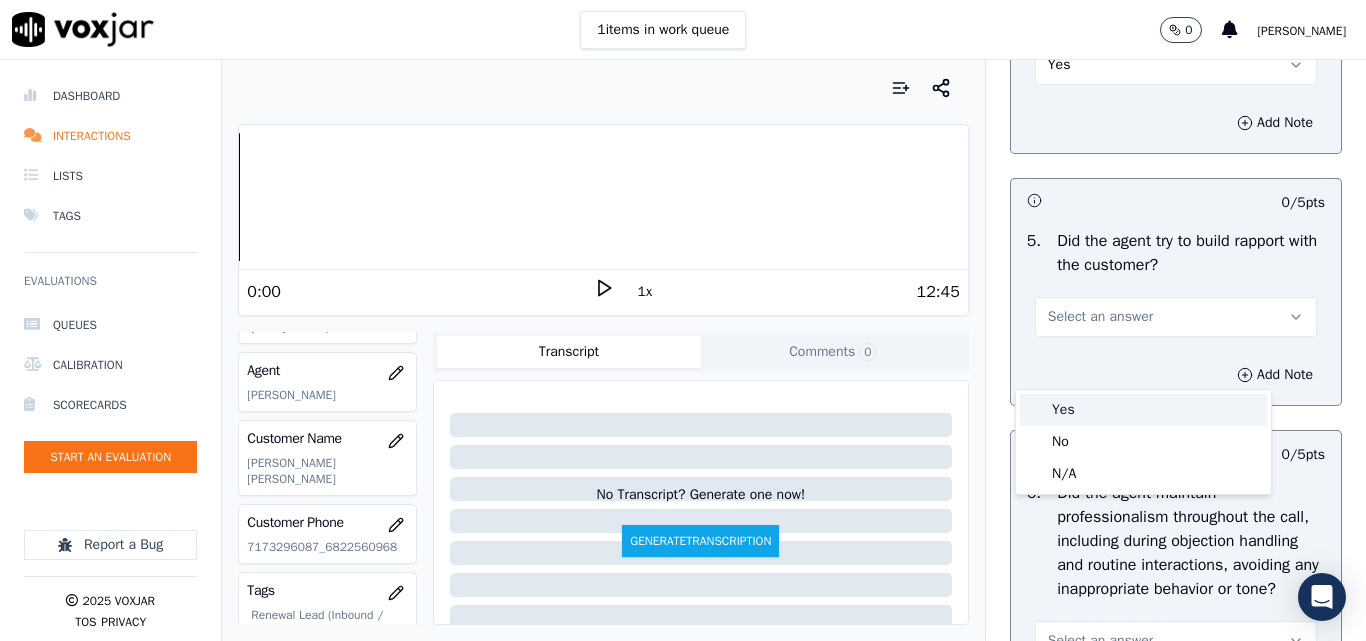 click on "Yes" at bounding box center (1143, 410) 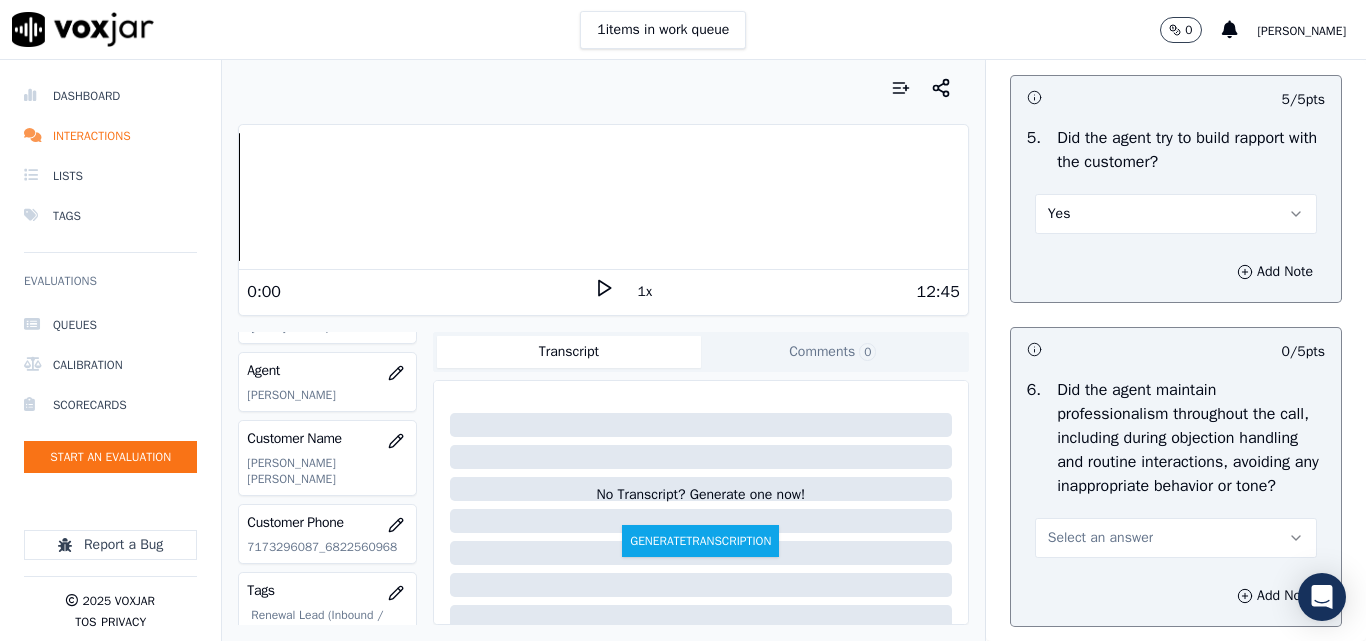 scroll, scrollTop: 2500, scrollLeft: 0, axis: vertical 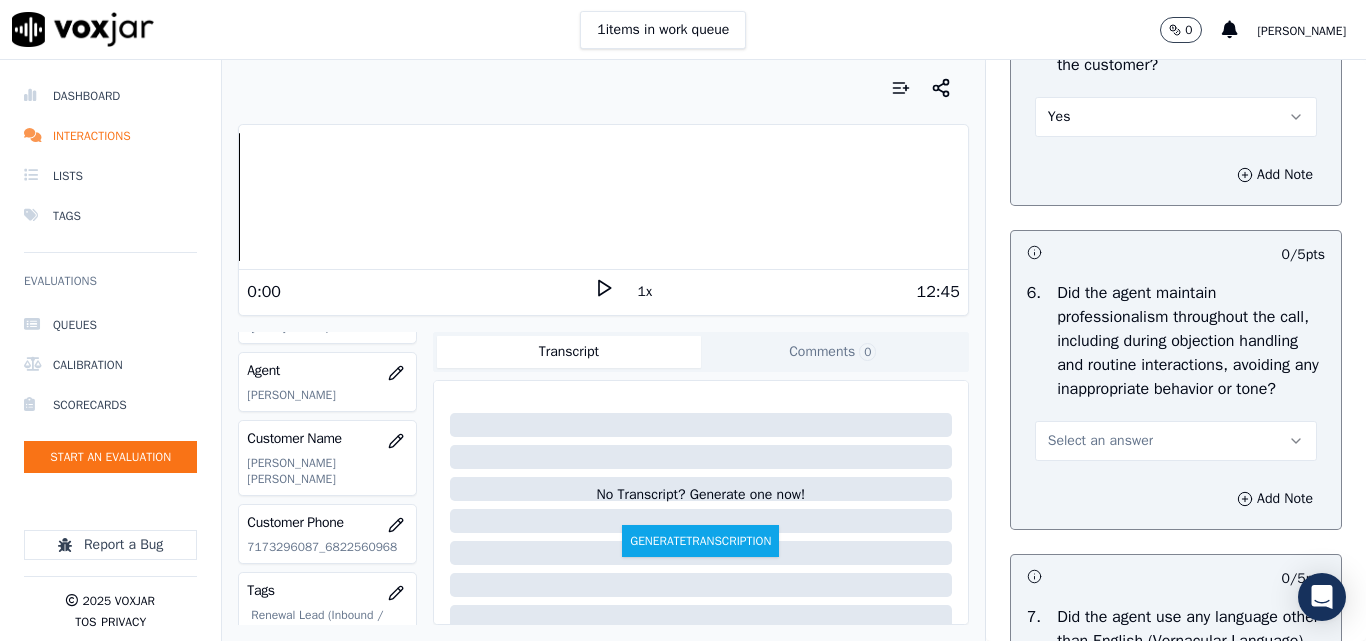 click on "Select an answer" at bounding box center (1100, 441) 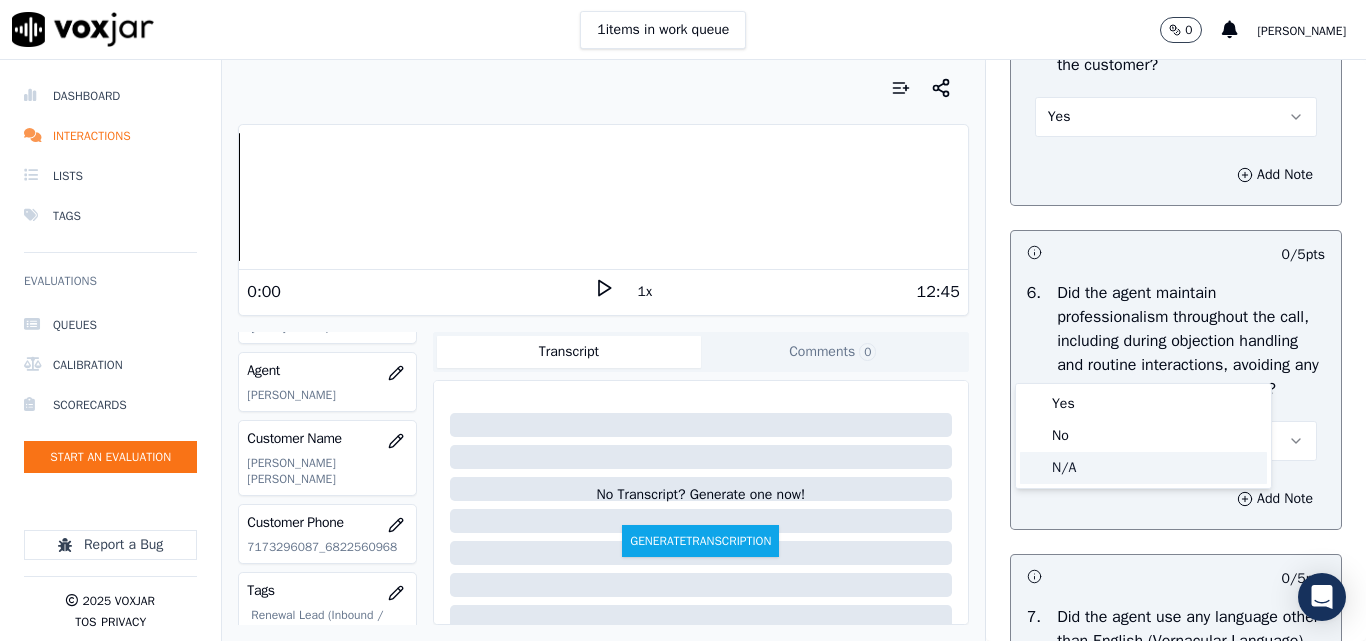 click on "N/A" 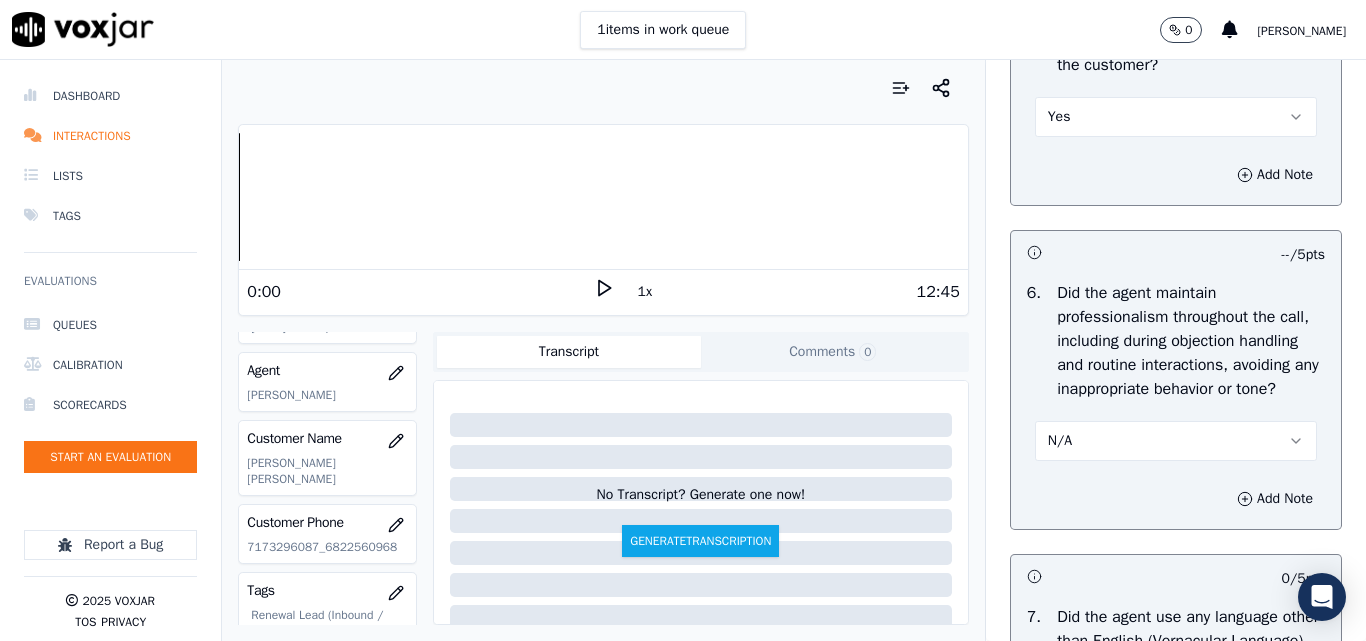 scroll, scrollTop: 2900, scrollLeft: 0, axis: vertical 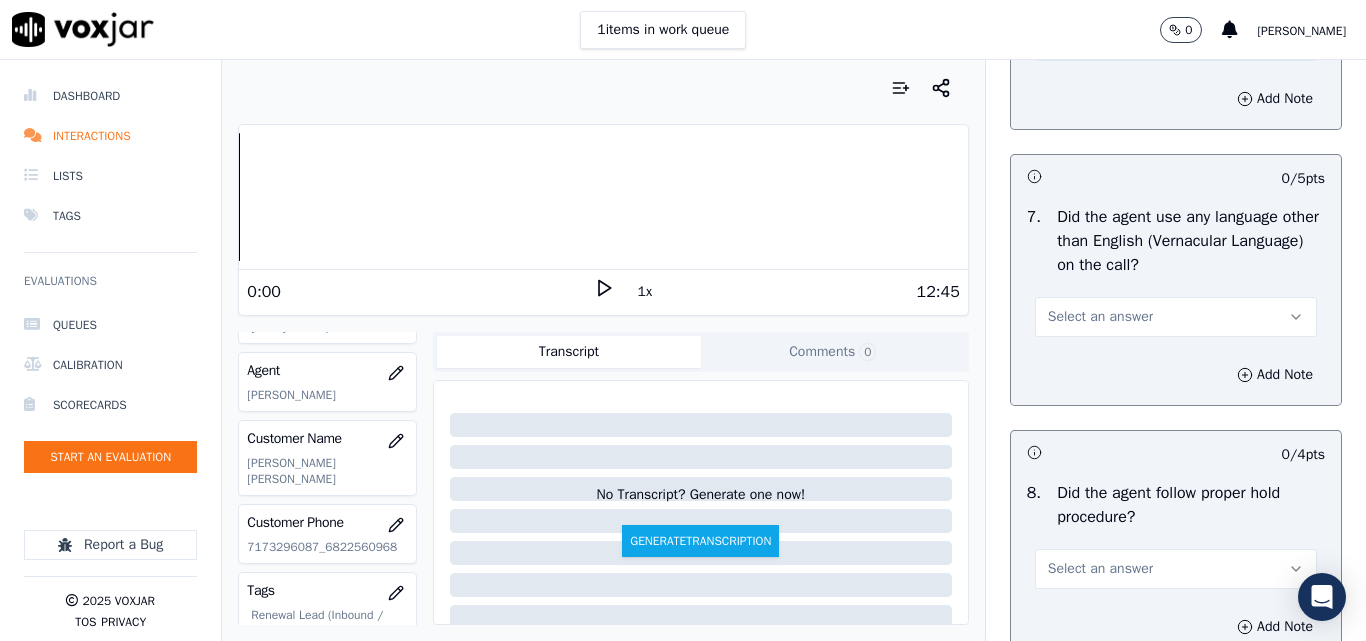 click on "Select an answer" at bounding box center (1100, 317) 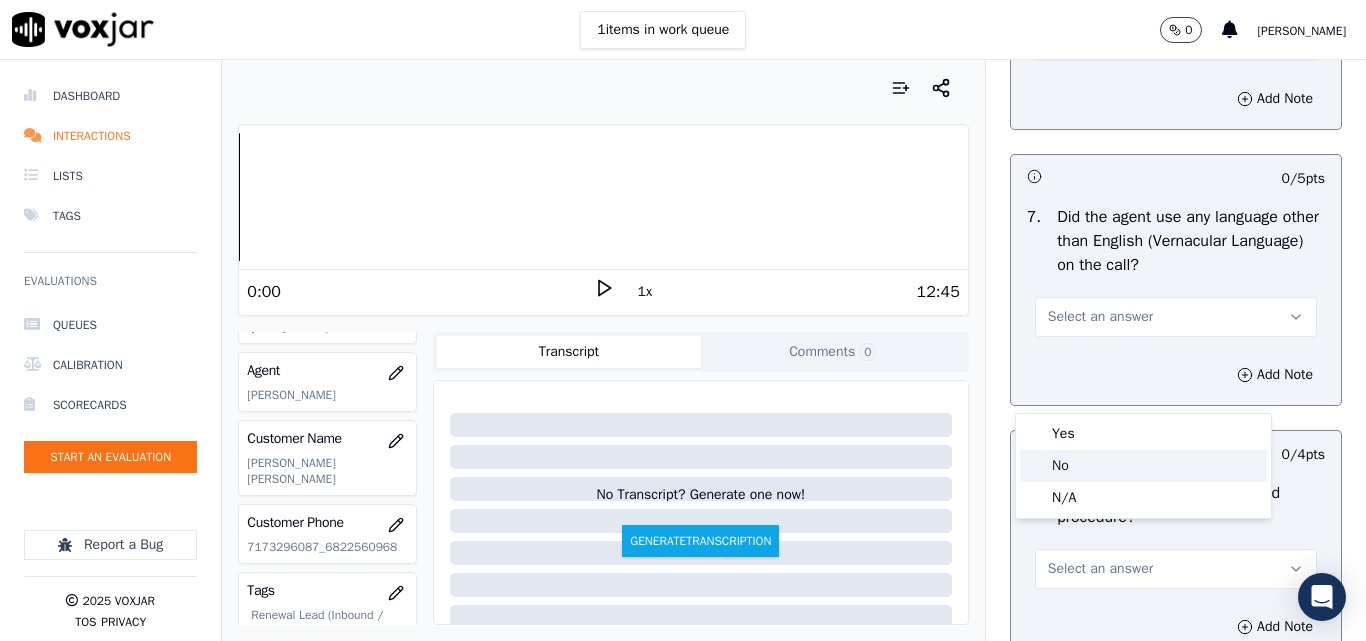 click on "No" 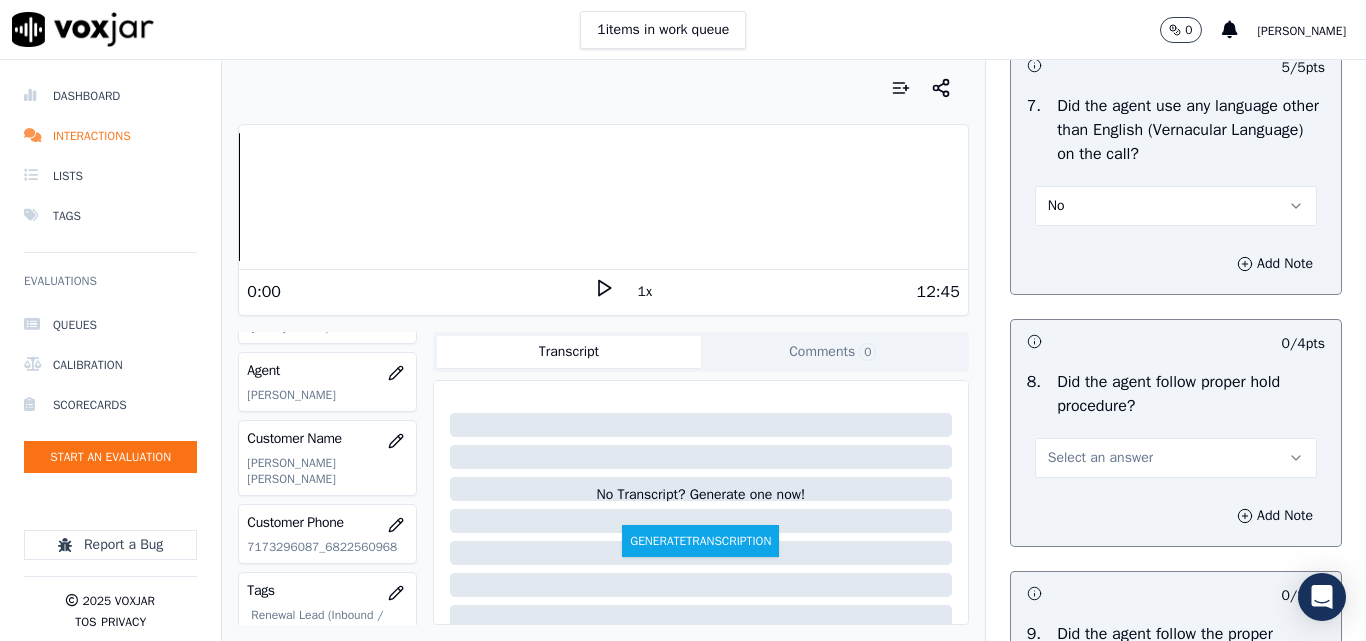 scroll, scrollTop: 3100, scrollLeft: 0, axis: vertical 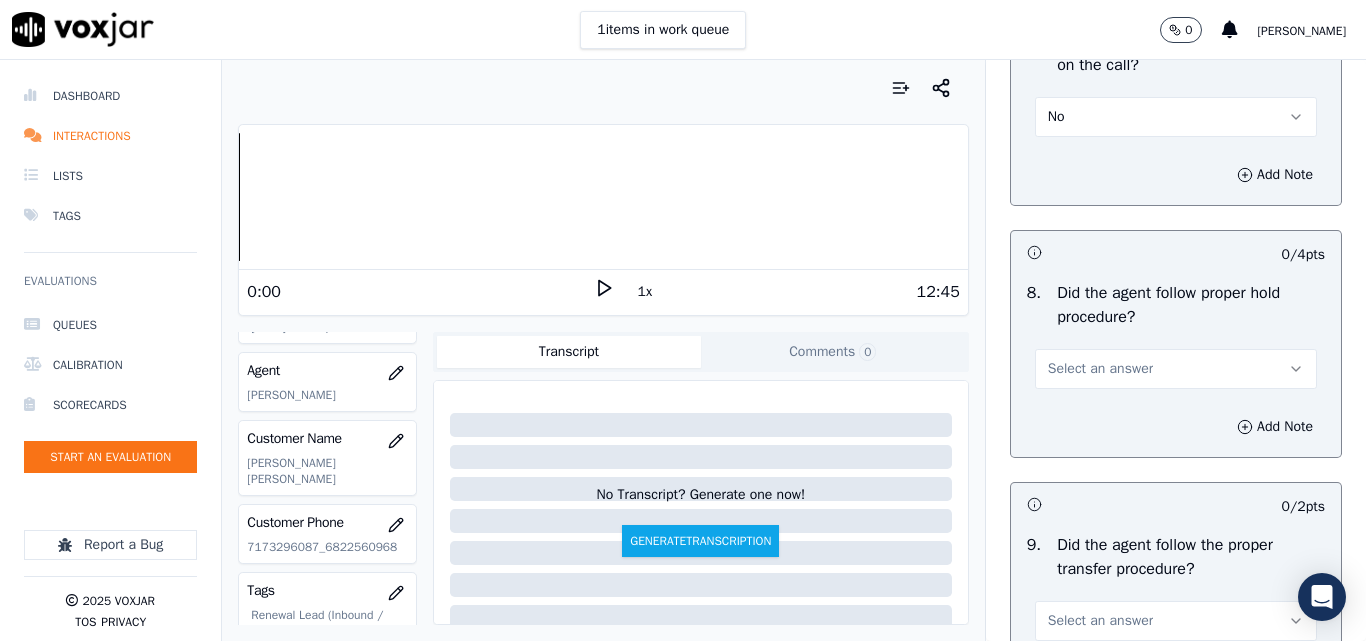 click on "Select an answer" at bounding box center (1100, 369) 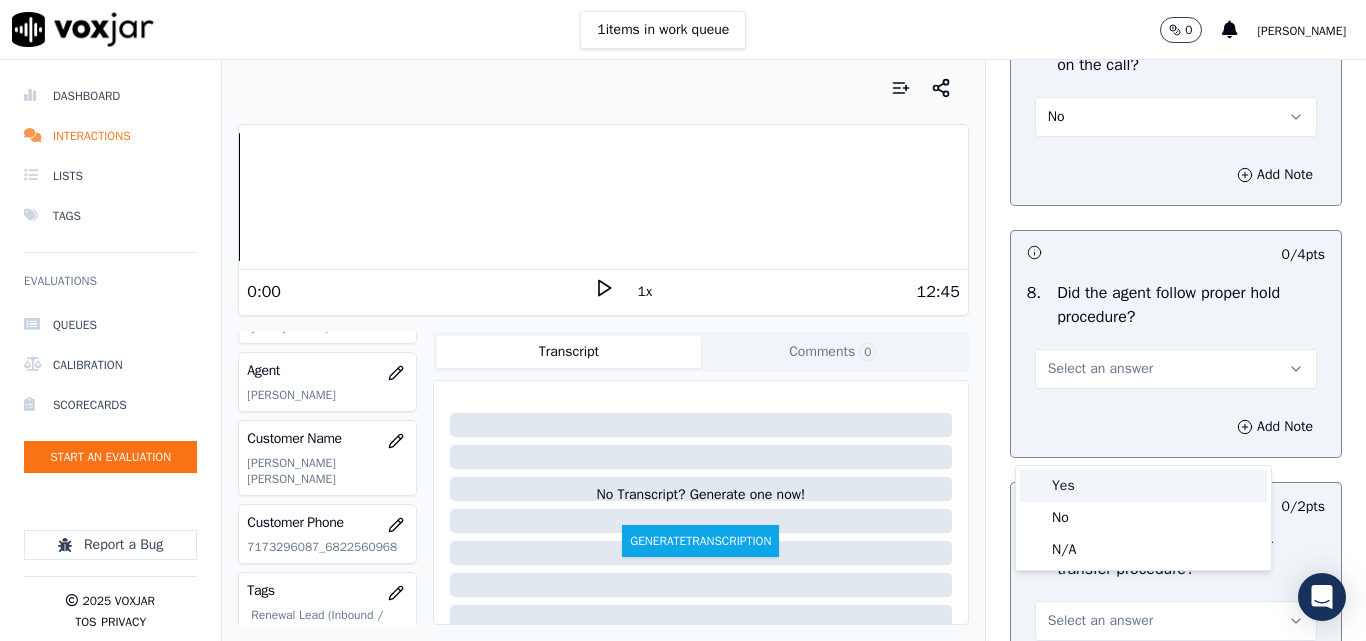 drag, startPoint x: 1055, startPoint y: 491, endPoint x: 1092, endPoint y: 471, distance: 42.059483 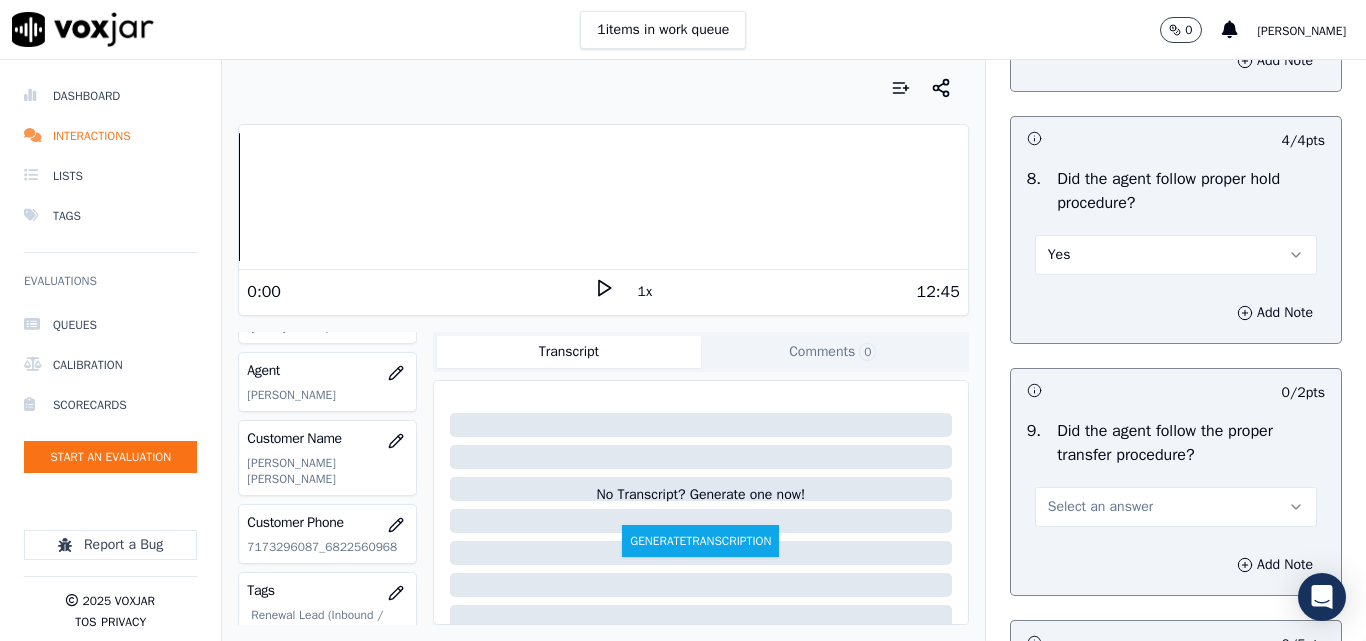 scroll, scrollTop: 3400, scrollLeft: 0, axis: vertical 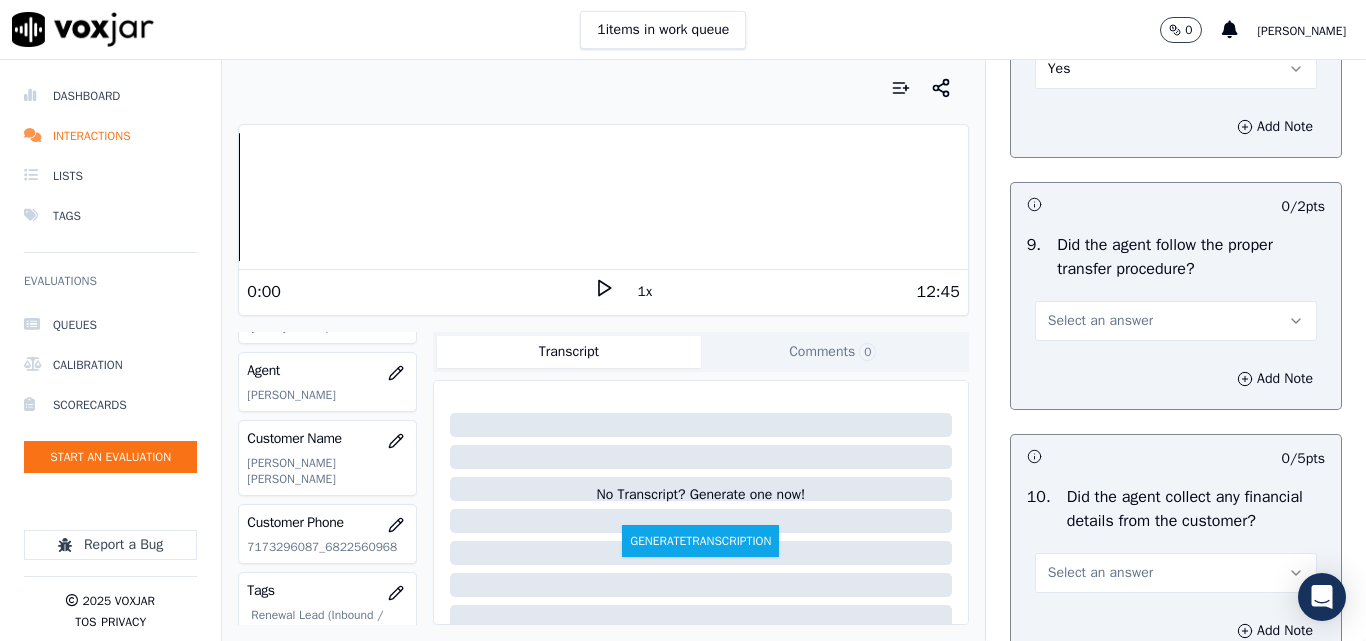 click on "Select an answer" at bounding box center (1176, 321) 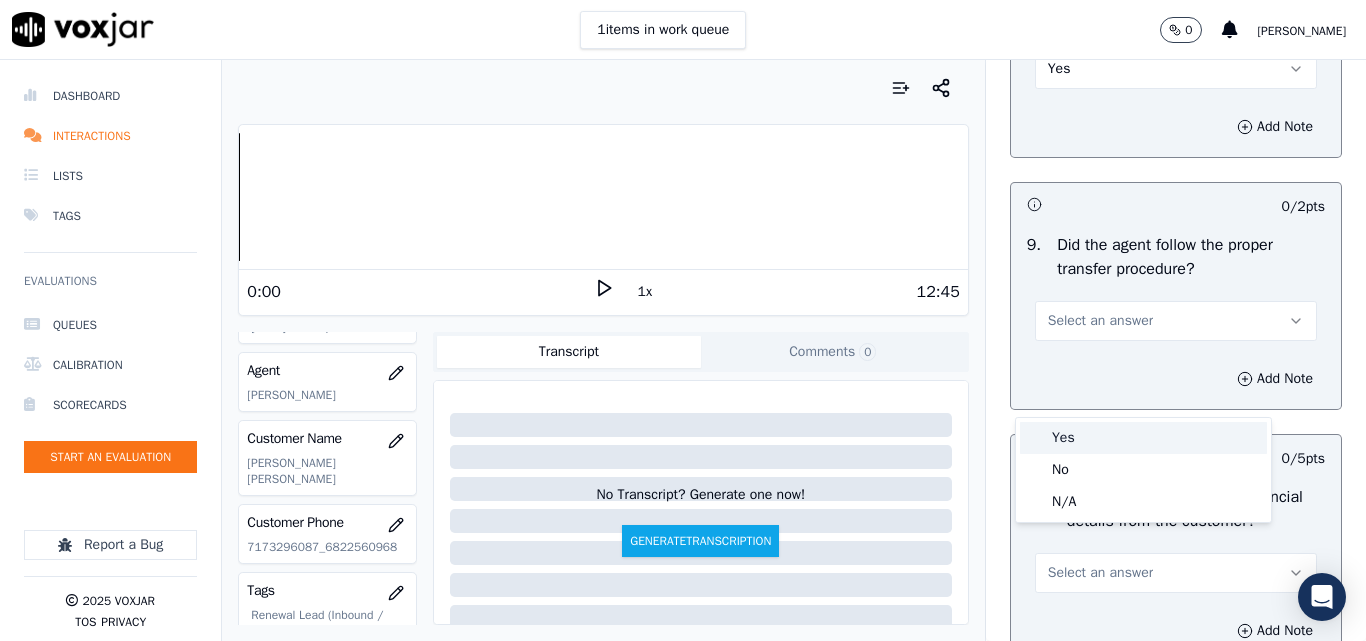 click on "Yes" at bounding box center (1143, 438) 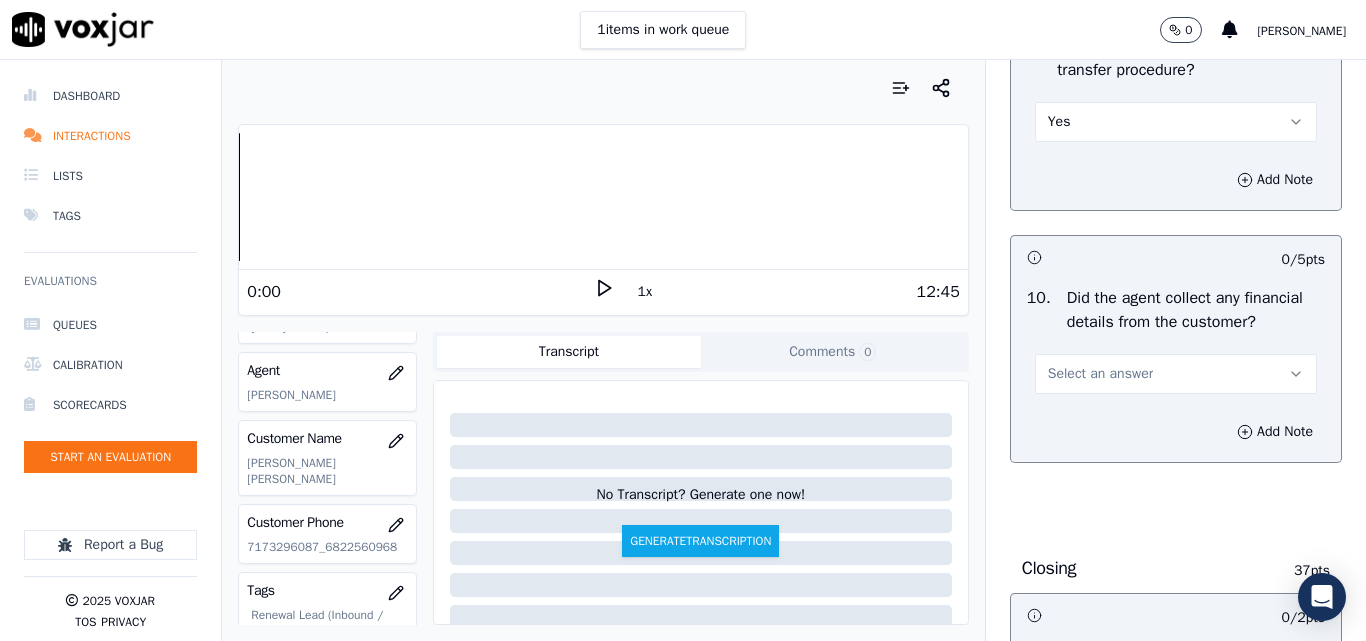 scroll, scrollTop: 3600, scrollLeft: 0, axis: vertical 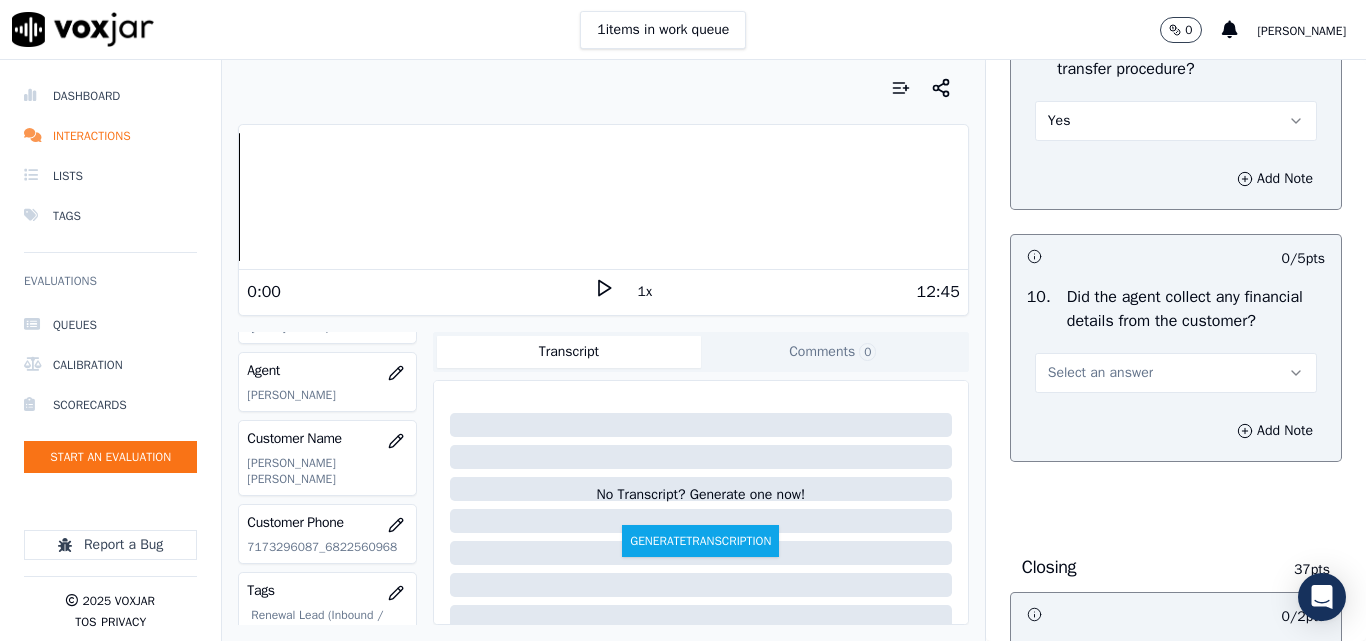 drag, startPoint x: 1083, startPoint y: 464, endPoint x: 1086, endPoint y: 491, distance: 27.166155 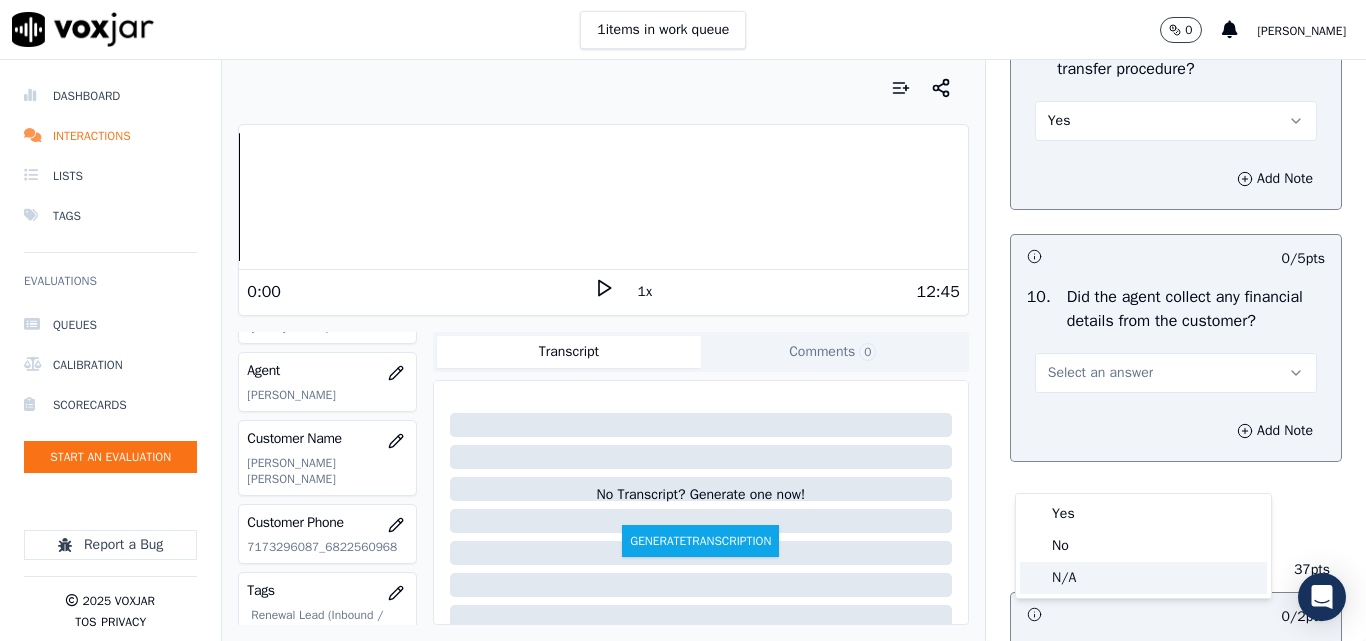 click on "N/A" 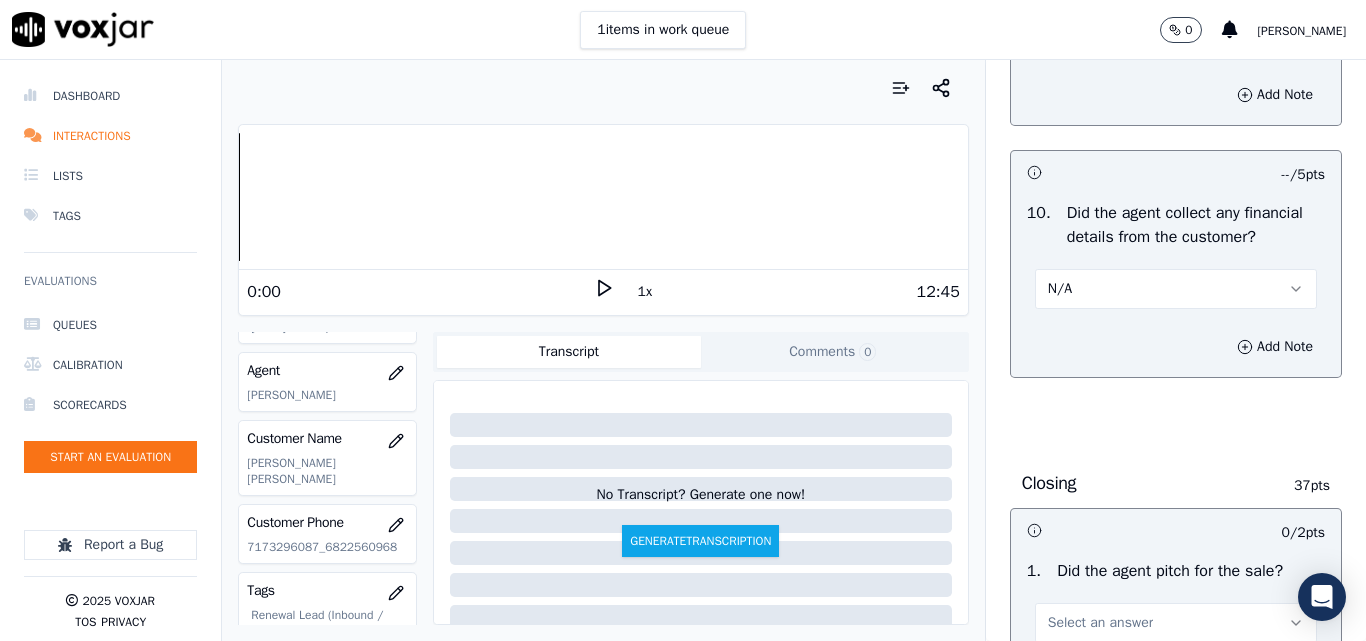 scroll, scrollTop: 3800, scrollLeft: 0, axis: vertical 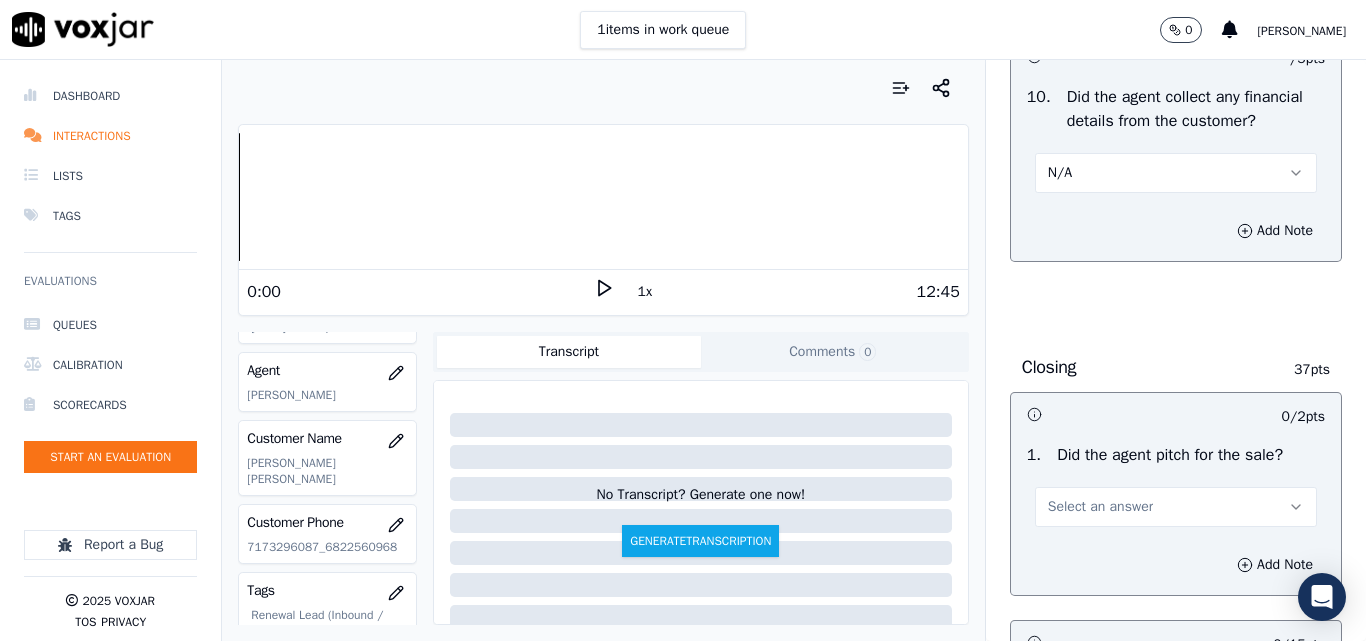 click on "N/A" at bounding box center [1176, 173] 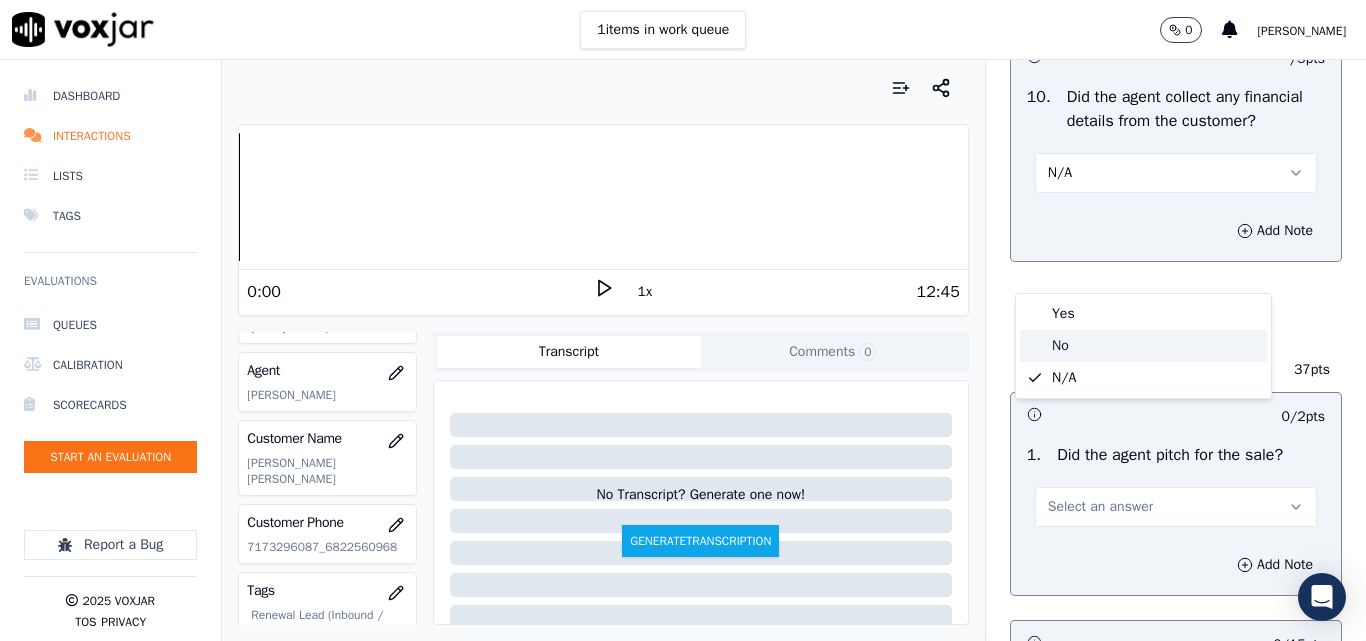 click on "No" 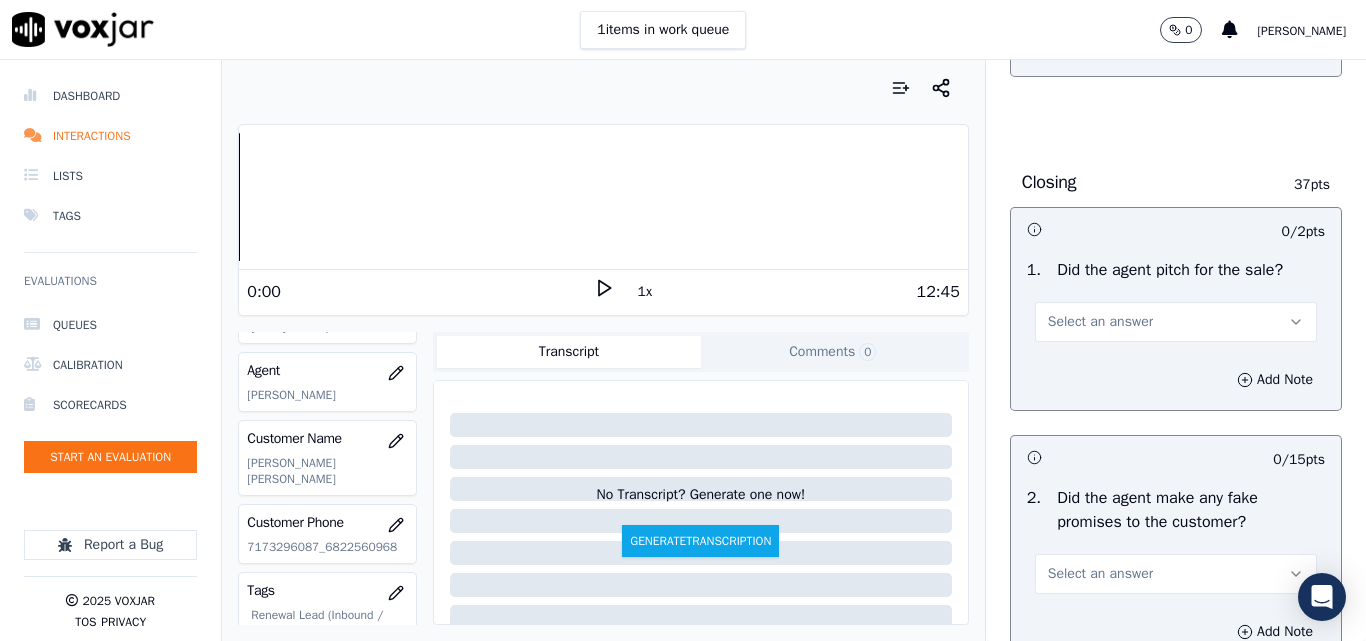 scroll, scrollTop: 4000, scrollLeft: 0, axis: vertical 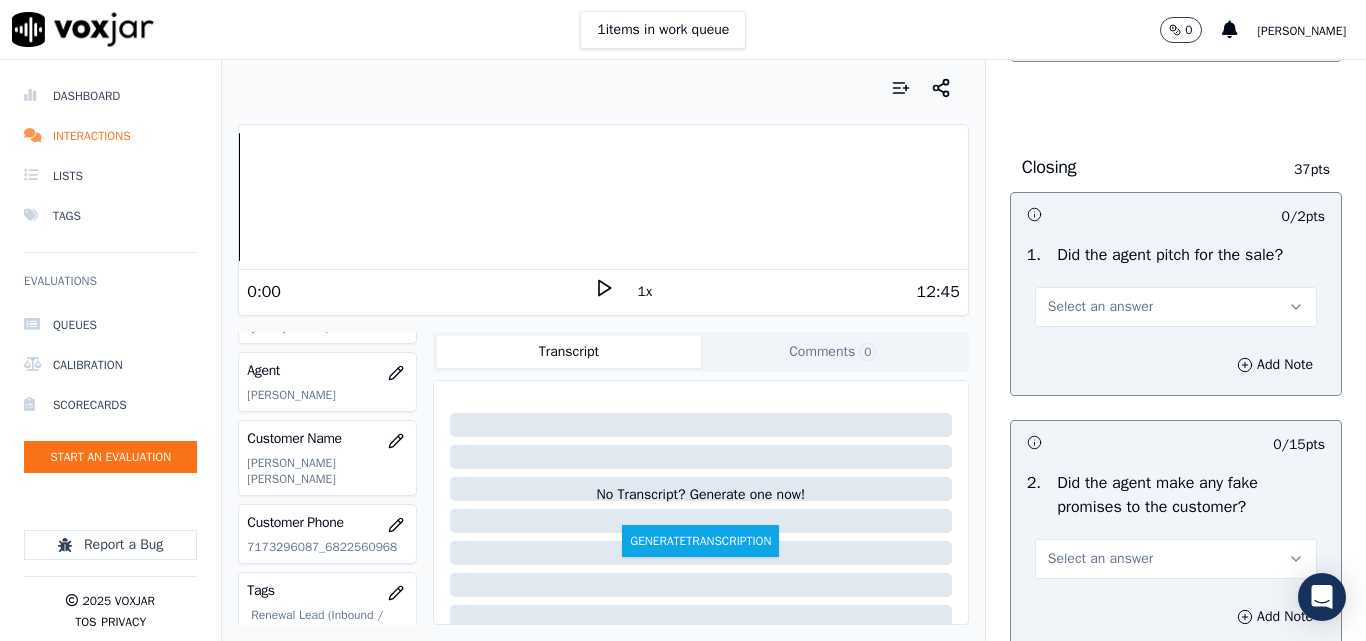 click on "Select an answer" at bounding box center [1176, 307] 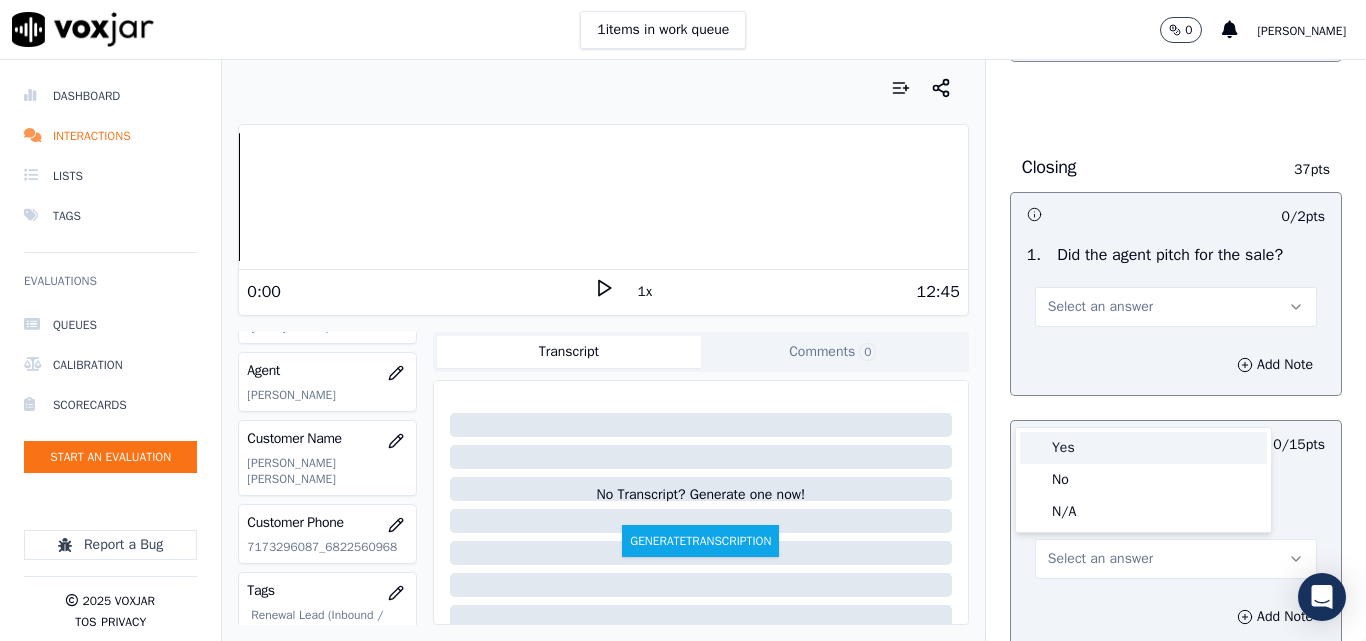 click on "Yes" at bounding box center [1143, 448] 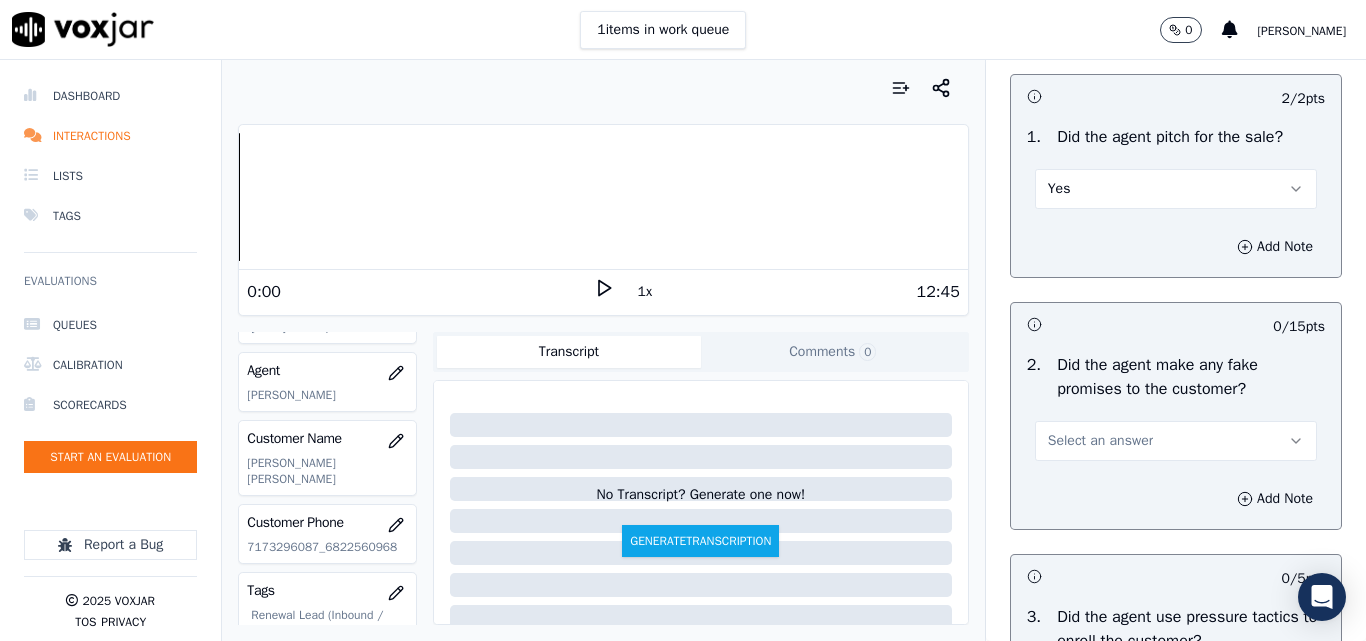 scroll, scrollTop: 4300, scrollLeft: 0, axis: vertical 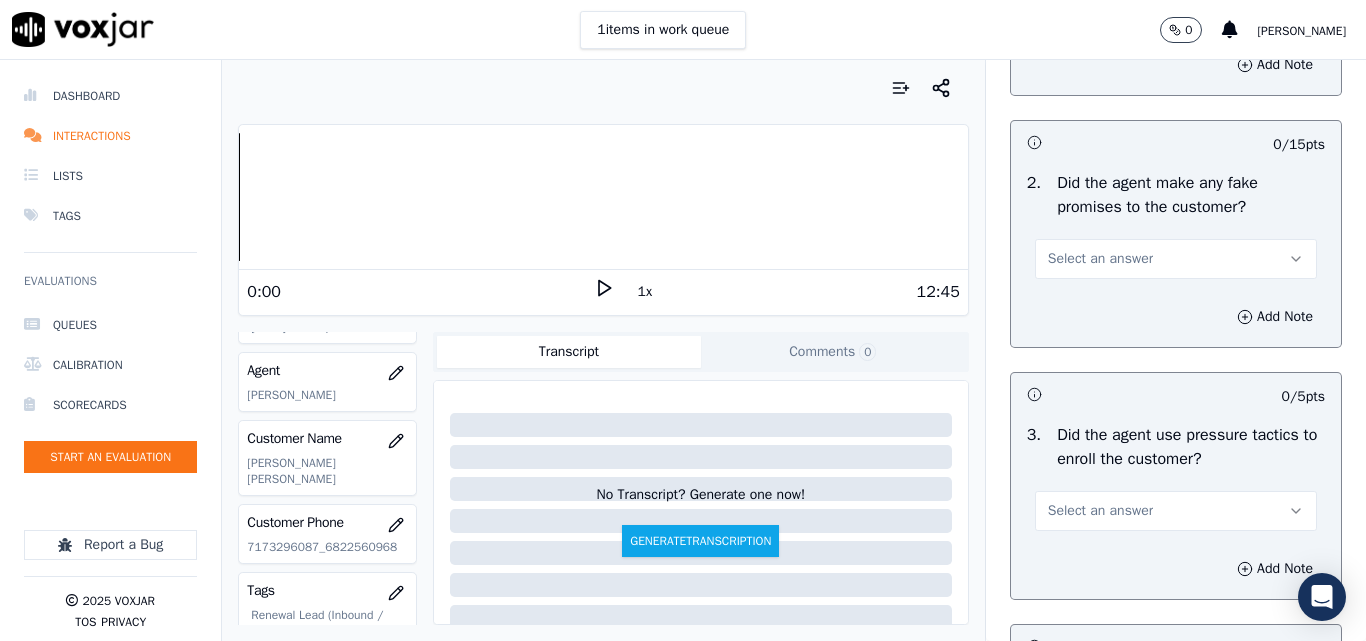 click on "Select an answer" at bounding box center [1100, 259] 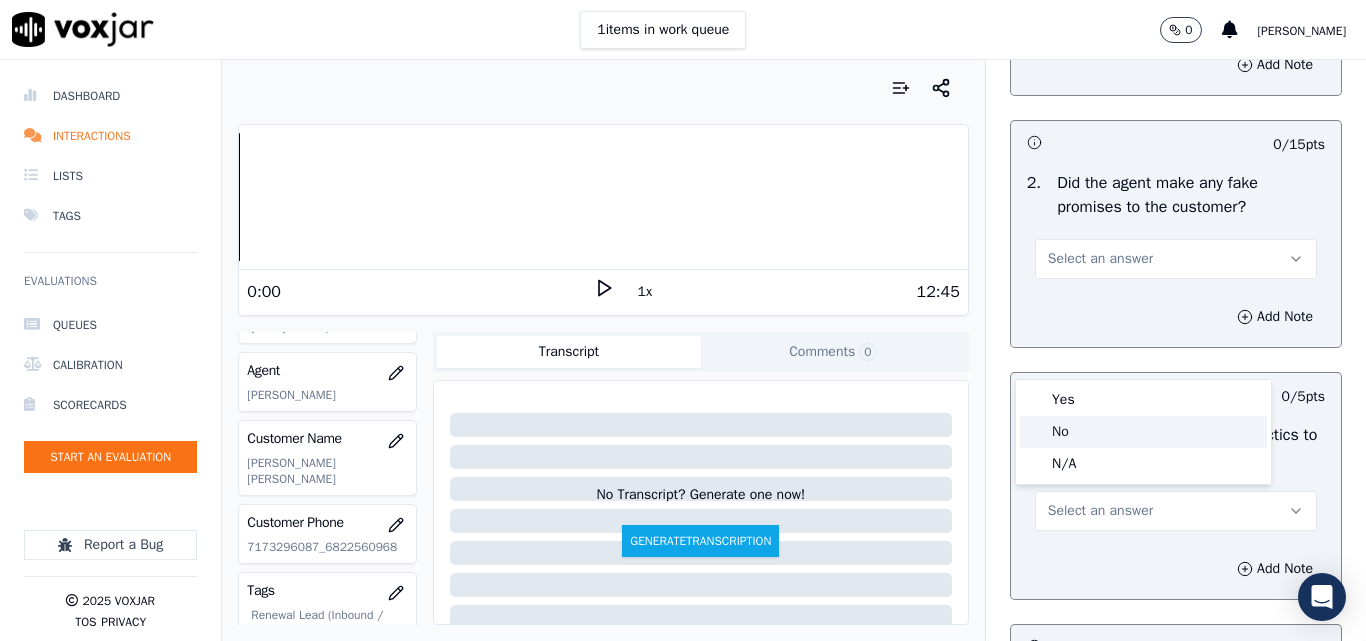 drag, startPoint x: 1077, startPoint y: 431, endPoint x: 1086, endPoint y: 441, distance: 13.453624 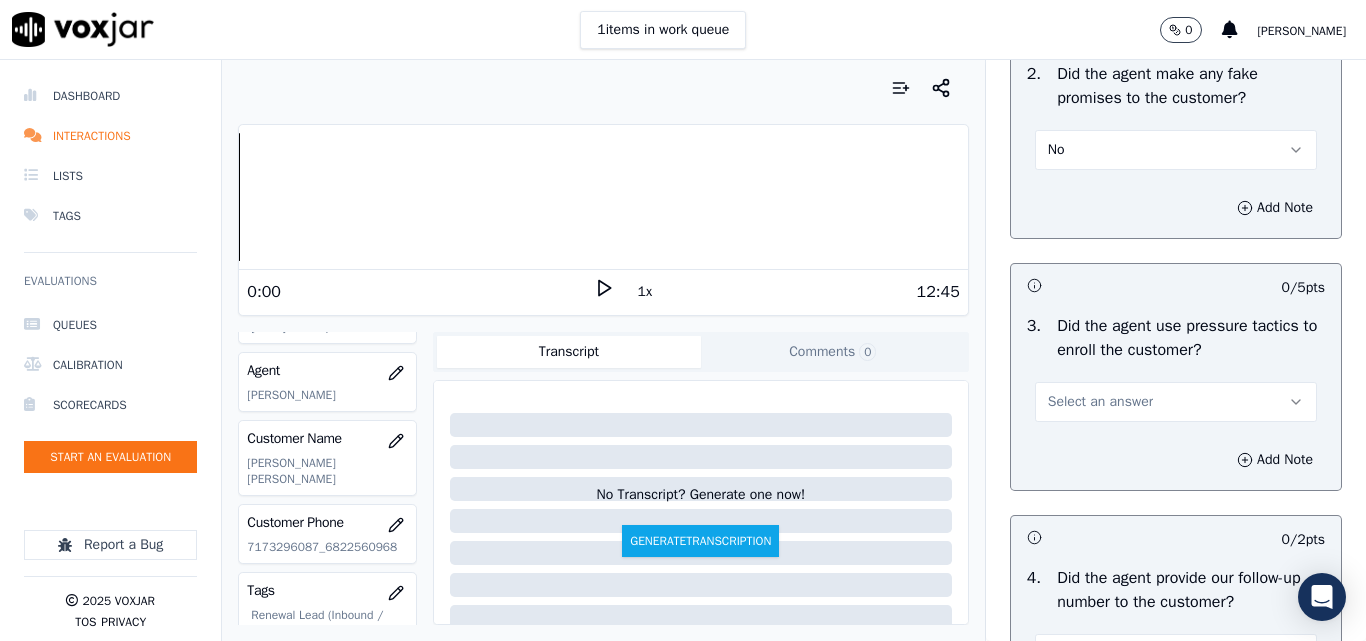 scroll, scrollTop: 4500, scrollLeft: 0, axis: vertical 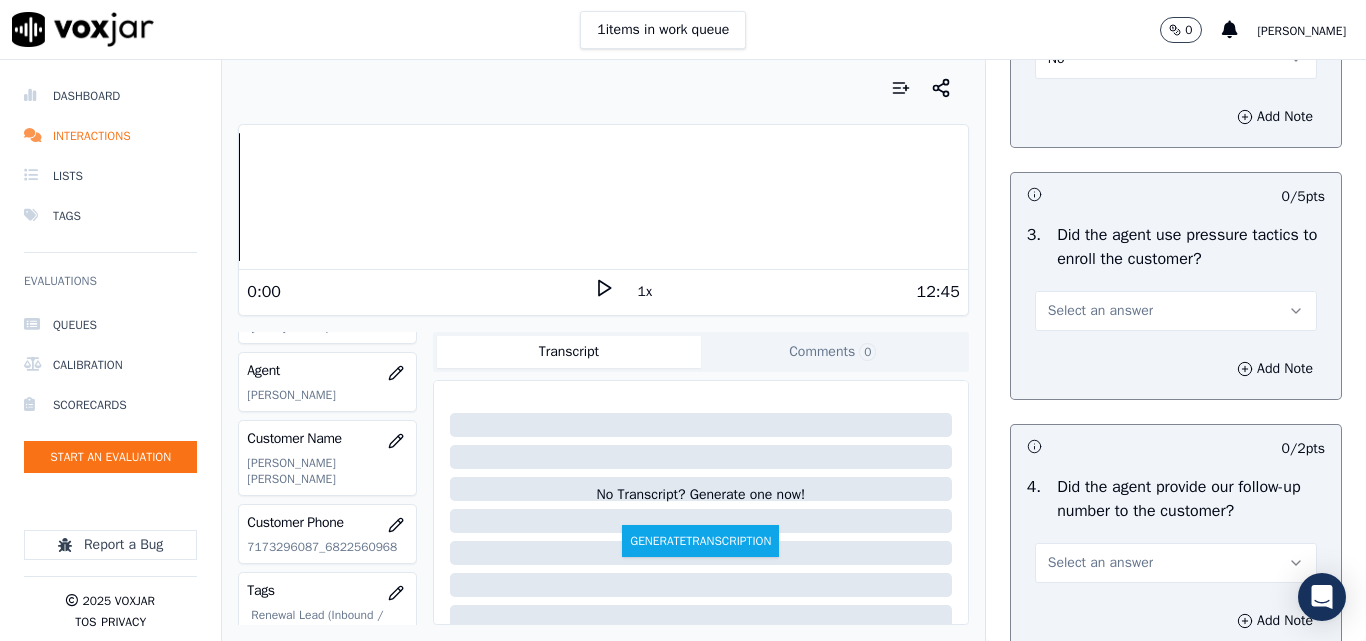 click on "Select an answer" at bounding box center (1100, 311) 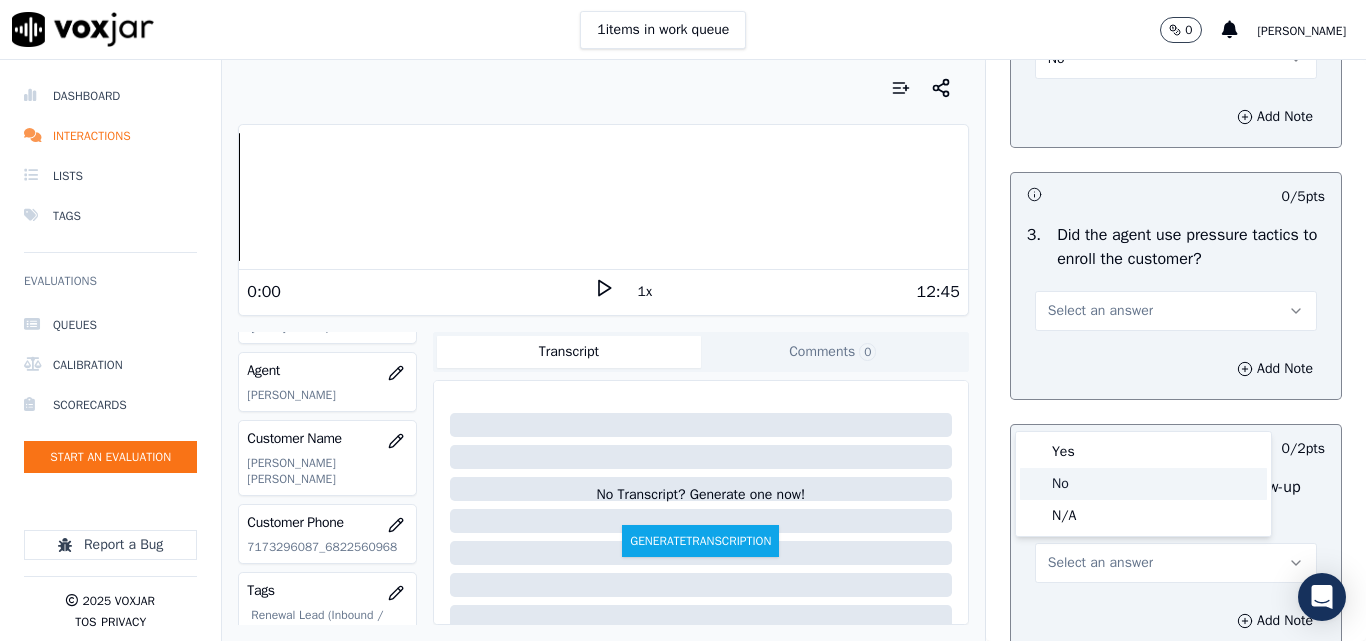 click on "No" 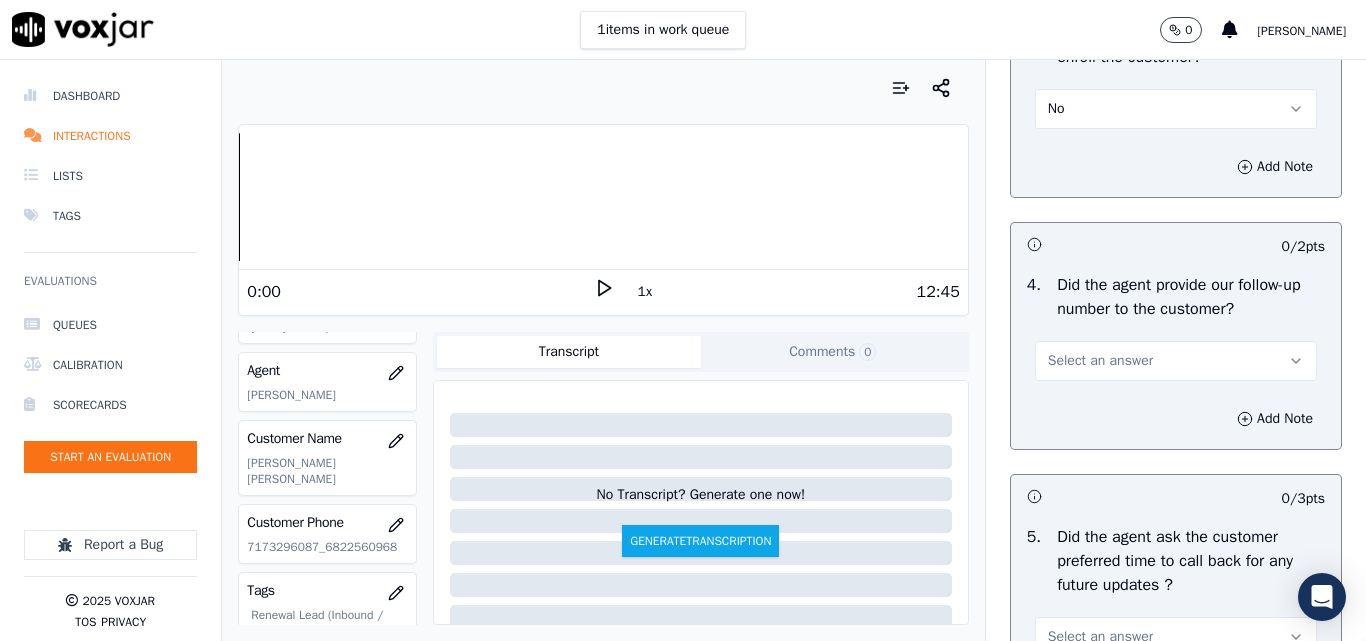 scroll, scrollTop: 4900, scrollLeft: 0, axis: vertical 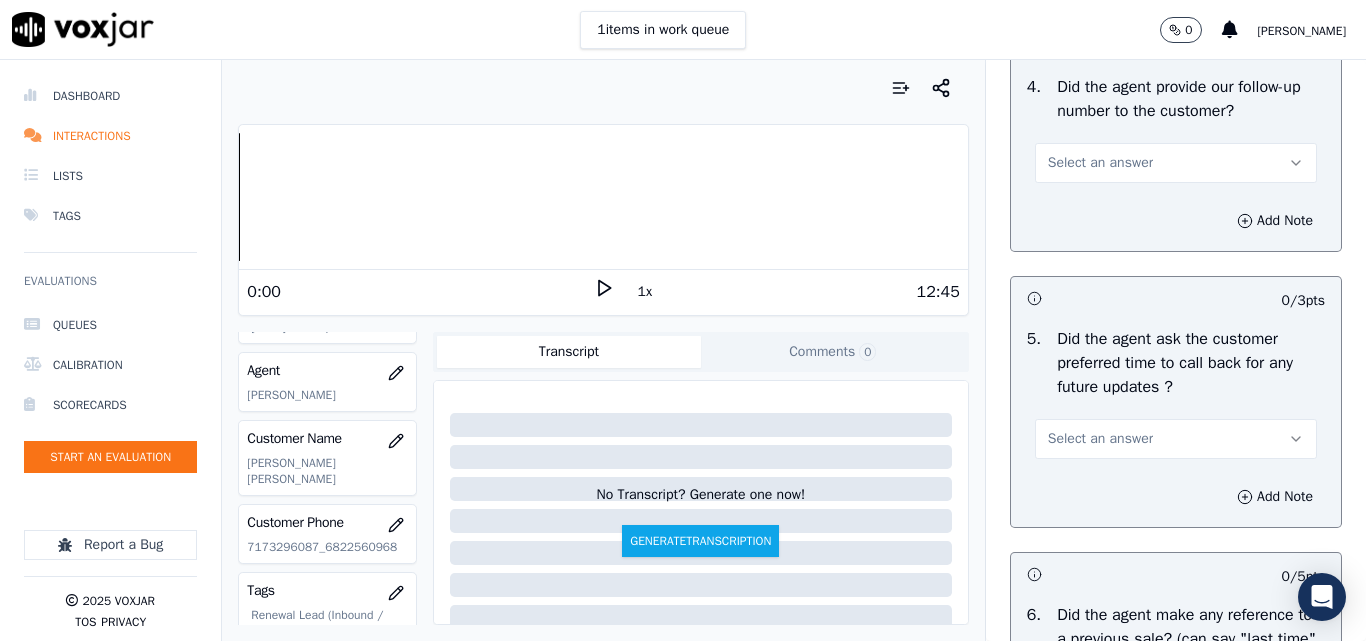 click on "Select an answer" at bounding box center (1100, 163) 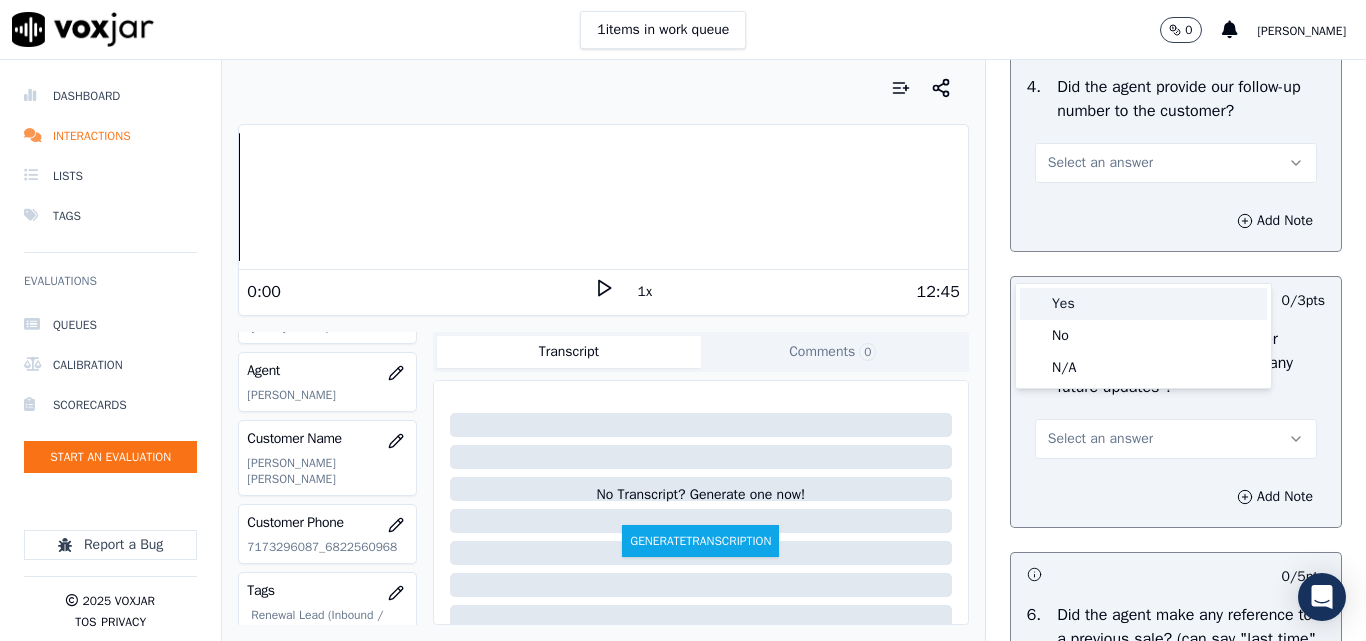 click on "Select an answer" at bounding box center (1176, 163) 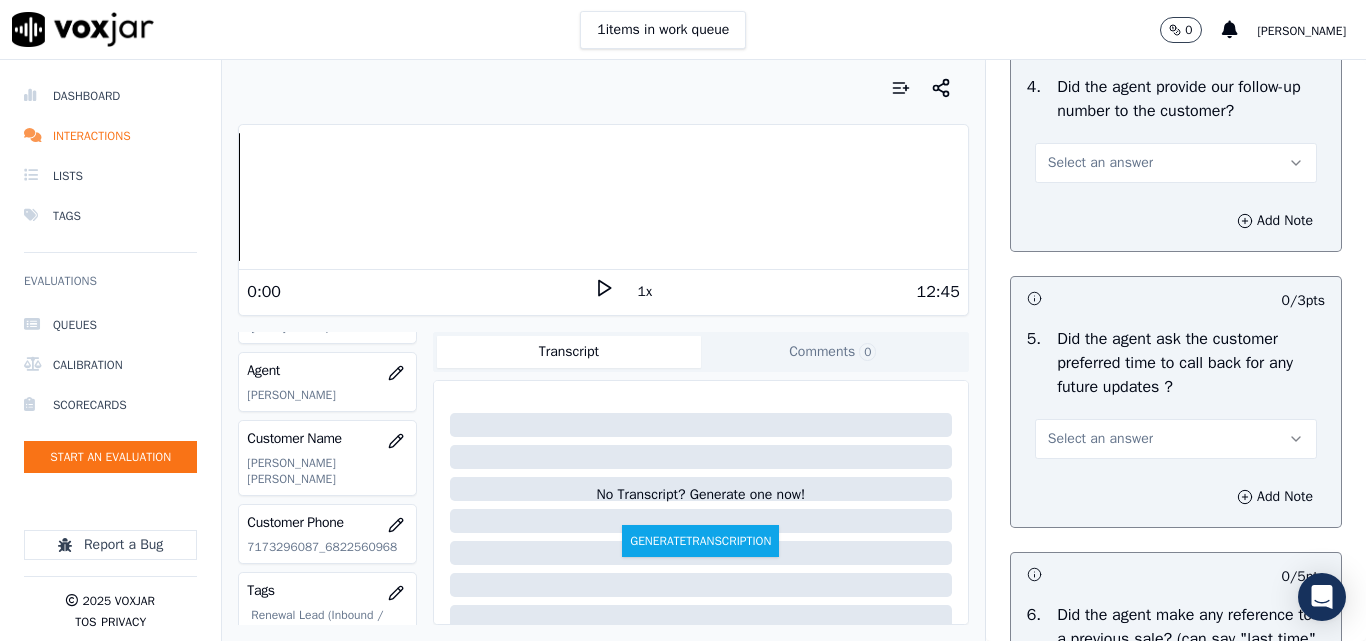 click on "Select an answer" at bounding box center [1176, 163] 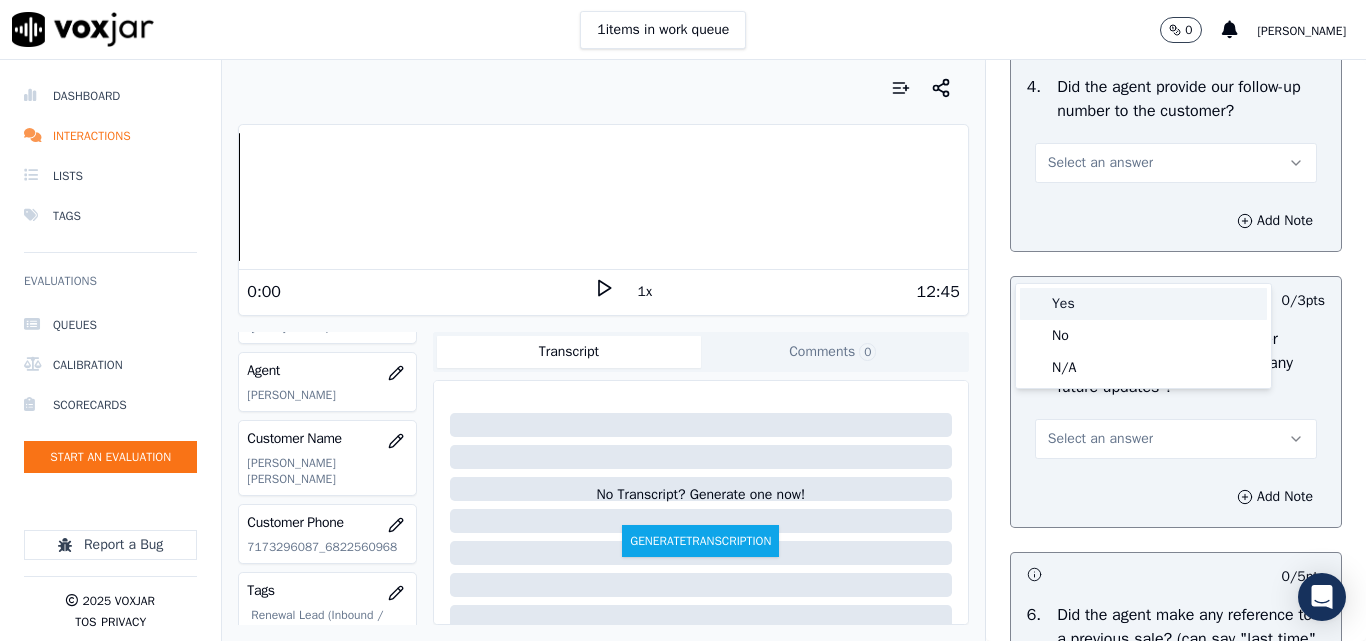 click on "Yes" at bounding box center (1143, 304) 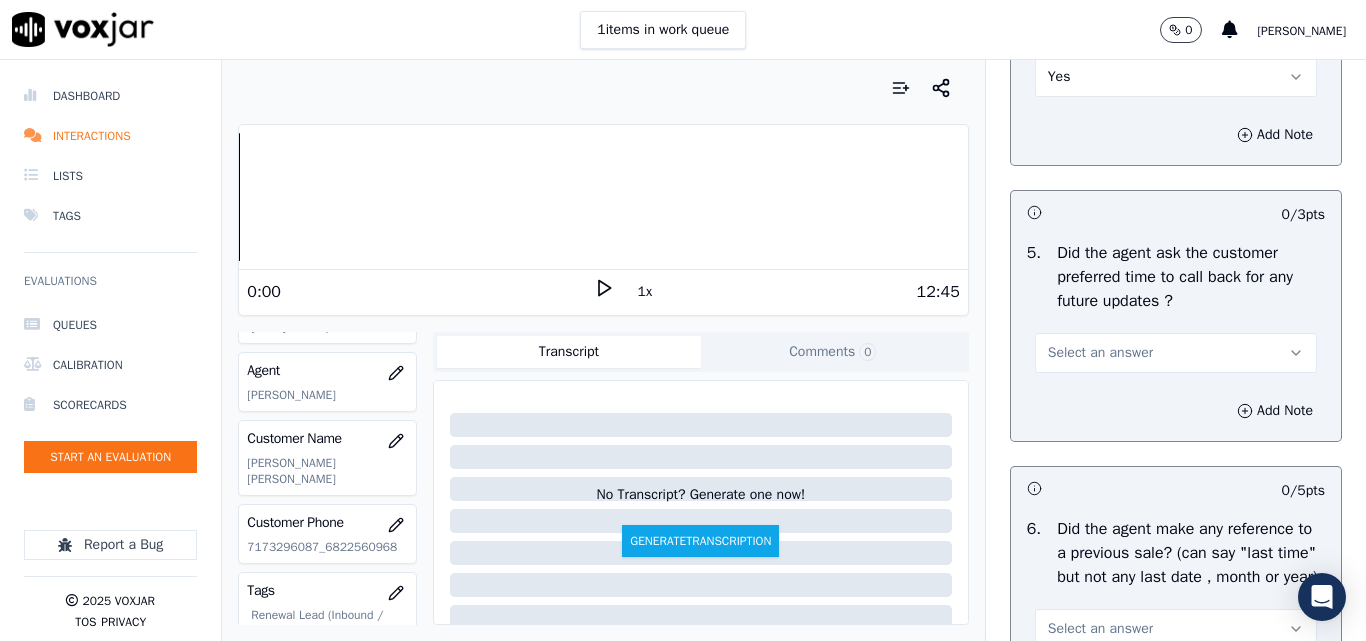 scroll, scrollTop: 5100, scrollLeft: 0, axis: vertical 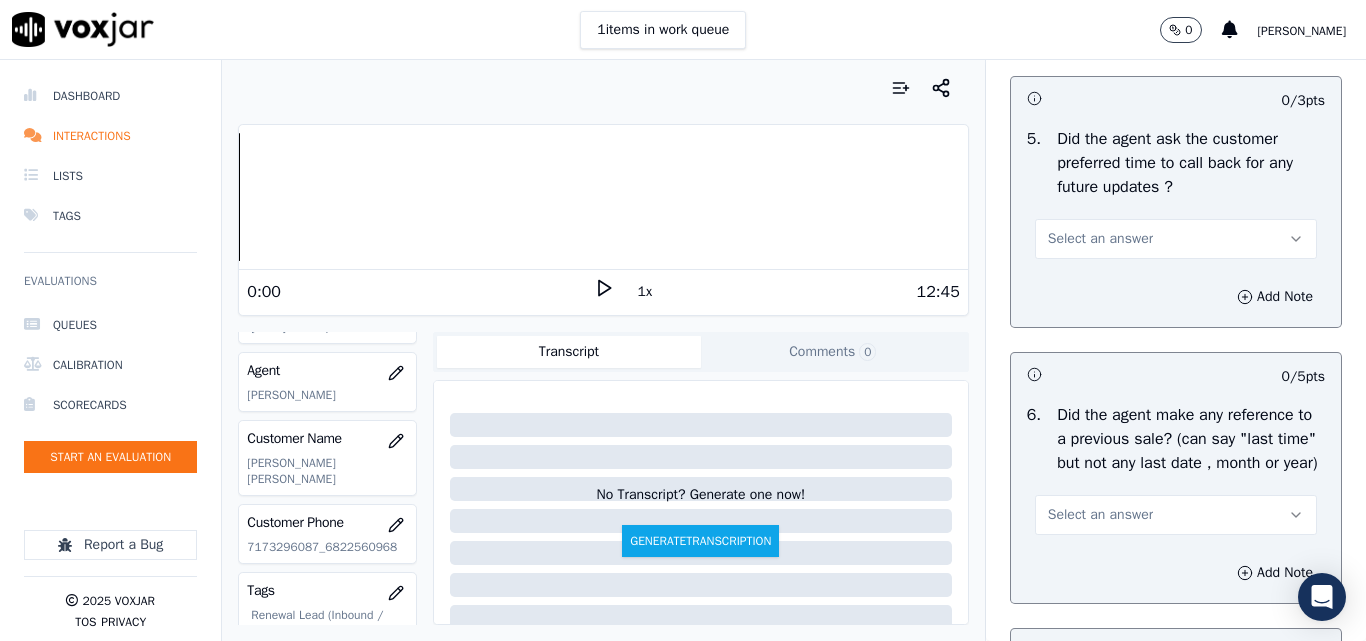 click on "Select an answer" at bounding box center (1176, 239) 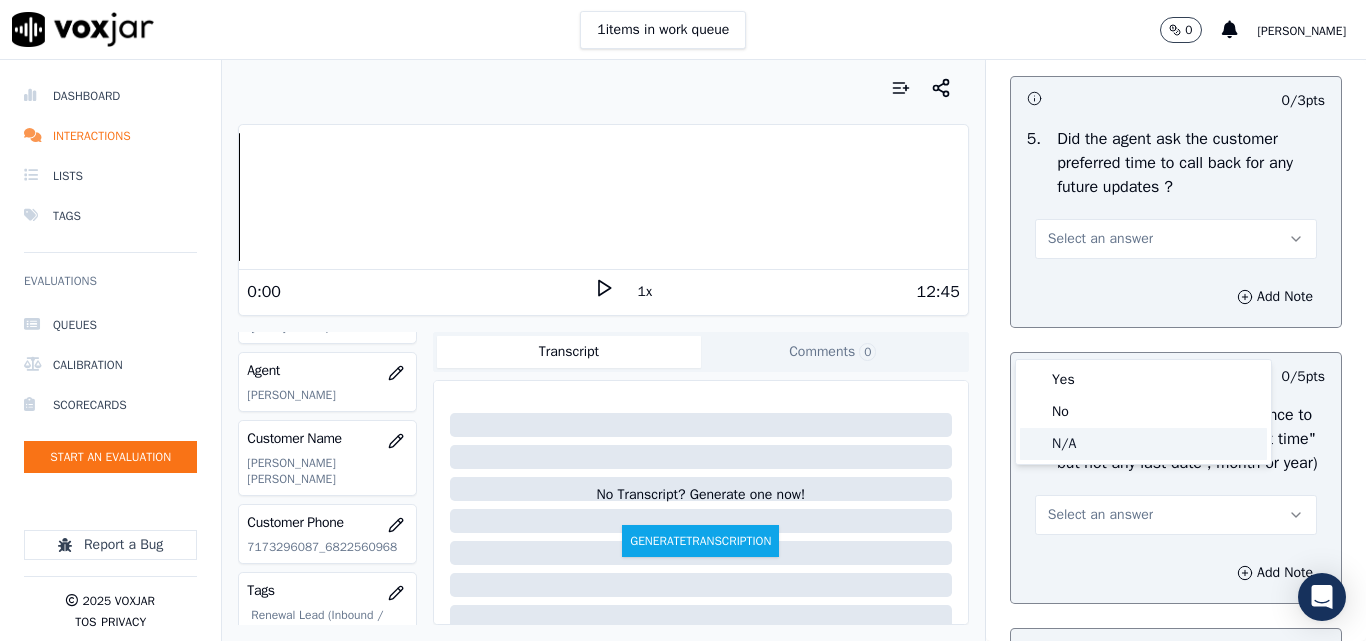 click on "N/A" 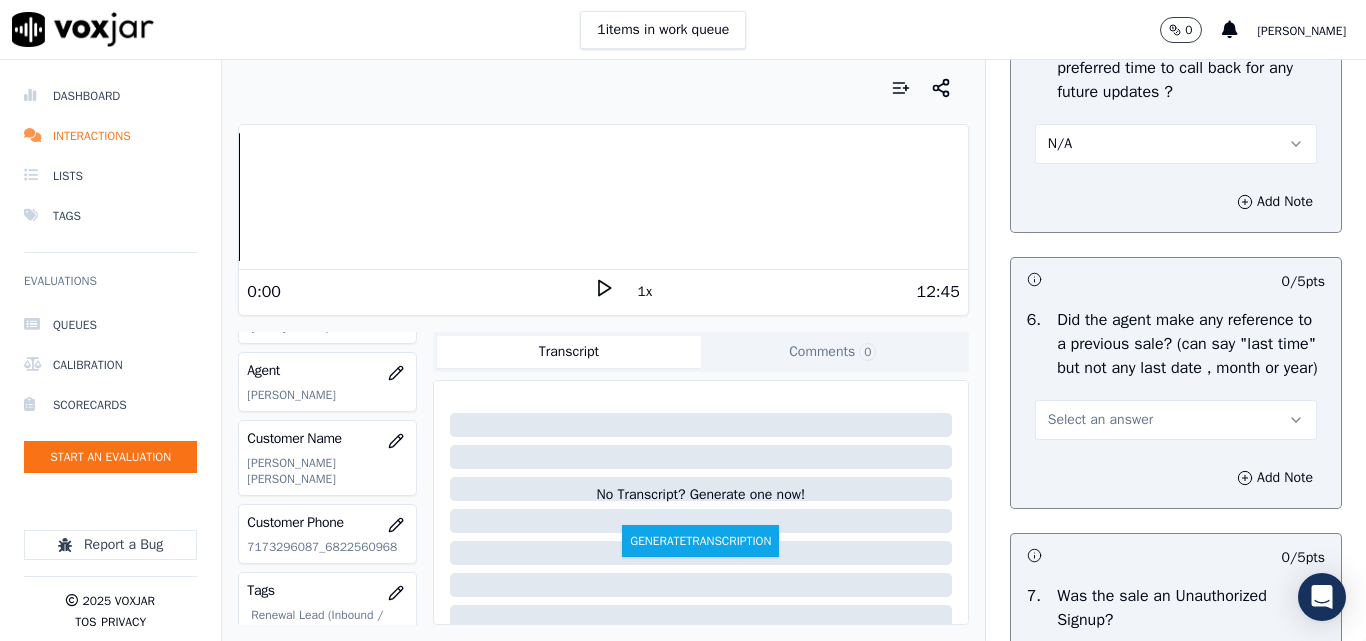 scroll, scrollTop: 5300, scrollLeft: 0, axis: vertical 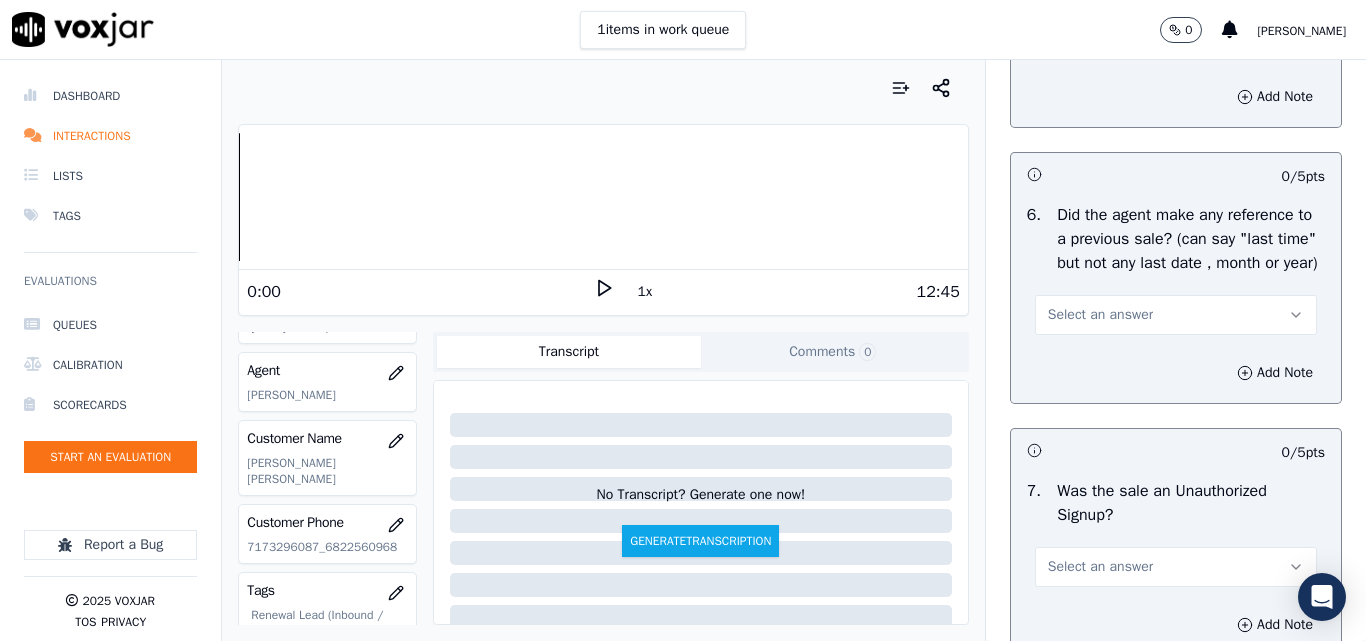 click on "Select an answer" at bounding box center [1100, 315] 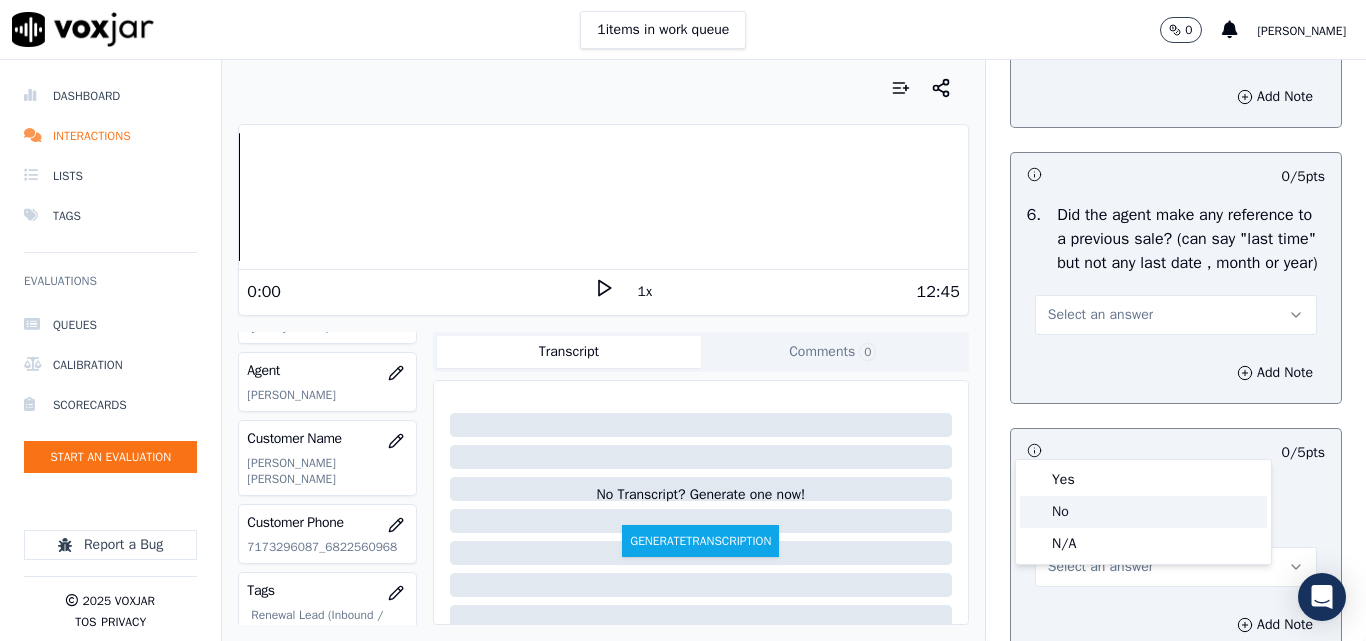 click on "No" 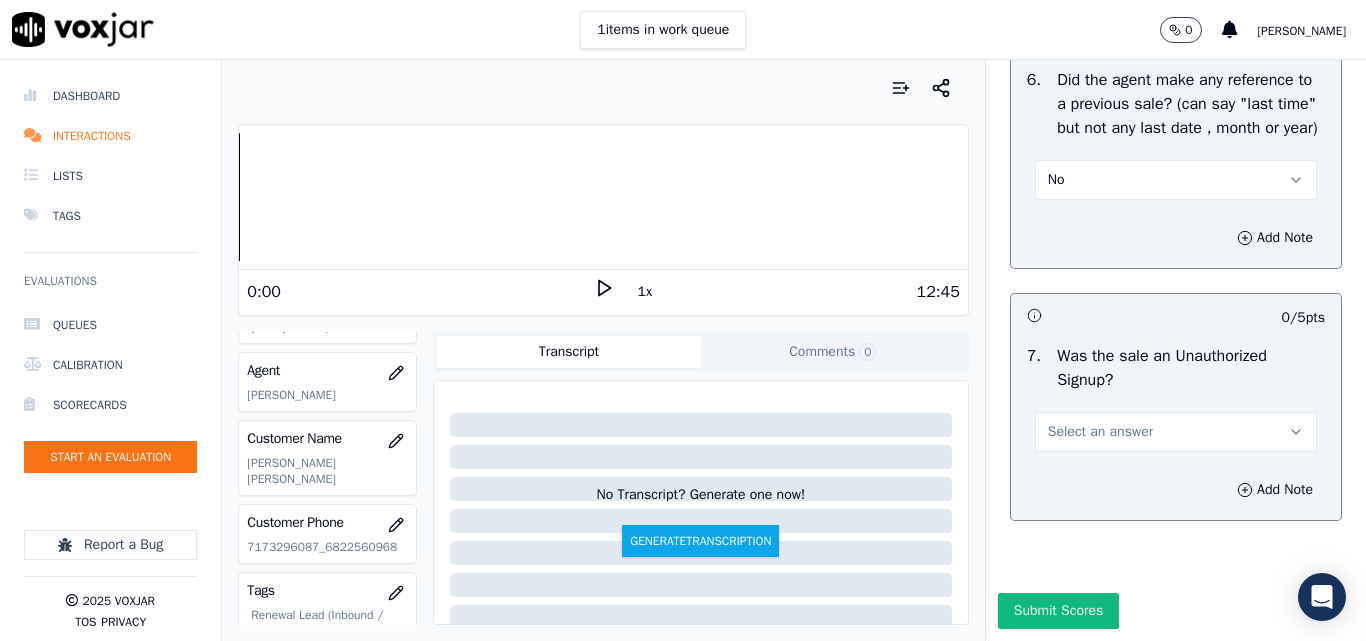 scroll, scrollTop: 5600, scrollLeft: 0, axis: vertical 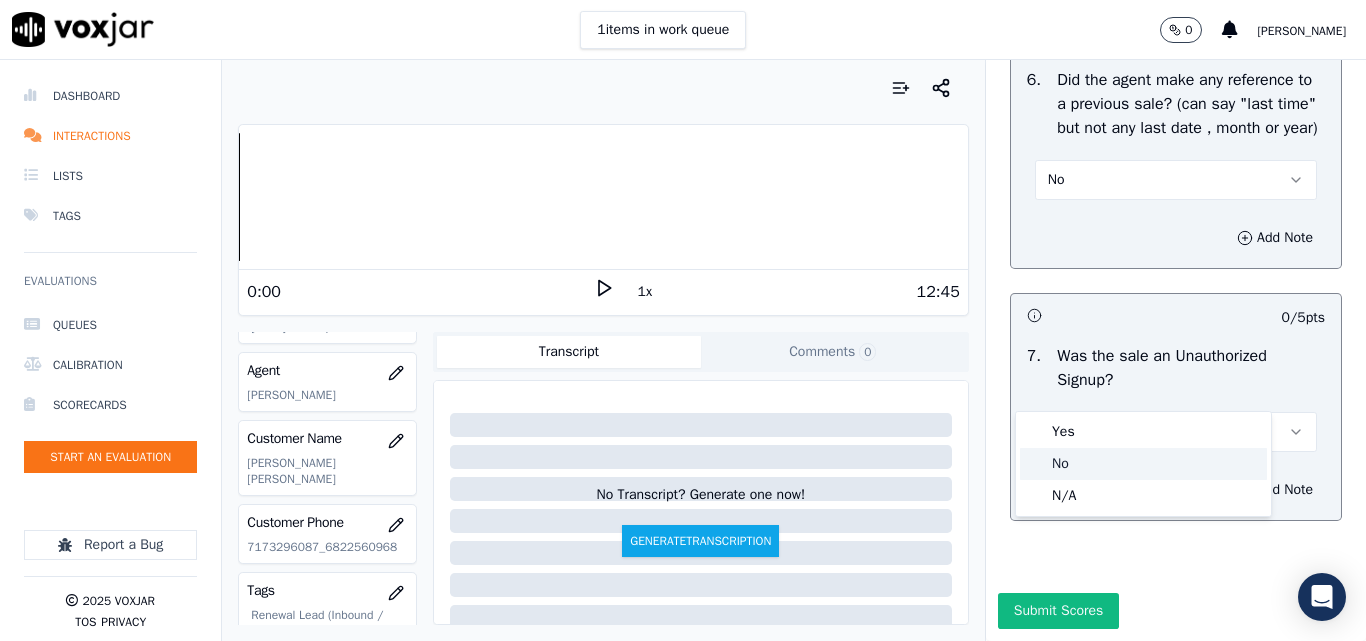 click on "No" 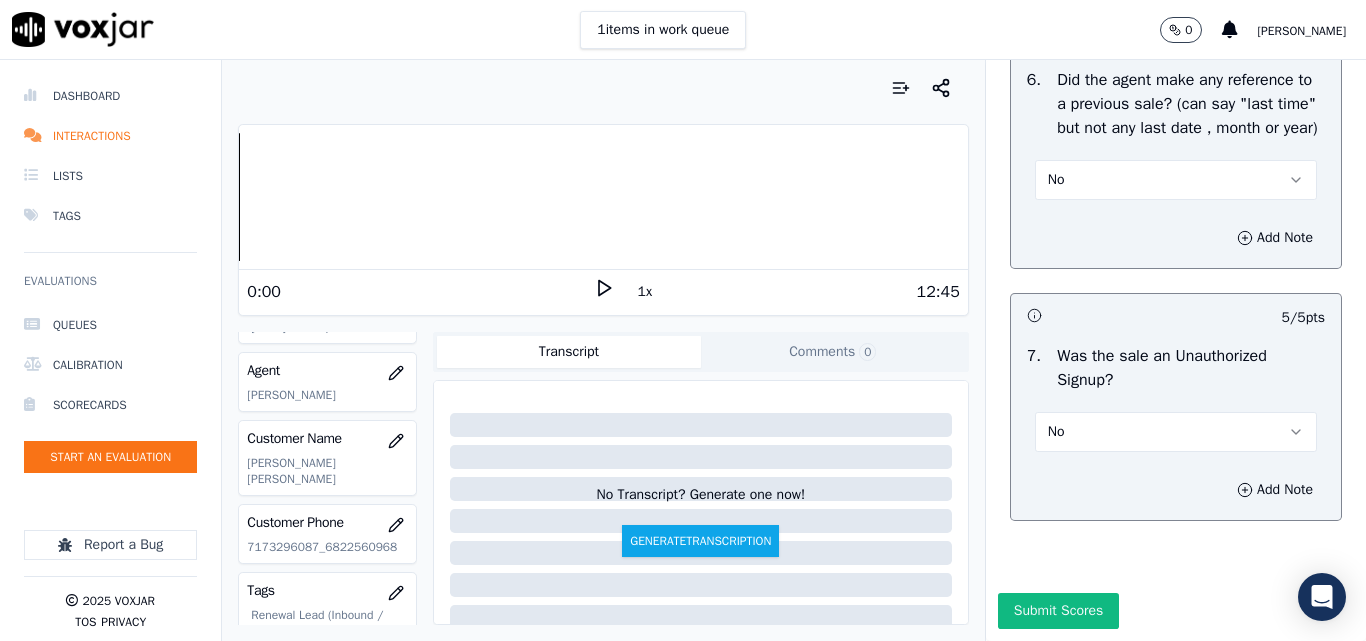 click on "Submit Scores" at bounding box center [1058, 611] 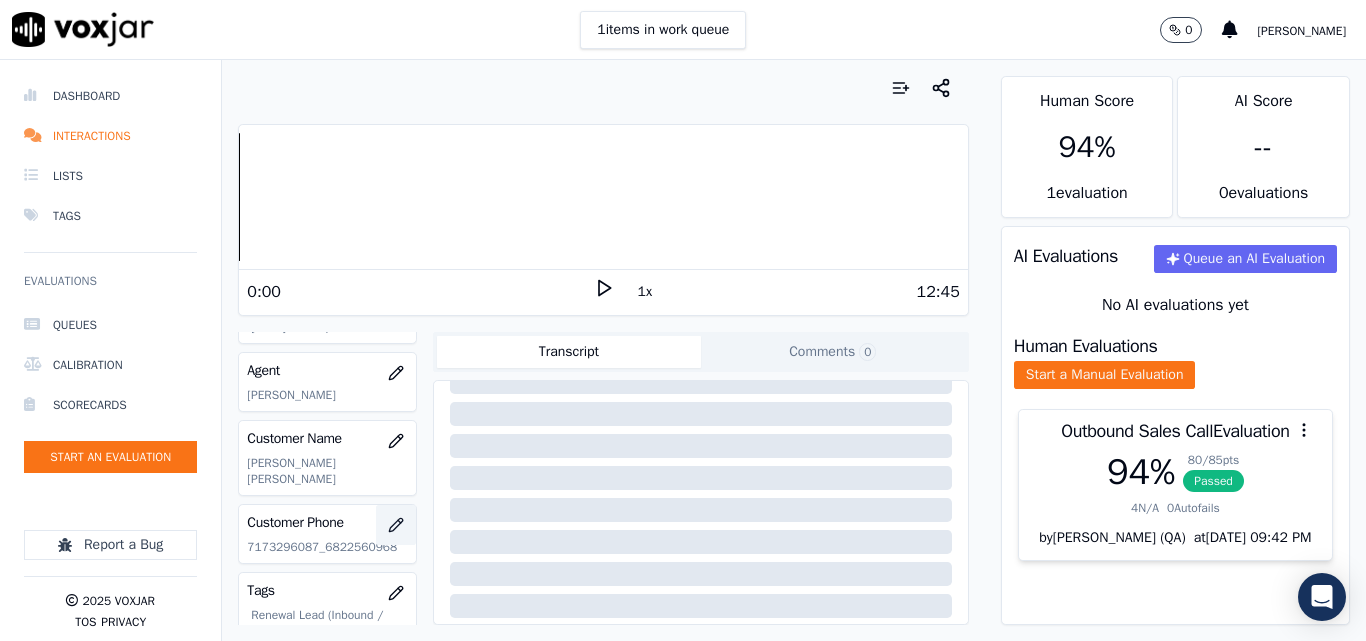 scroll, scrollTop: 300, scrollLeft: 0, axis: vertical 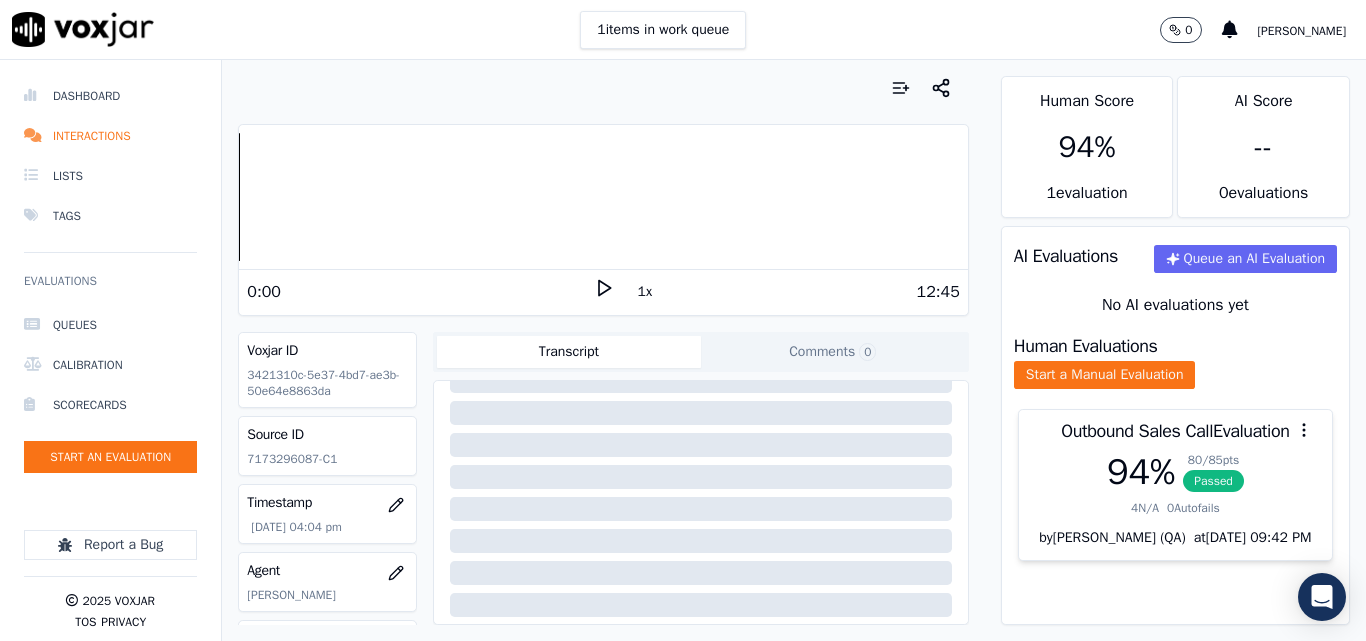 drag, startPoint x: 331, startPoint y: 16, endPoint x: 323, endPoint y: 35, distance: 20.615528 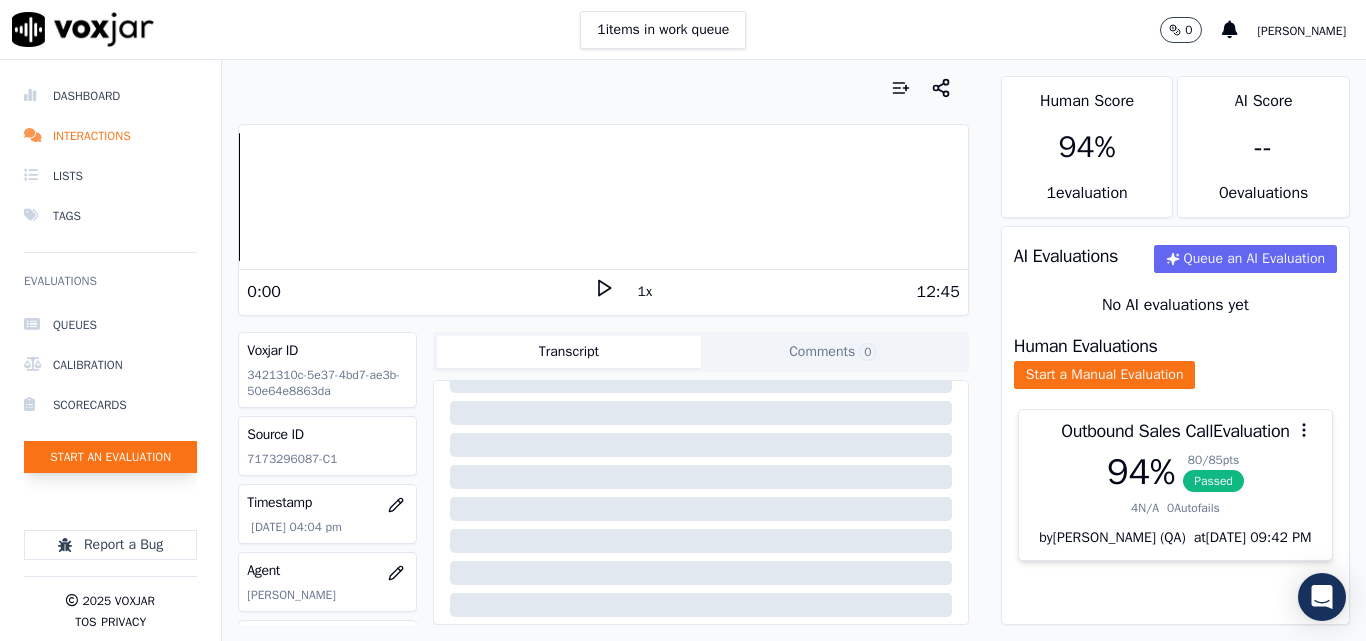 click on "Start an Evaluation" 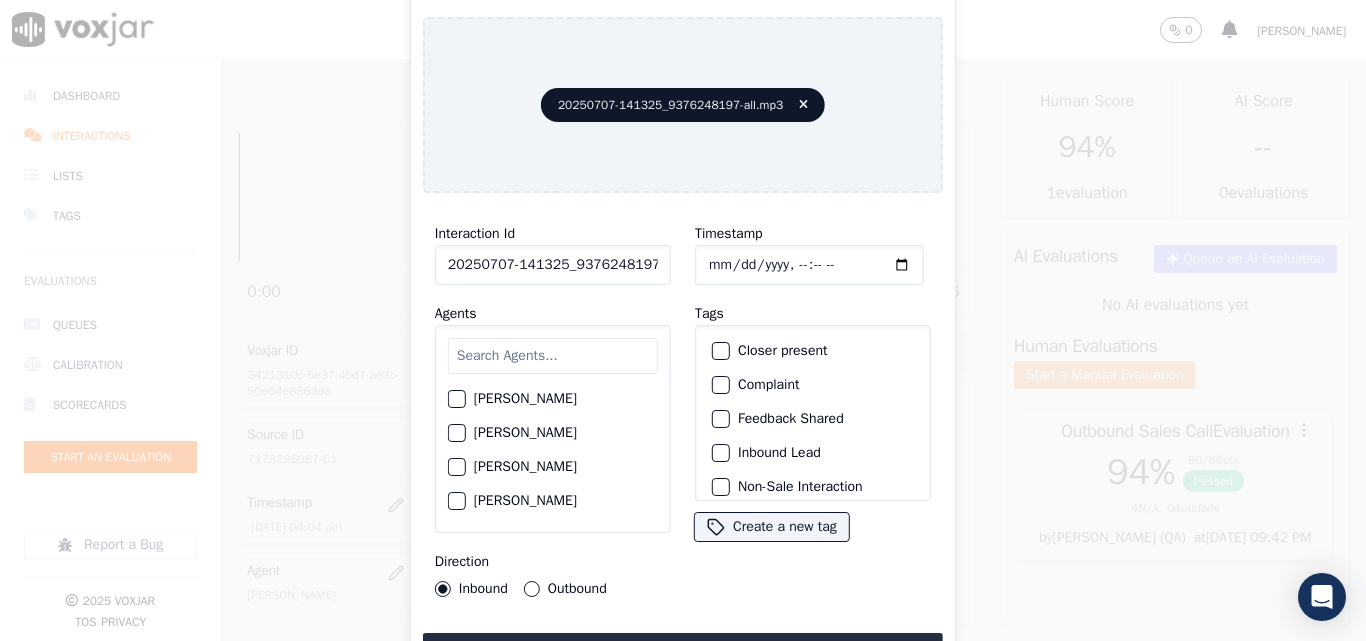scroll, scrollTop: 0, scrollLeft: 40, axis: horizontal 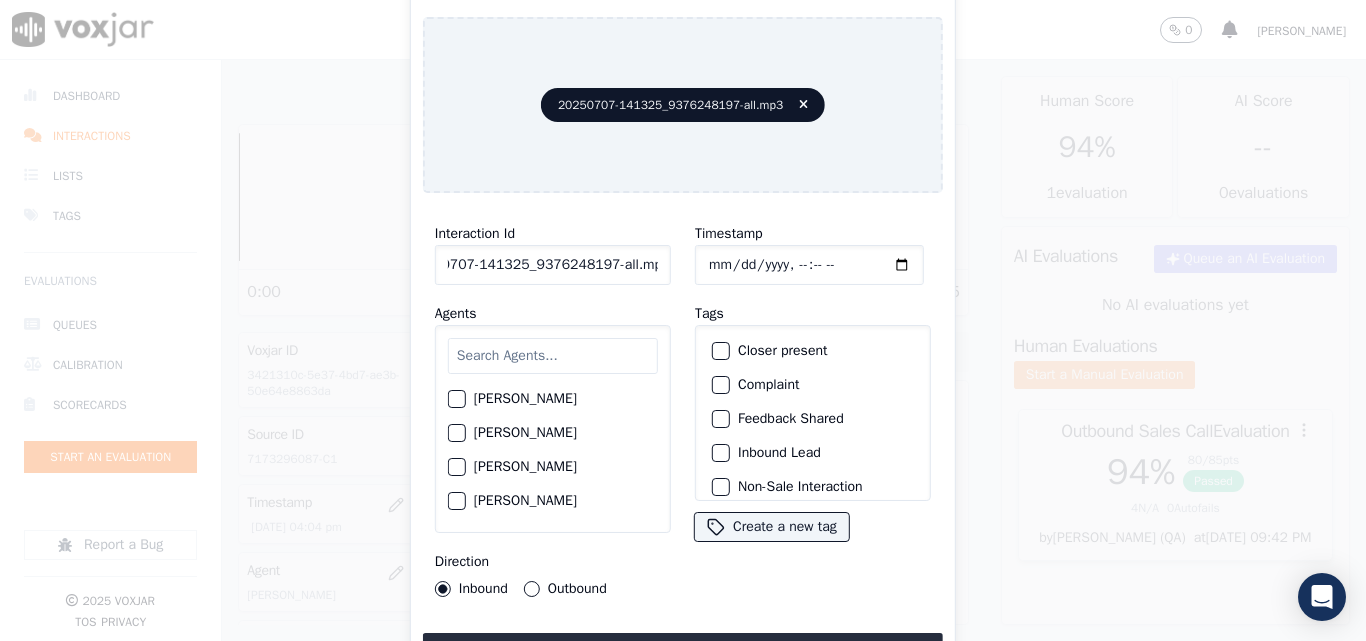 drag, startPoint x: 636, startPoint y: 256, endPoint x: 745, endPoint y: 271, distance: 110.02727 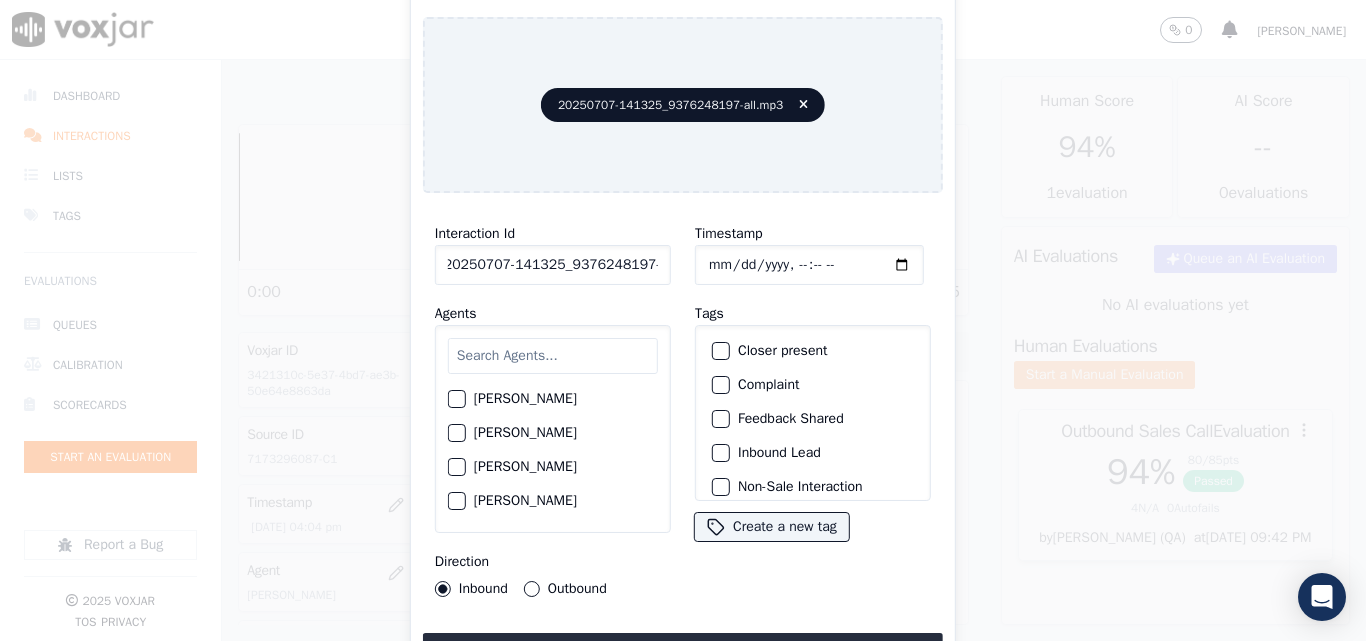 scroll, scrollTop: 0, scrollLeft: 11, axis: horizontal 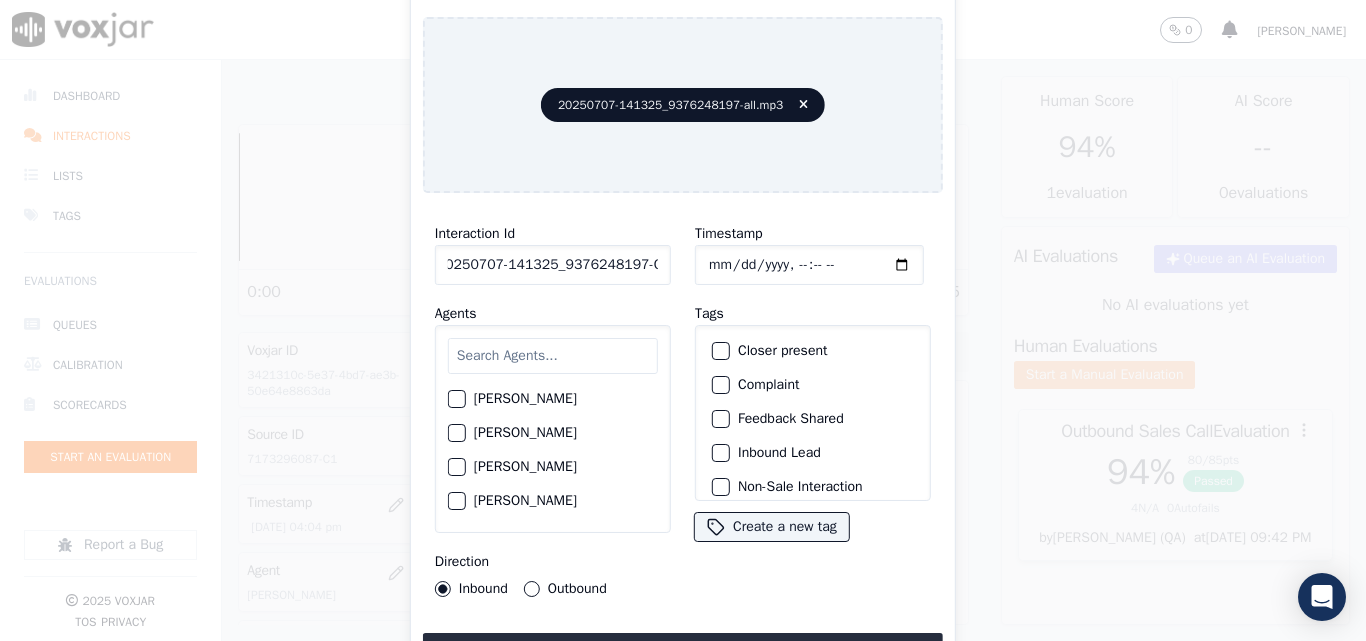 type on "20250707-141325_9376248197-C1" 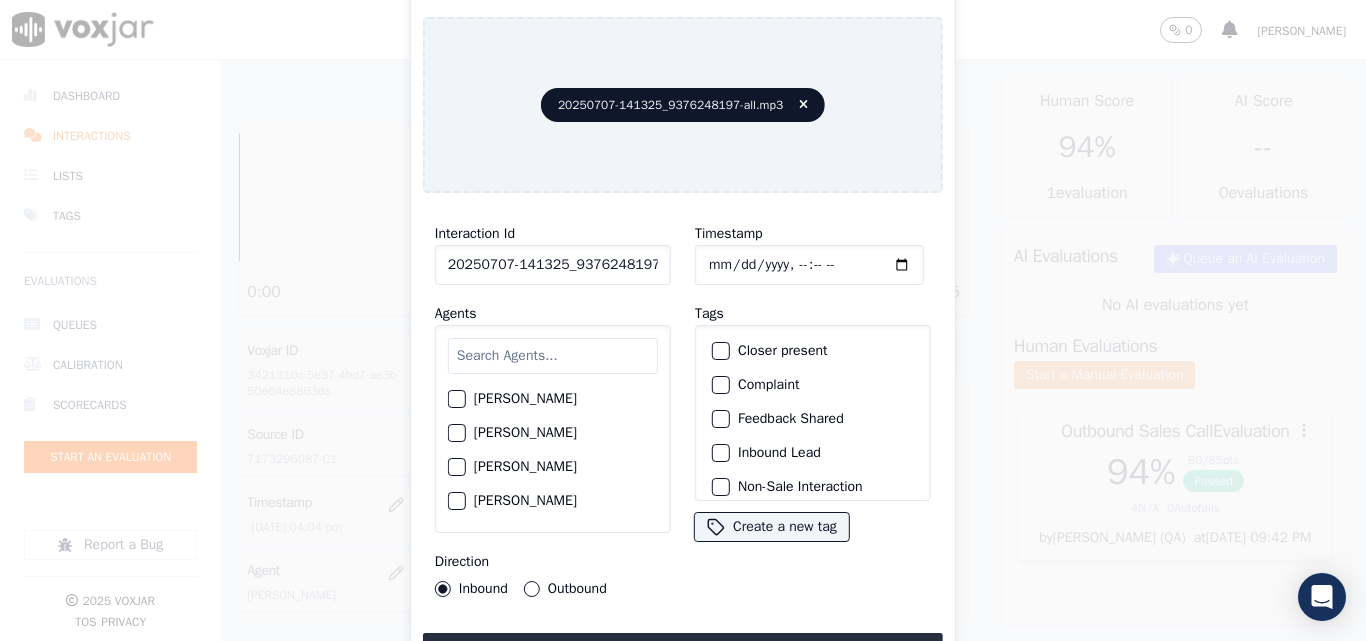 type on "[DATE]T16:17" 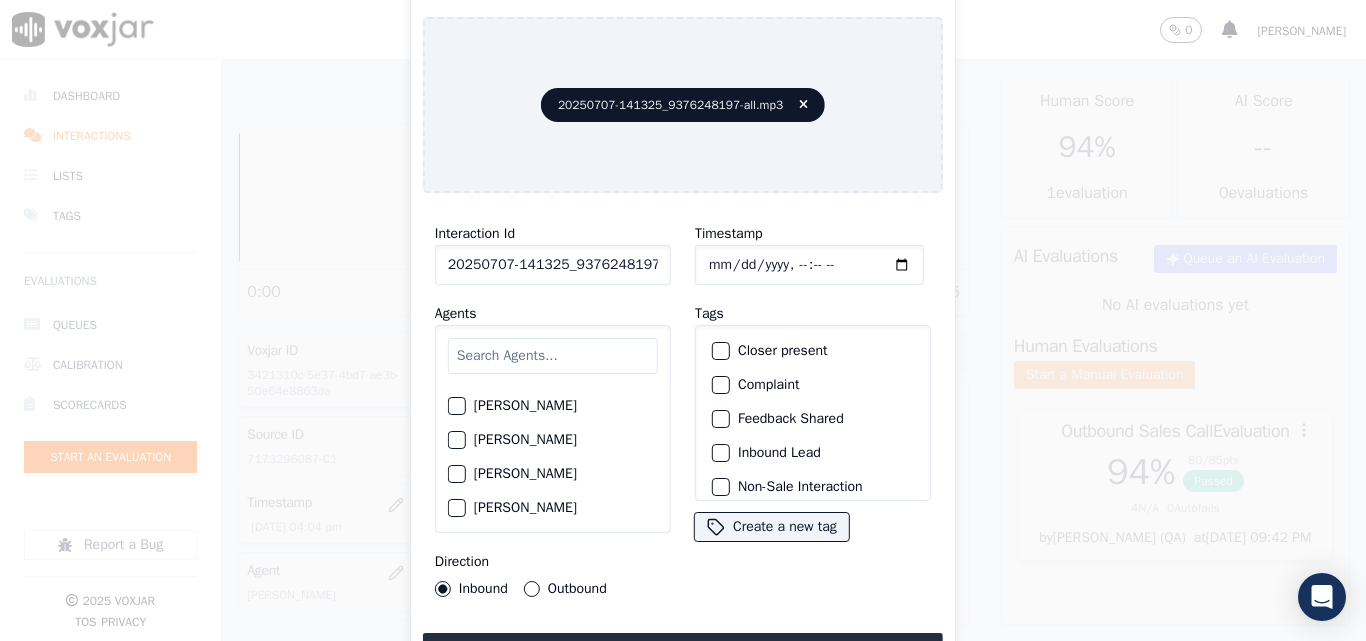 scroll, scrollTop: 300, scrollLeft: 0, axis: vertical 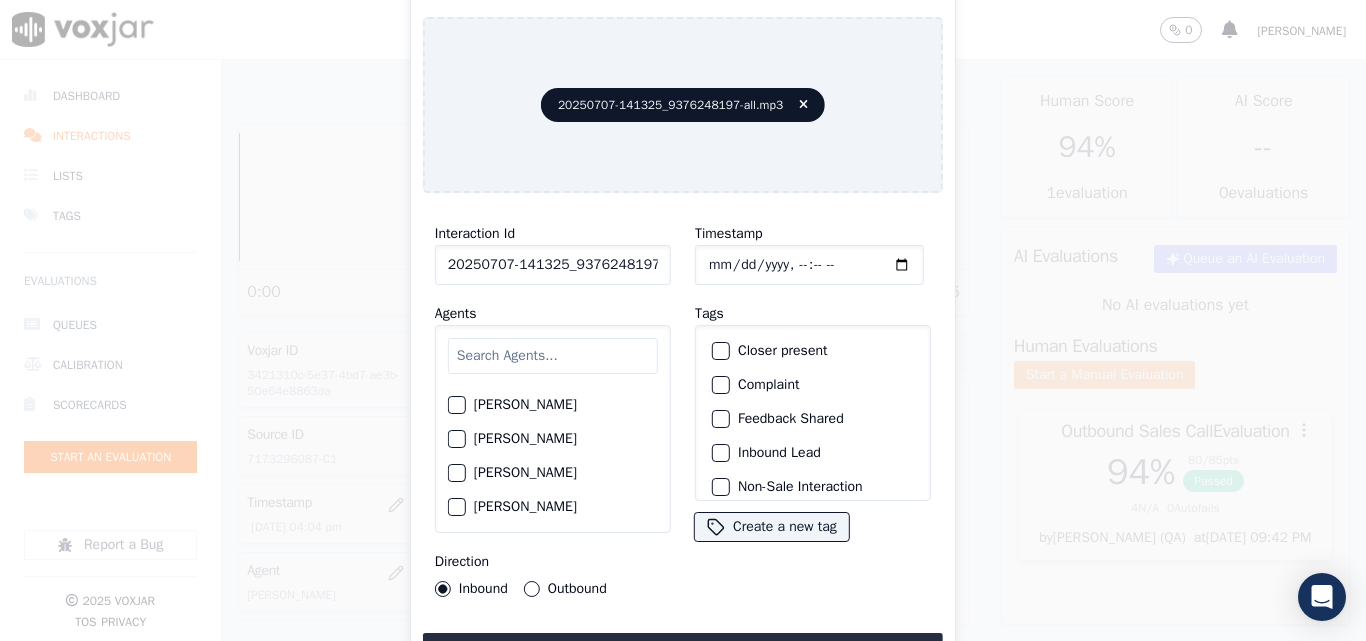click on "[PERSON_NAME]" 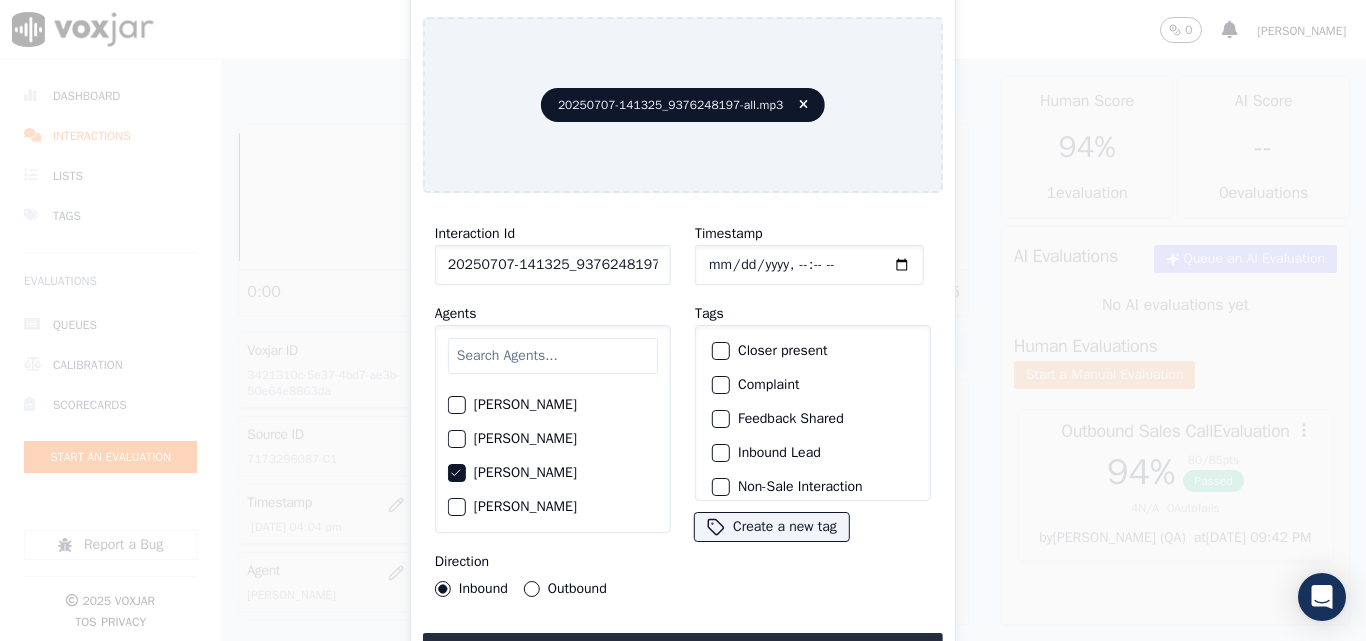 click on "Closer present" 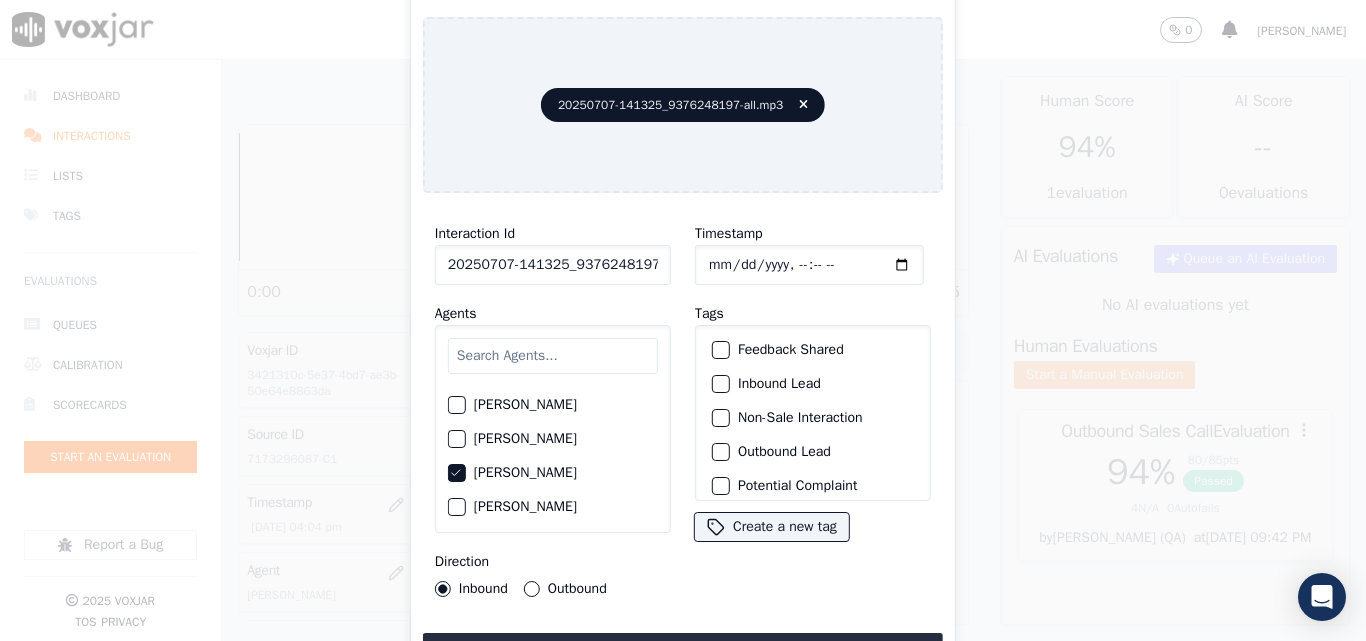 scroll, scrollTop: 100, scrollLeft: 0, axis: vertical 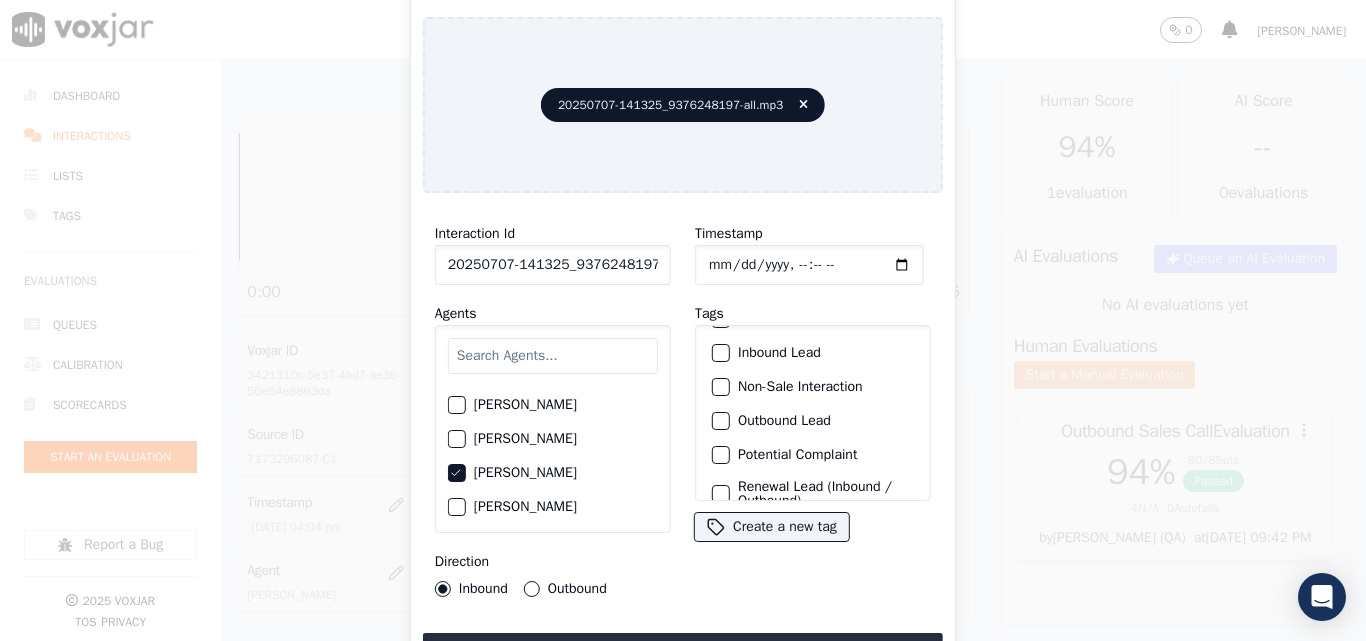 click on "Inbound Lead" 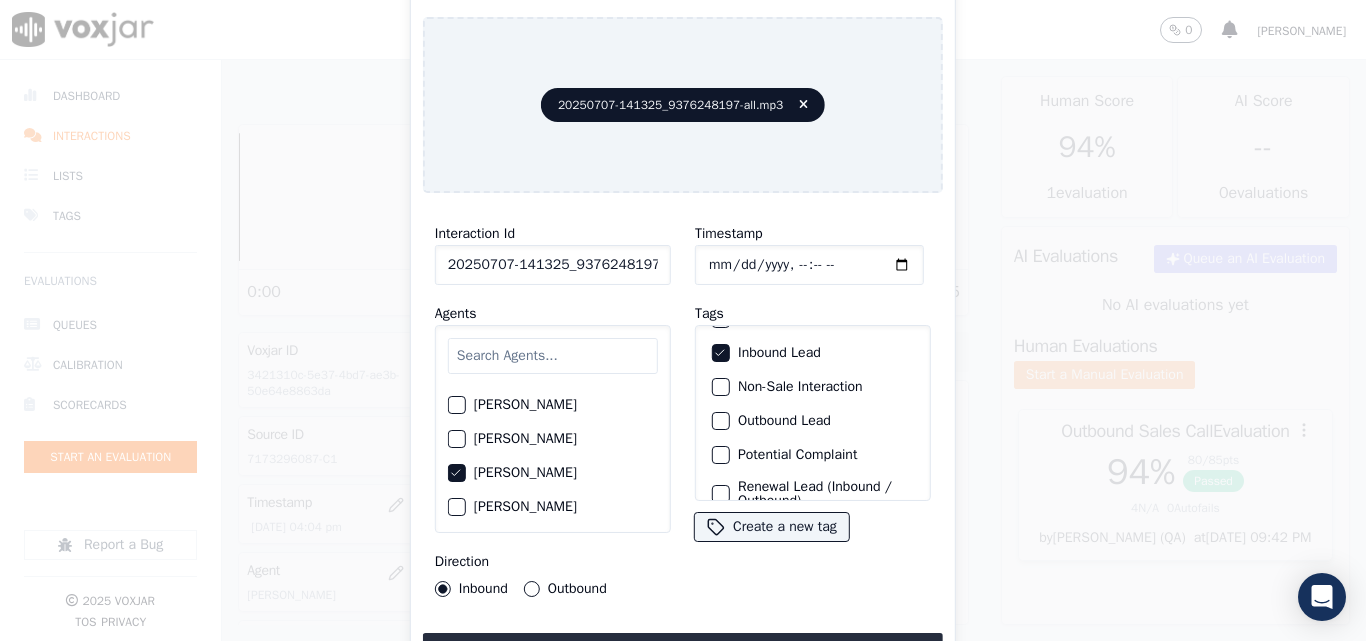 scroll, scrollTop: 173, scrollLeft: 0, axis: vertical 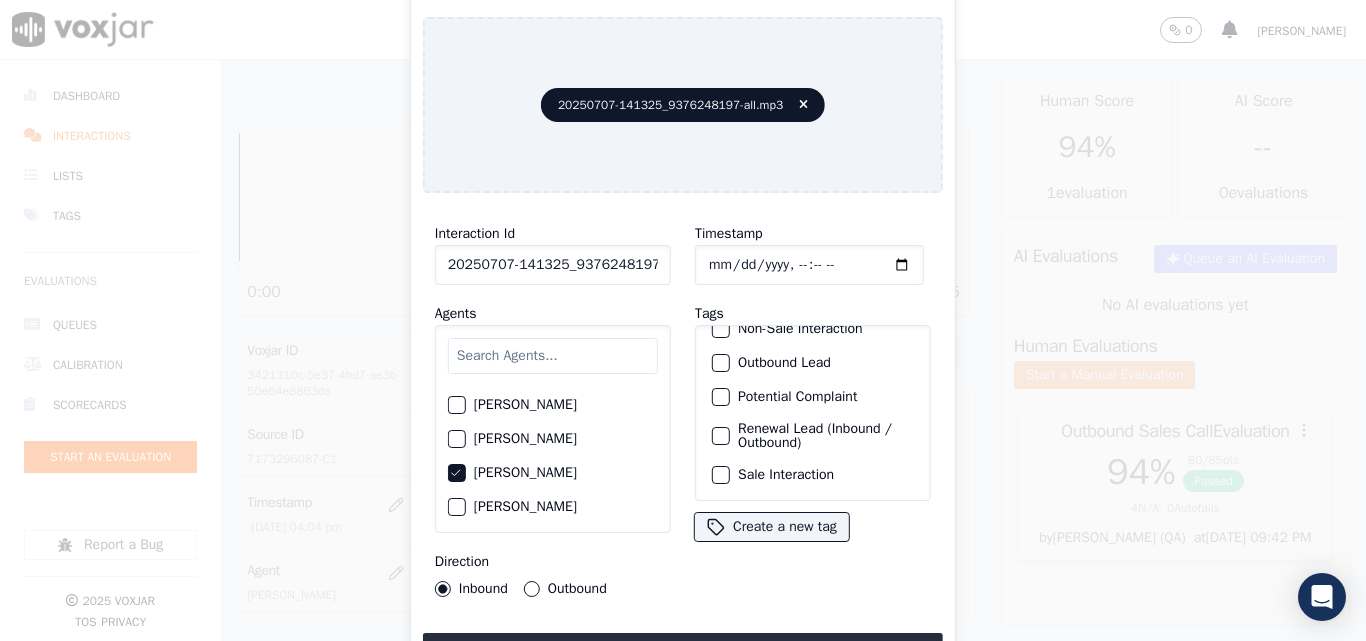 click on "Sale Interaction" 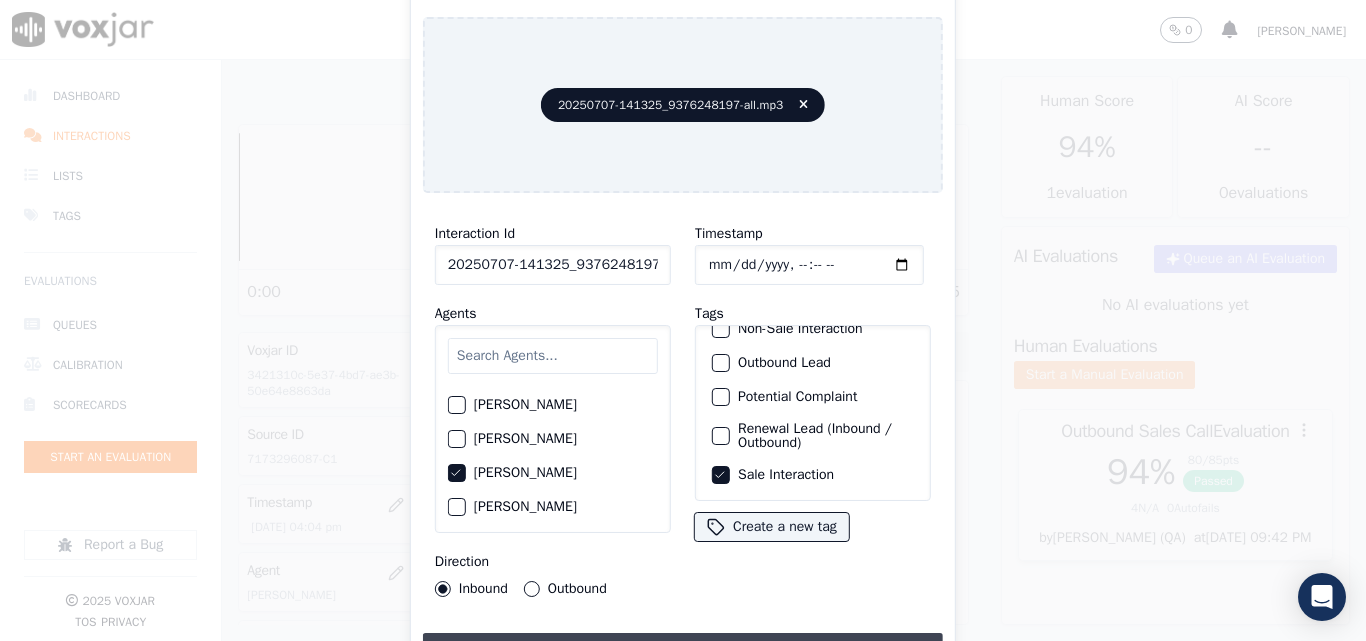 click on "Upload interaction to start evaluation" at bounding box center [683, 651] 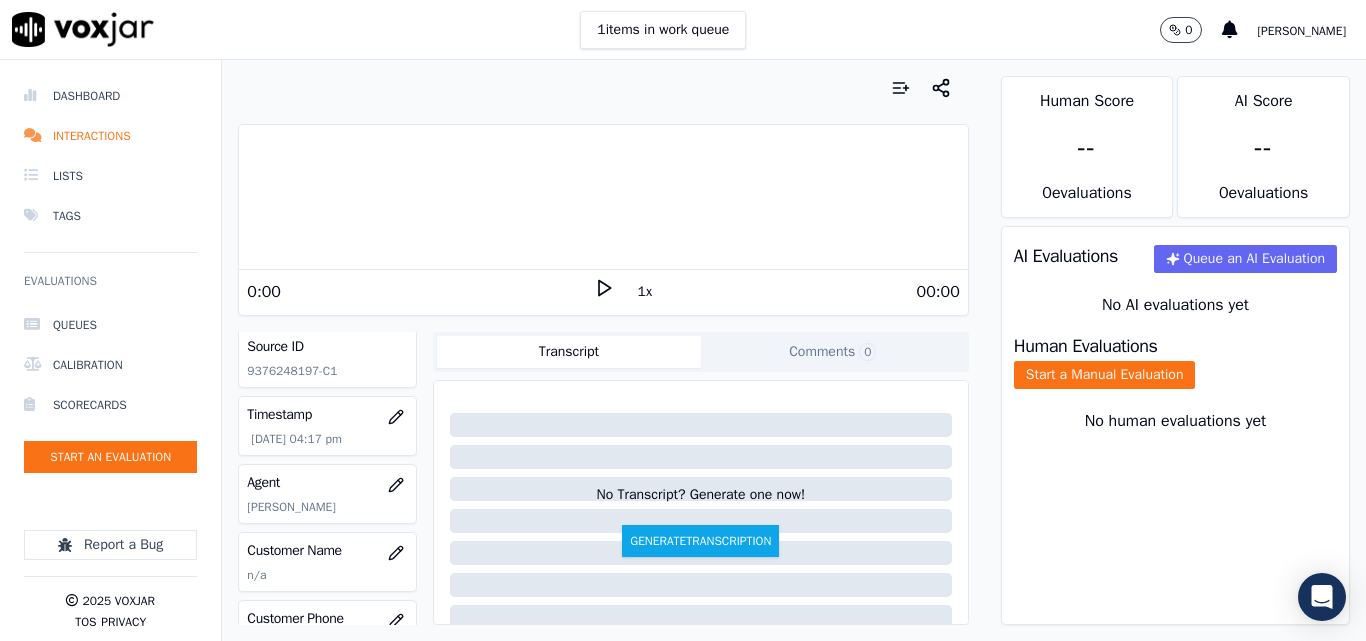 scroll, scrollTop: 200, scrollLeft: 0, axis: vertical 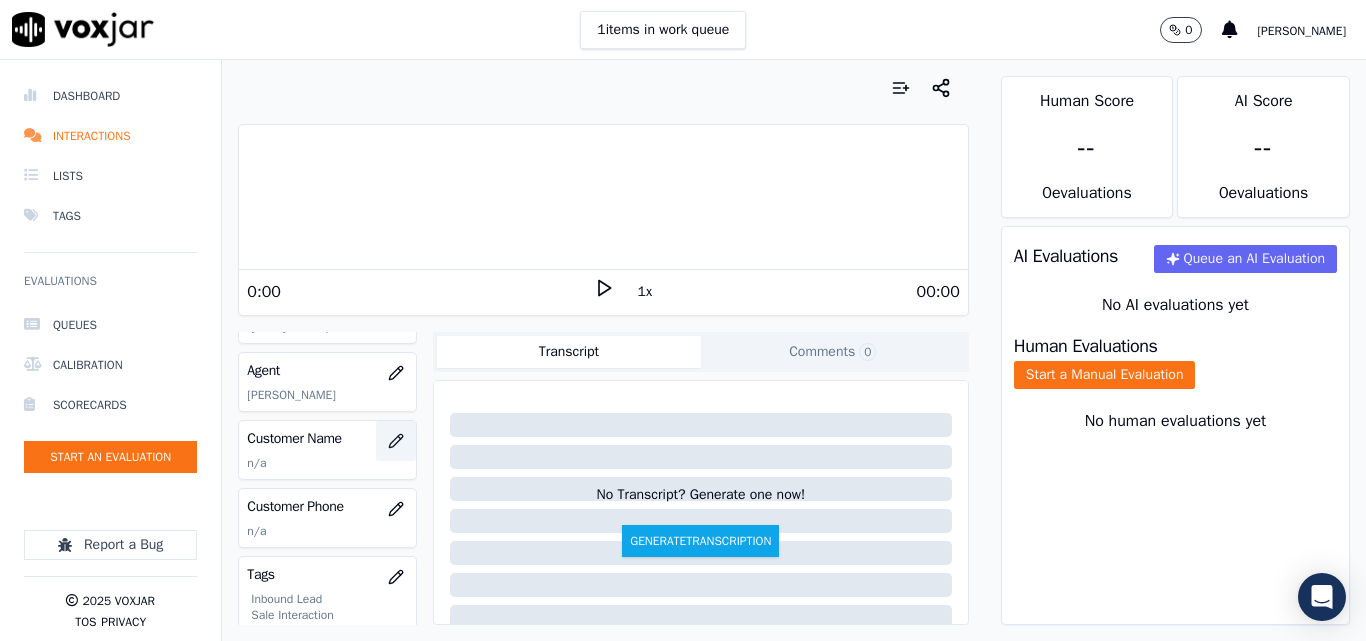 click 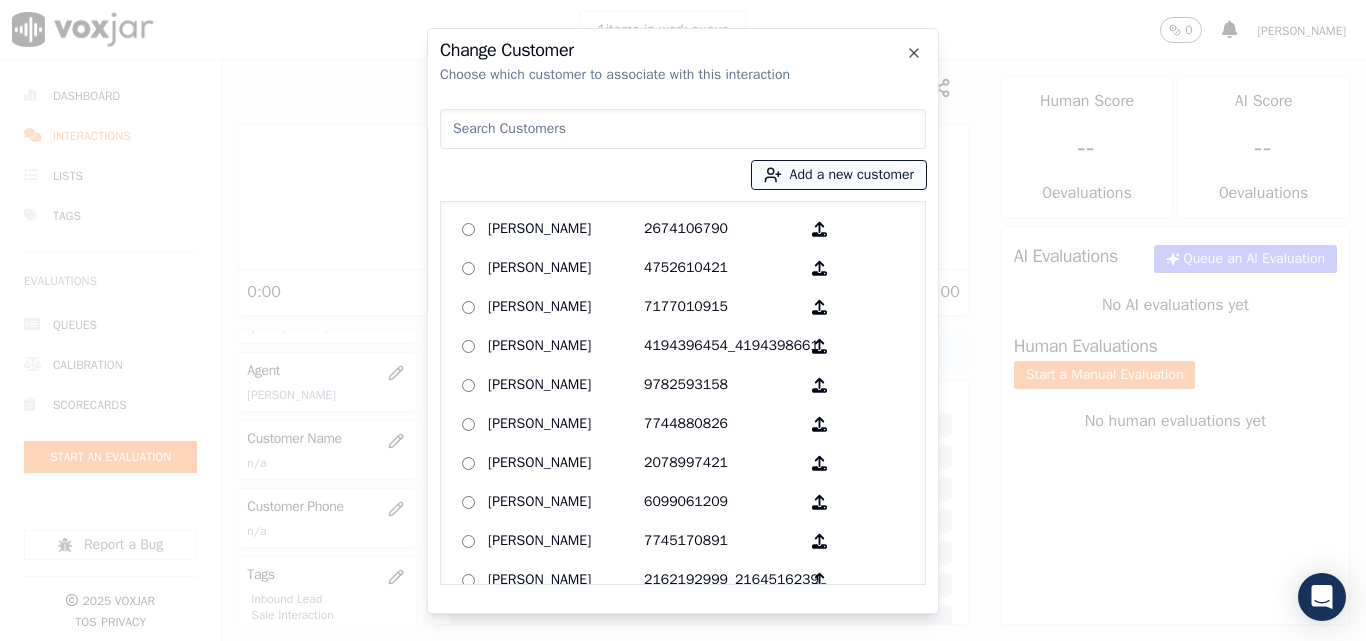 click on "Add a new customer" at bounding box center (839, 175) 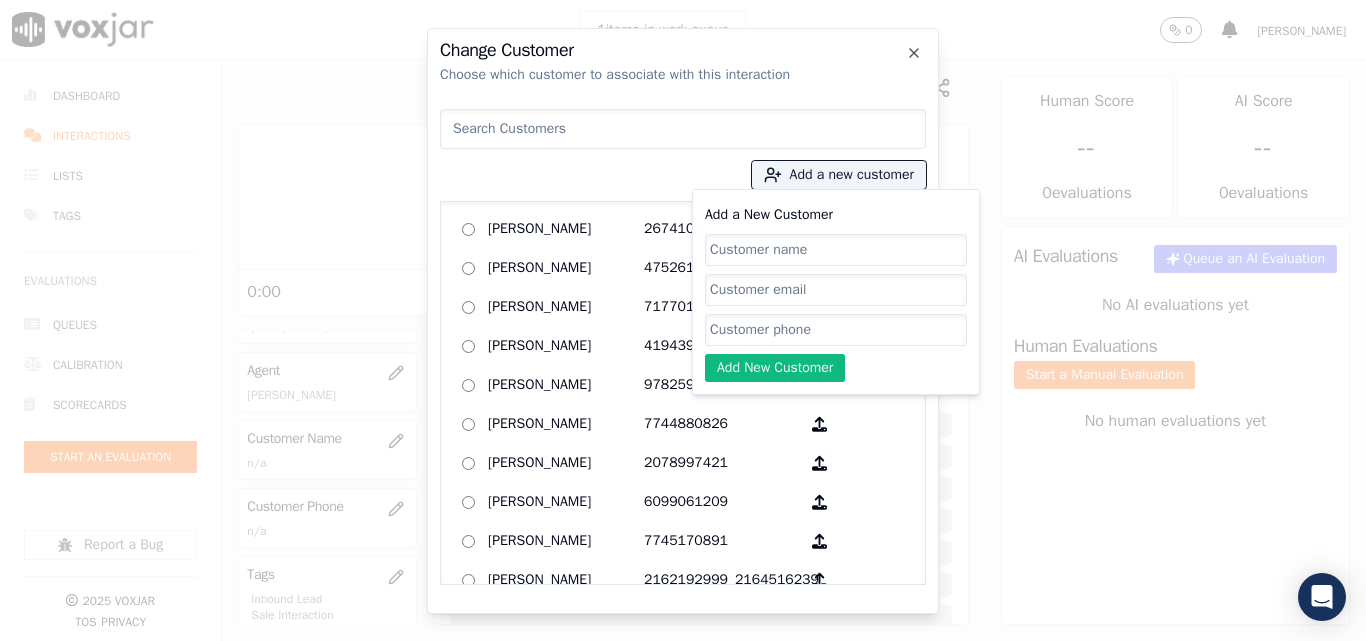 click on "Add a New Customer" 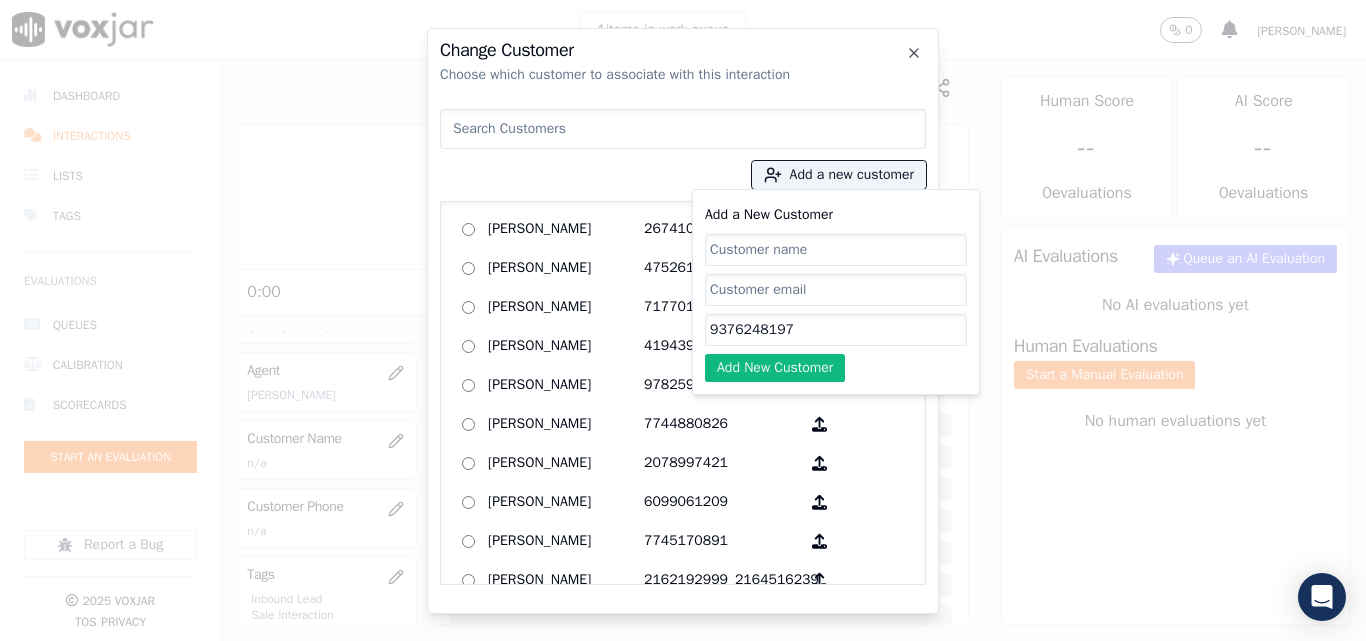 type on "9376248197" 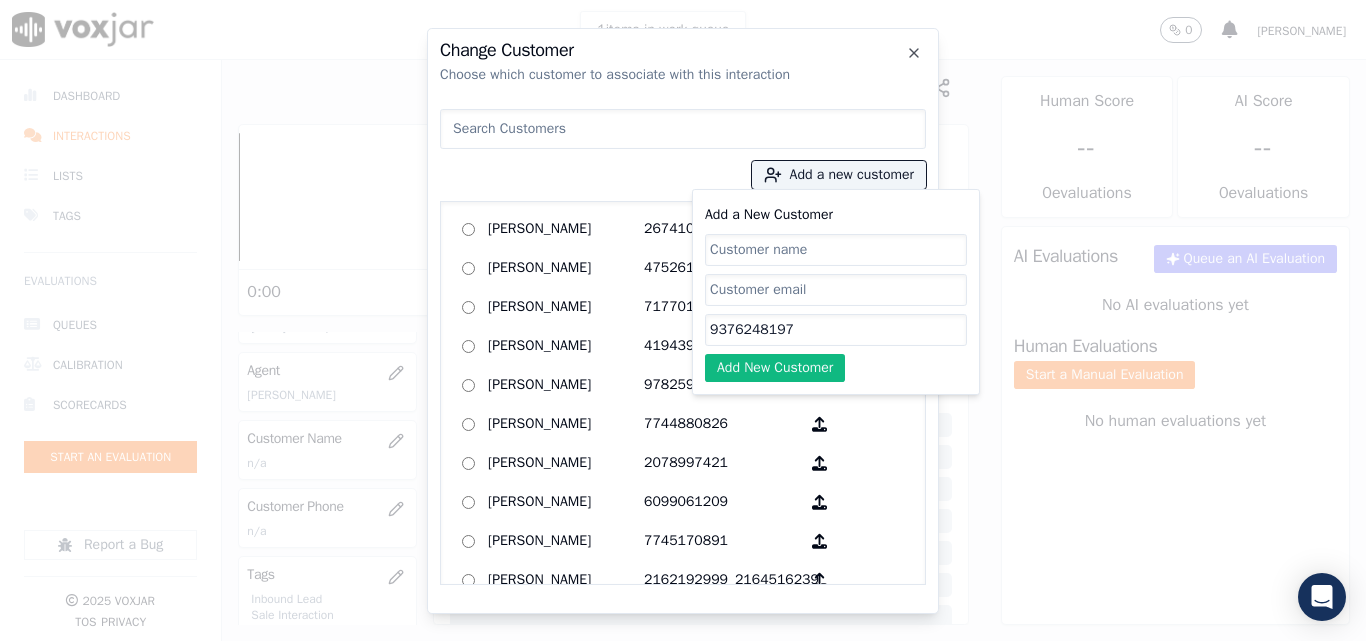 paste on "[PERSON_NAME]" 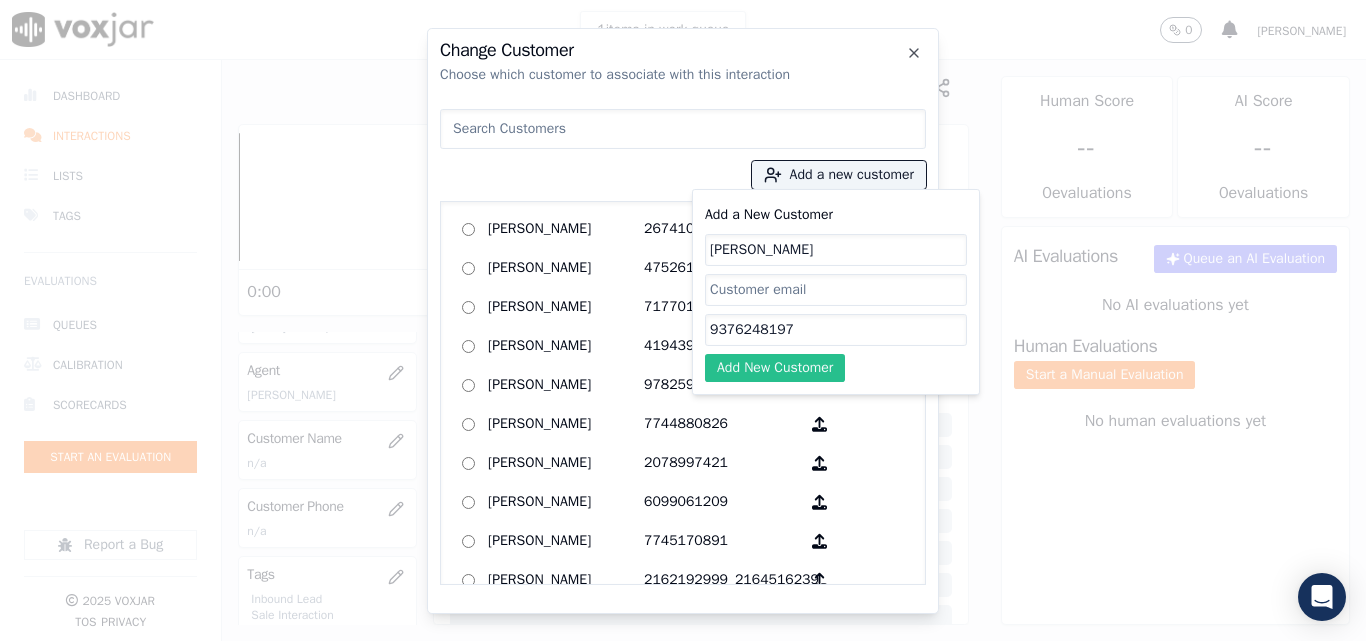 type on "[PERSON_NAME]" 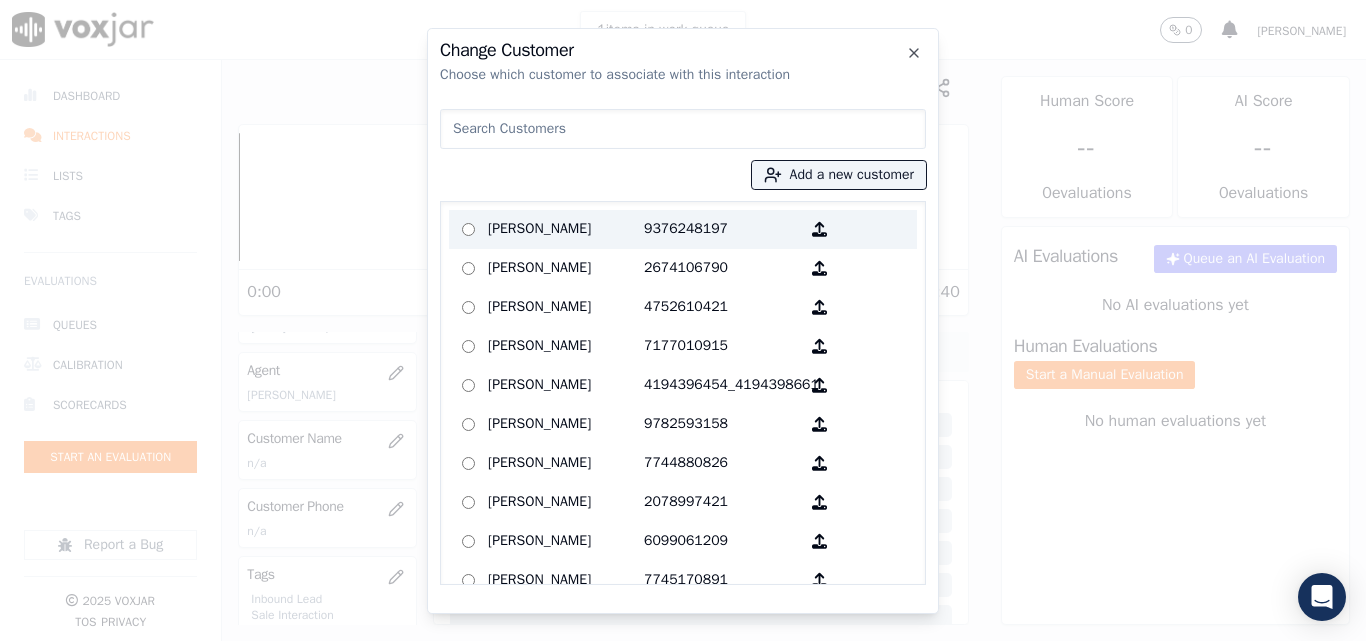 click on "[PERSON_NAME]" at bounding box center [566, 229] 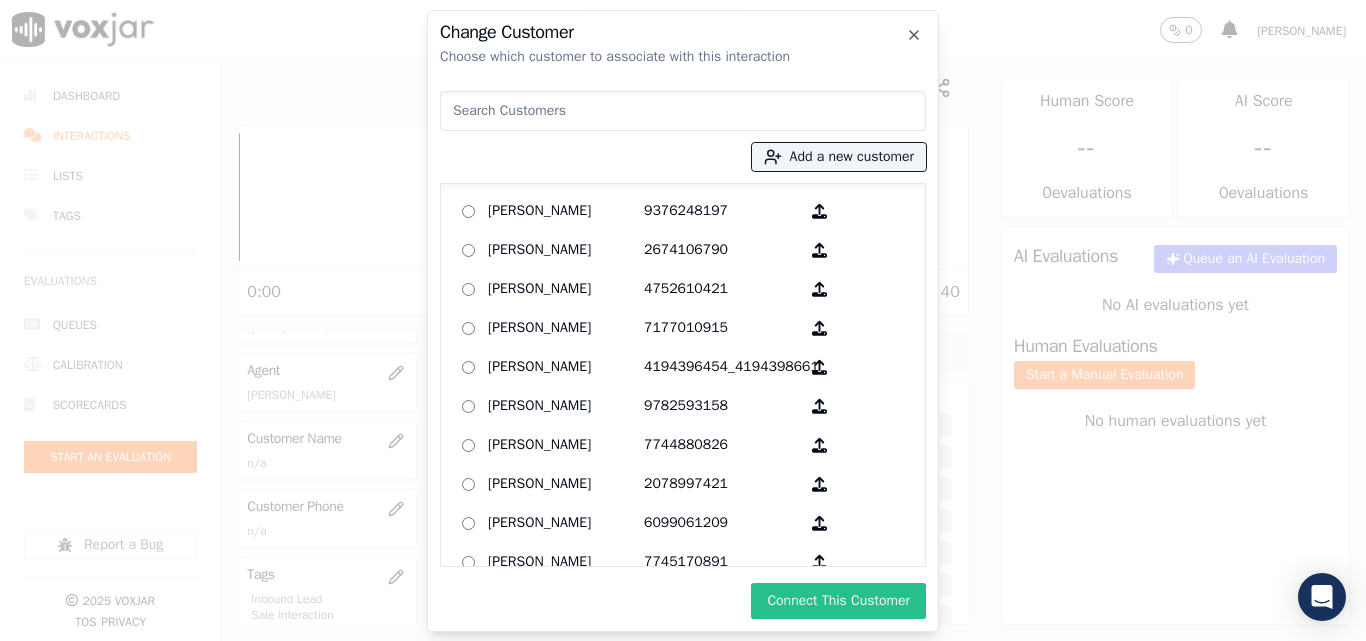 click on "Connect This Customer" at bounding box center (838, 601) 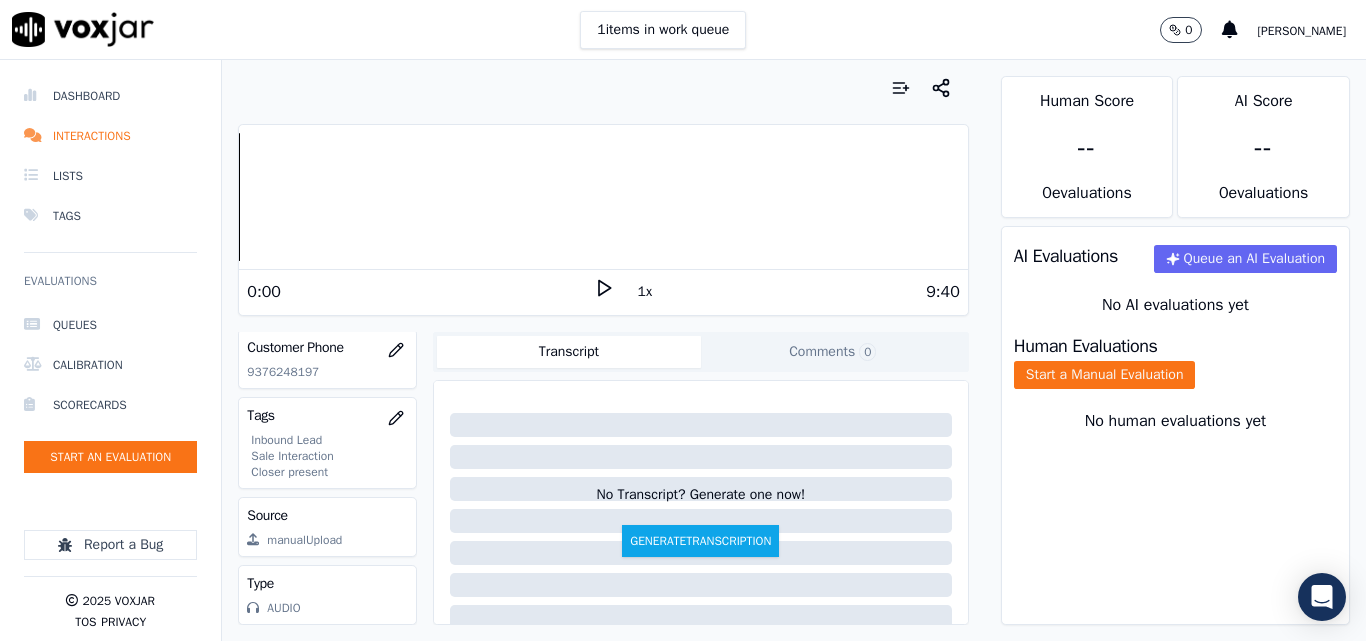 scroll, scrollTop: 400, scrollLeft: 0, axis: vertical 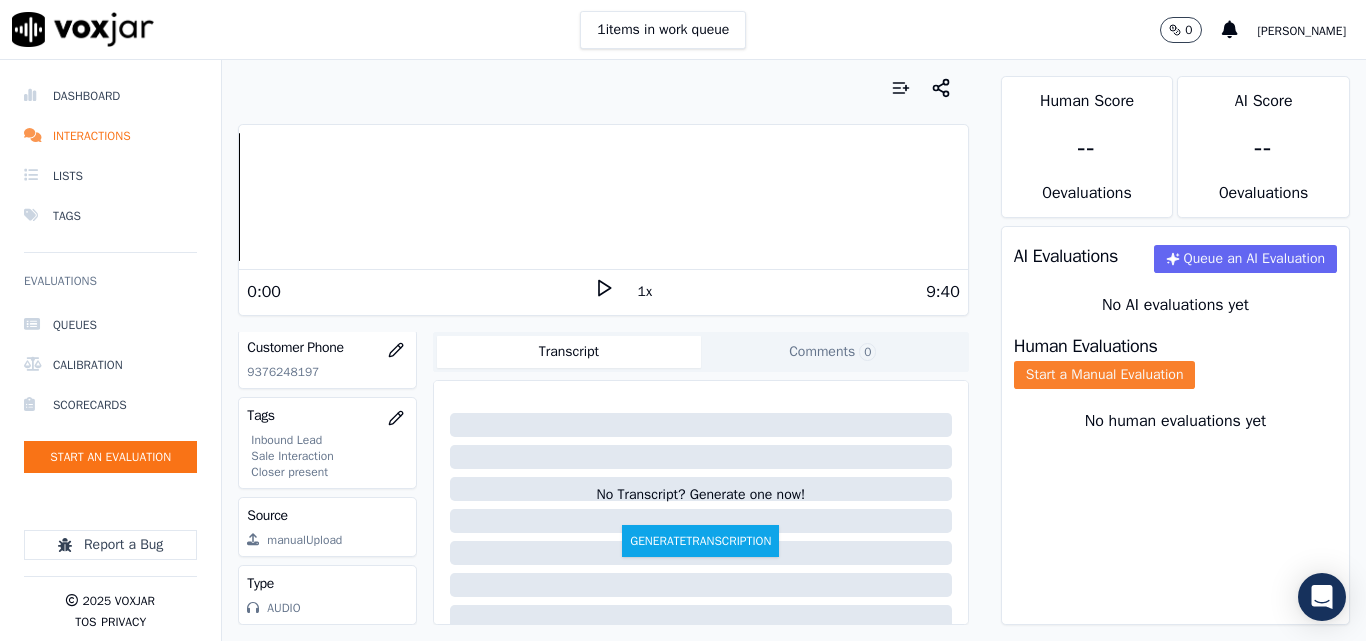 click on "Start a Manual Evaluation" 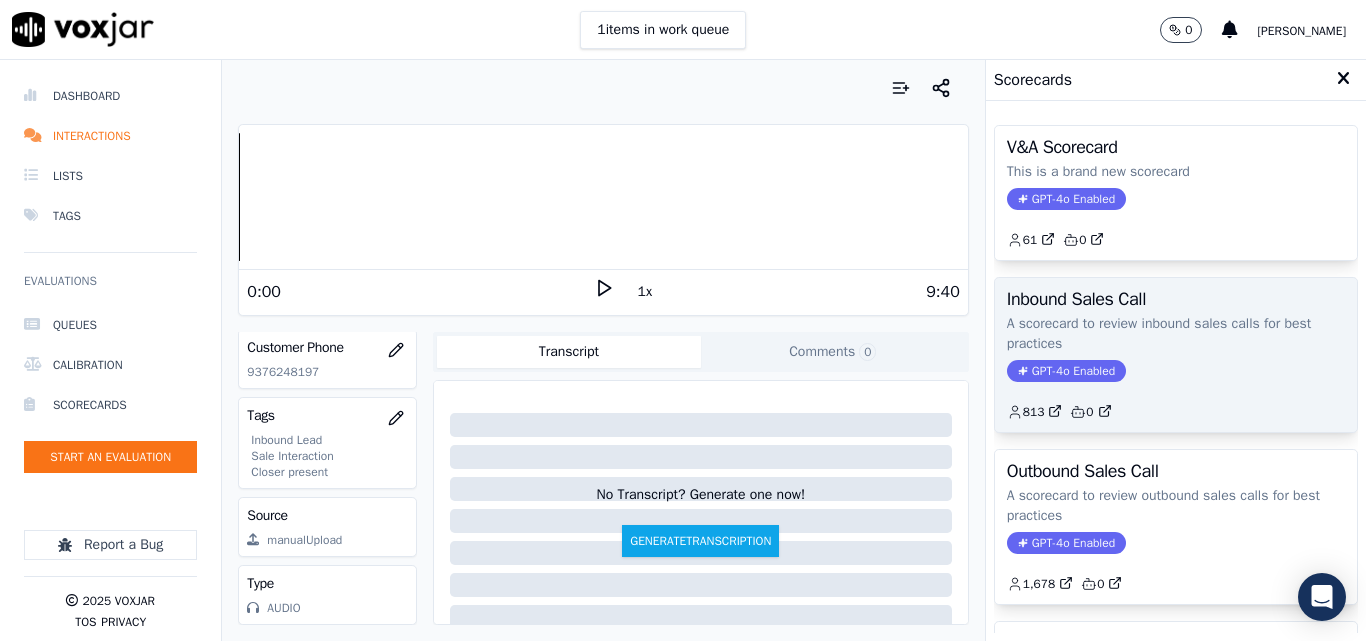 click on "GPT-4o Enabled" 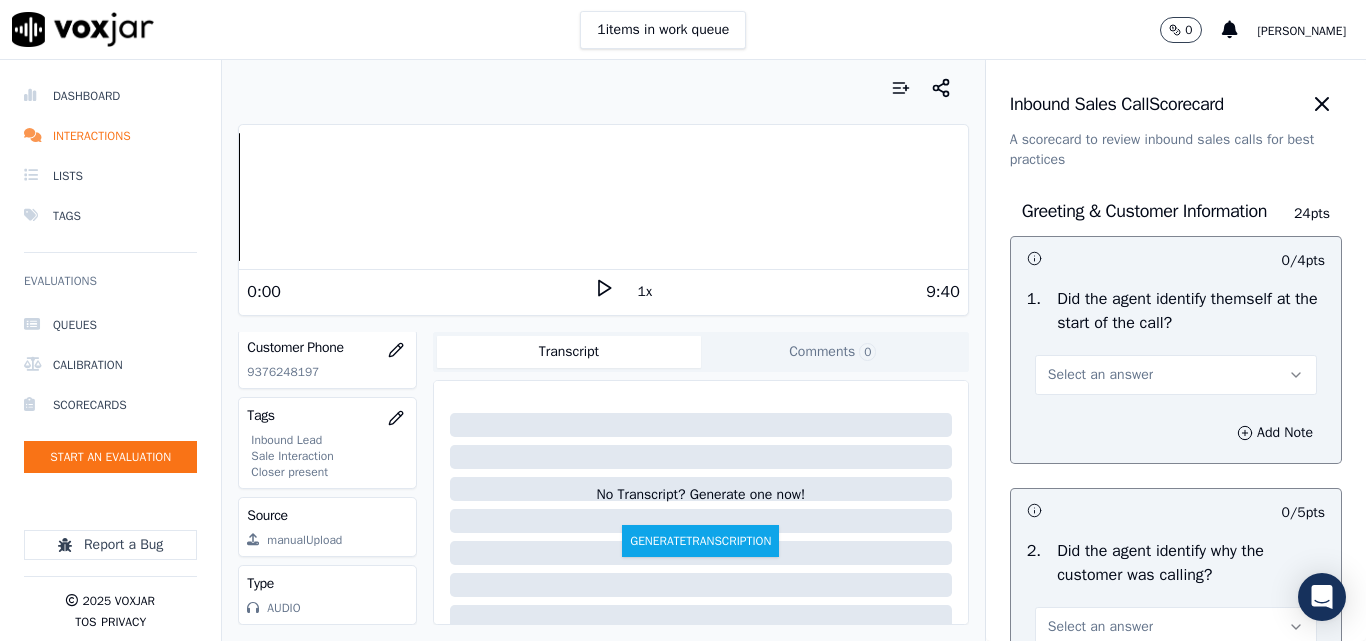 click on "Select an answer" at bounding box center [1100, 375] 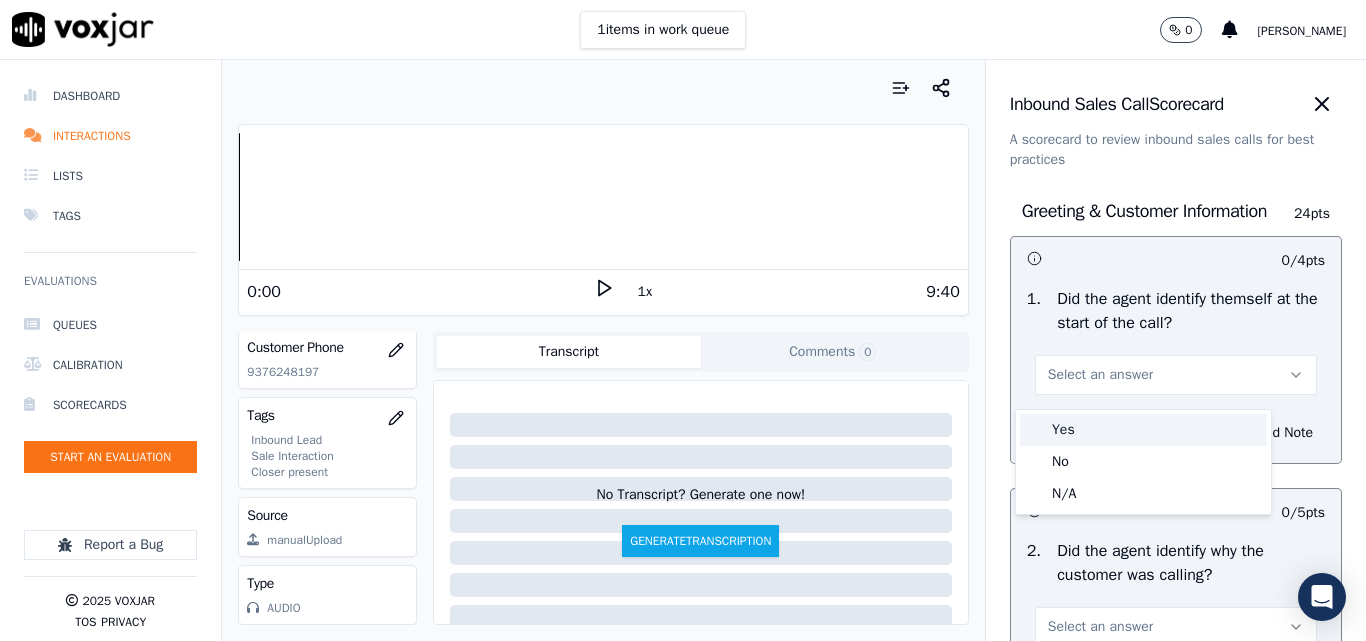click on "Yes" at bounding box center [1143, 430] 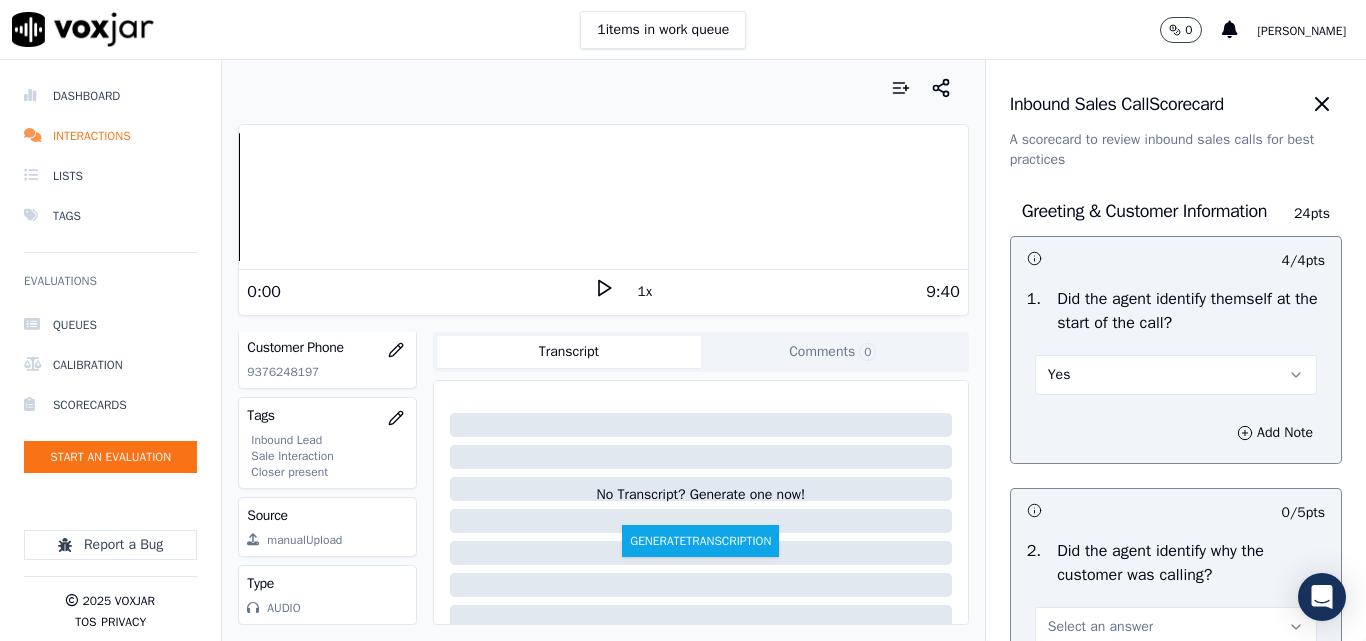 scroll, scrollTop: 200, scrollLeft: 0, axis: vertical 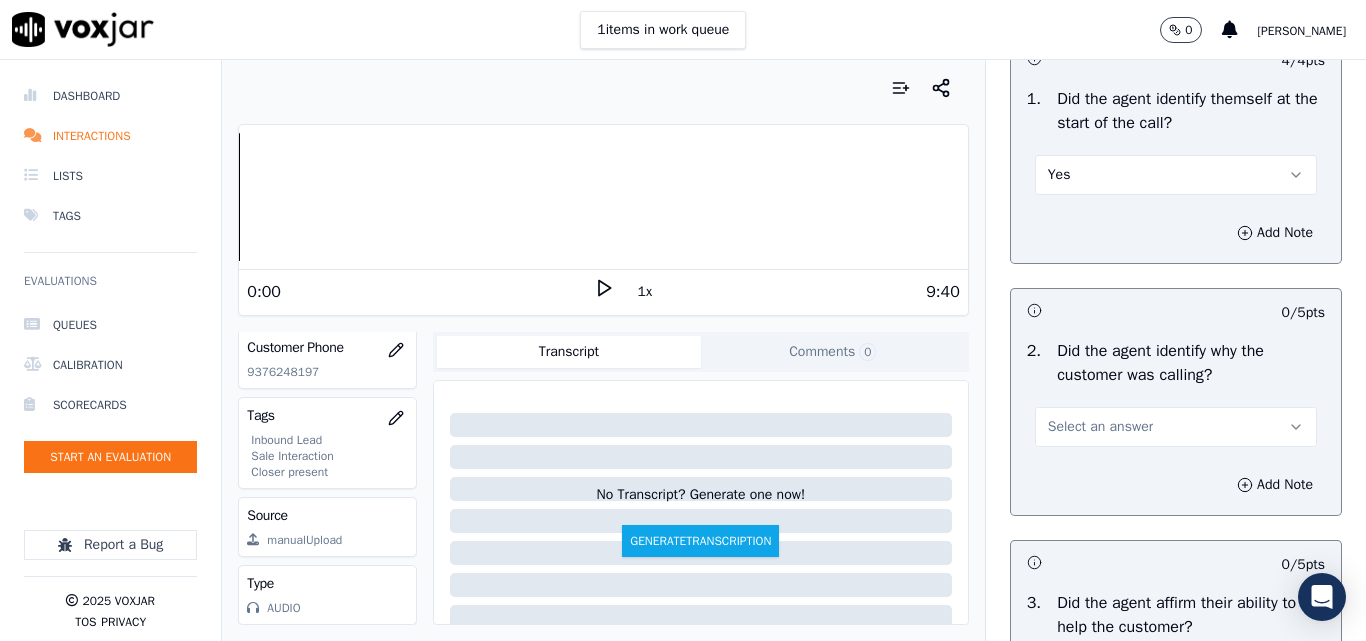 click on "Select an answer" at bounding box center (1100, 427) 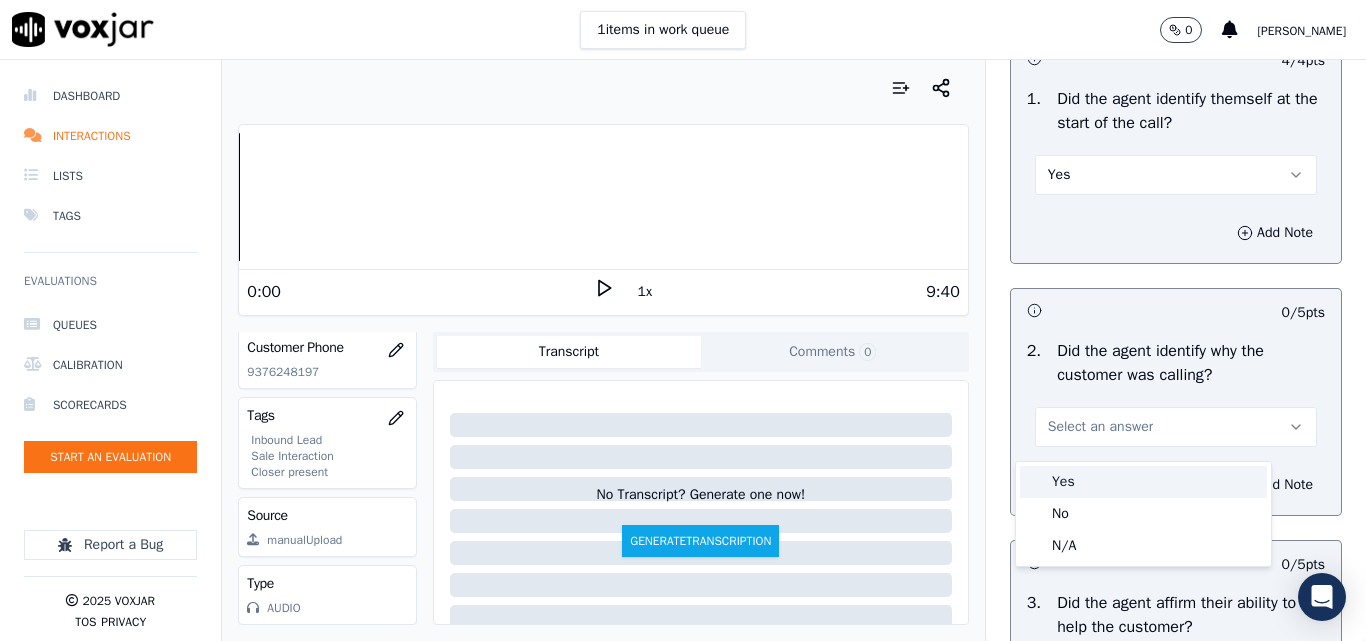 click on "Yes" at bounding box center [1143, 482] 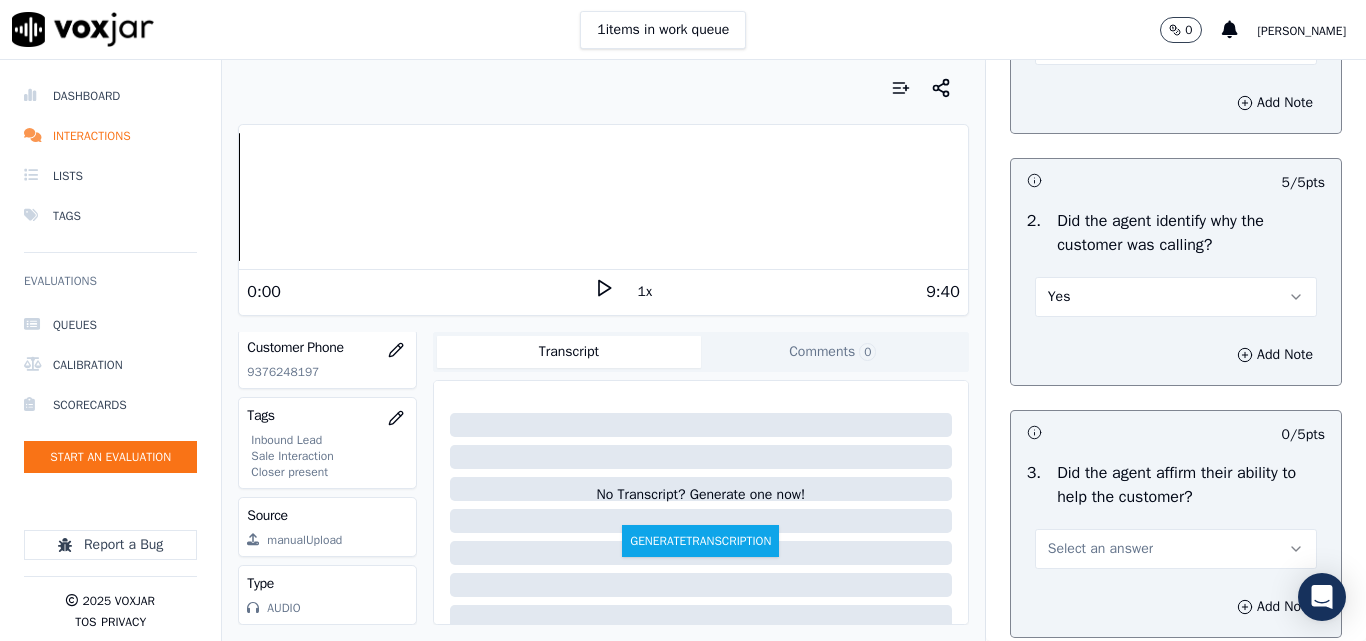 scroll, scrollTop: 500, scrollLeft: 0, axis: vertical 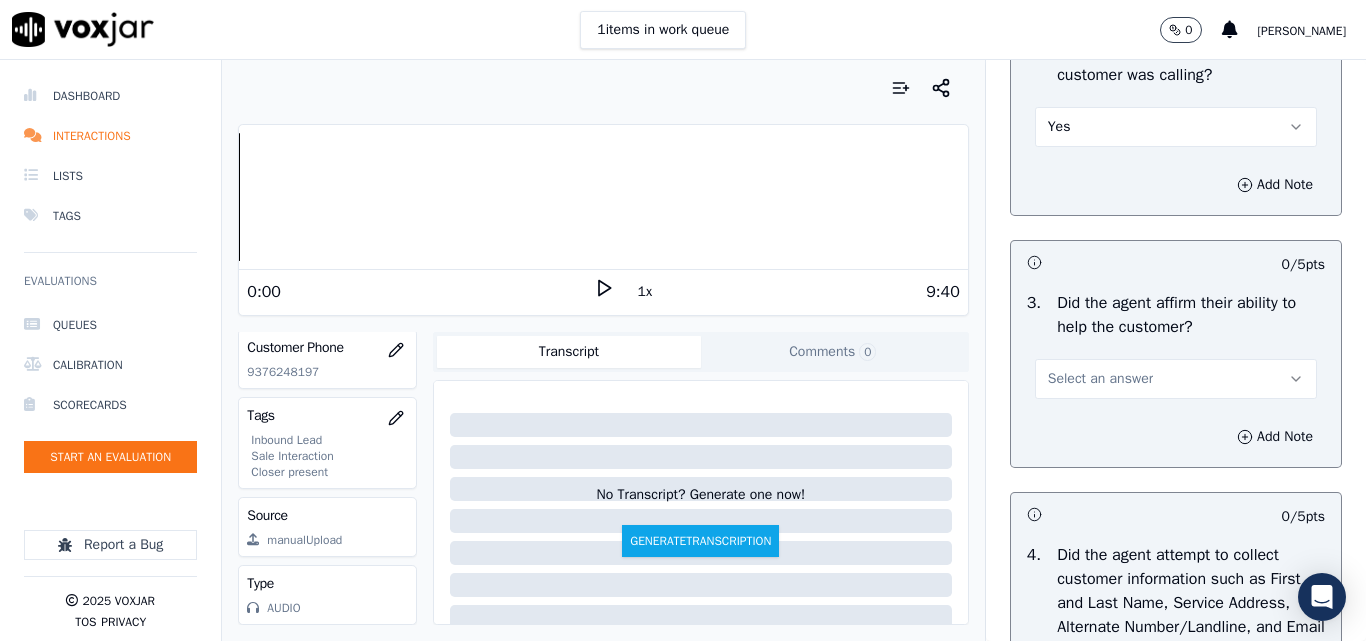 click on "Select an answer" at bounding box center (1100, 379) 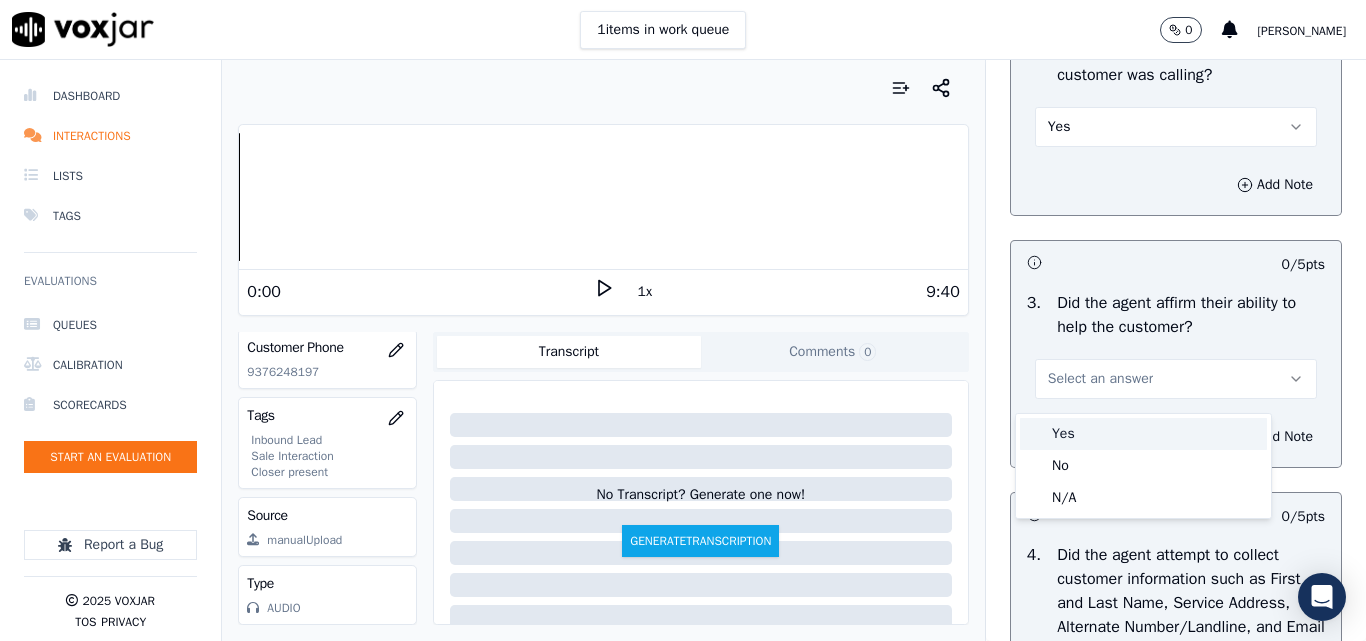click on "Yes" at bounding box center [1143, 434] 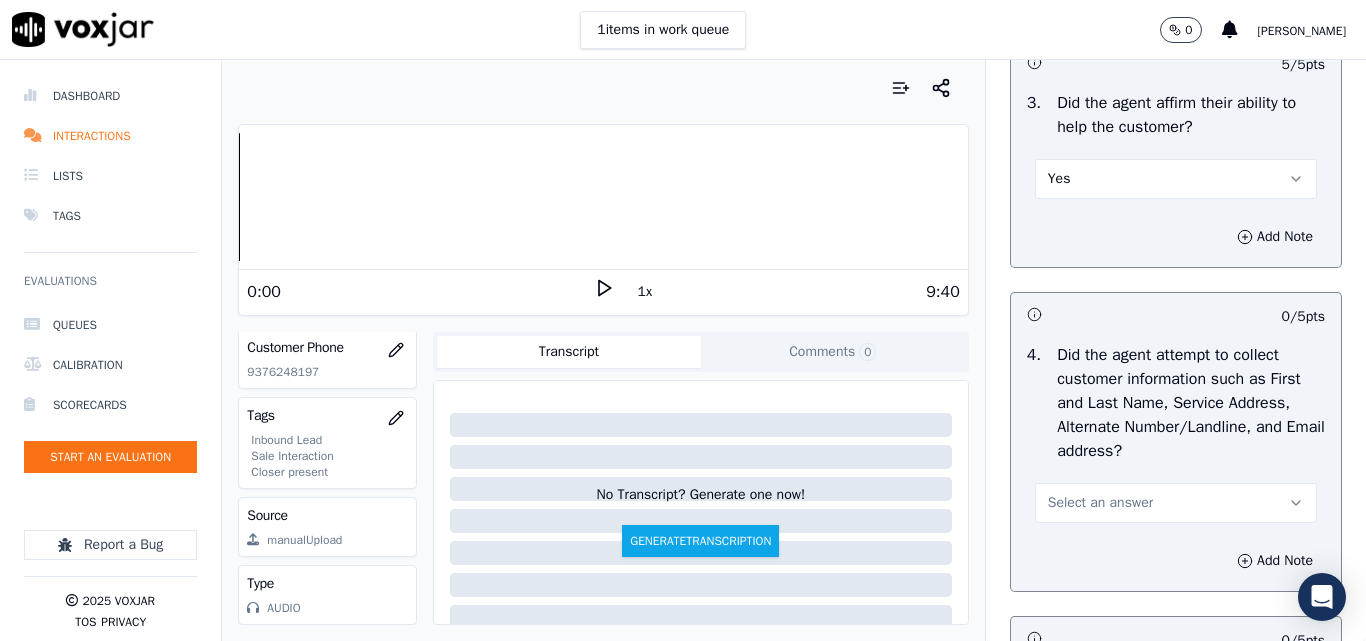 scroll, scrollTop: 900, scrollLeft: 0, axis: vertical 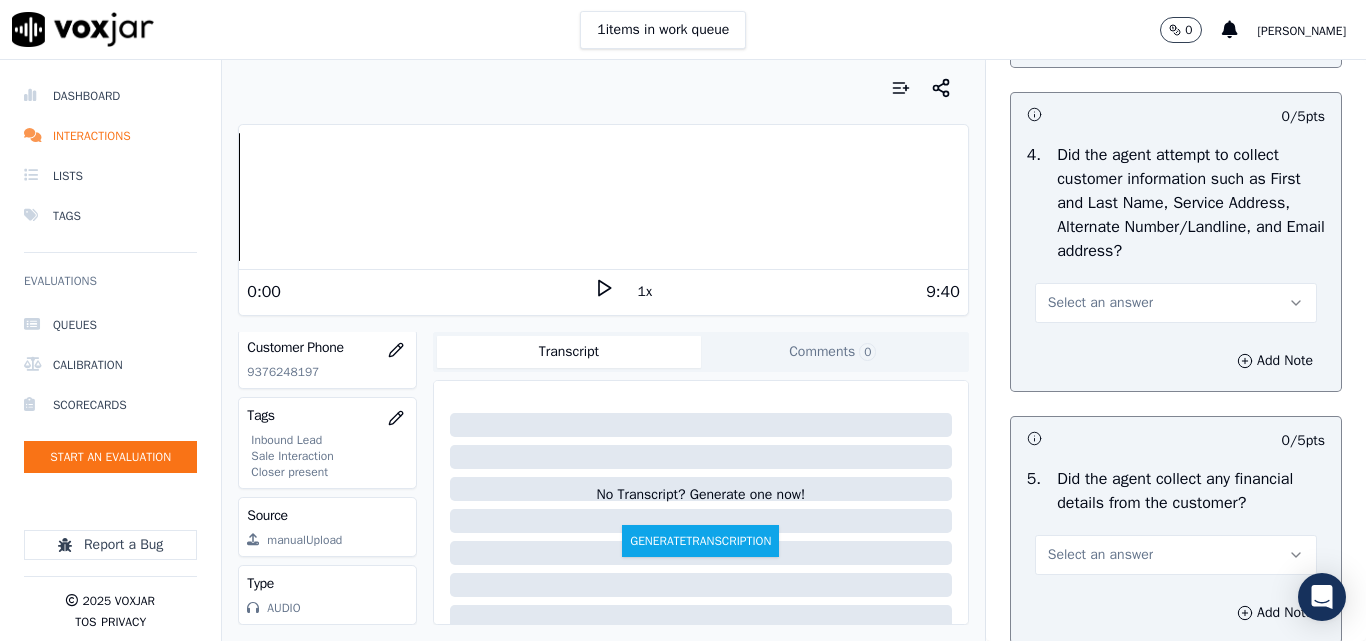 click on "Select an answer" at bounding box center (1100, 303) 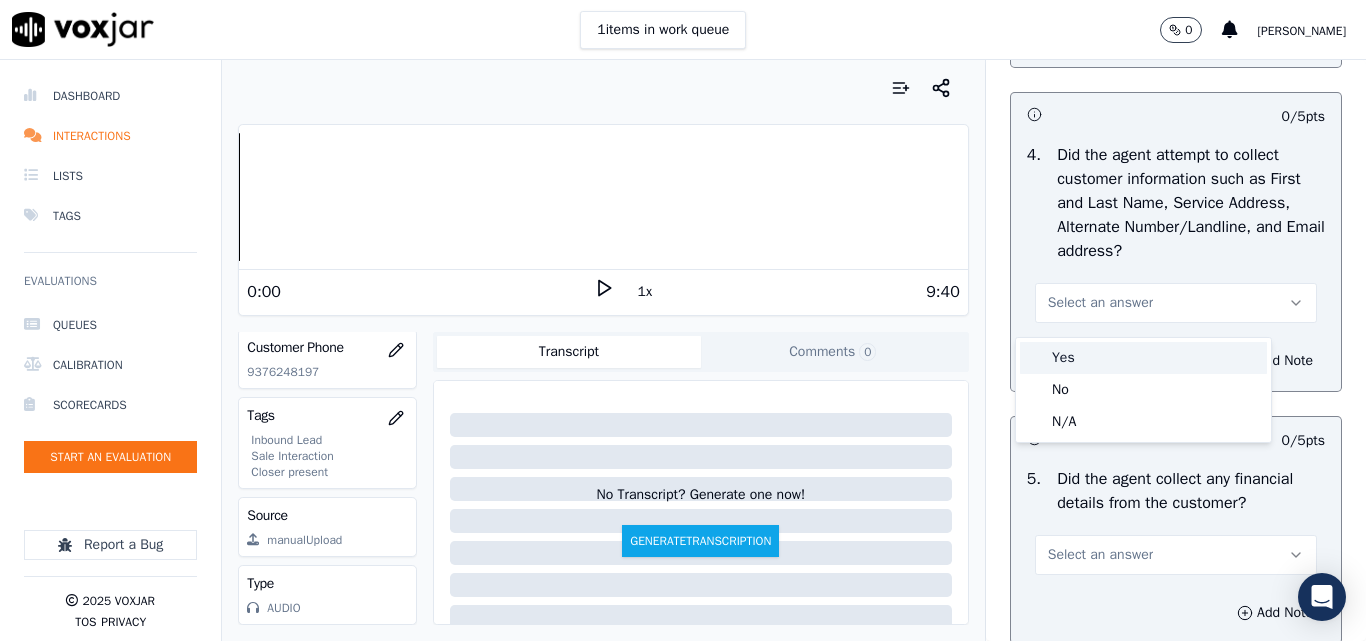 click on "Yes" at bounding box center [1143, 358] 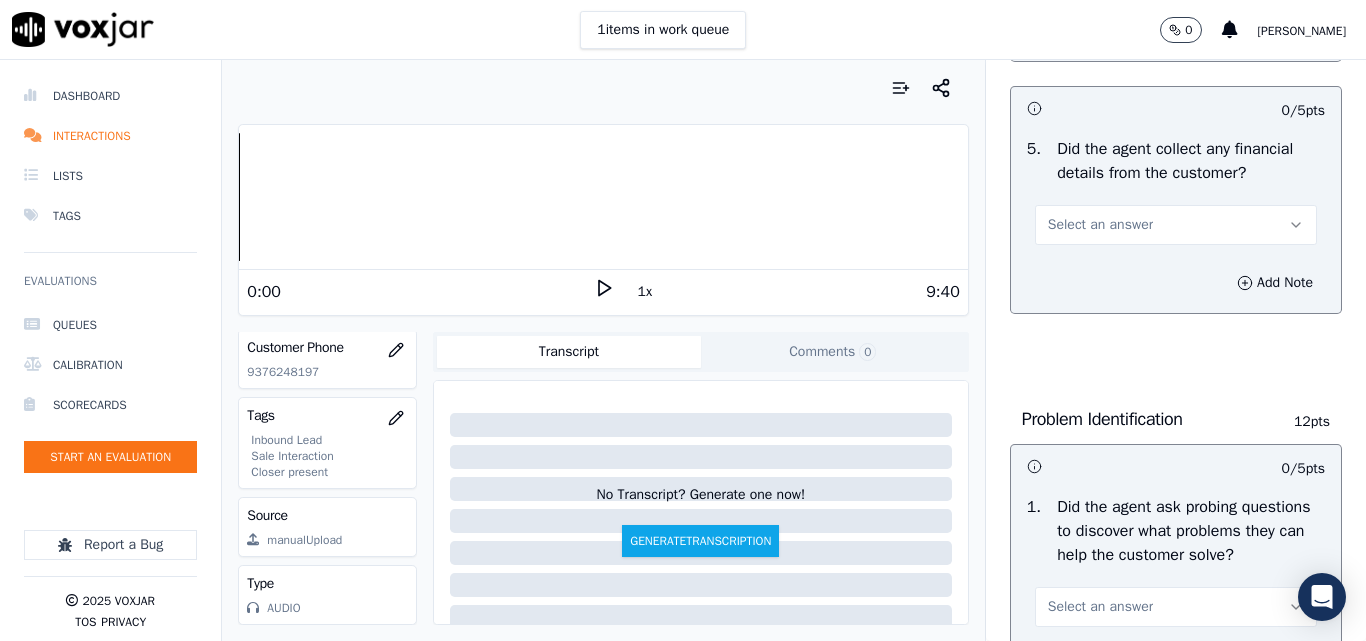 scroll, scrollTop: 1200, scrollLeft: 0, axis: vertical 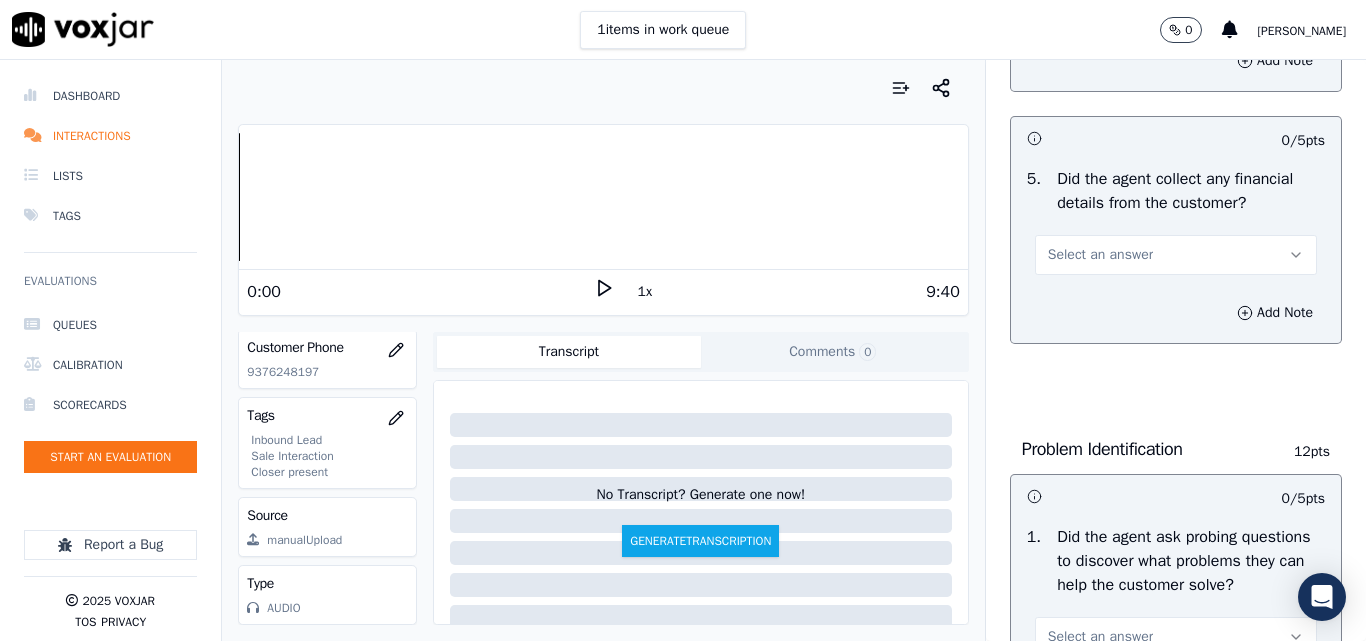click on "Select an answer" at bounding box center (1100, 255) 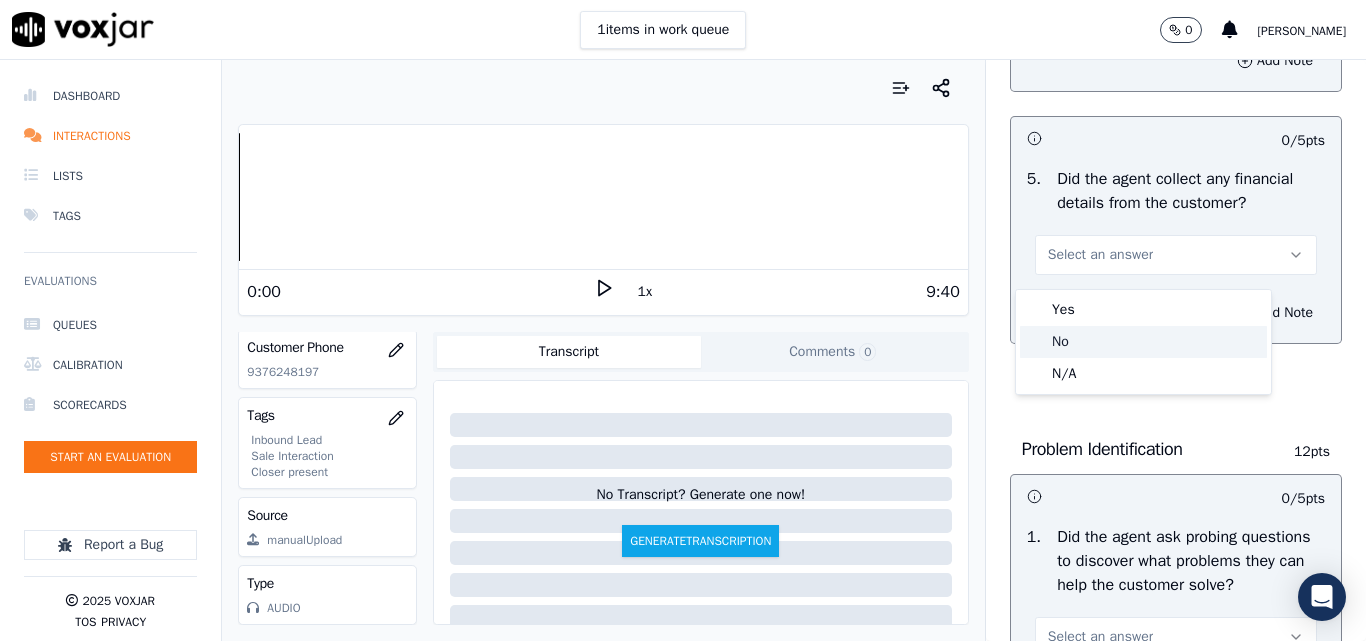 drag, startPoint x: 1068, startPoint y: 344, endPoint x: 1104, endPoint y: 355, distance: 37.64306 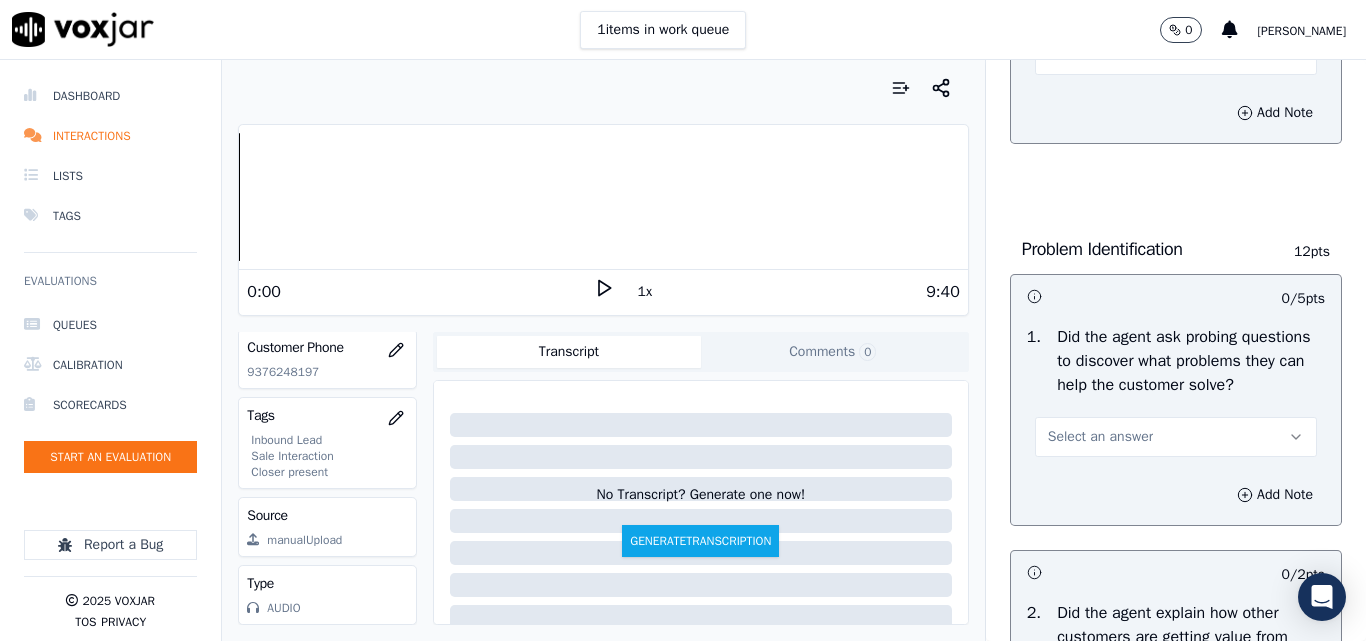 scroll, scrollTop: 1600, scrollLeft: 0, axis: vertical 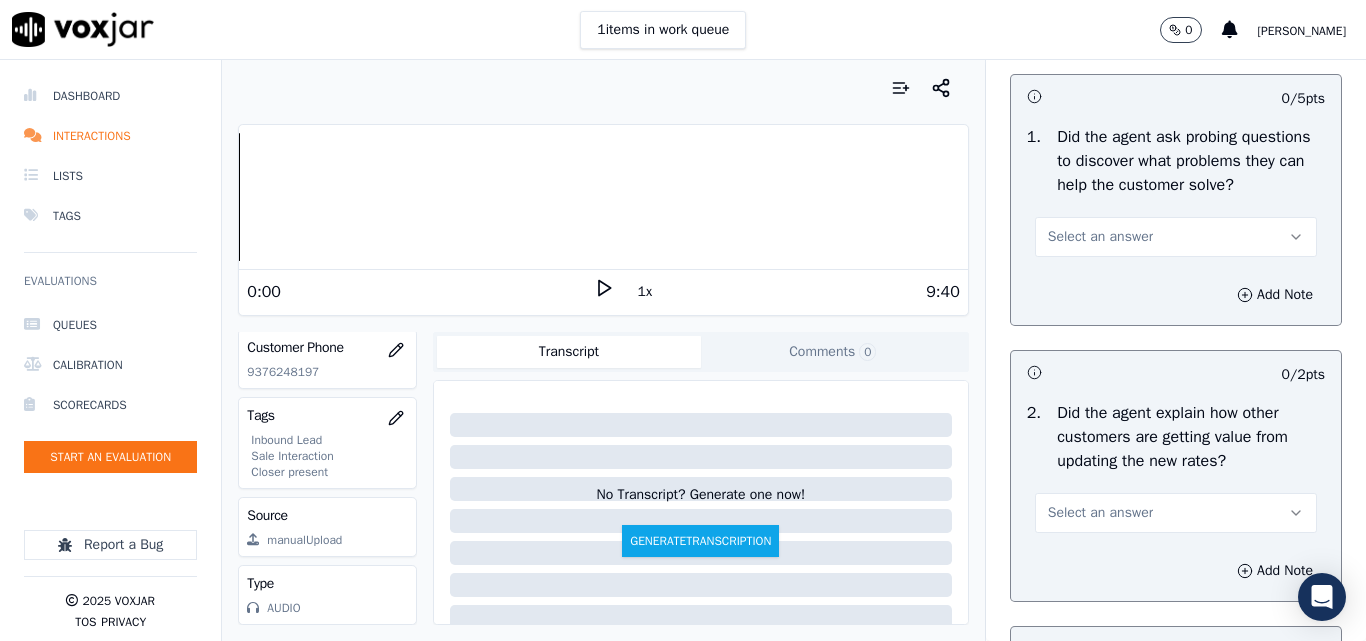 click on "Select an answer" at bounding box center [1100, 237] 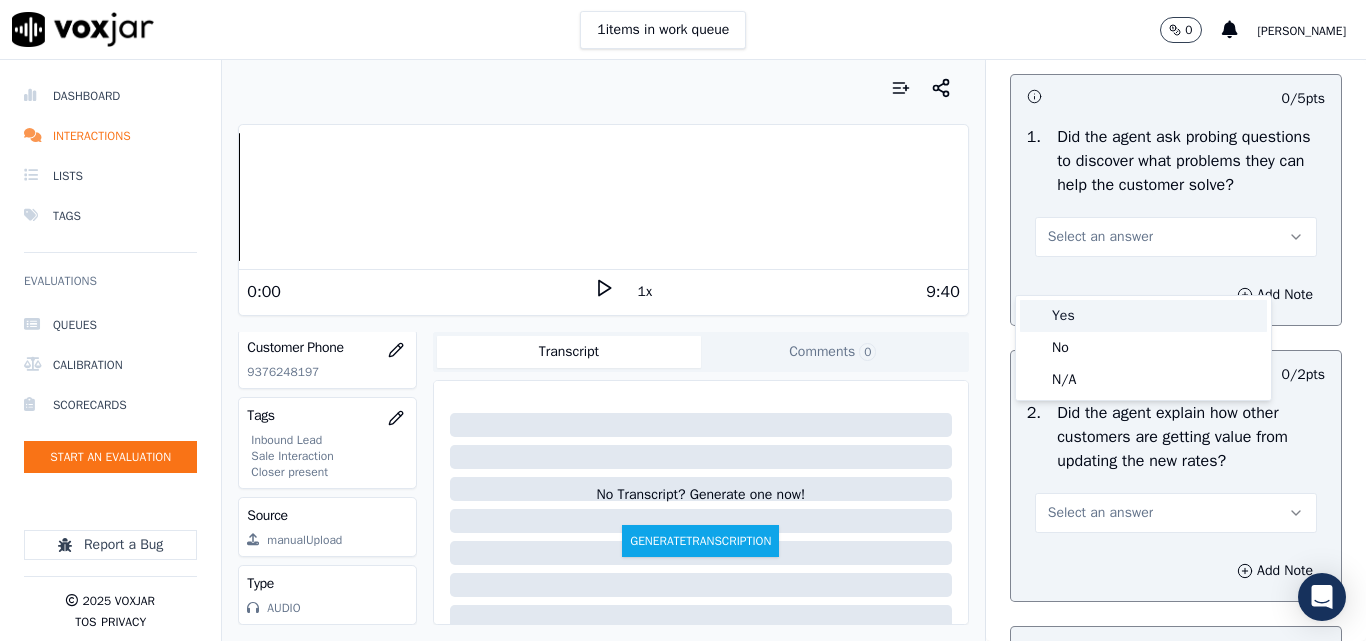 click on "Yes" at bounding box center [1143, 316] 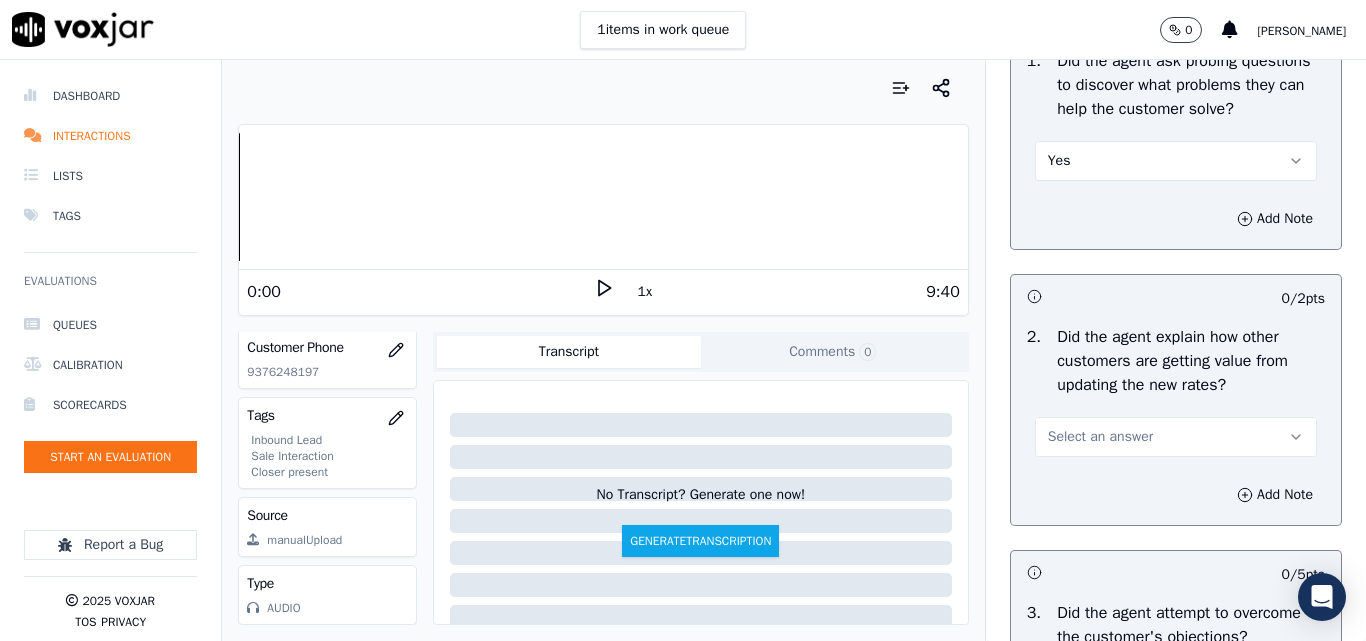 scroll, scrollTop: 1800, scrollLeft: 0, axis: vertical 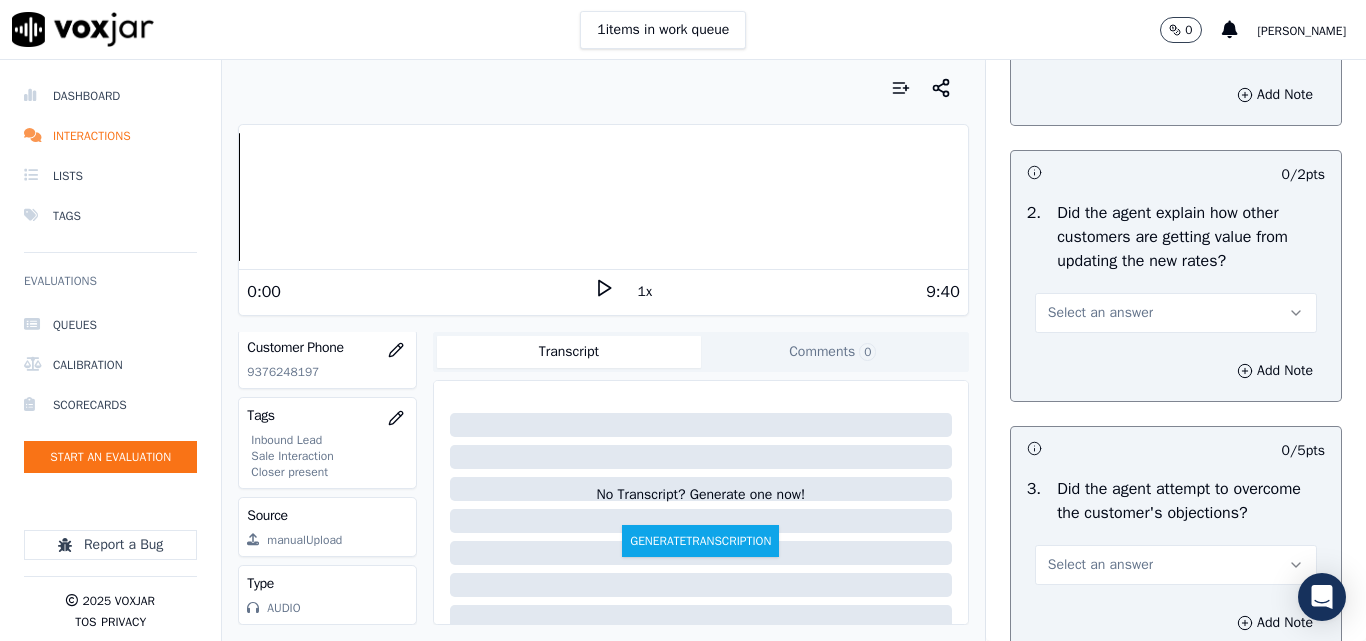 click on "Select an answer" at bounding box center (1100, 313) 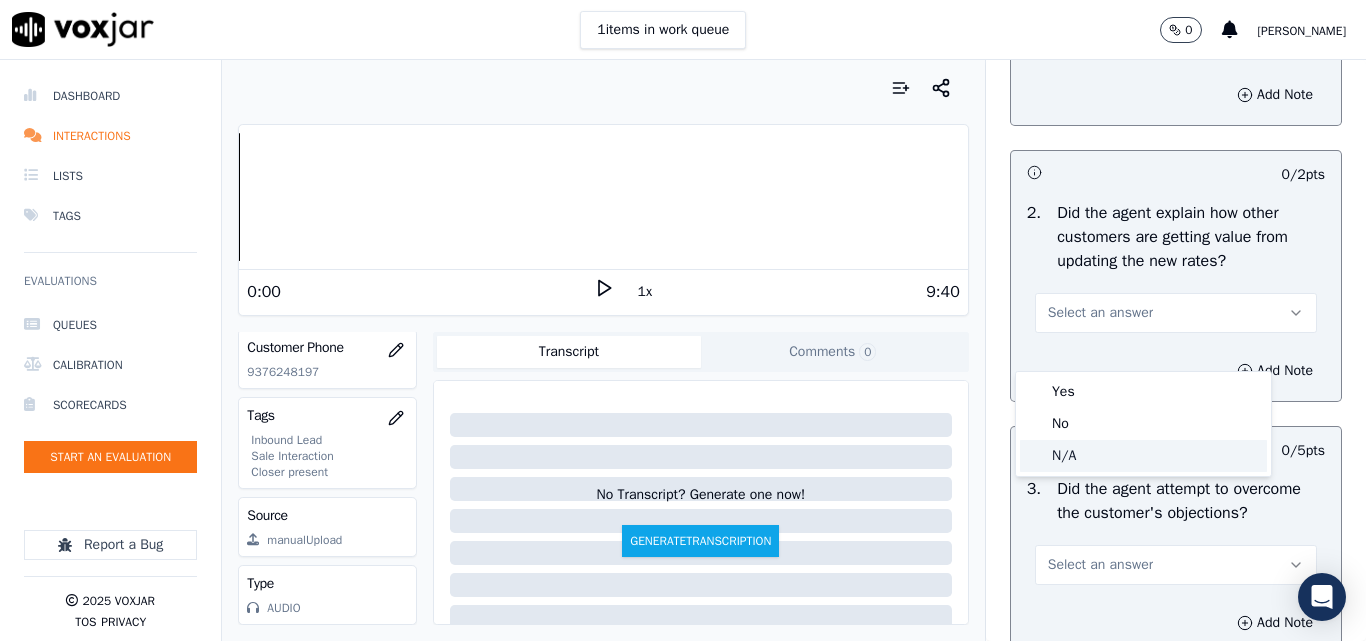 click on "N/A" 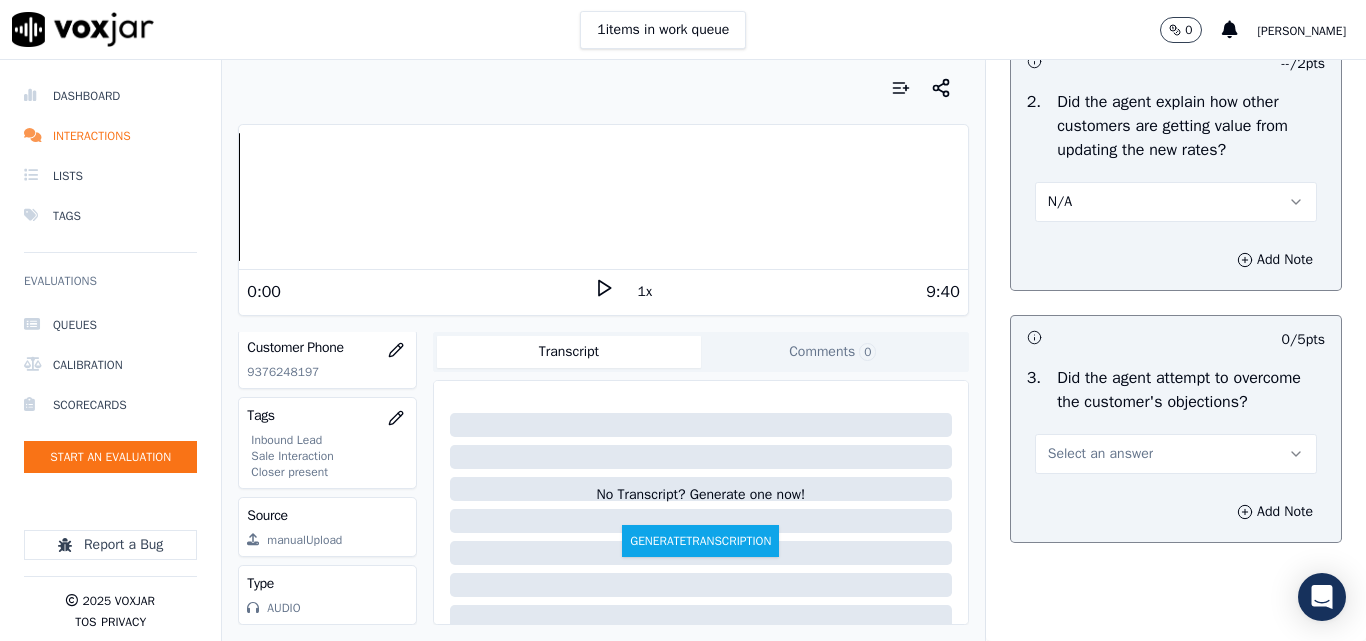 scroll, scrollTop: 2000, scrollLeft: 0, axis: vertical 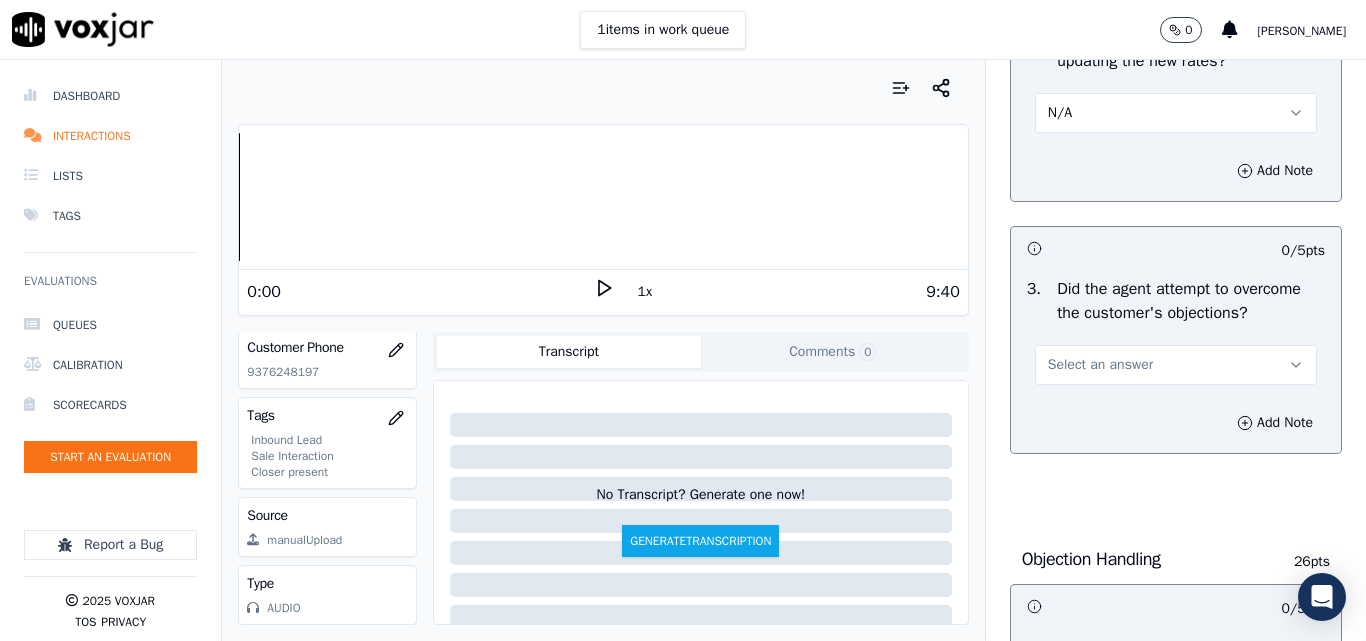 click on "Select an answer" at bounding box center (1176, 365) 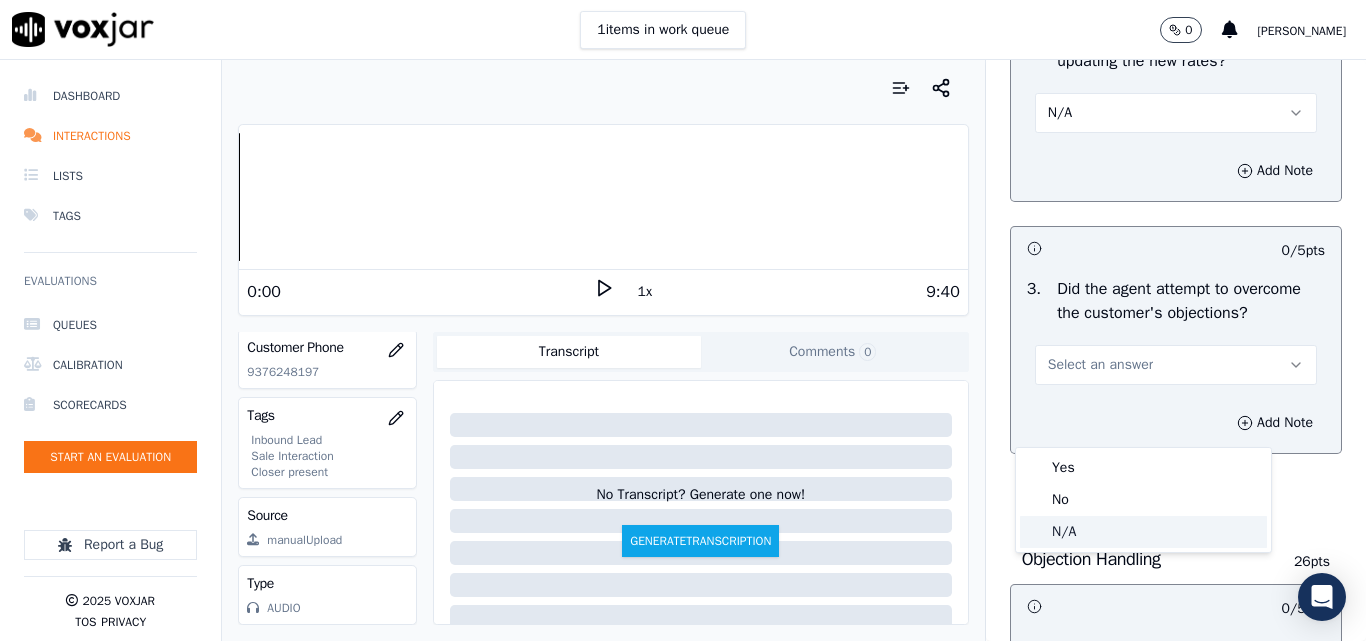 click on "N/A" 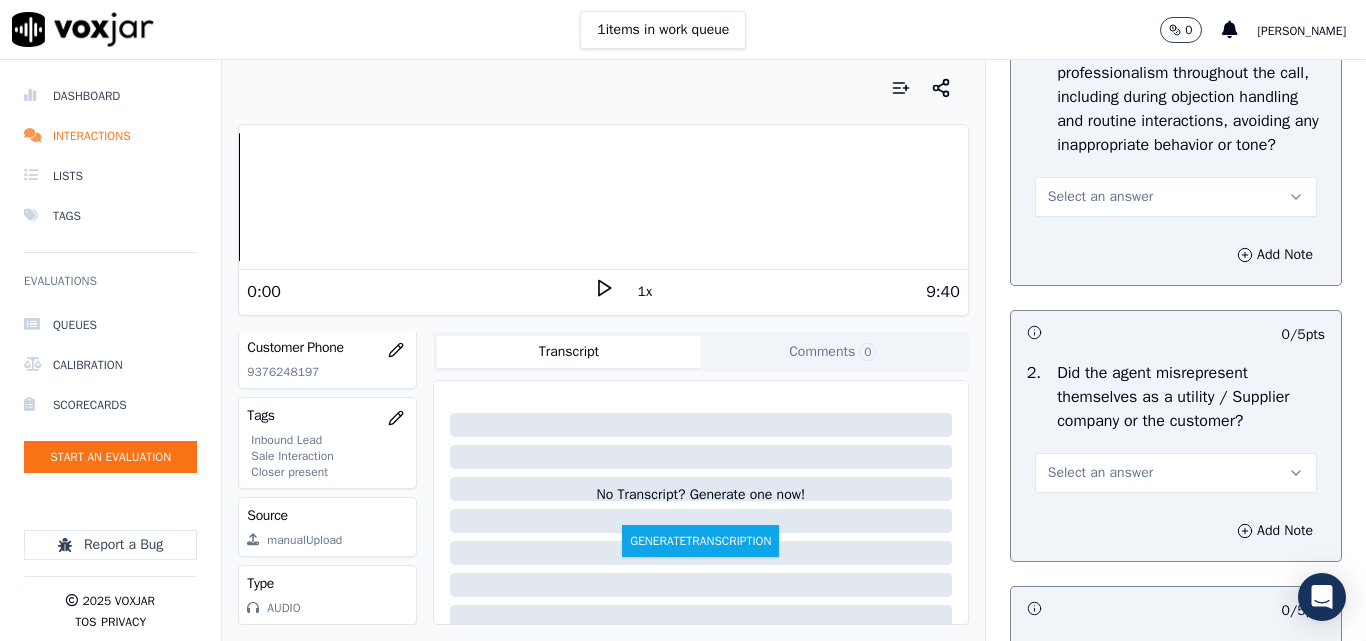 scroll, scrollTop: 2600, scrollLeft: 0, axis: vertical 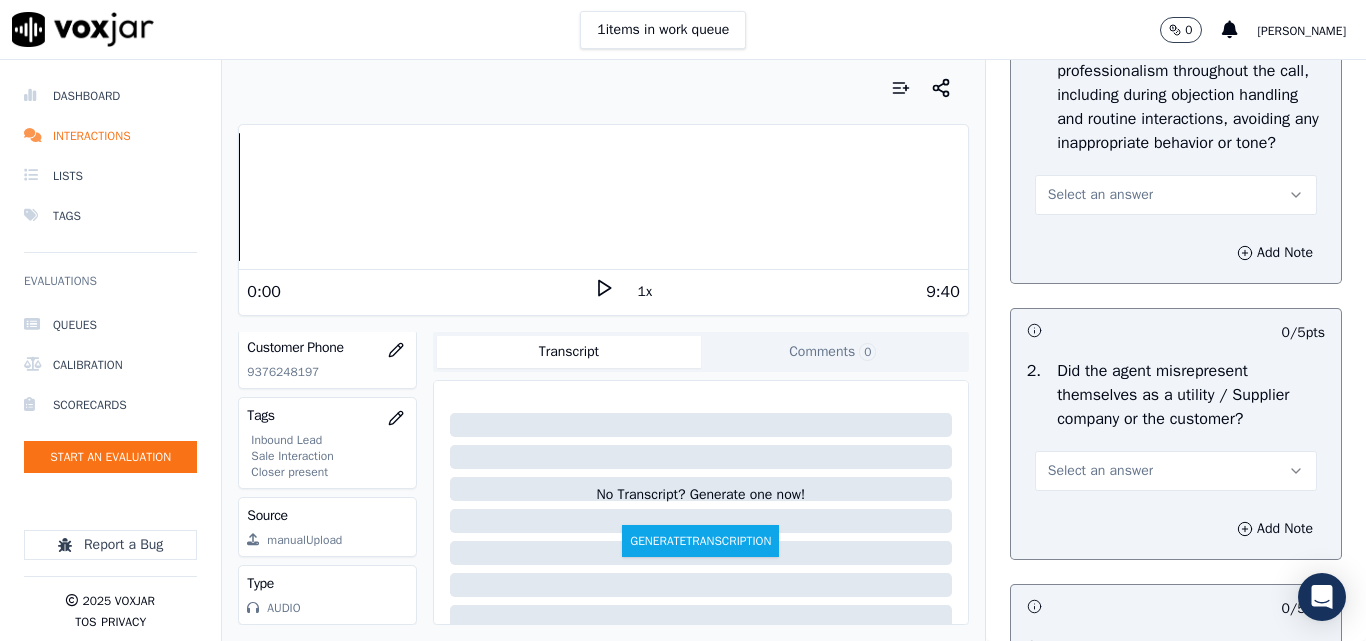 click on "Select an answer" at bounding box center [1100, 195] 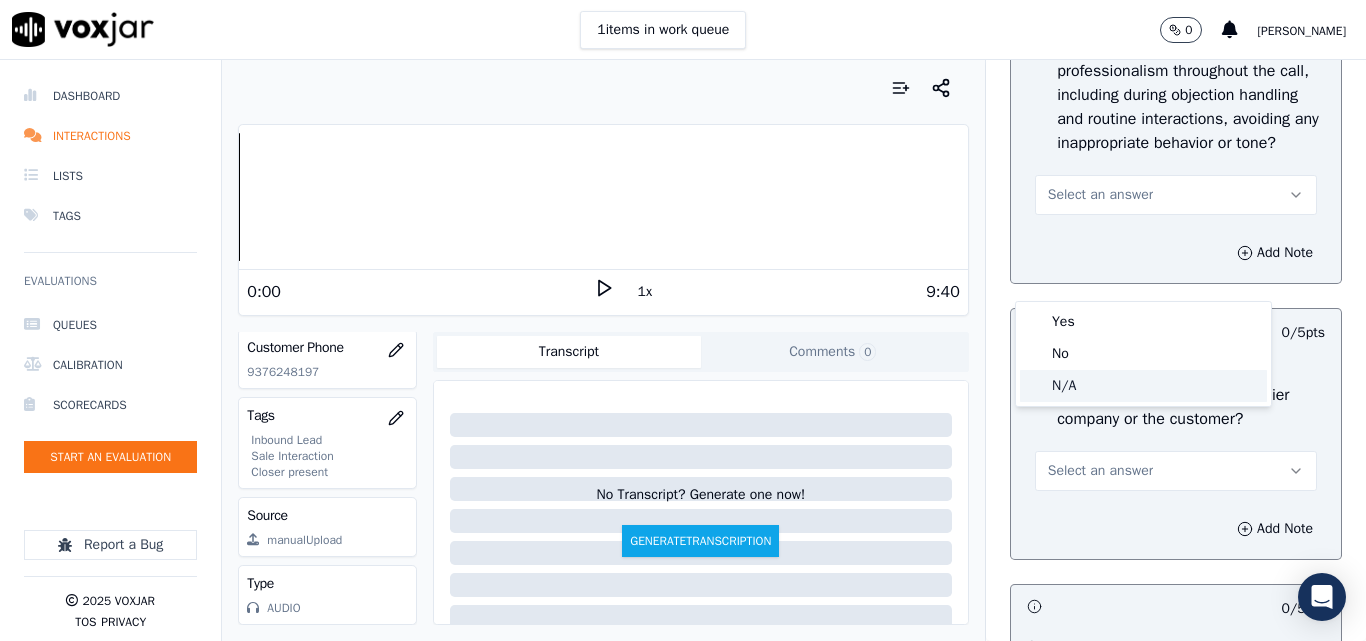 click on "N/A" 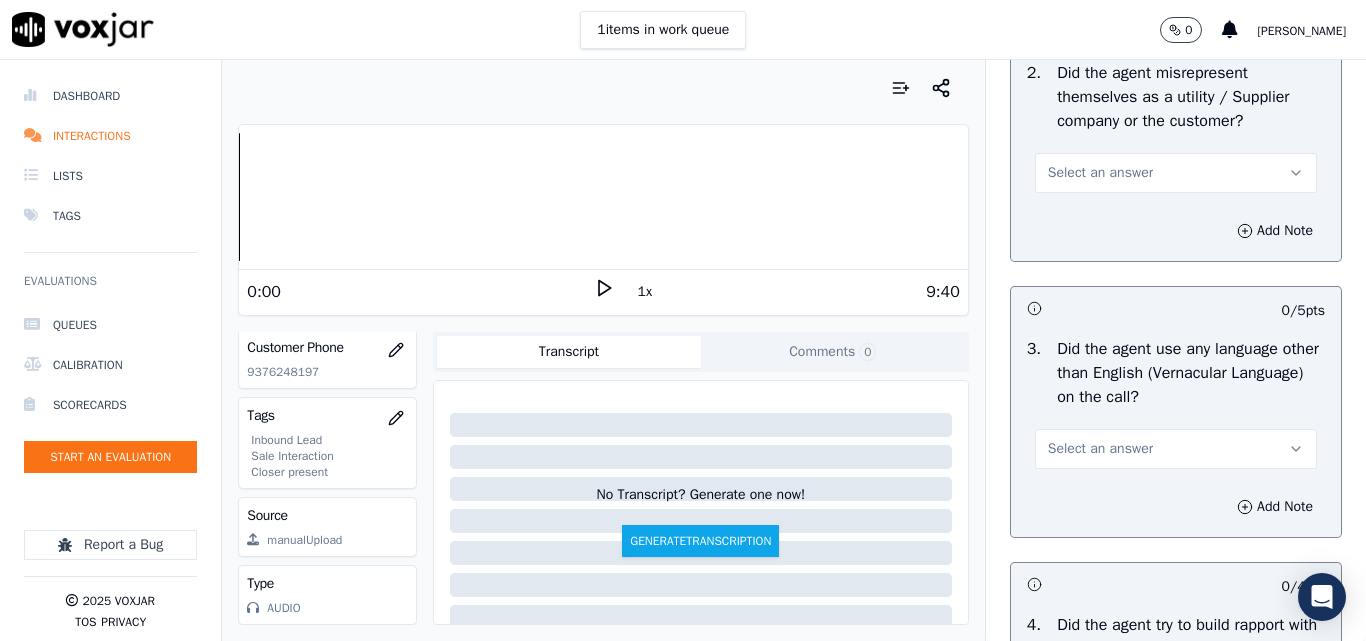 scroll, scrollTop: 2900, scrollLeft: 0, axis: vertical 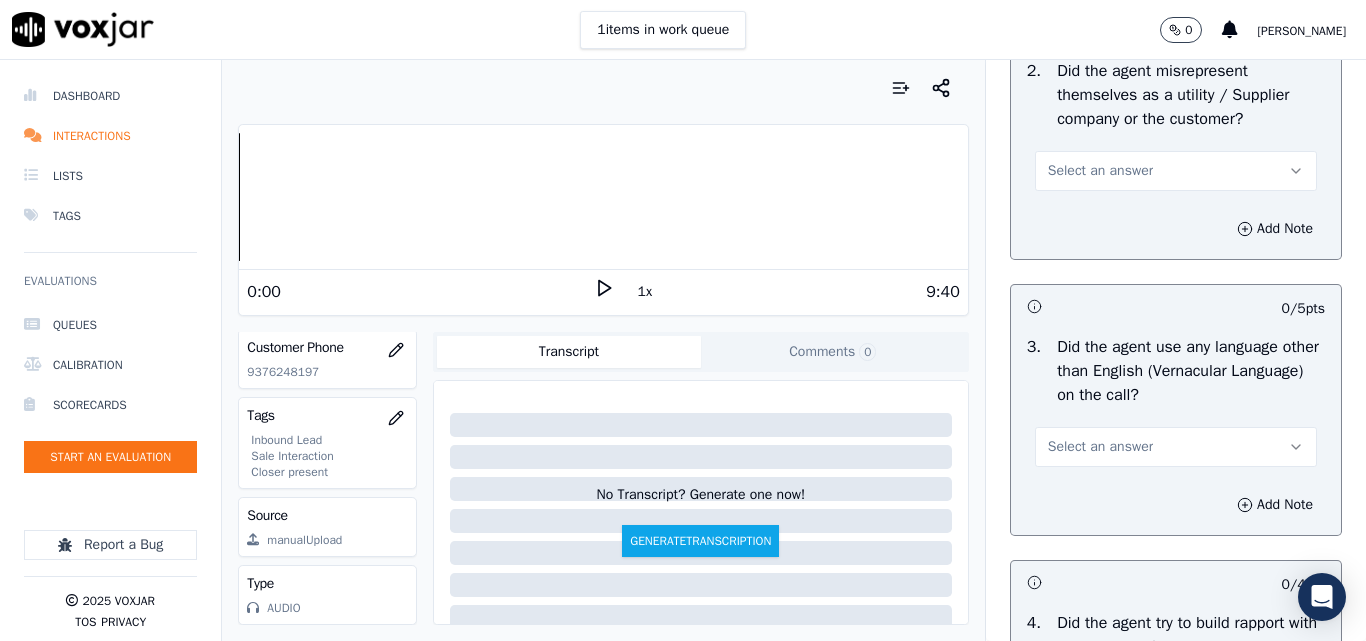 click on "Select an answer" at bounding box center (1176, 171) 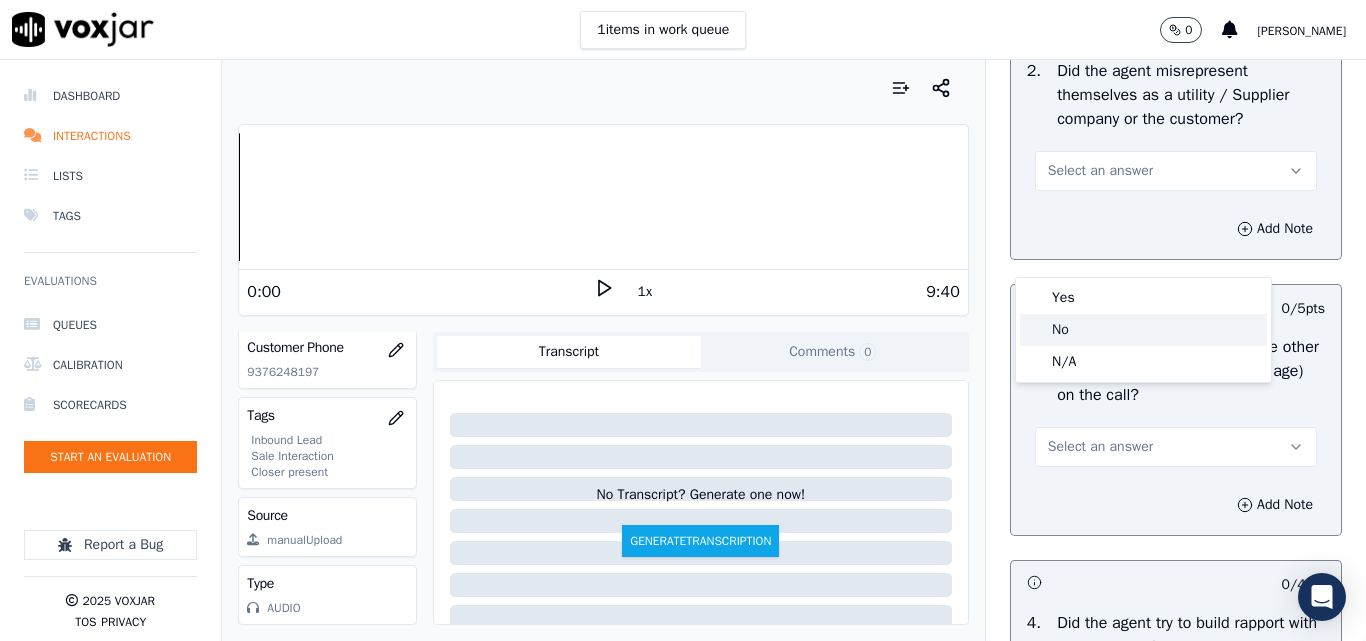 click on "No" 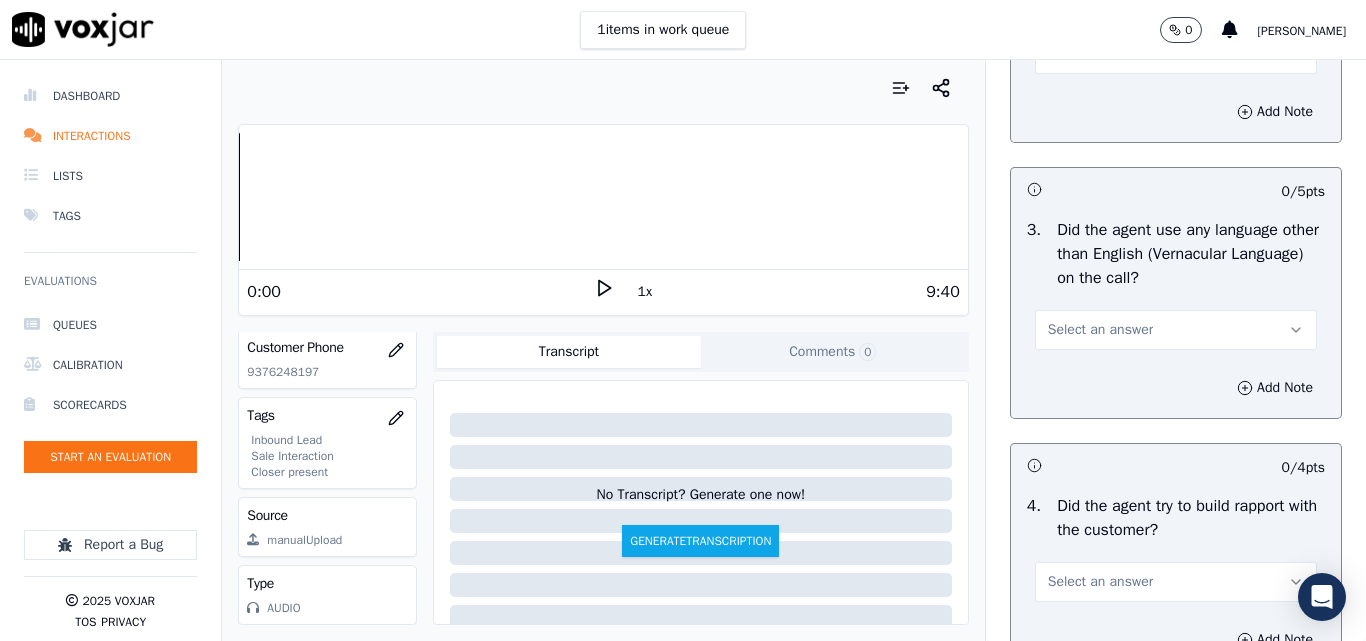 scroll, scrollTop: 3100, scrollLeft: 0, axis: vertical 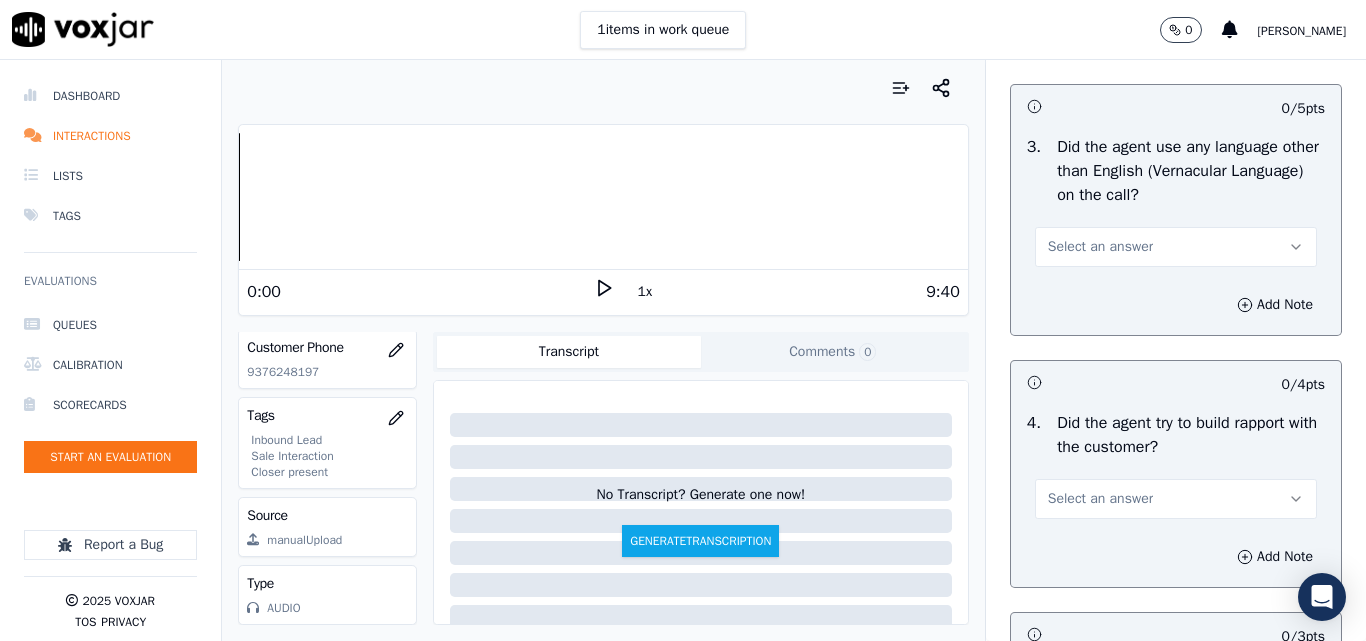 click on "Select an answer" at bounding box center (1100, 247) 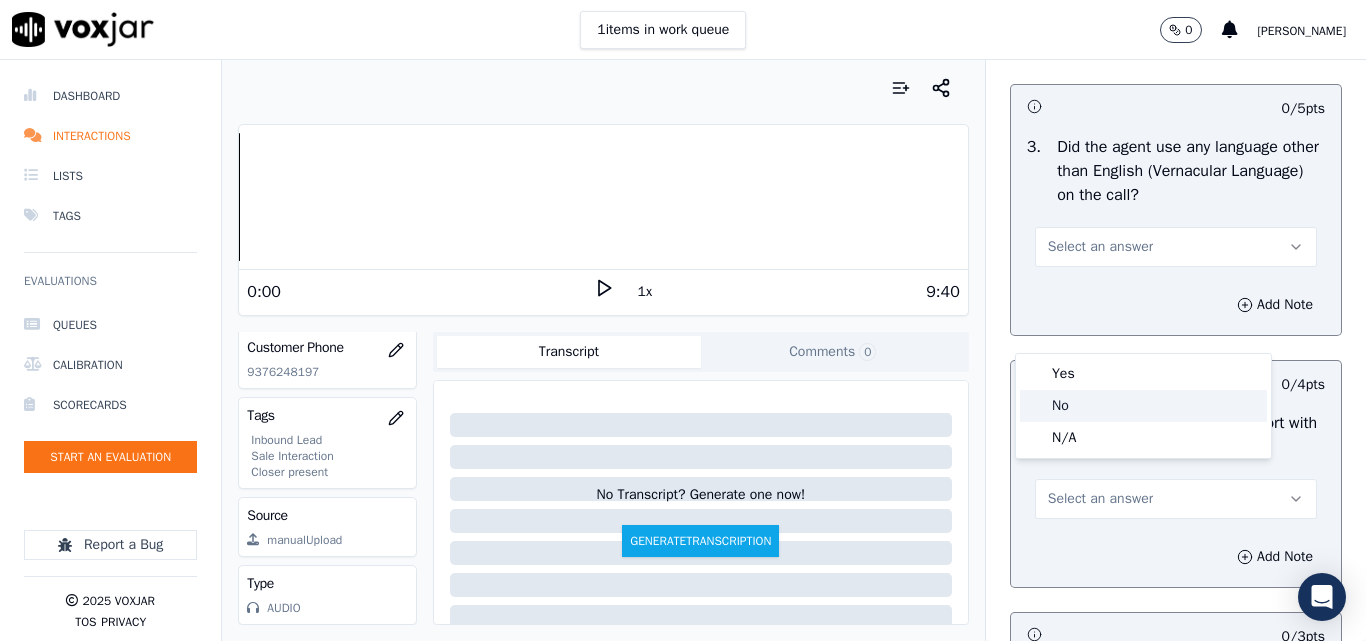 click on "No" 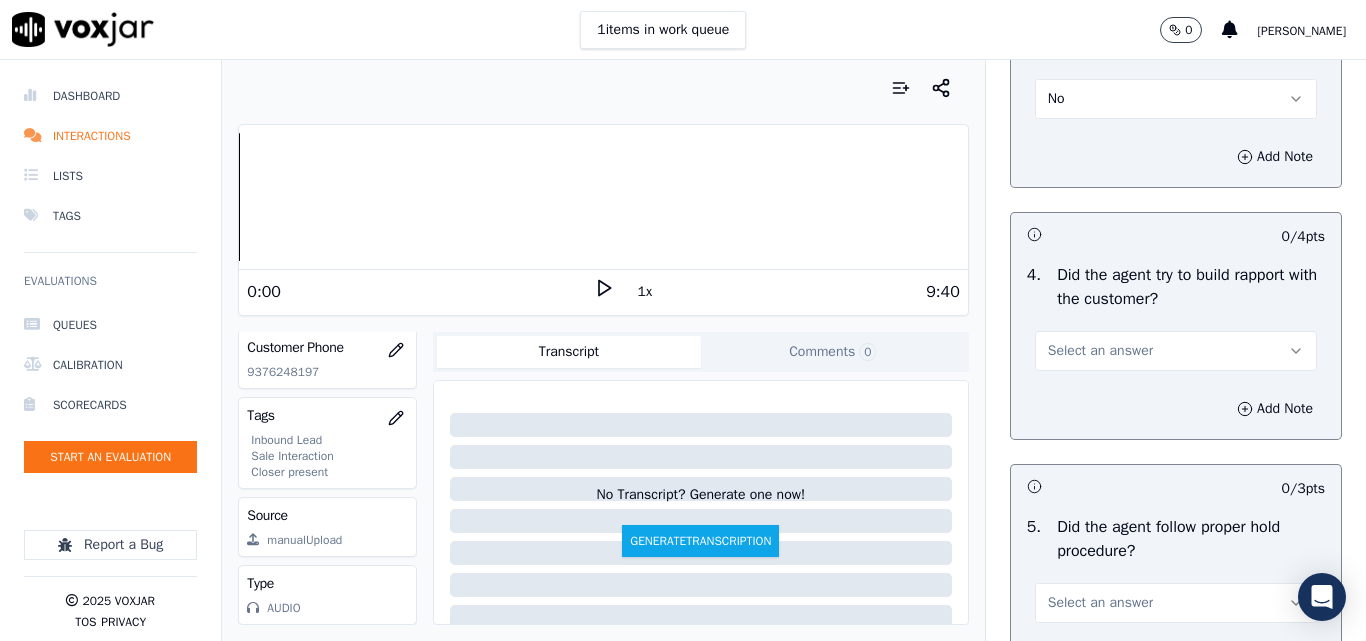 scroll, scrollTop: 3500, scrollLeft: 0, axis: vertical 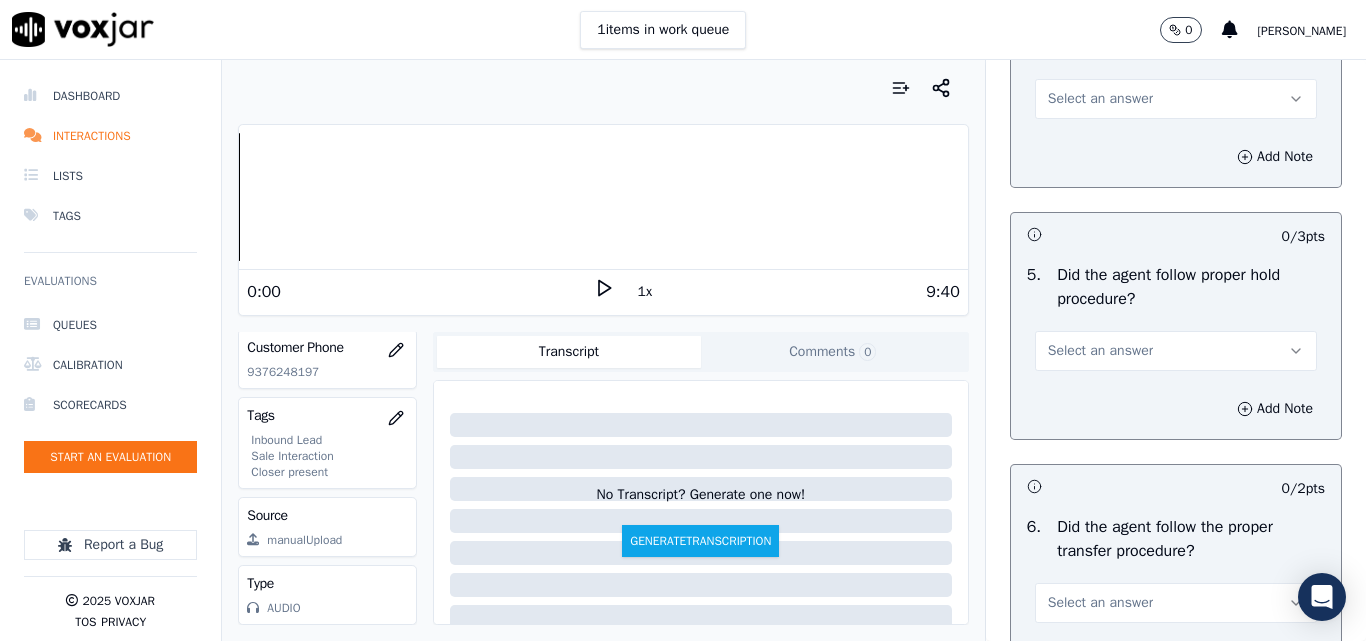 click on "Select an answer" at bounding box center (1176, 99) 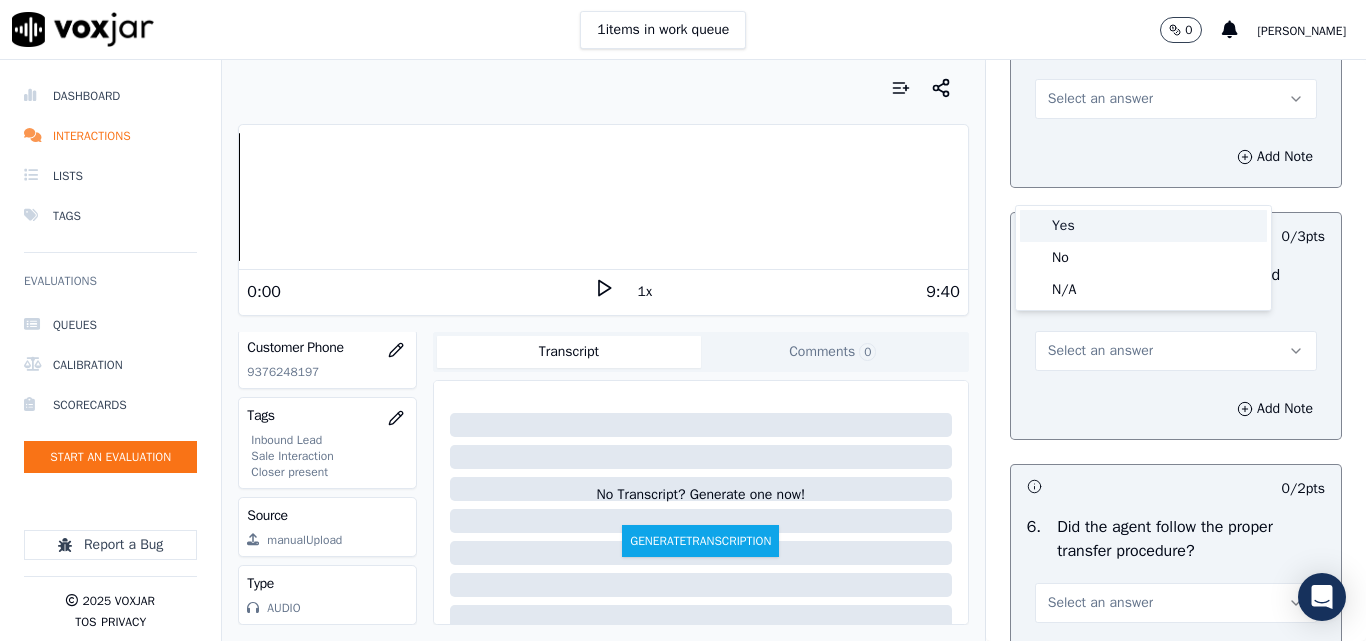 click on "Yes" at bounding box center [1143, 226] 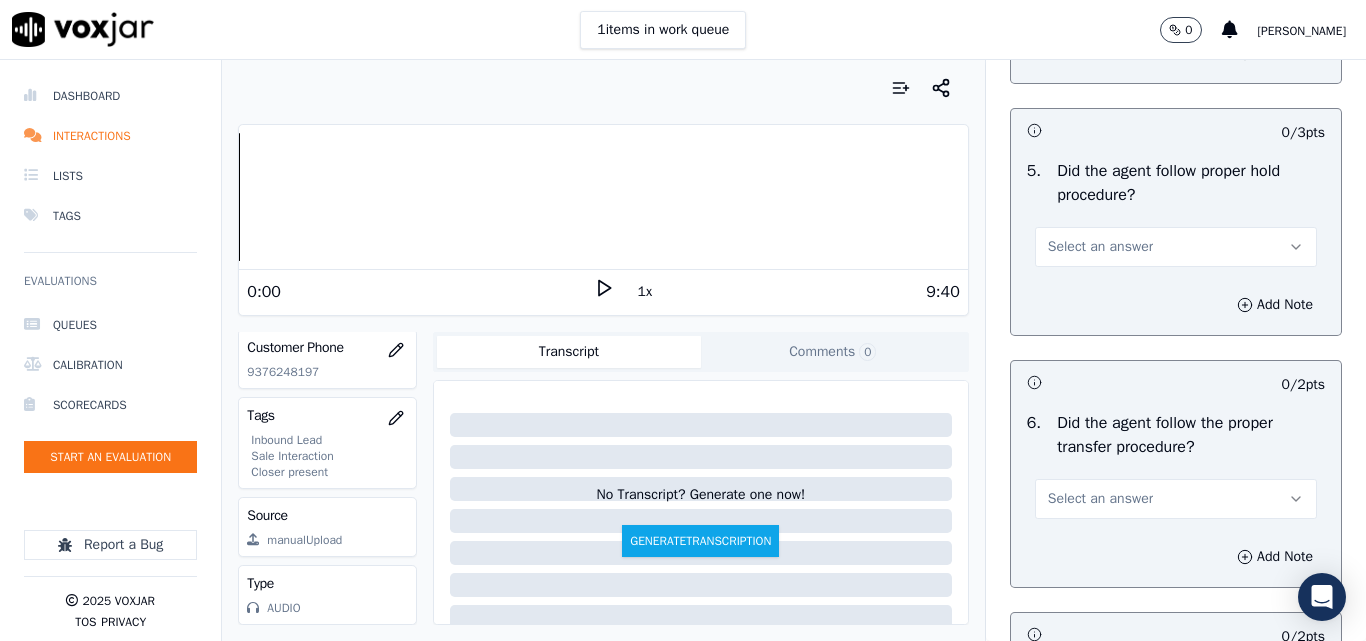 scroll, scrollTop: 3700, scrollLeft: 0, axis: vertical 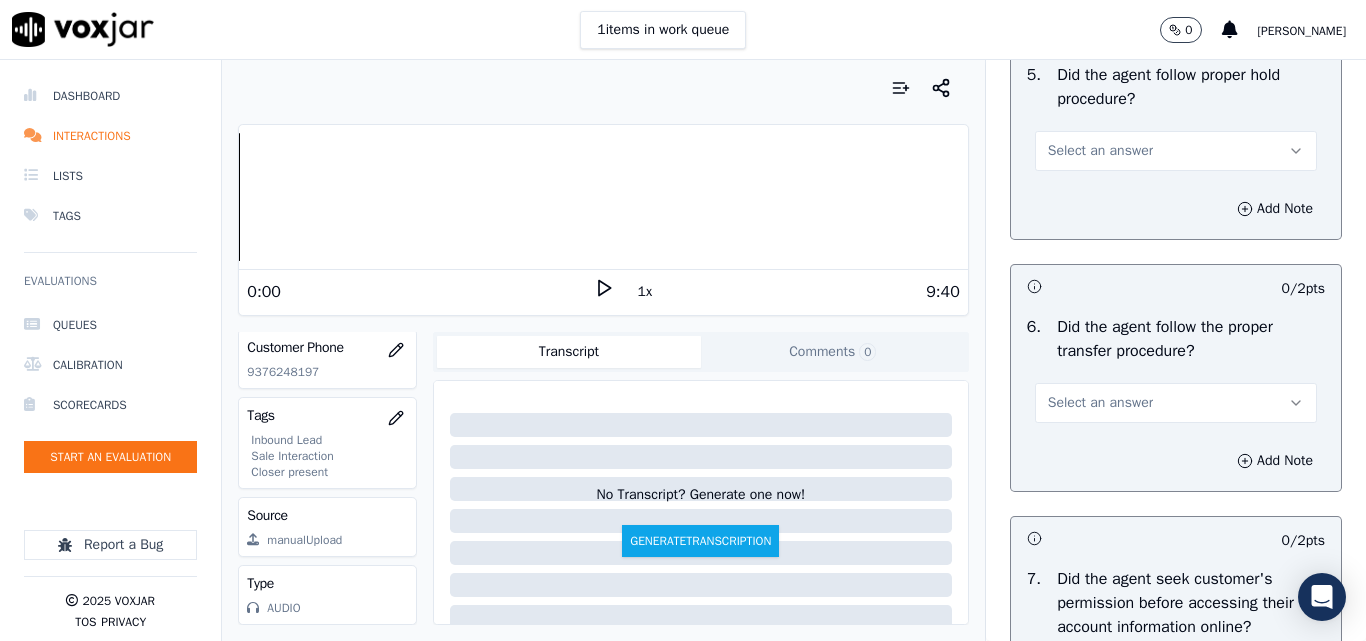 click on "Select an answer" at bounding box center (1100, 151) 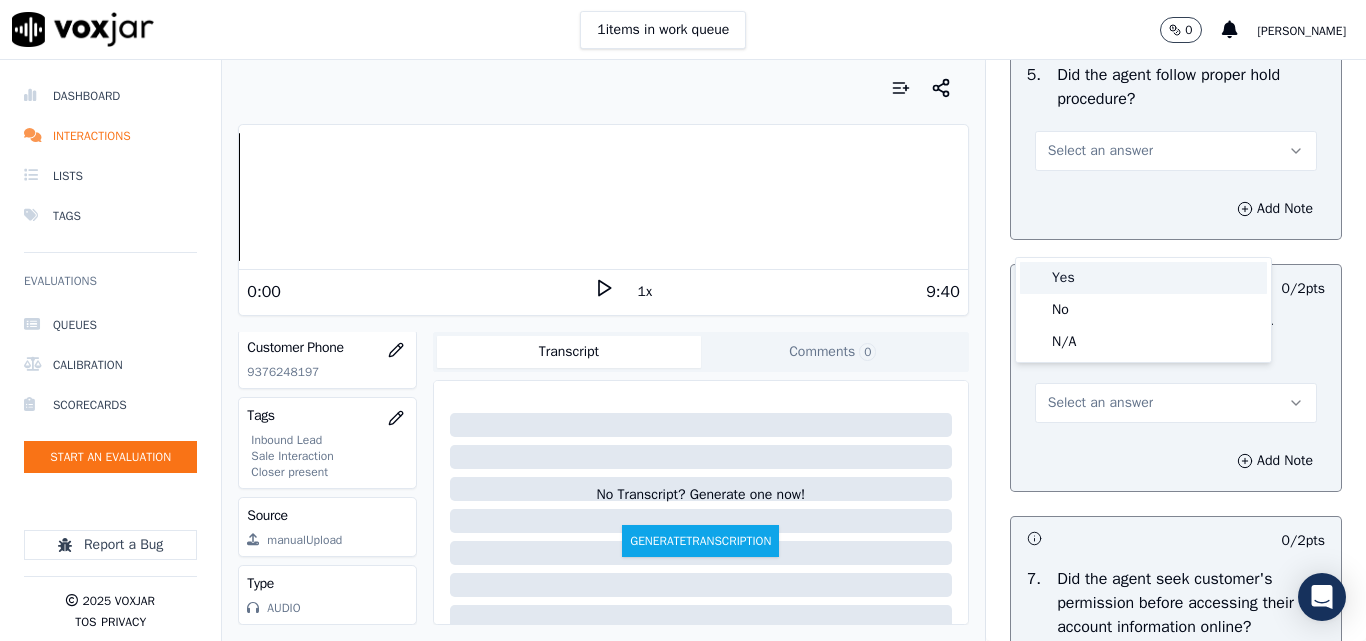 click on "Yes" at bounding box center (1143, 278) 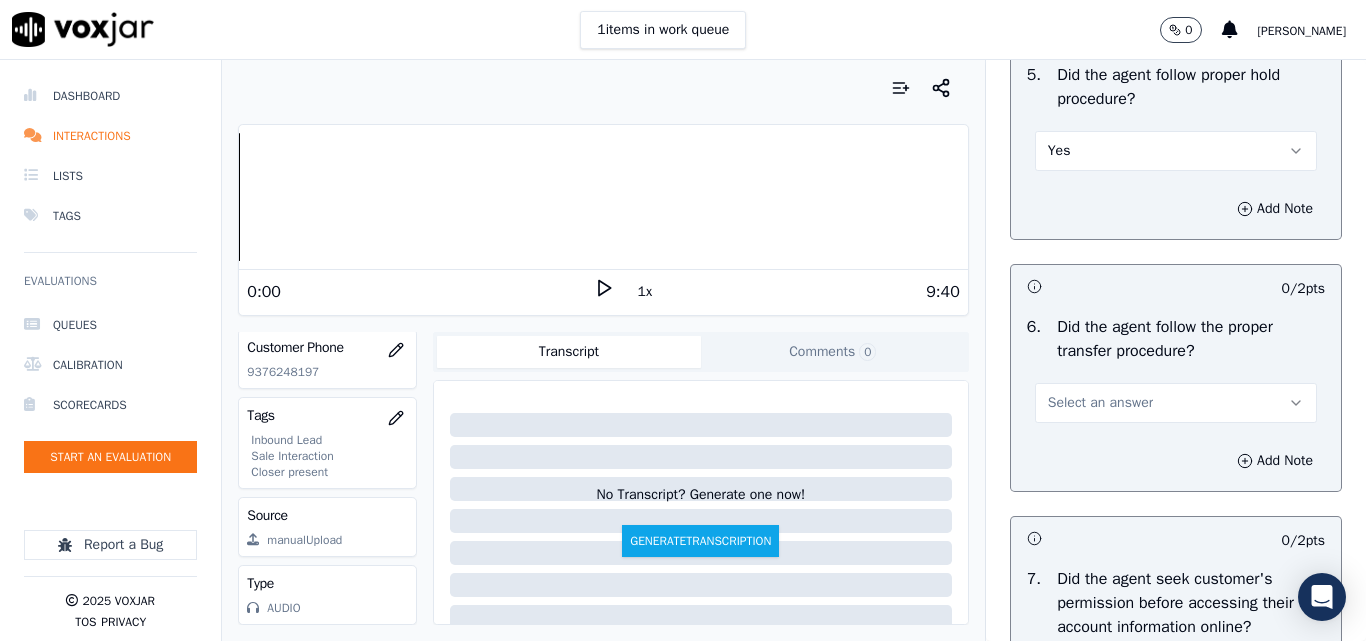 scroll, scrollTop: 3900, scrollLeft: 0, axis: vertical 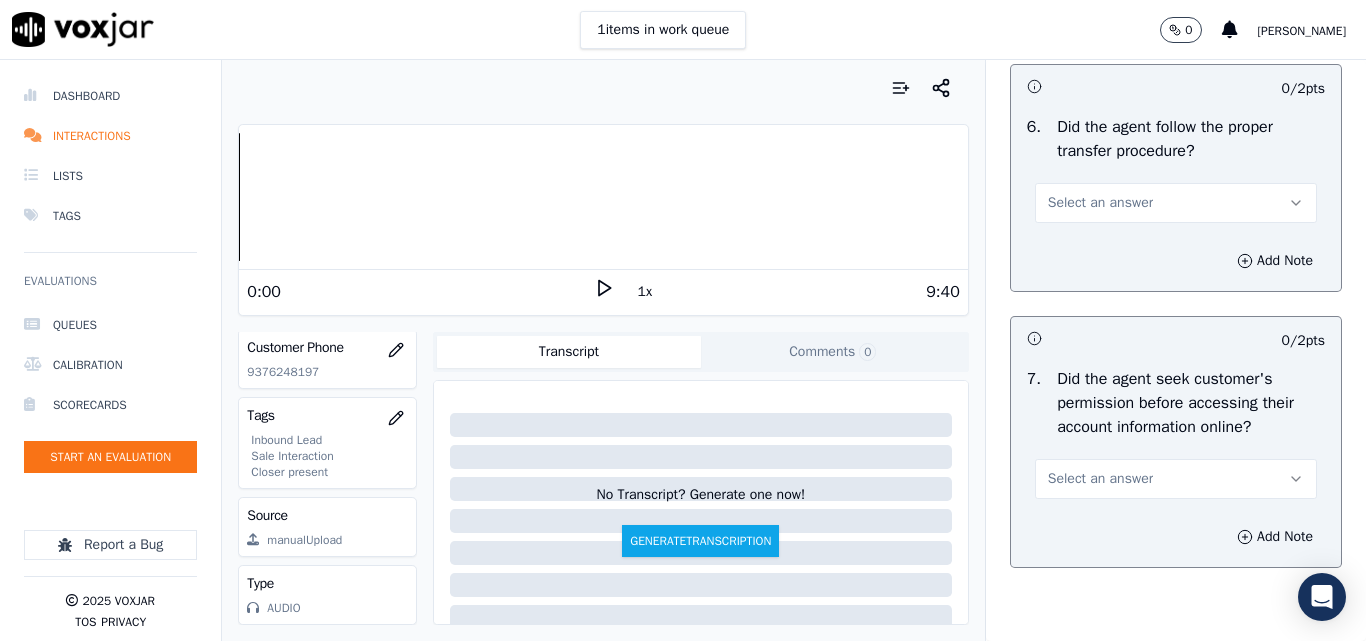 click on "Select an answer" at bounding box center (1100, 203) 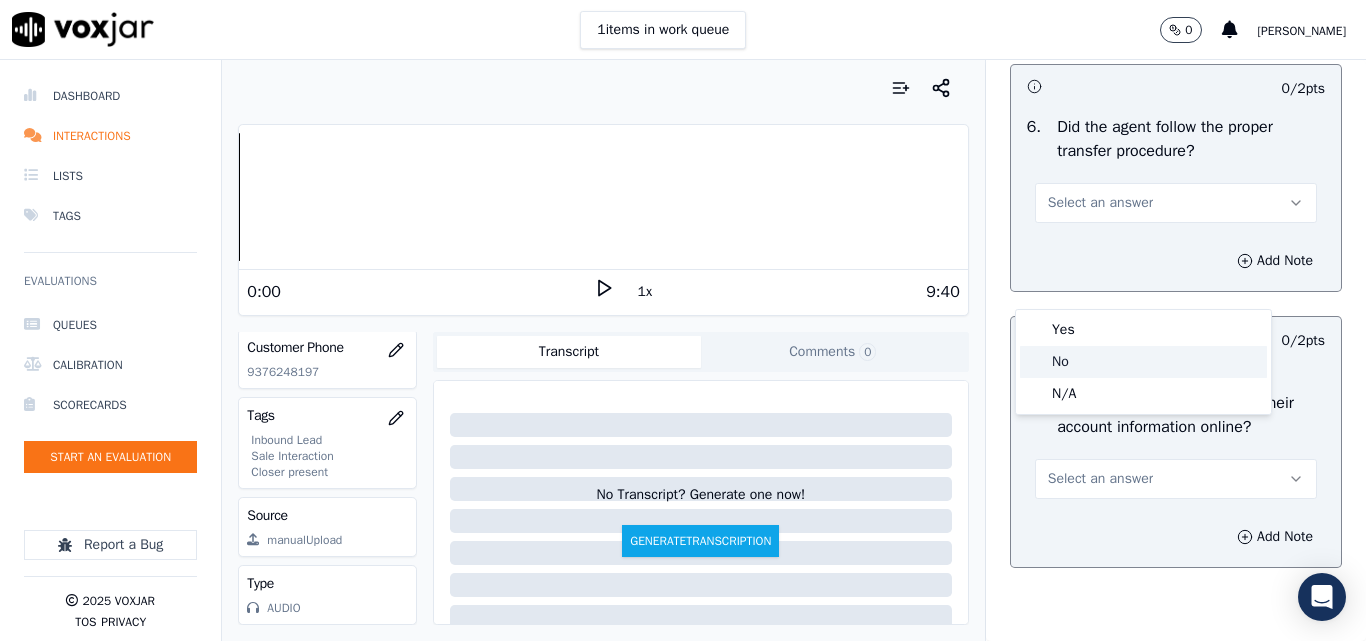 click on "No" 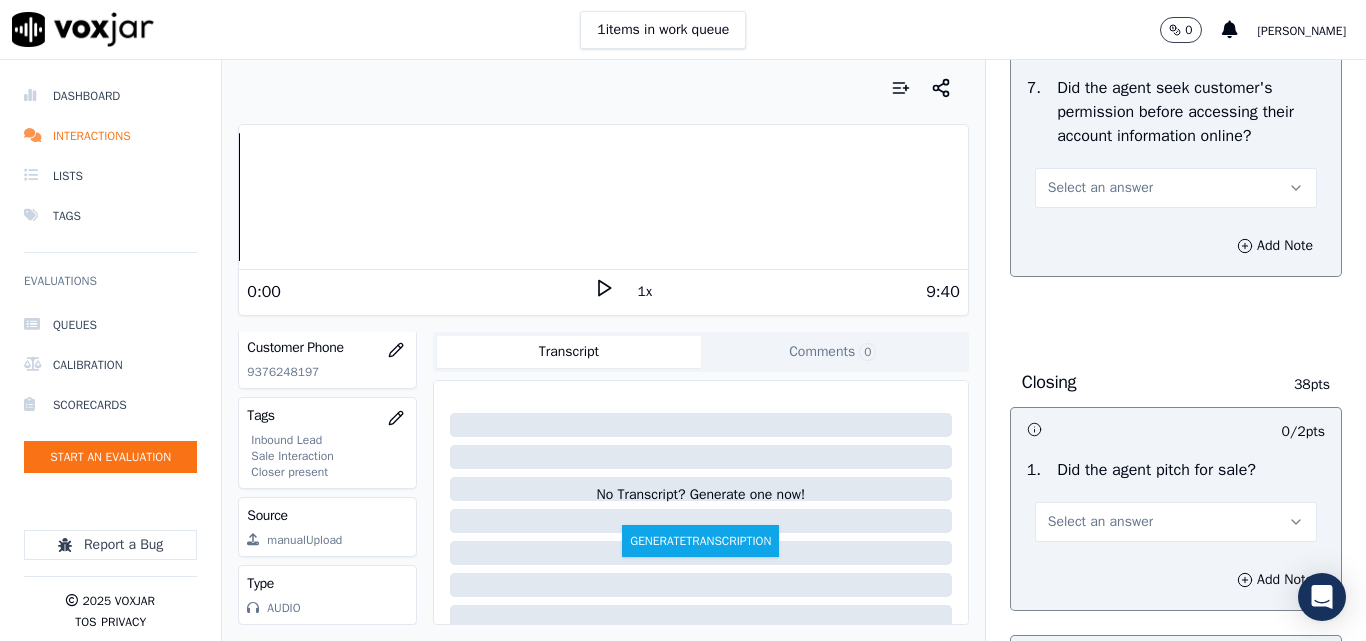 scroll, scrollTop: 4200, scrollLeft: 0, axis: vertical 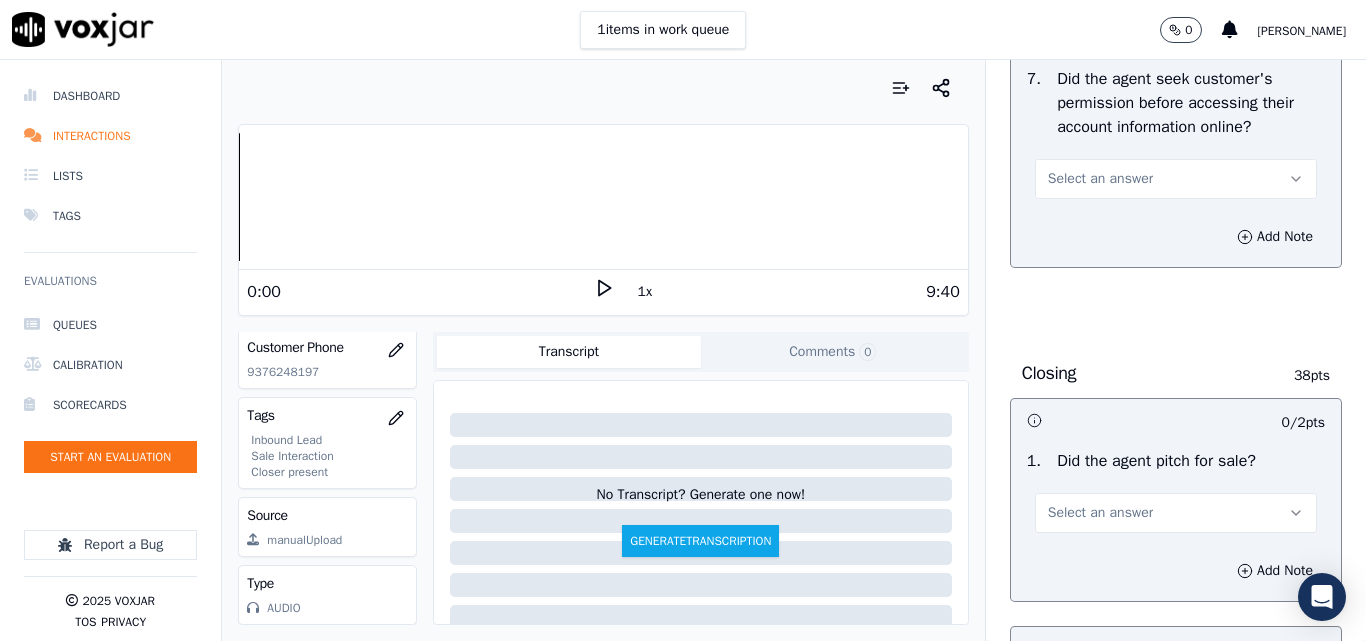 click on "Select an answer" at bounding box center (1100, 179) 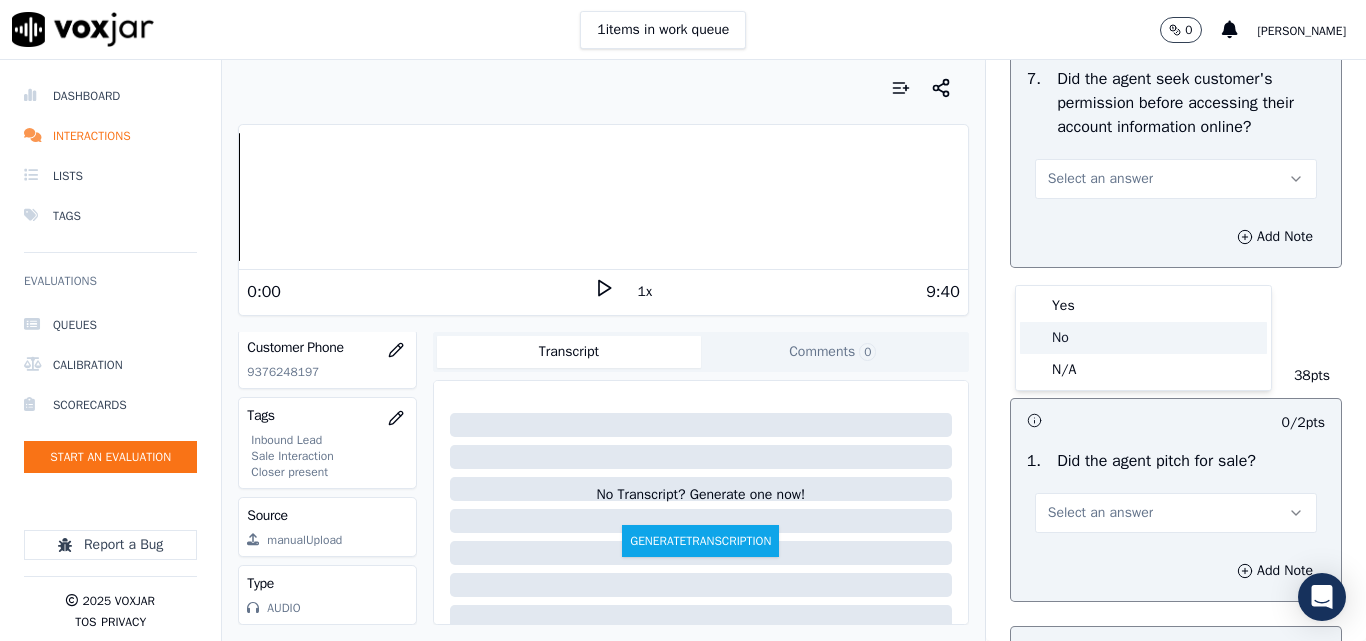 drag, startPoint x: 1065, startPoint y: 339, endPoint x: 1075, endPoint y: 342, distance: 10.440307 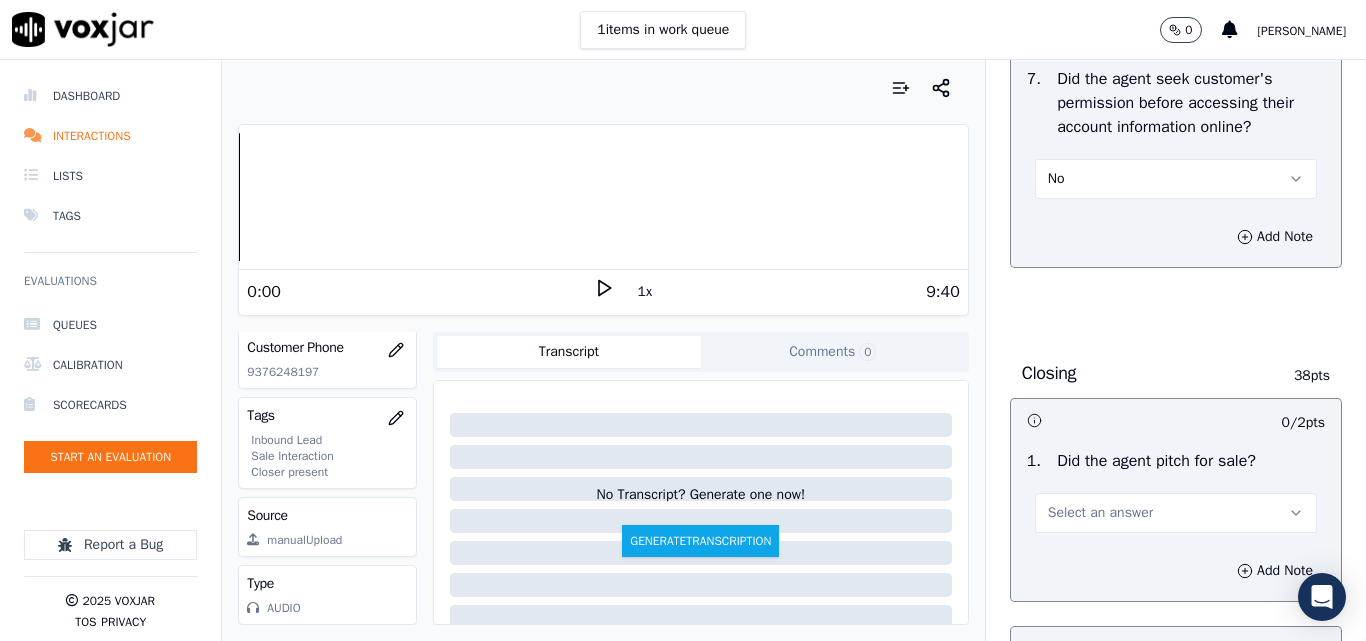 click on "No" at bounding box center (1176, 179) 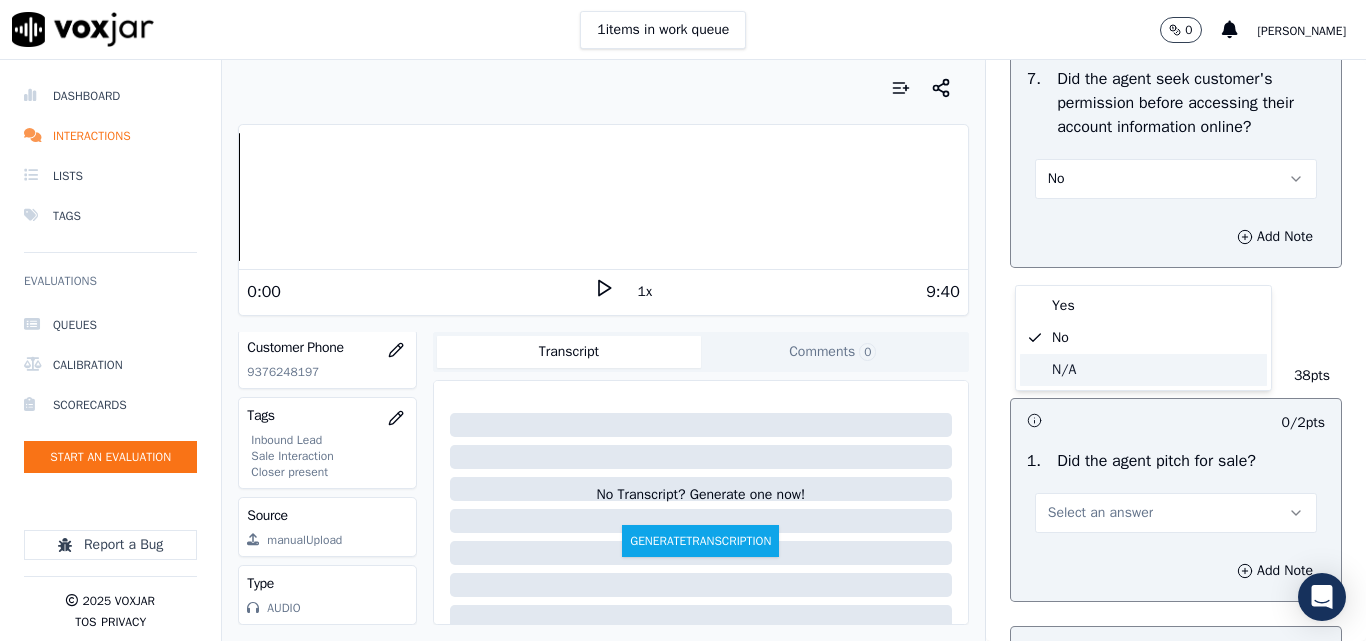 click on "N/A" 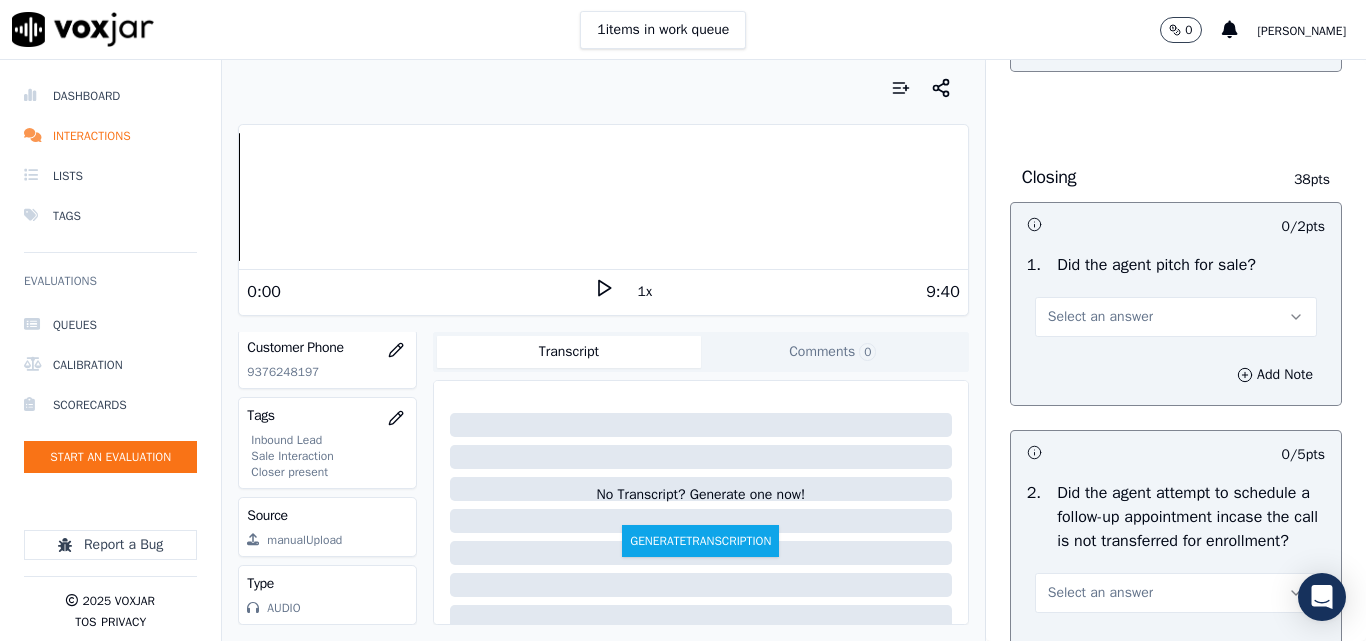 scroll, scrollTop: 4400, scrollLeft: 0, axis: vertical 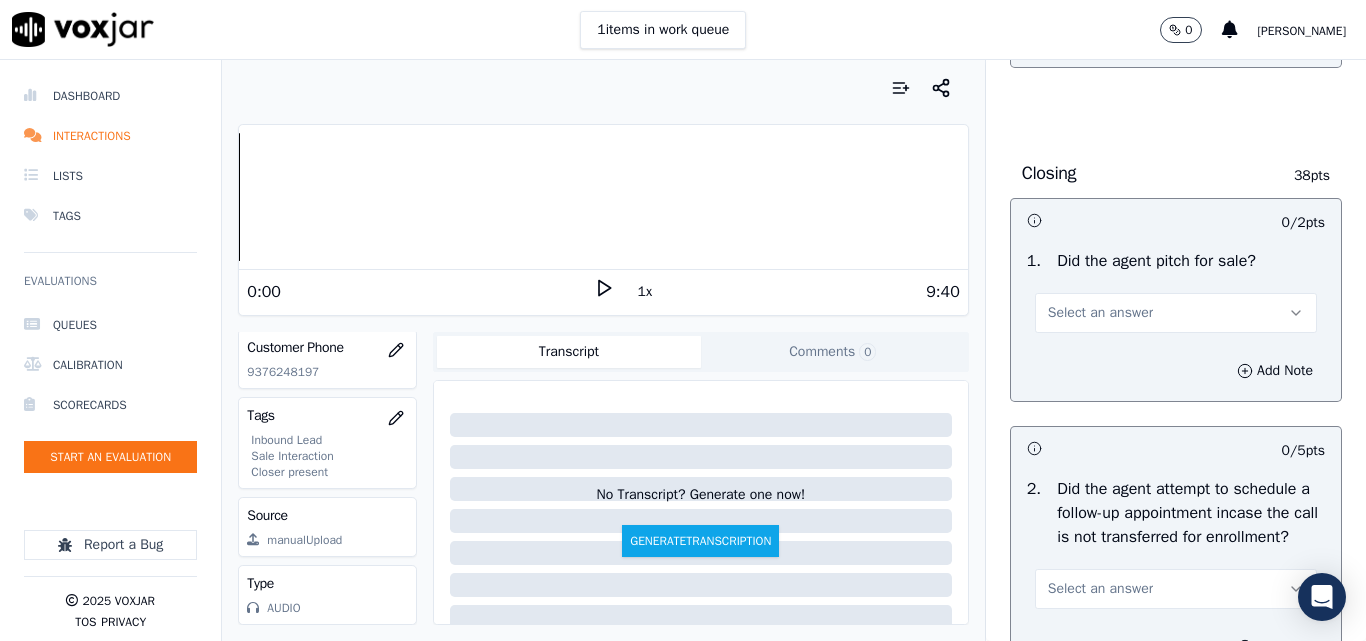 click on "Select an answer" at bounding box center (1100, 313) 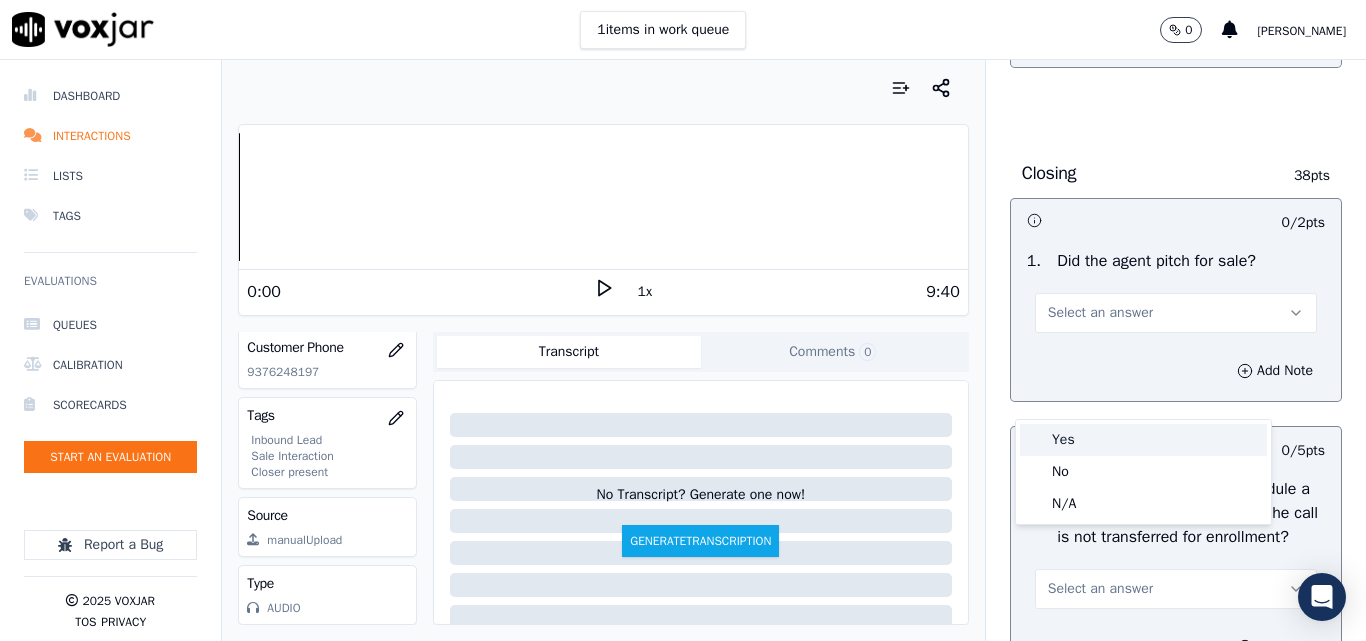 drag, startPoint x: 1080, startPoint y: 435, endPoint x: 1110, endPoint y: 407, distance: 41.036568 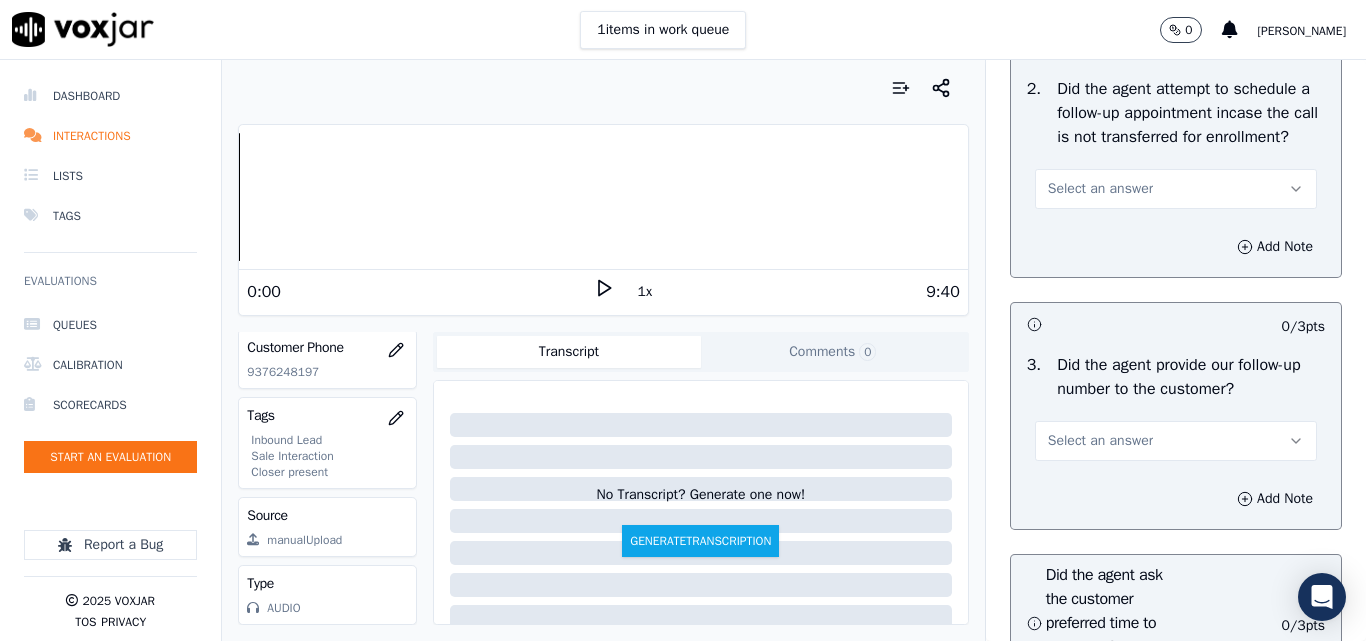 scroll, scrollTop: 4900, scrollLeft: 0, axis: vertical 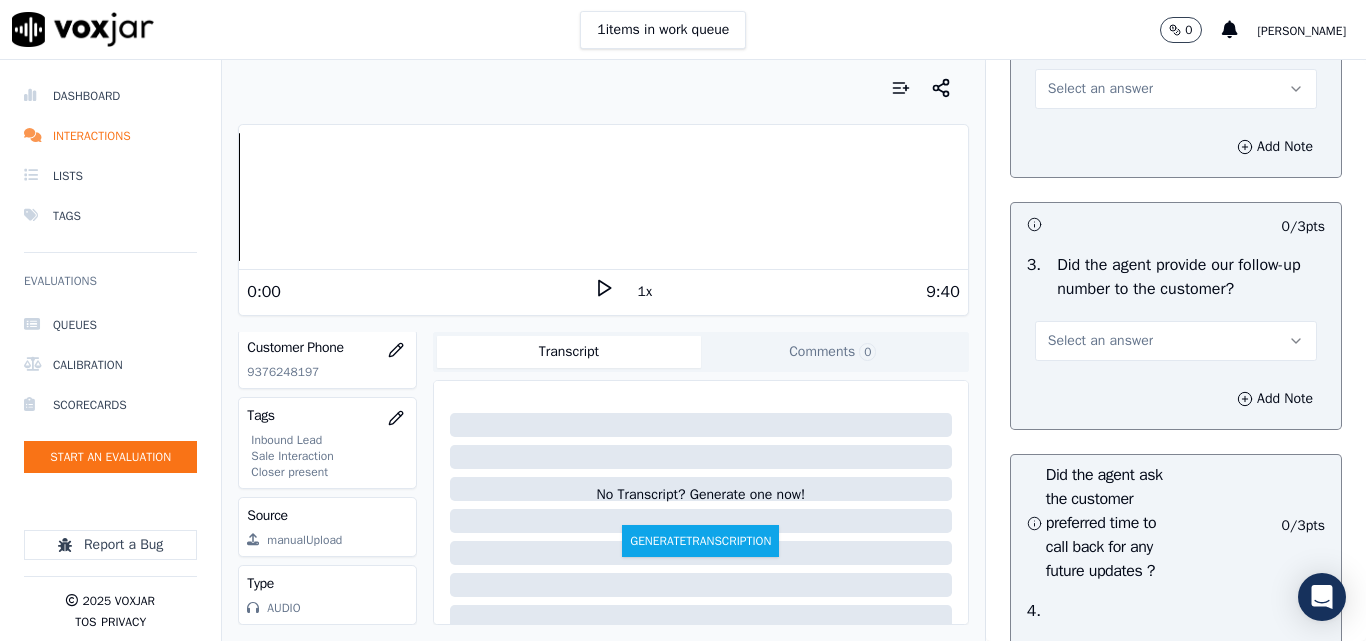 click on "Select an answer" at bounding box center (1100, 89) 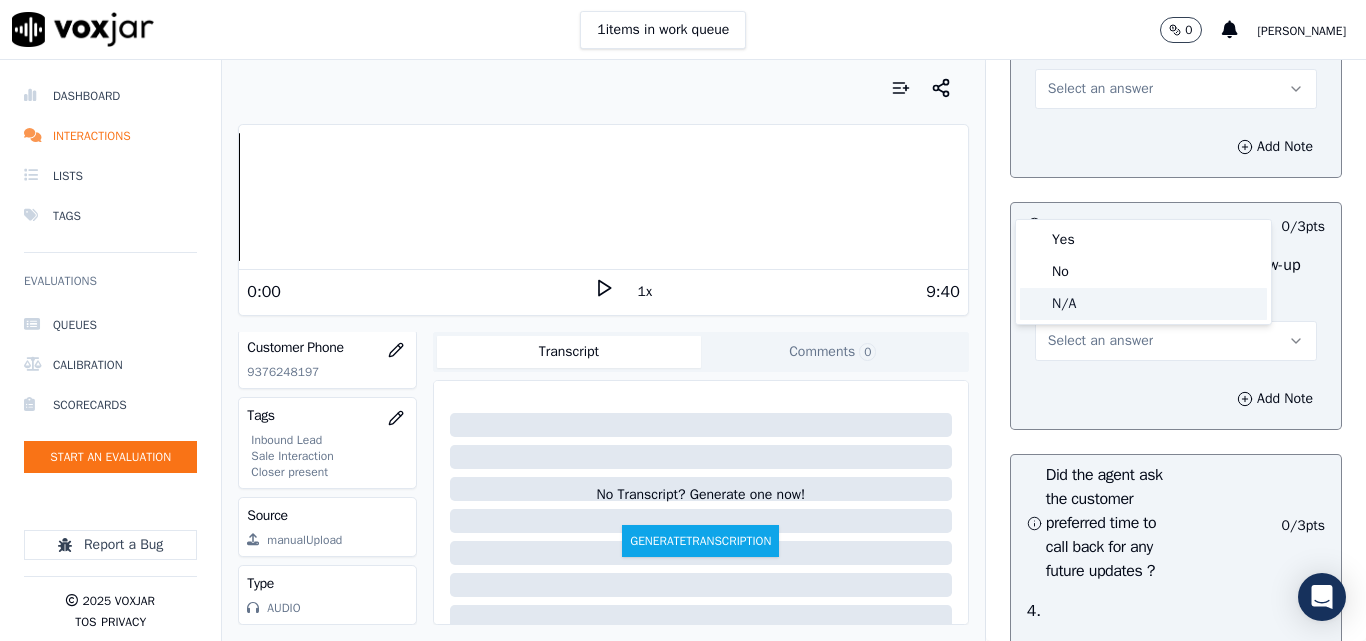 click on "N/A" 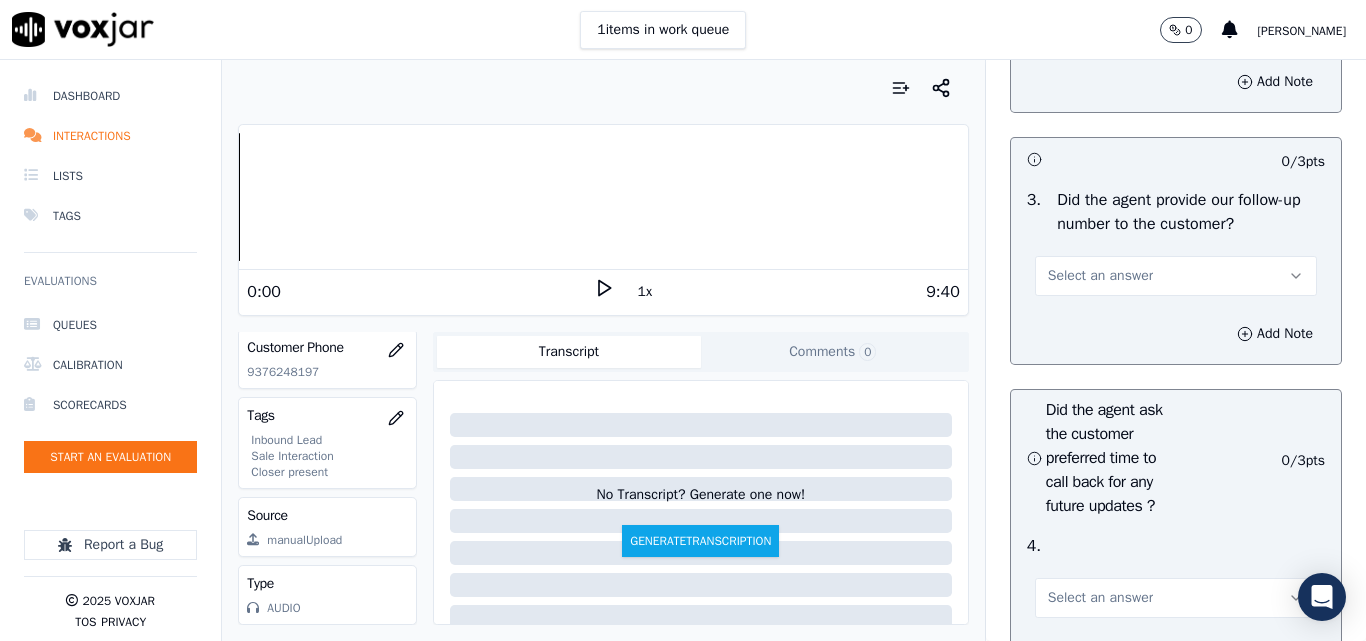 scroll, scrollTop: 5000, scrollLeft: 0, axis: vertical 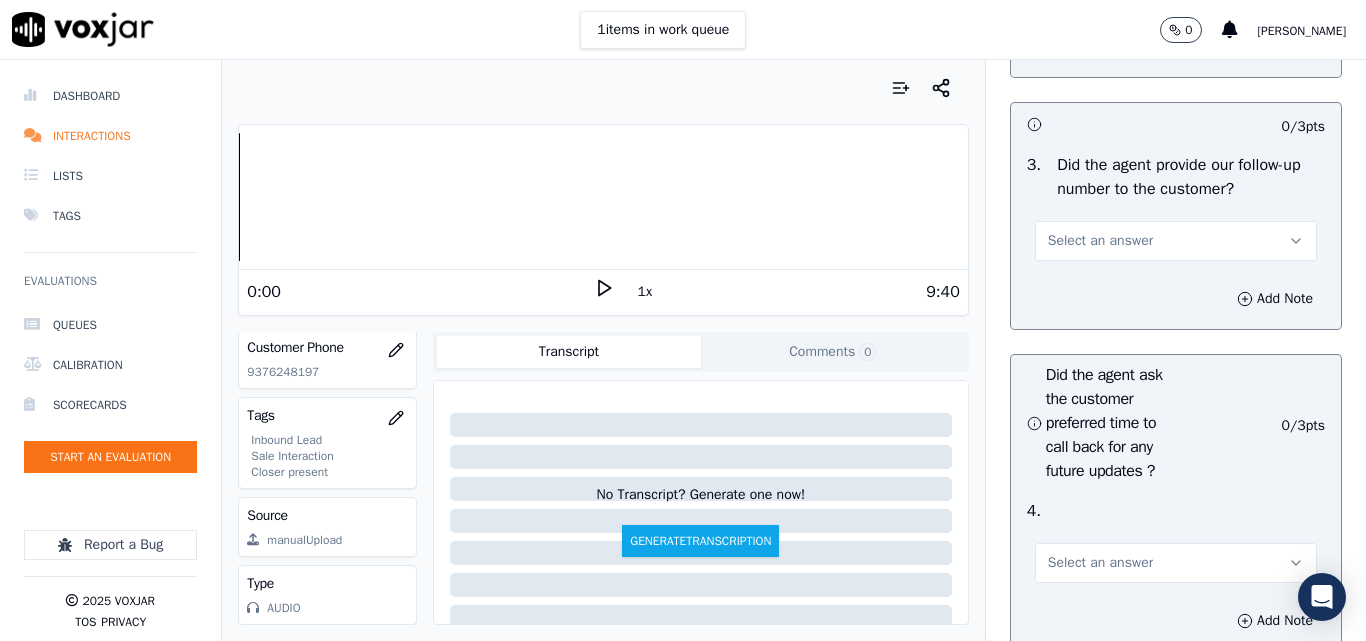 click on "Select an answer" at bounding box center [1100, 241] 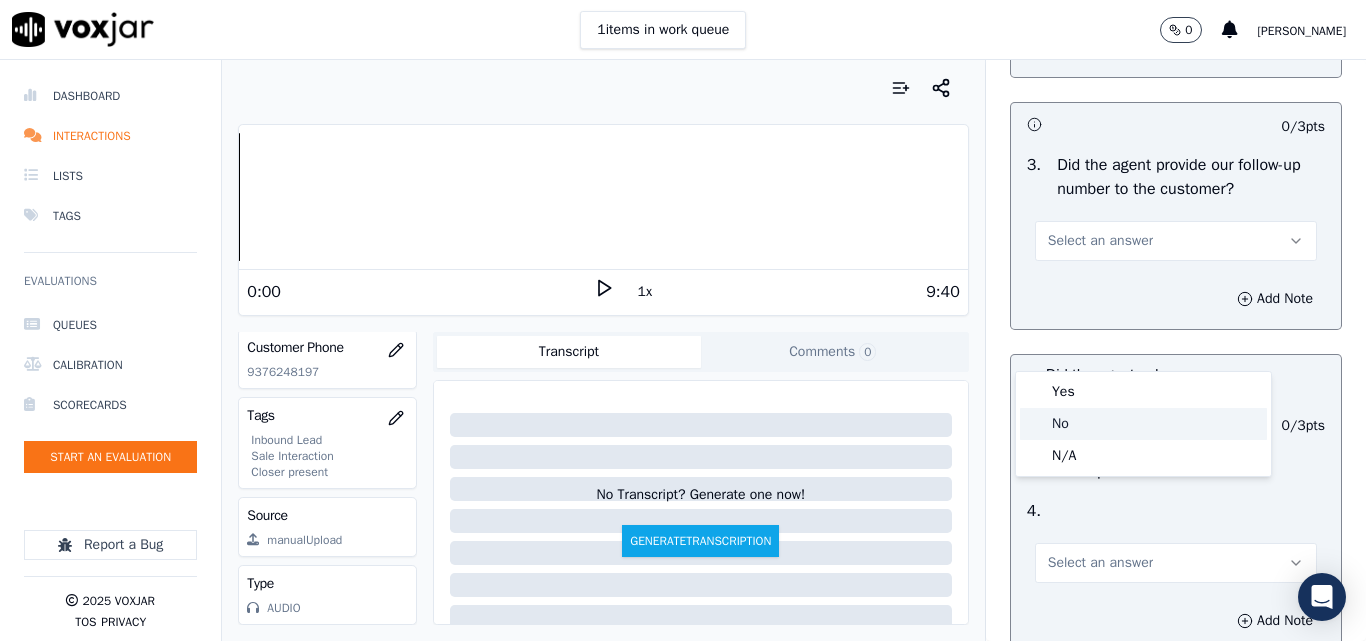 click on "No" 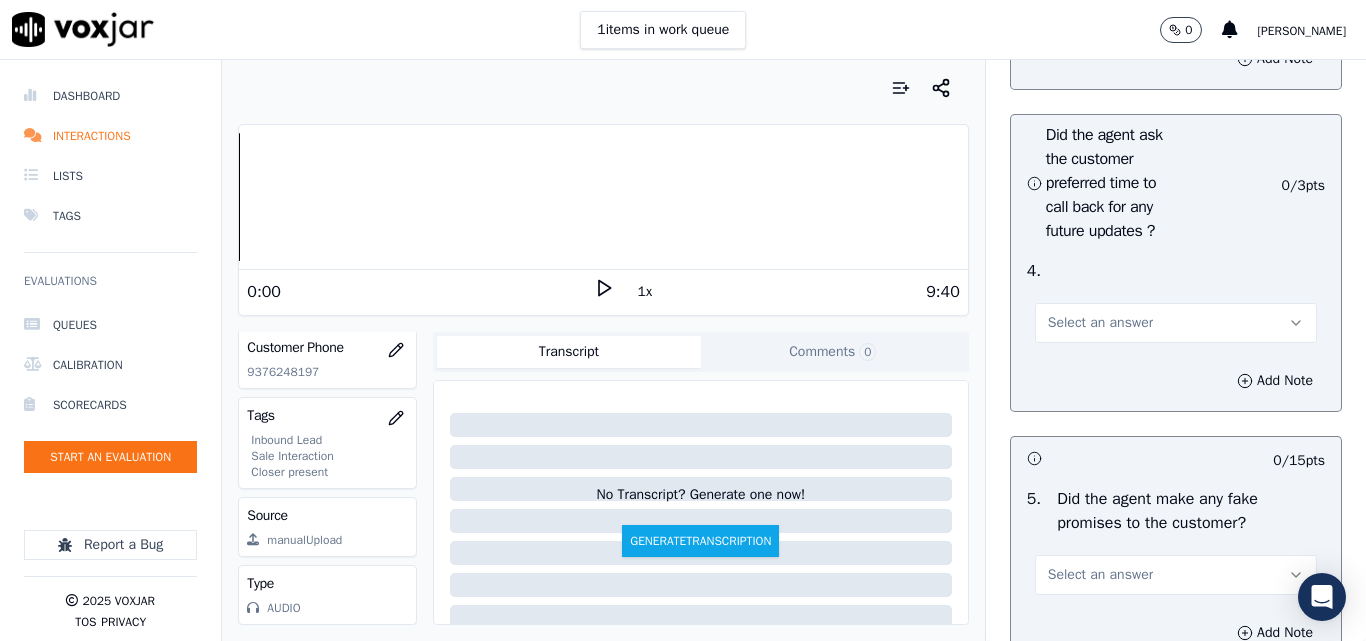 scroll, scrollTop: 5300, scrollLeft: 0, axis: vertical 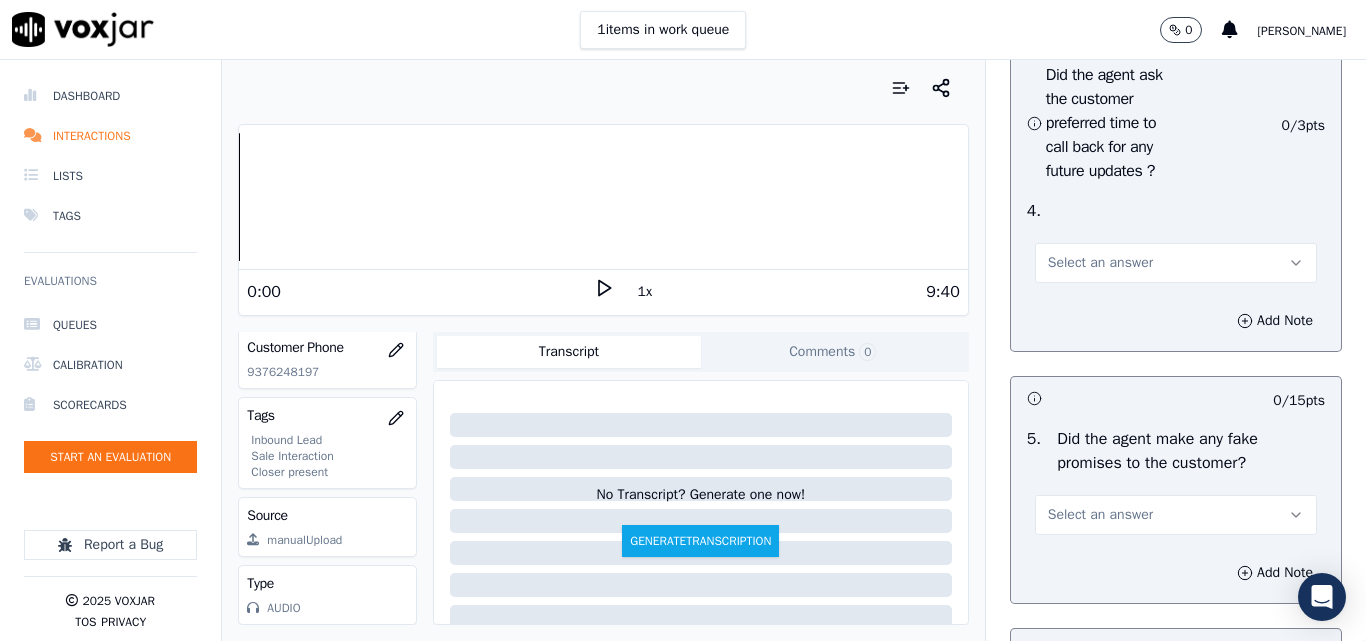 click on "Select an answer" at bounding box center [1176, 263] 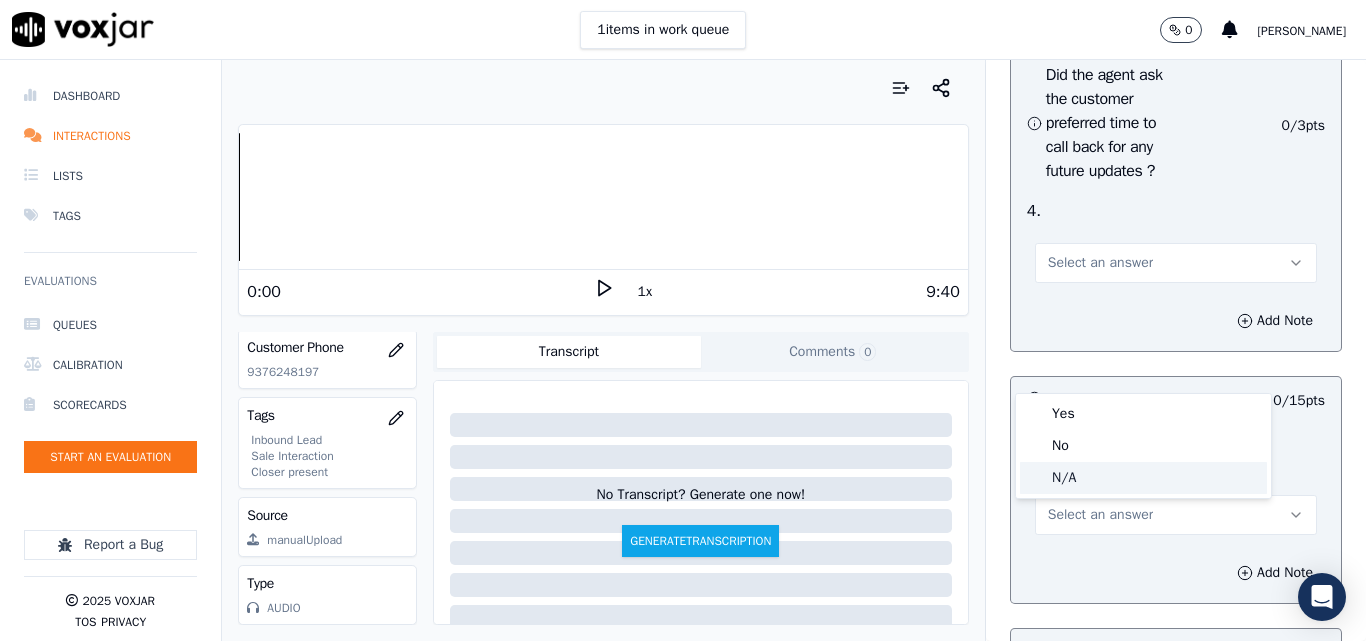 click on "N/A" 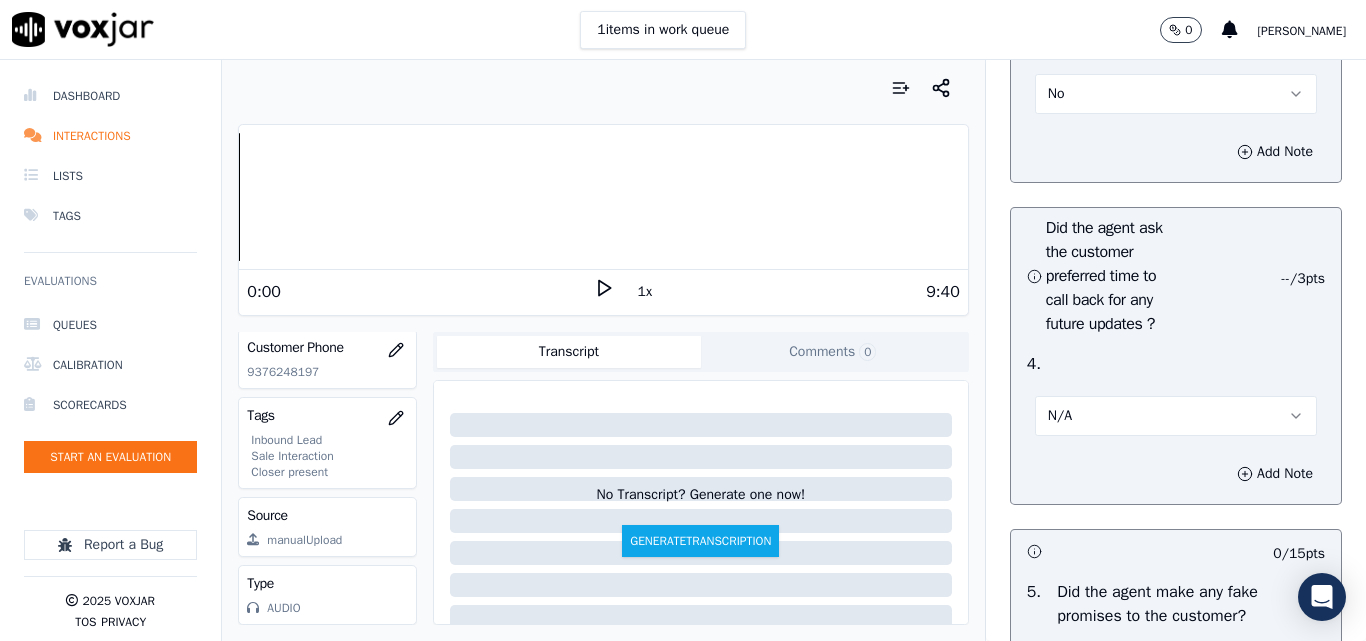 scroll, scrollTop: 5100, scrollLeft: 0, axis: vertical 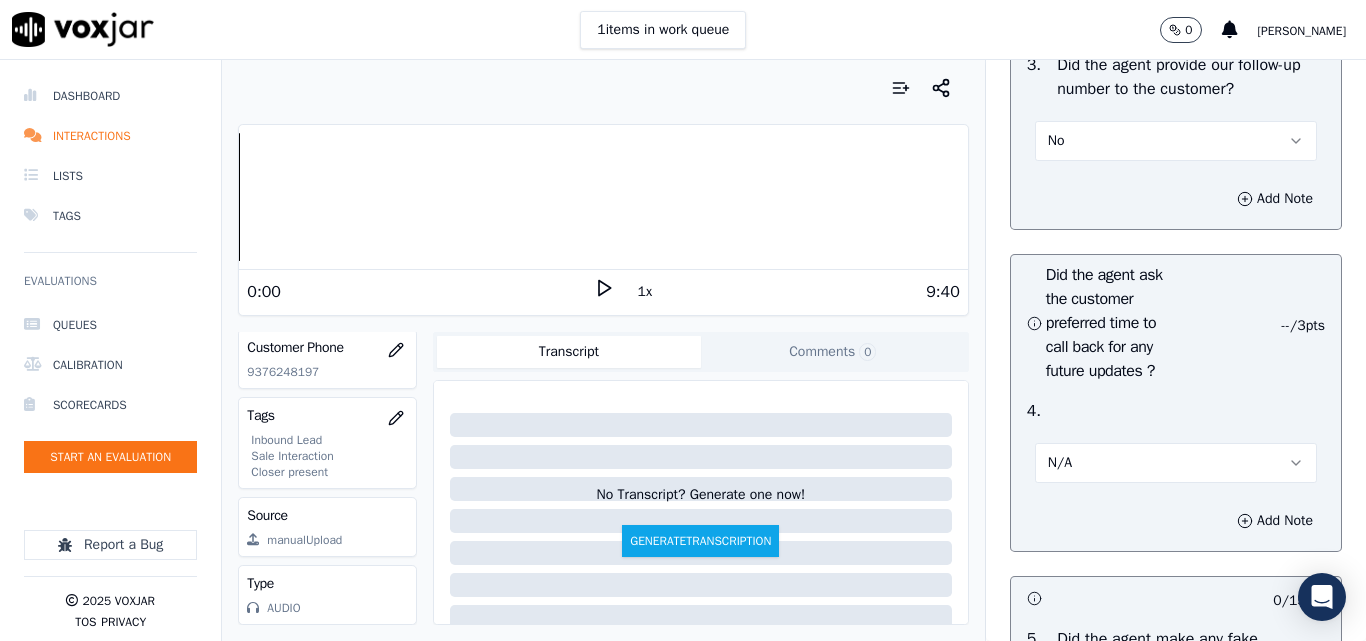 click on "No" at bounding box center [1176, 141] 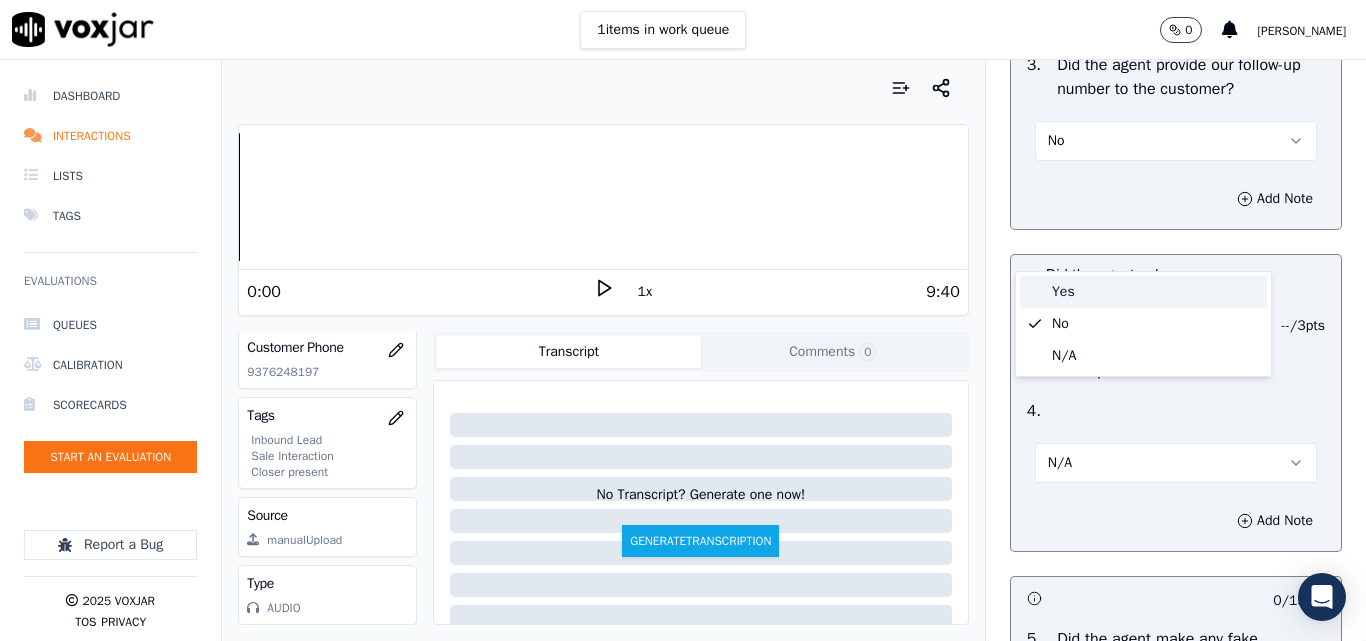 drag, startPoint x: 1065, startPoint y: 288, endPoint x: 1099, endPoint y: 305, distance: 38.013157 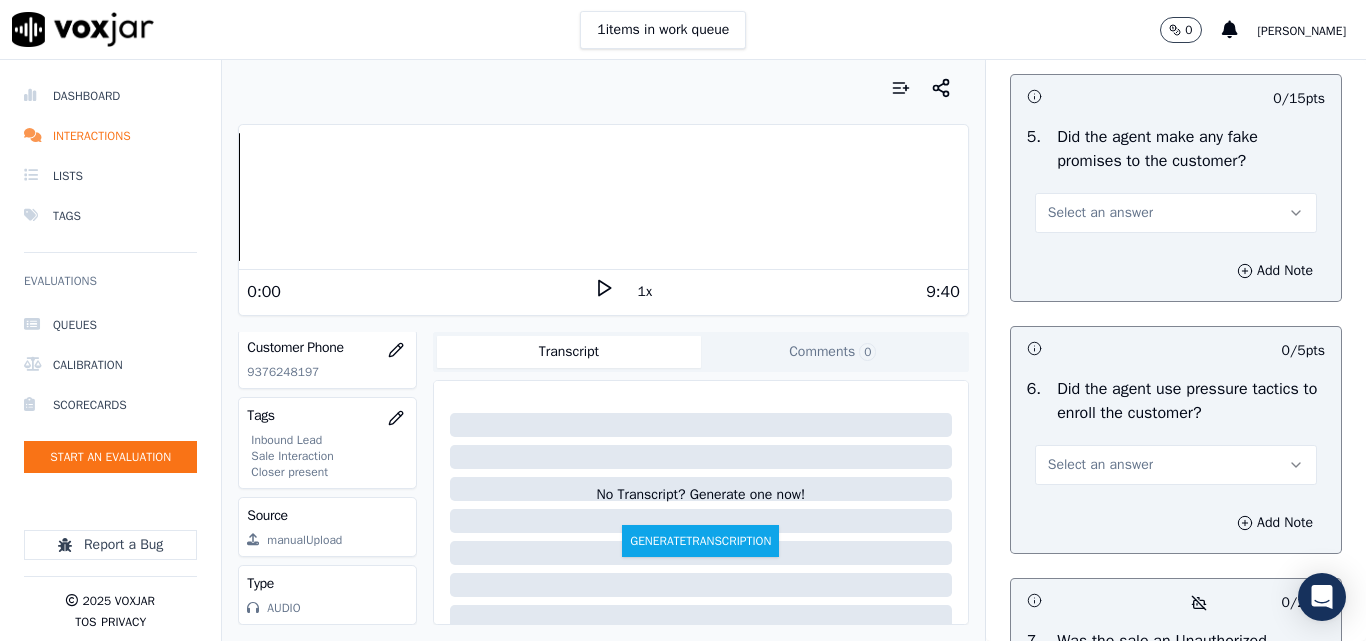 scroll, scrollTop: 5600, scrollLeft: 0, axis: vertical 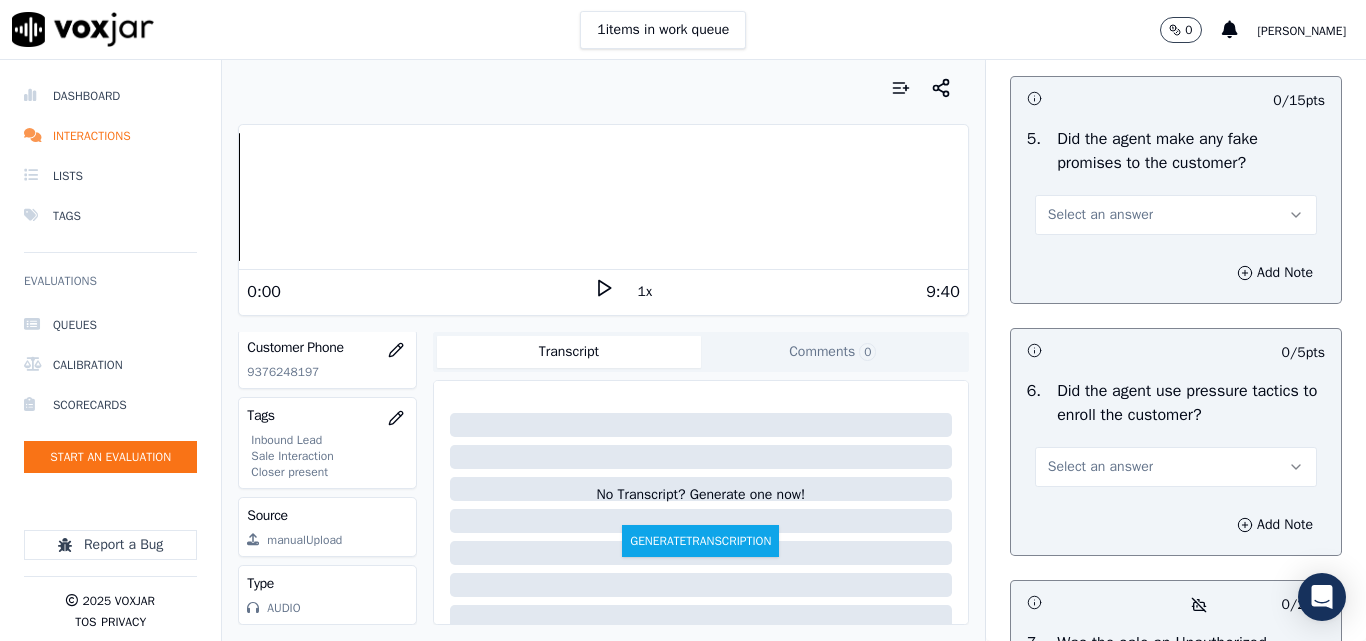 click on "Select an answer" at bounding box center [1100, 215] 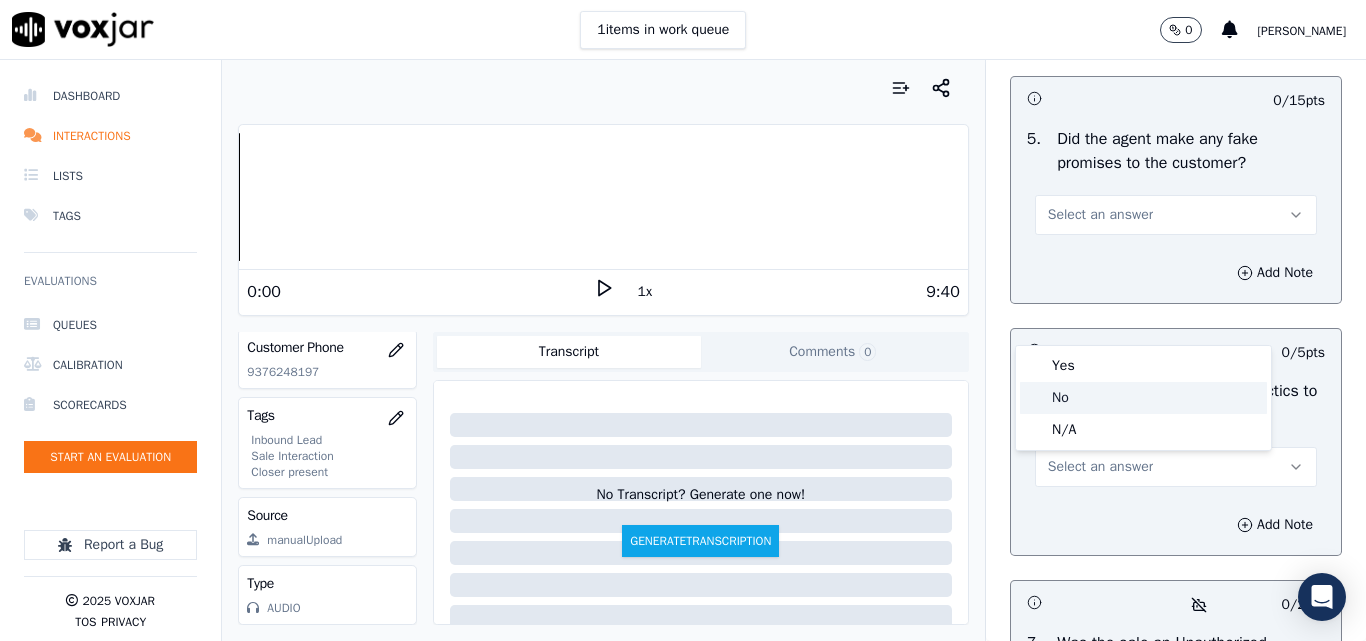 drag, startPoint x: 1076, startPoint y: 390, endPoint x: 1135, endPoint y: 385, distance: 59.211487 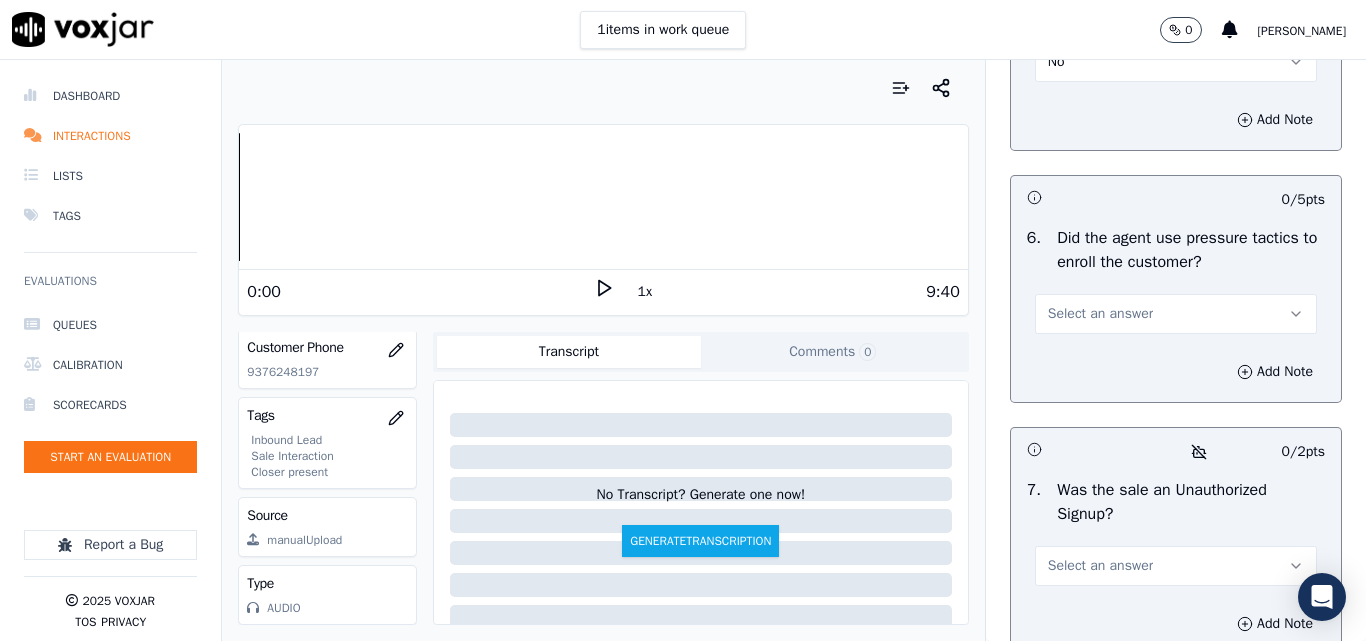 scroll, scrollTop: 5800, scrollLeft: 0, axis: vertical 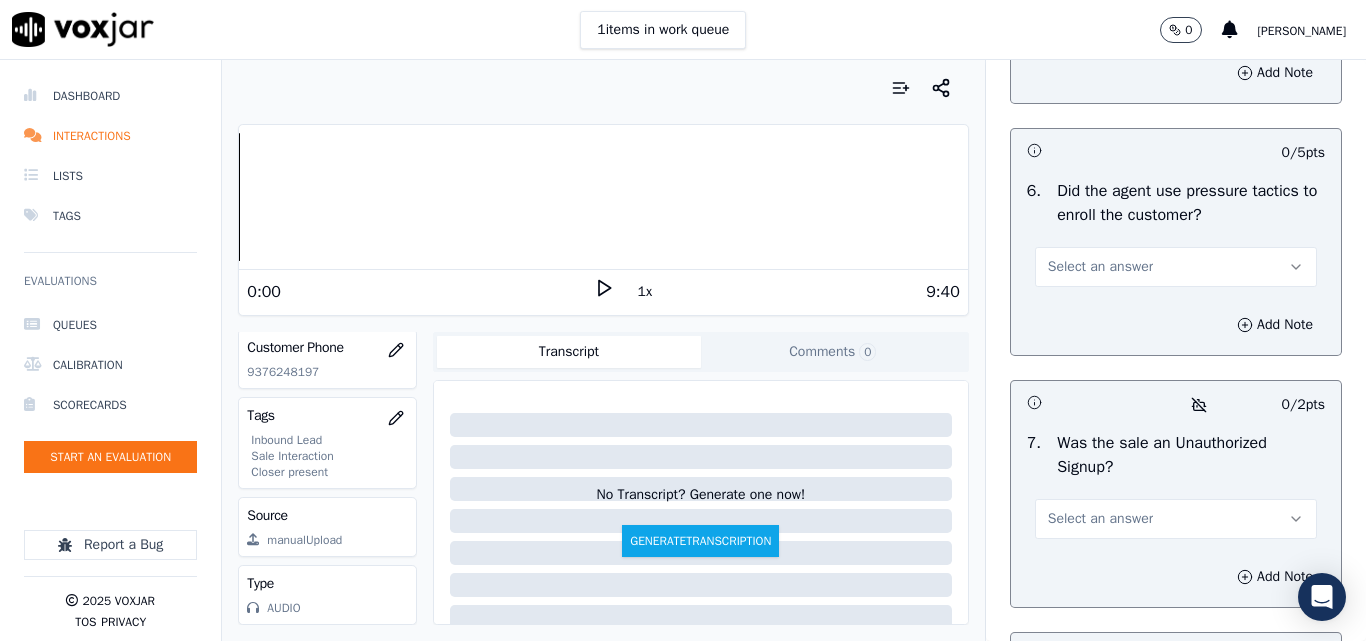click on "Select an answer" at bounding box center [1100, 267] 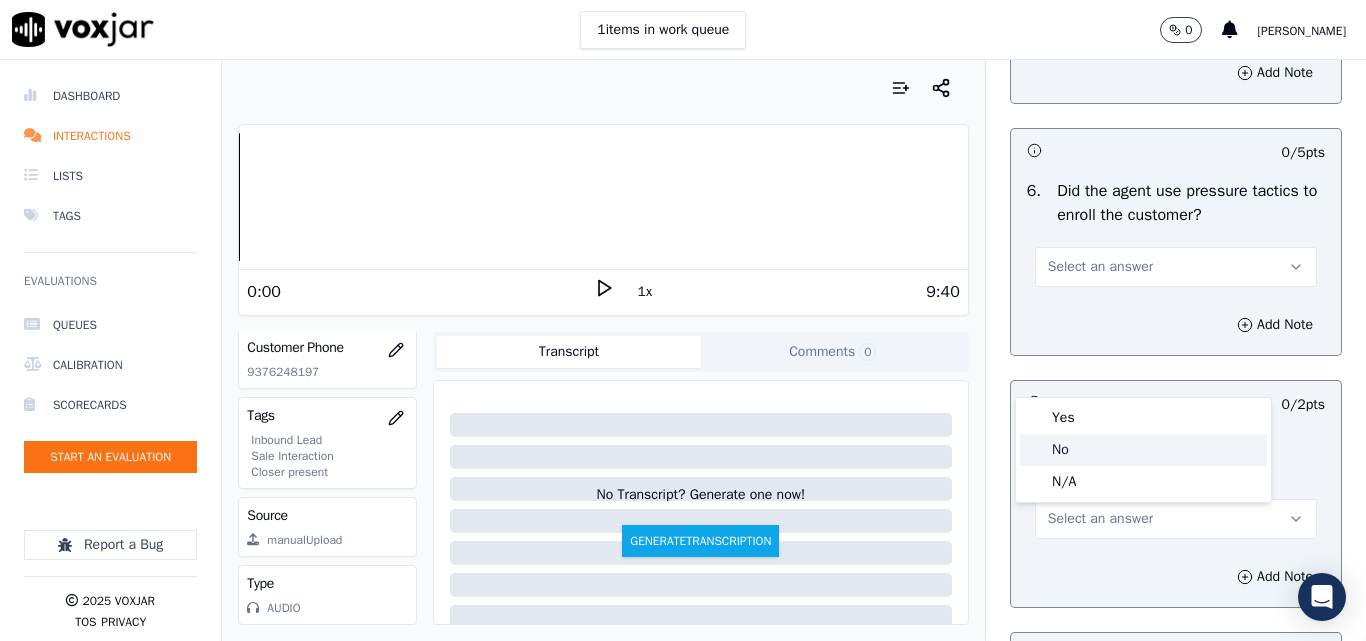 click on "No" 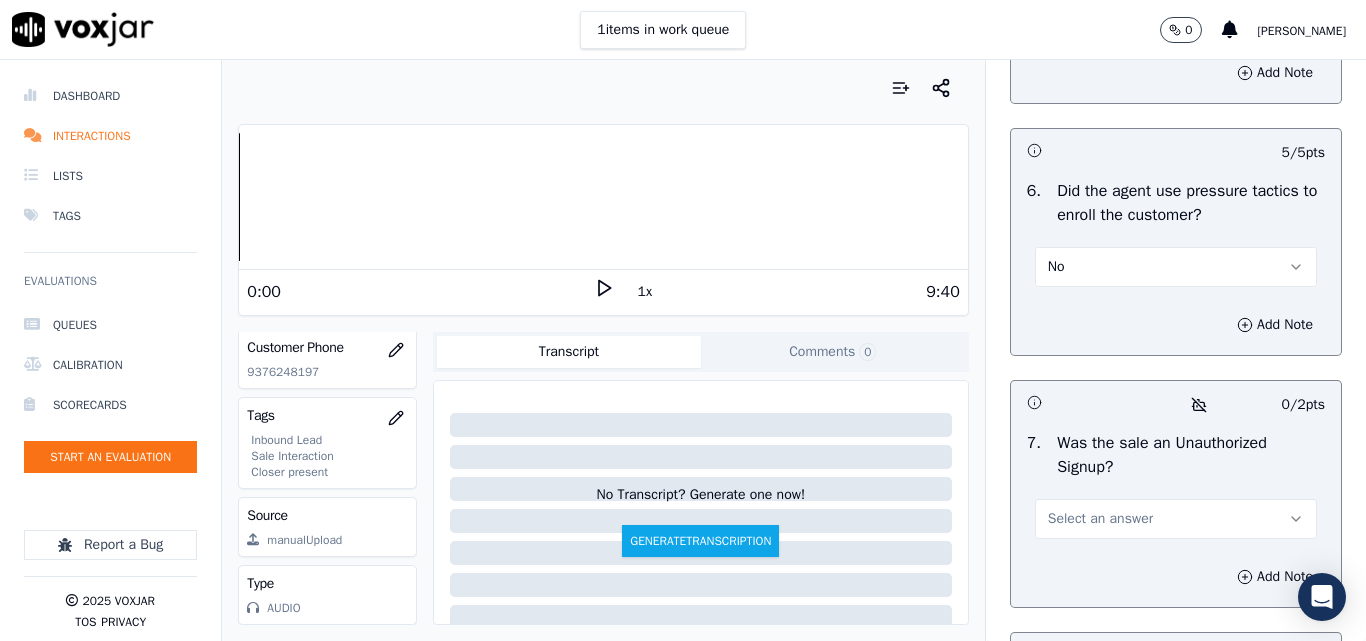 scroll, scrollTop: 6100, scrollLeft: 0, axis: vertical 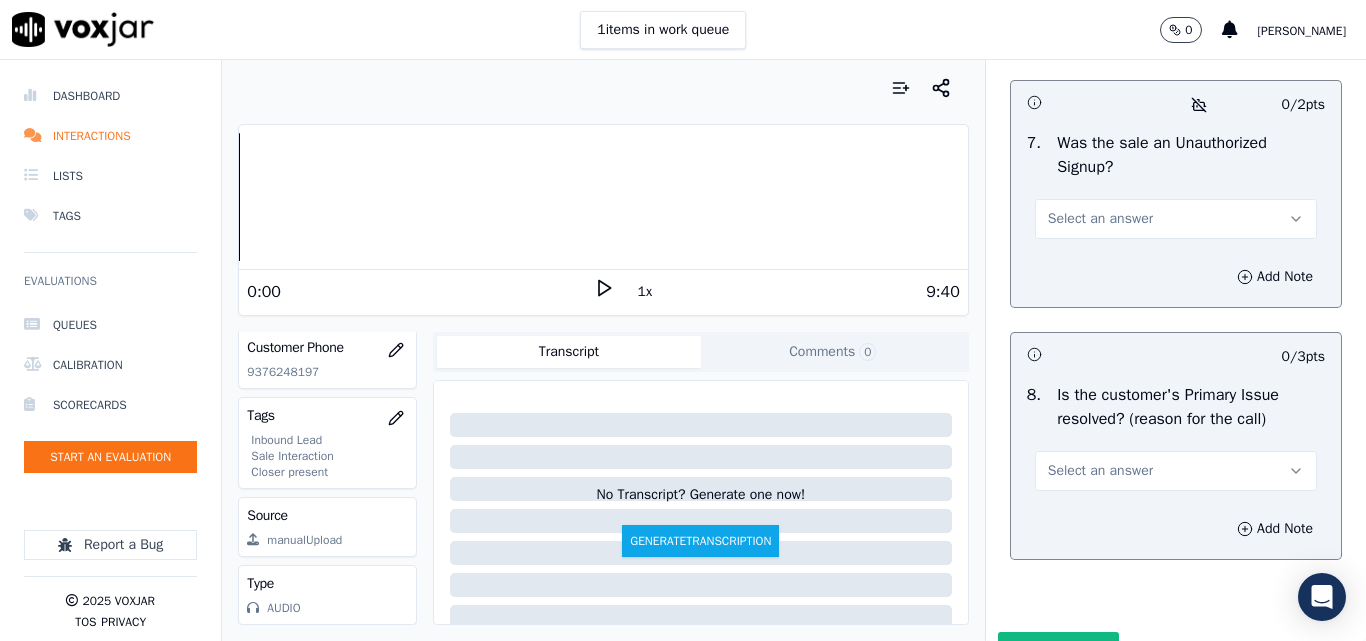 click on "Select an answer" at bounding box center [1100, 219] 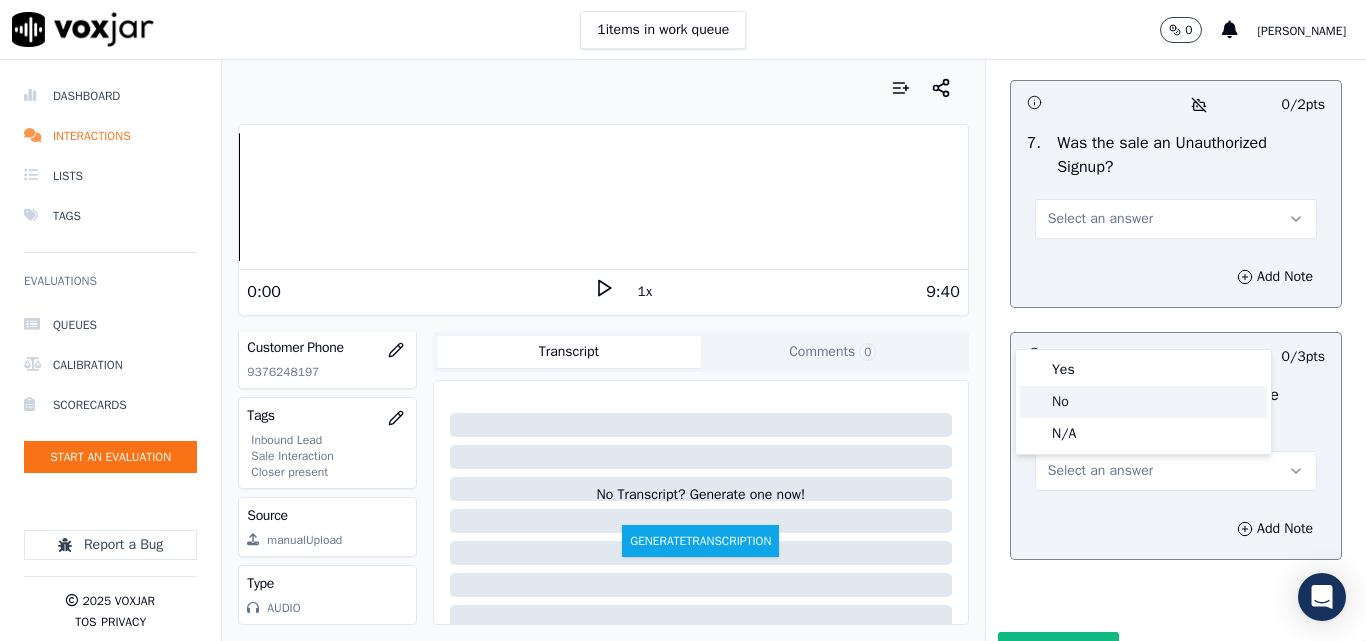 click on "No" 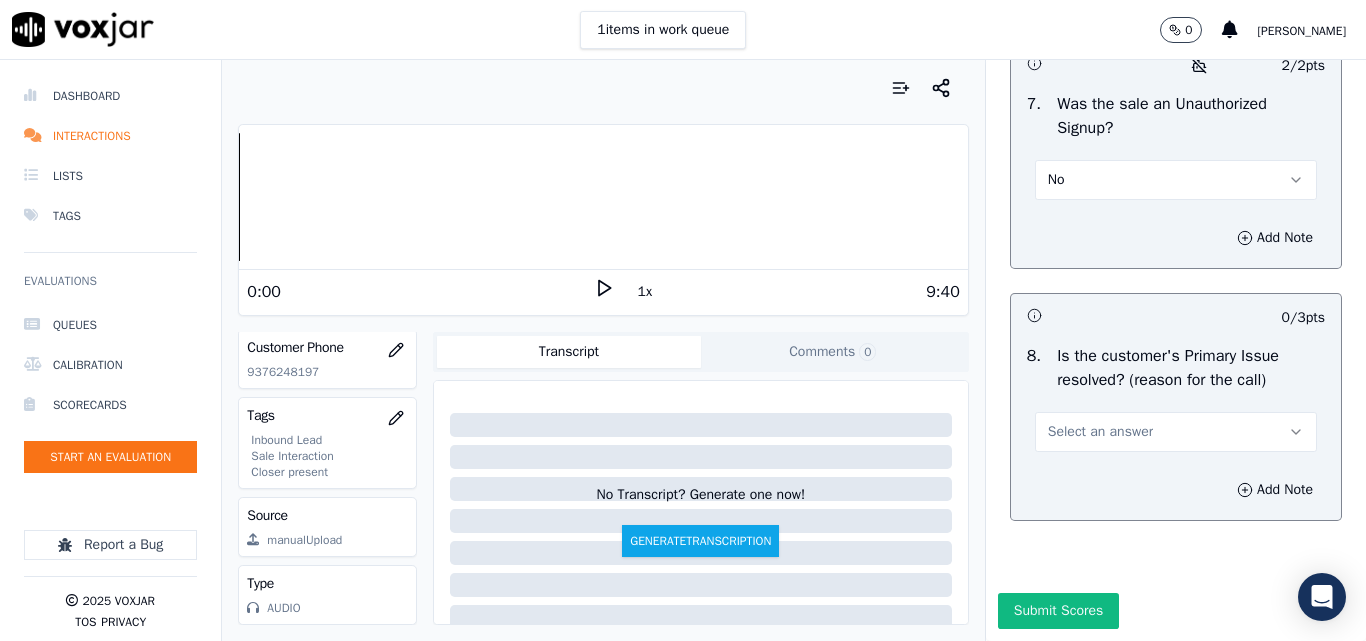 scroll, scrollTop: 6290, scrollLeft: 0, axis: vertical 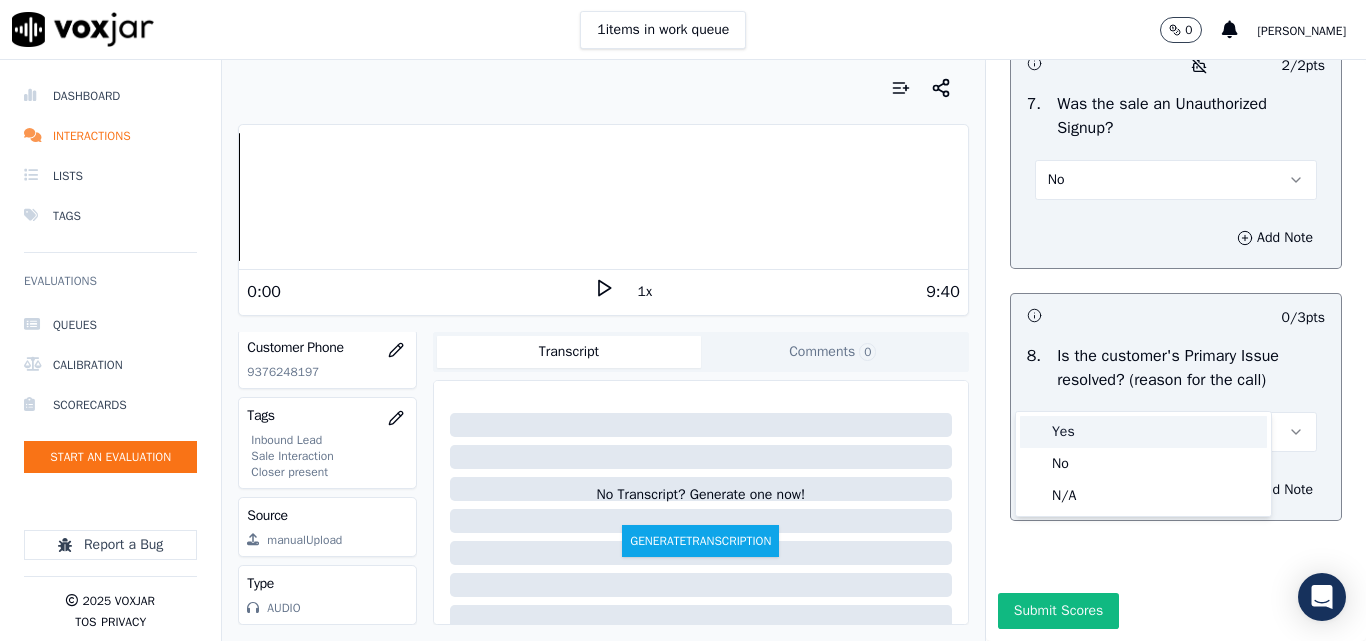 click on "Yes" at bounding box center [1143, 432] 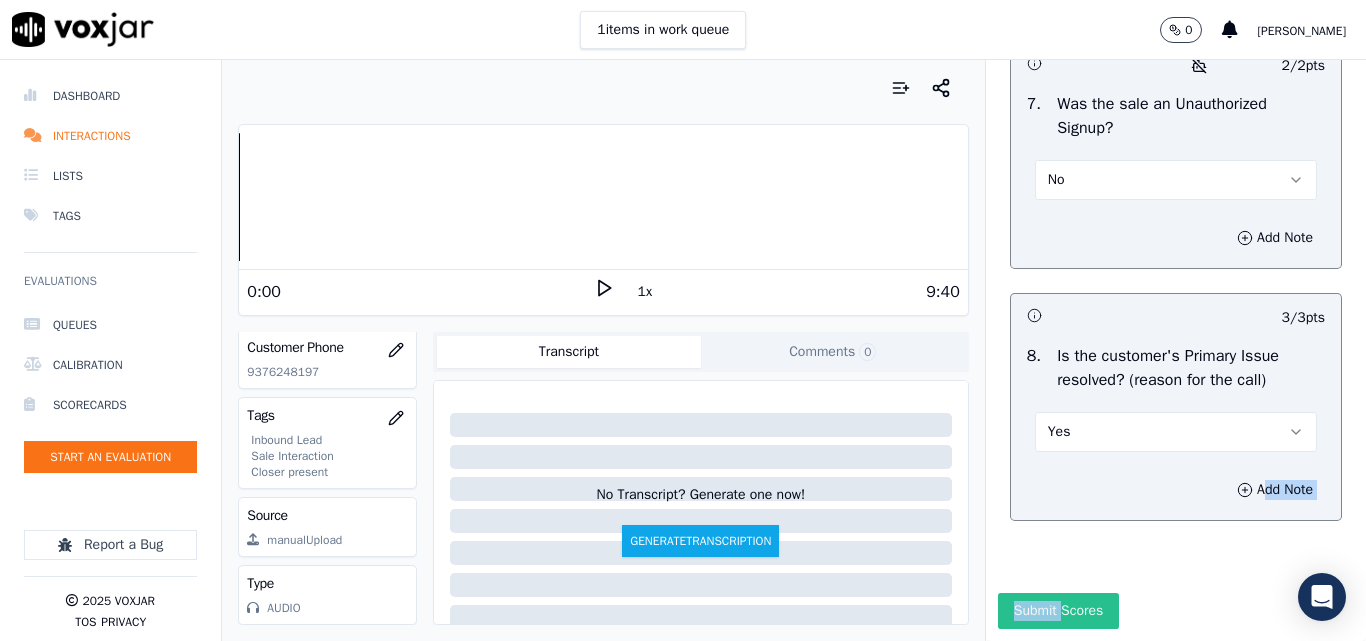click on "Inbound Sales Call  Scorecard     A scorecard to review inbound sales calls for best practices   Greeting & Customer Information     24  pts                 4 / 4  pts     1 .   Did the agent identify themself at the start of the call?   Yes          Add Note                           5 / 5  pts     2 .   Did the agent identify why the customer was calling?   Yes          Add Note                           5 / 5  pts     3 .   Did the agent affirm their ability to help the customer?   Yes          Add Note                           5 / 5  pts     4 .   Did the agent attempt to collect customer information such as First and Last Name, Service Address, Alternate Number/Landline, and Email address?   Yes          Add Note                           5 / 5  pts     5 .   Did the agent collect any financial details from the customer?    No          Add Note             Problem Identification     12  pts                 5 / 5  pts     1 .     Yes          Add Note                           -- / 2  pts     2 .     N/A" at bounding box center (1176, 350) 